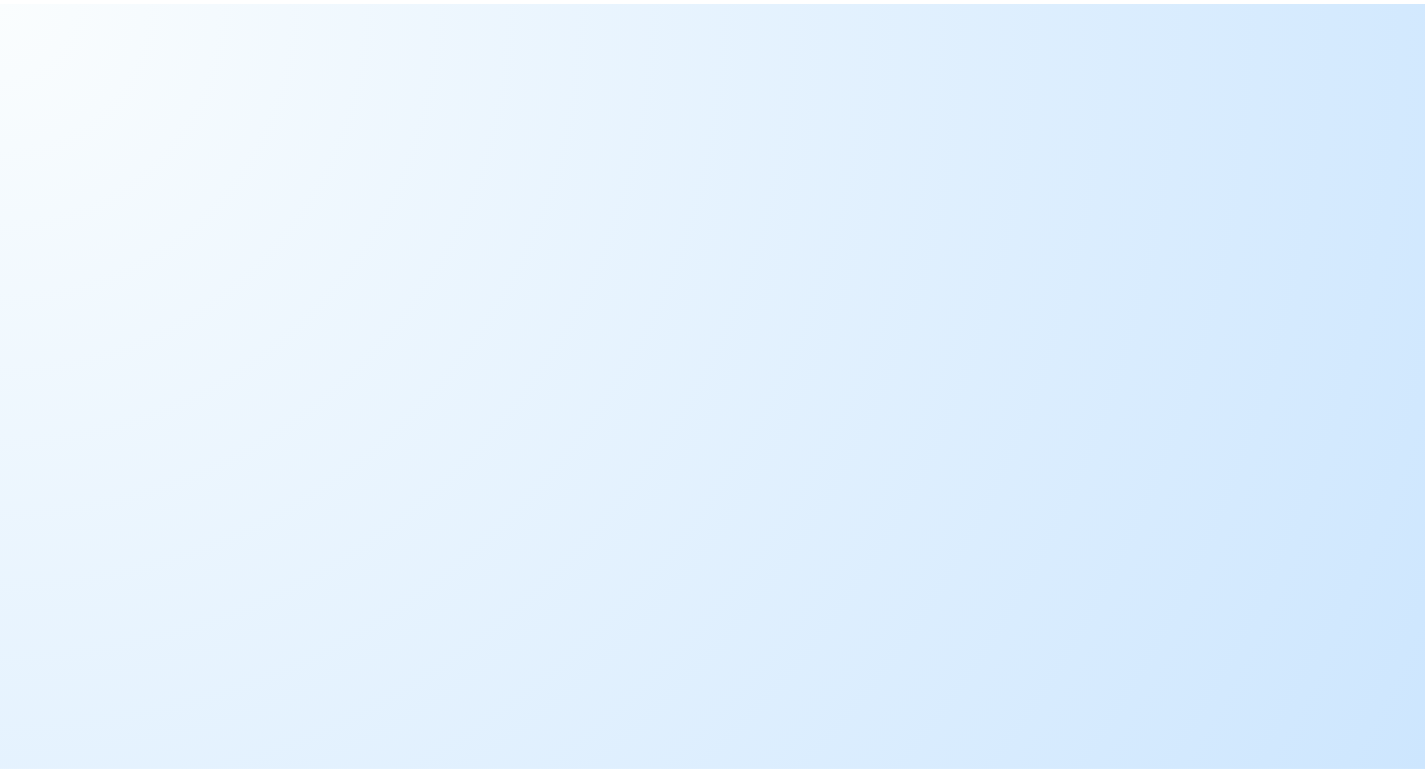 scroll, scrollTop: 0, scrollLeft: 0, axis: both 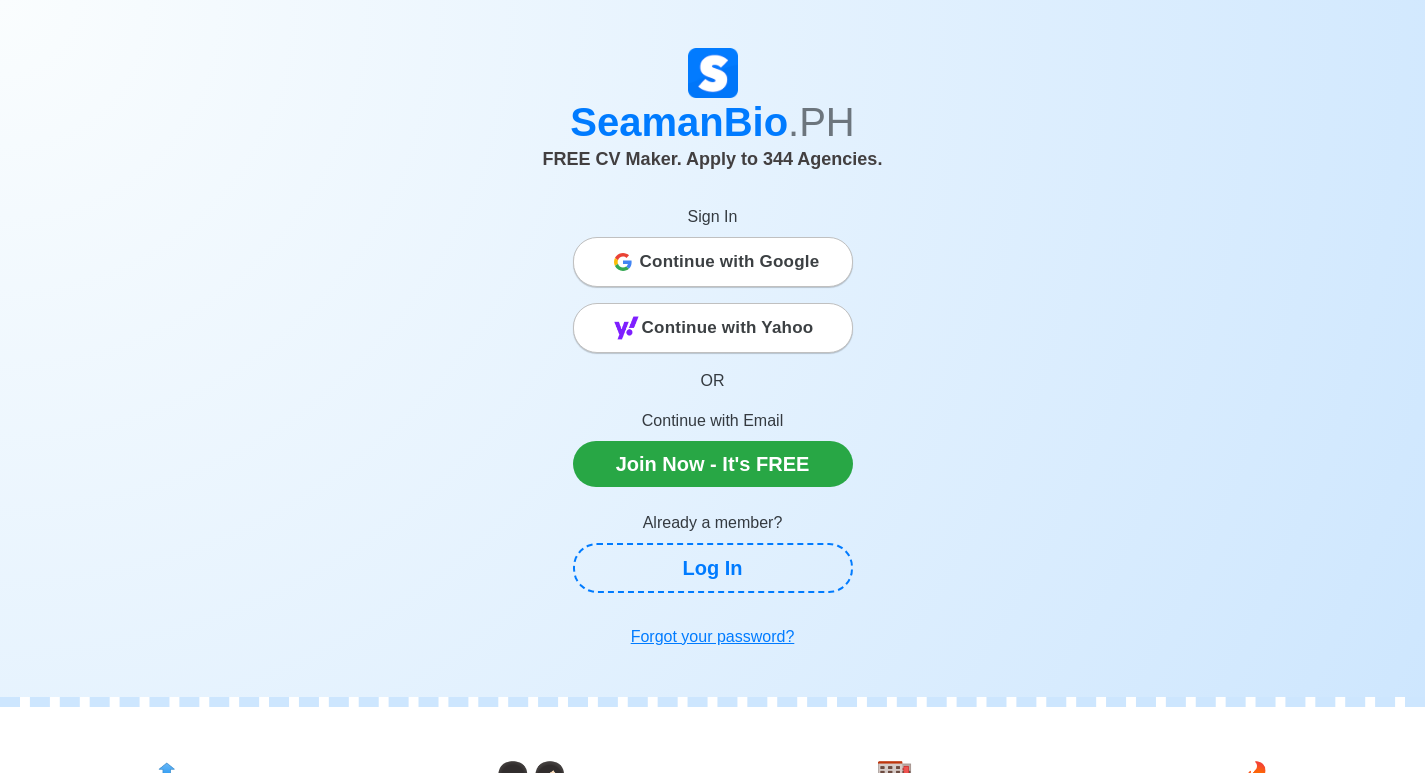 click on "Continue with Google" at bounding box center [730, 262] 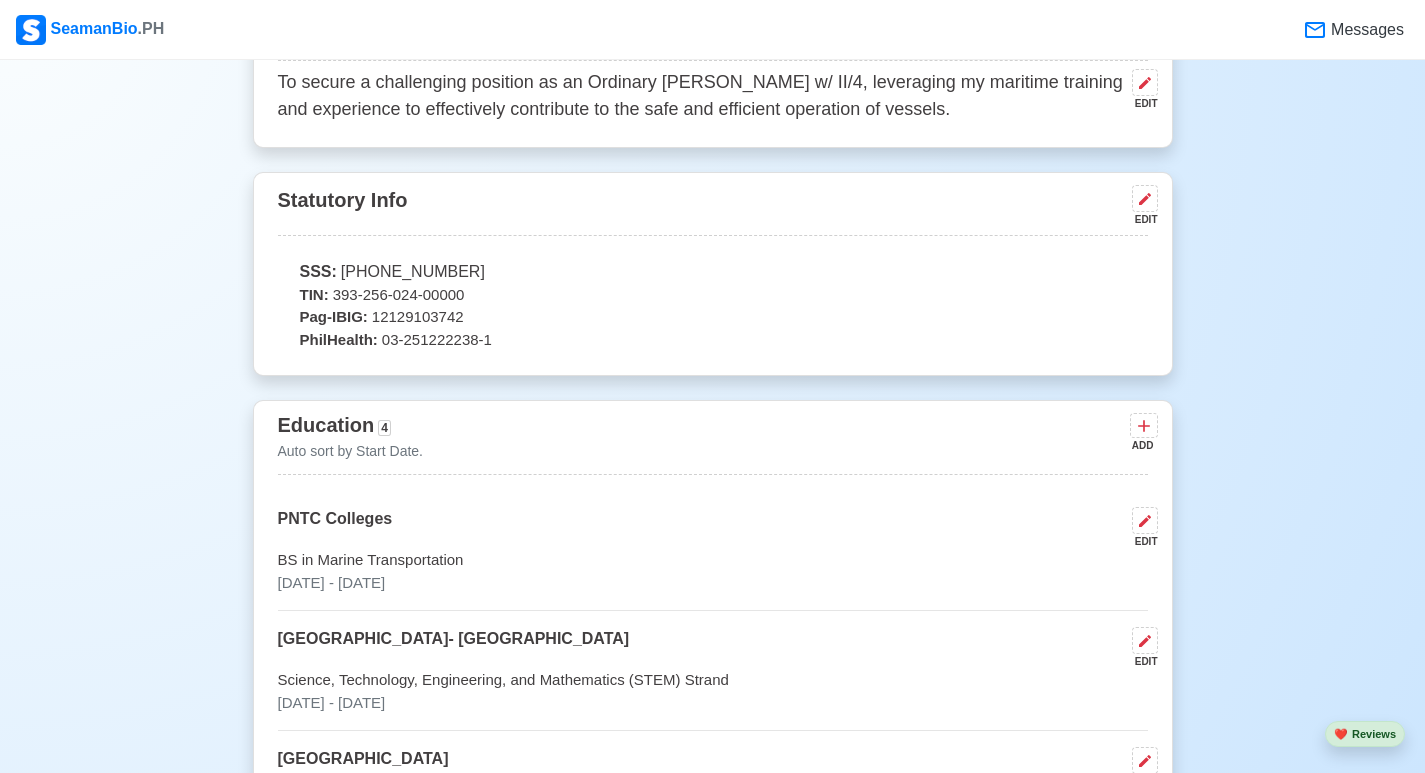 scroll, scrollTop: 1000, scrollLeft: 0, axis: vertical 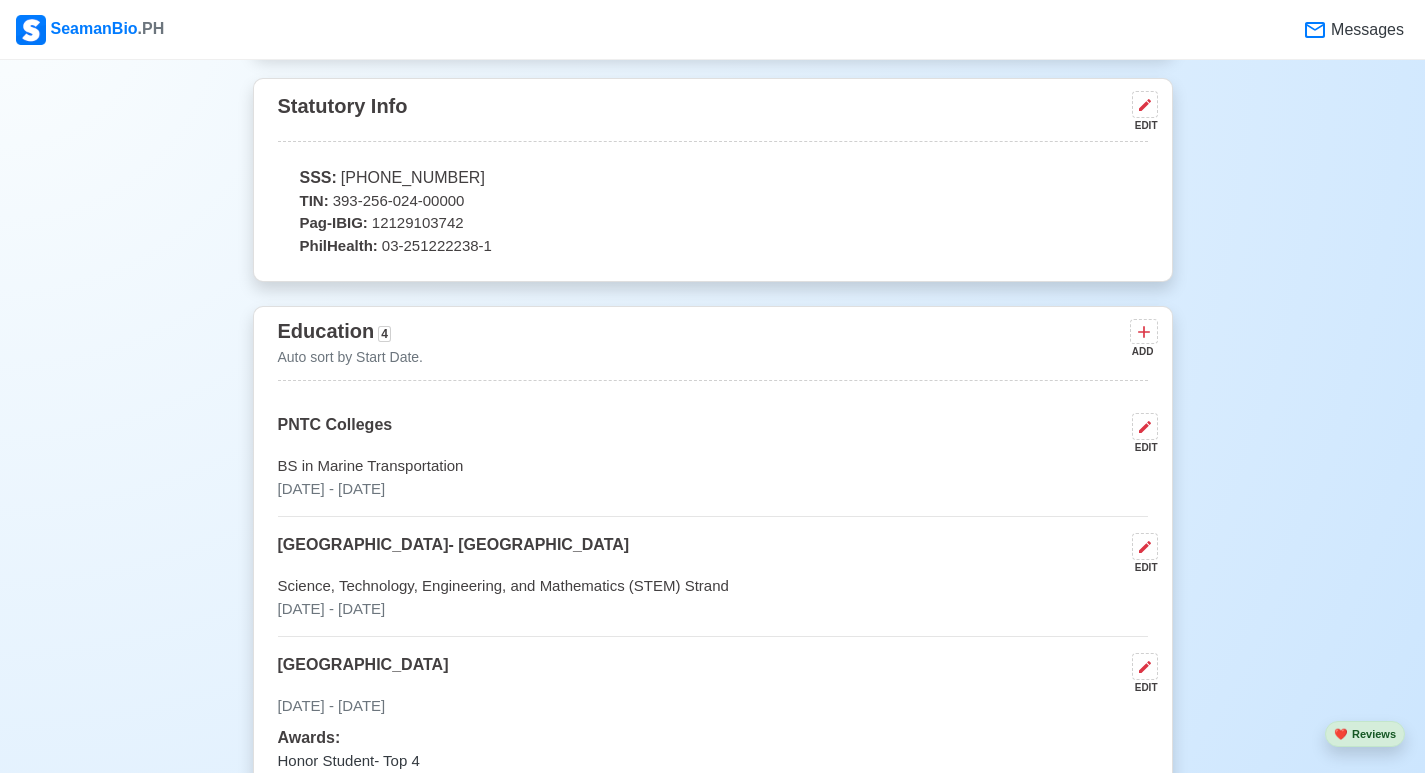 click on "Education 4 Auto sort by Start Date. ADD" at bounding box center (713, 348) 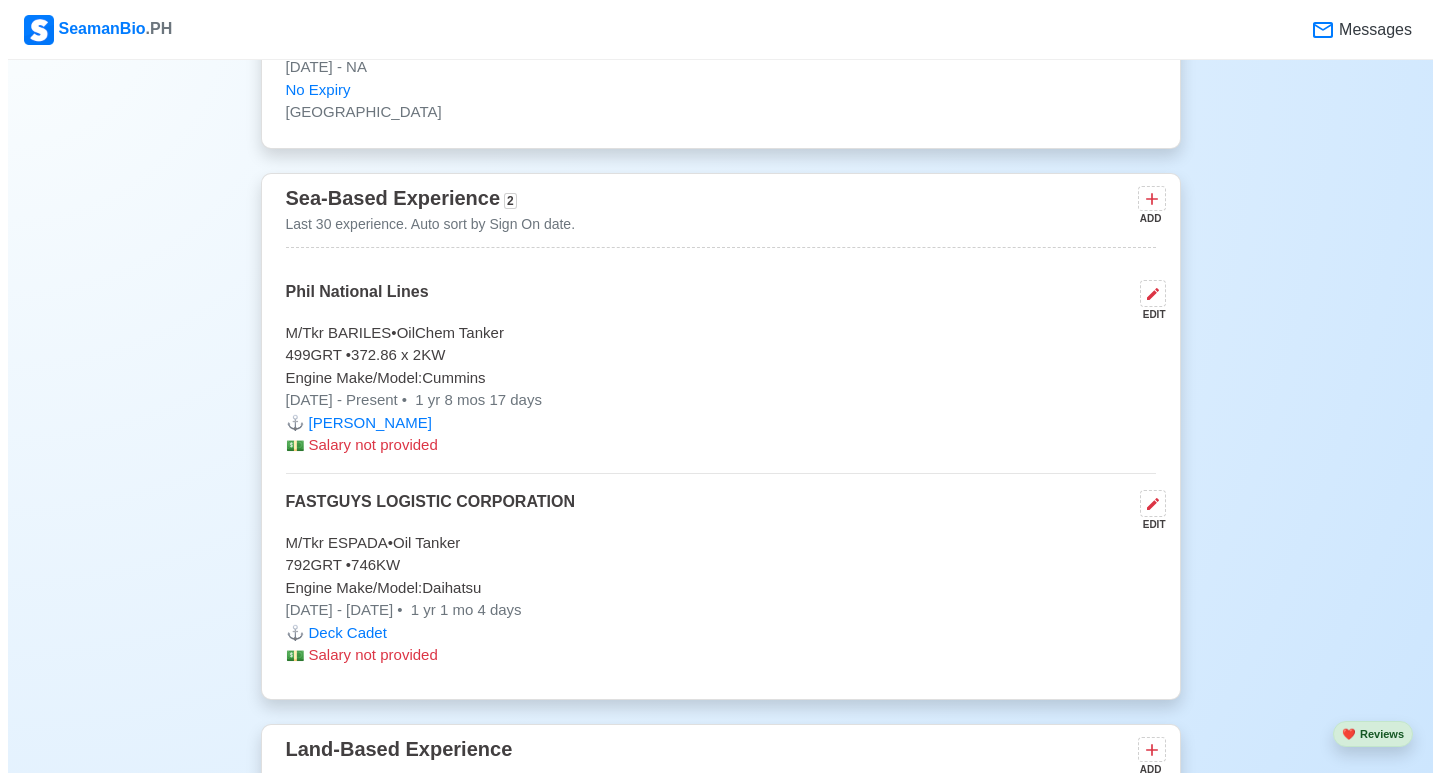 scroll, scrollTop: 4500, scrollLeft: 0, axis: vertical 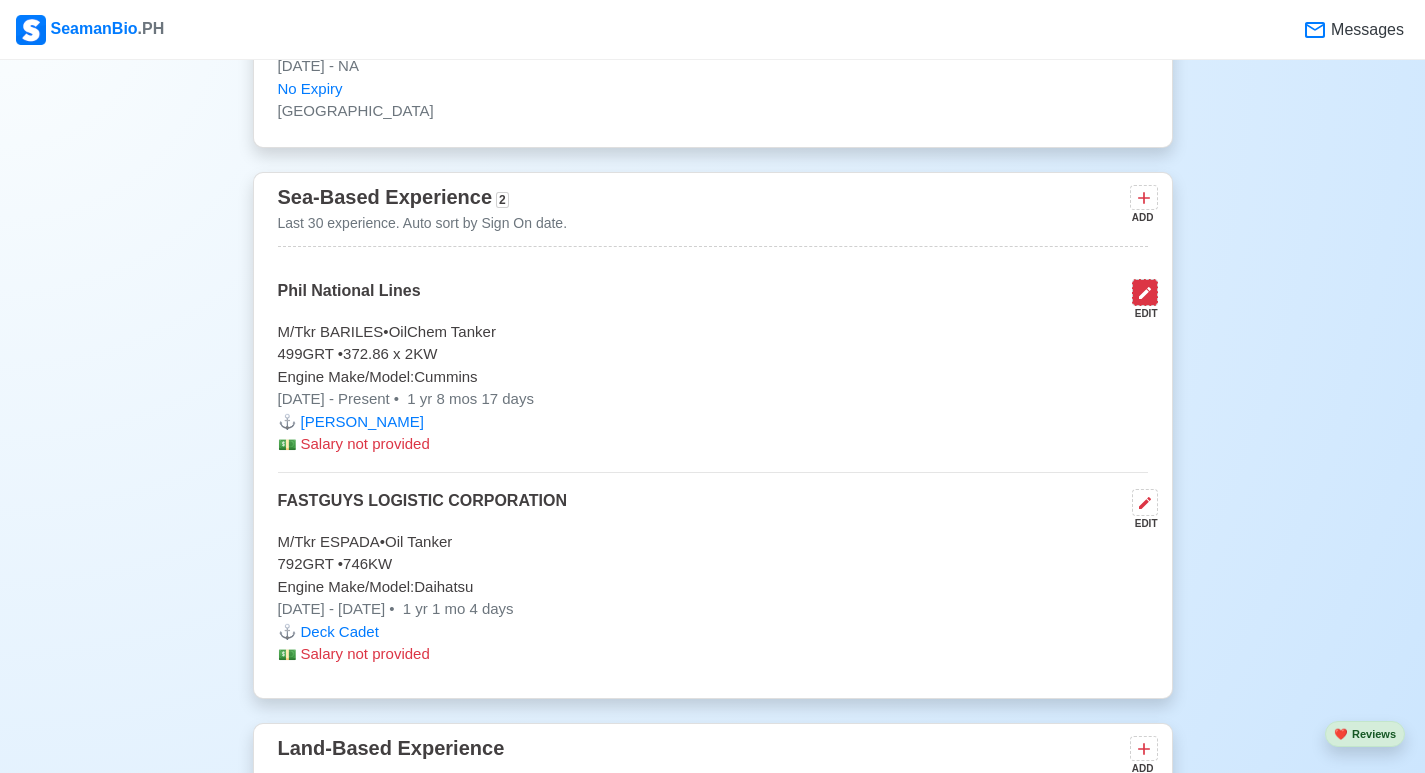 click 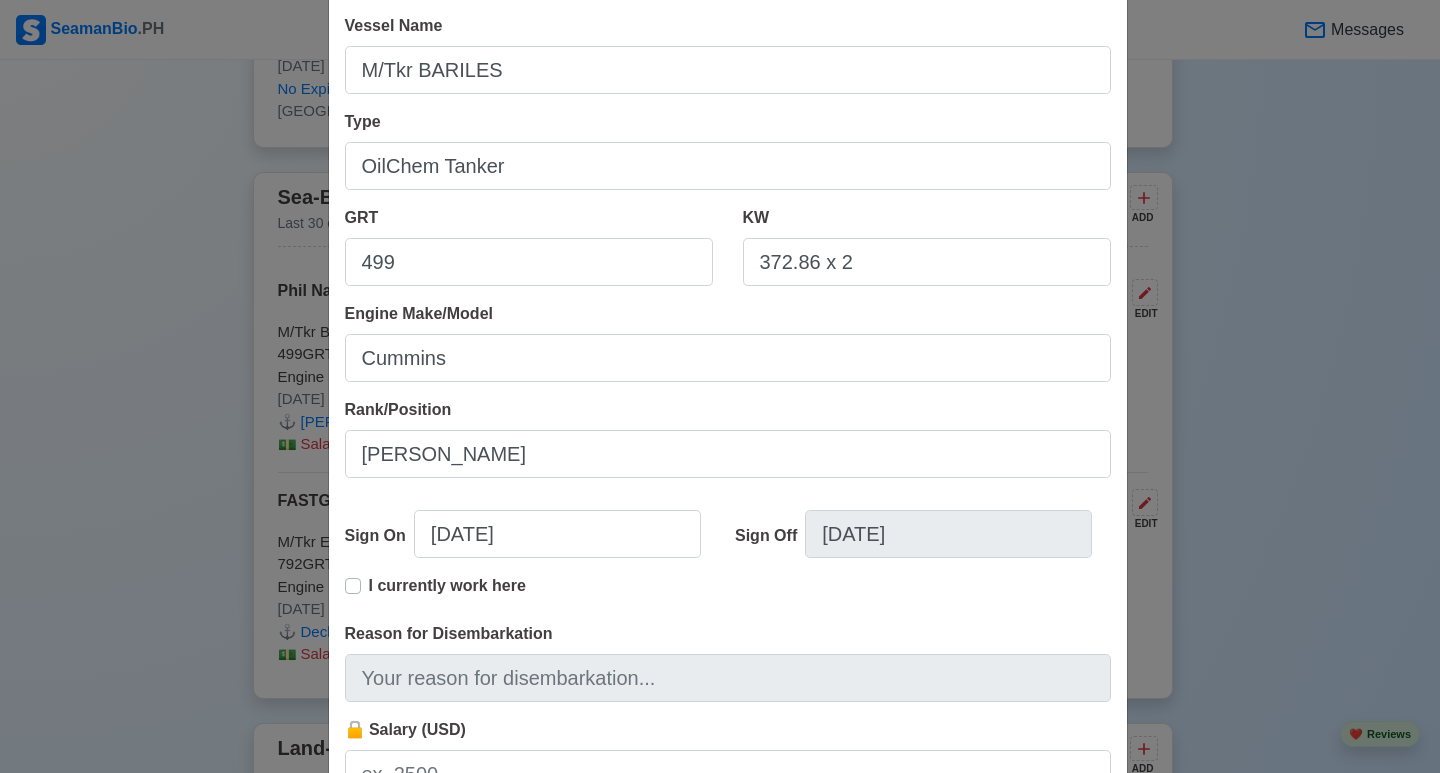 scroll, scrollTop: 300, scrollLeft: 0, axis: vertical 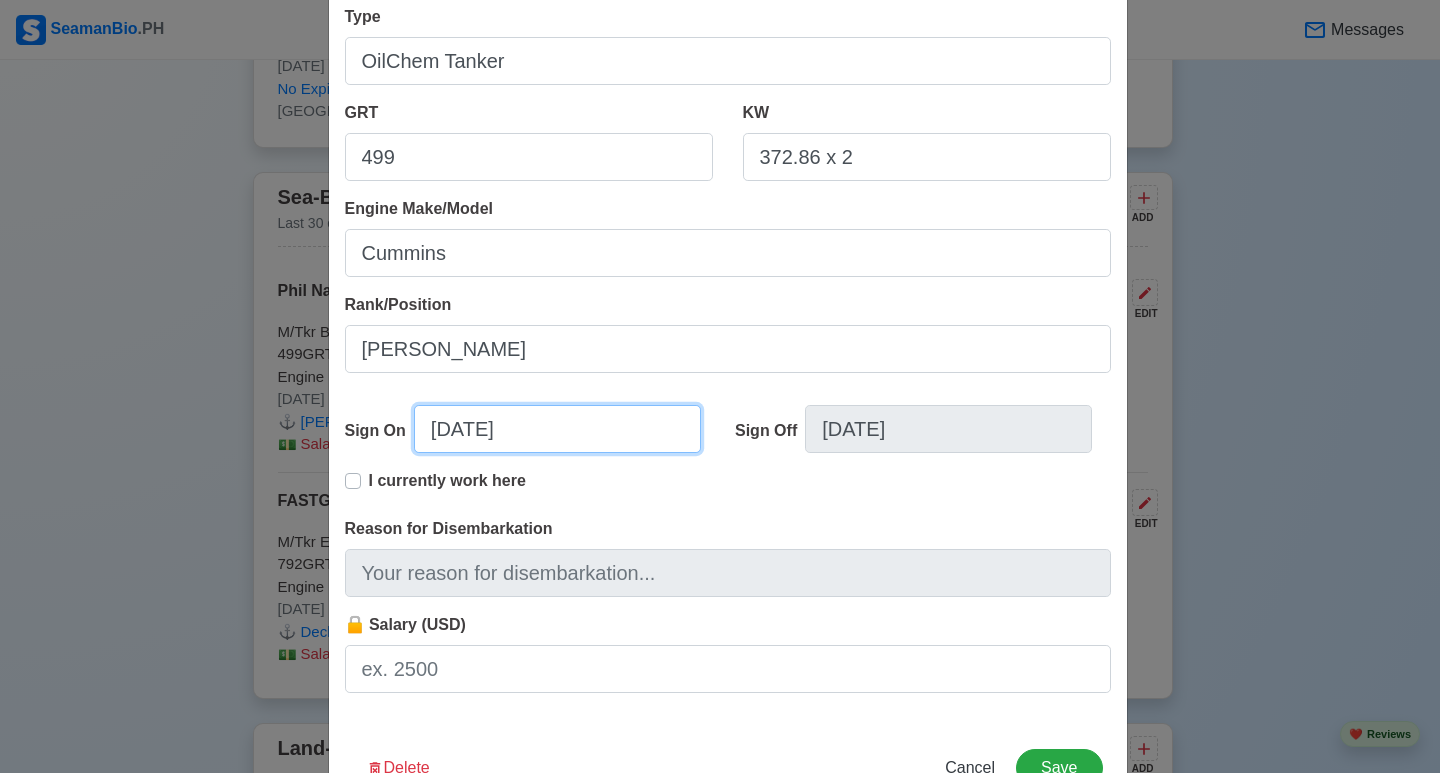 click on "[DATE]" at bounding box center [557, 429] 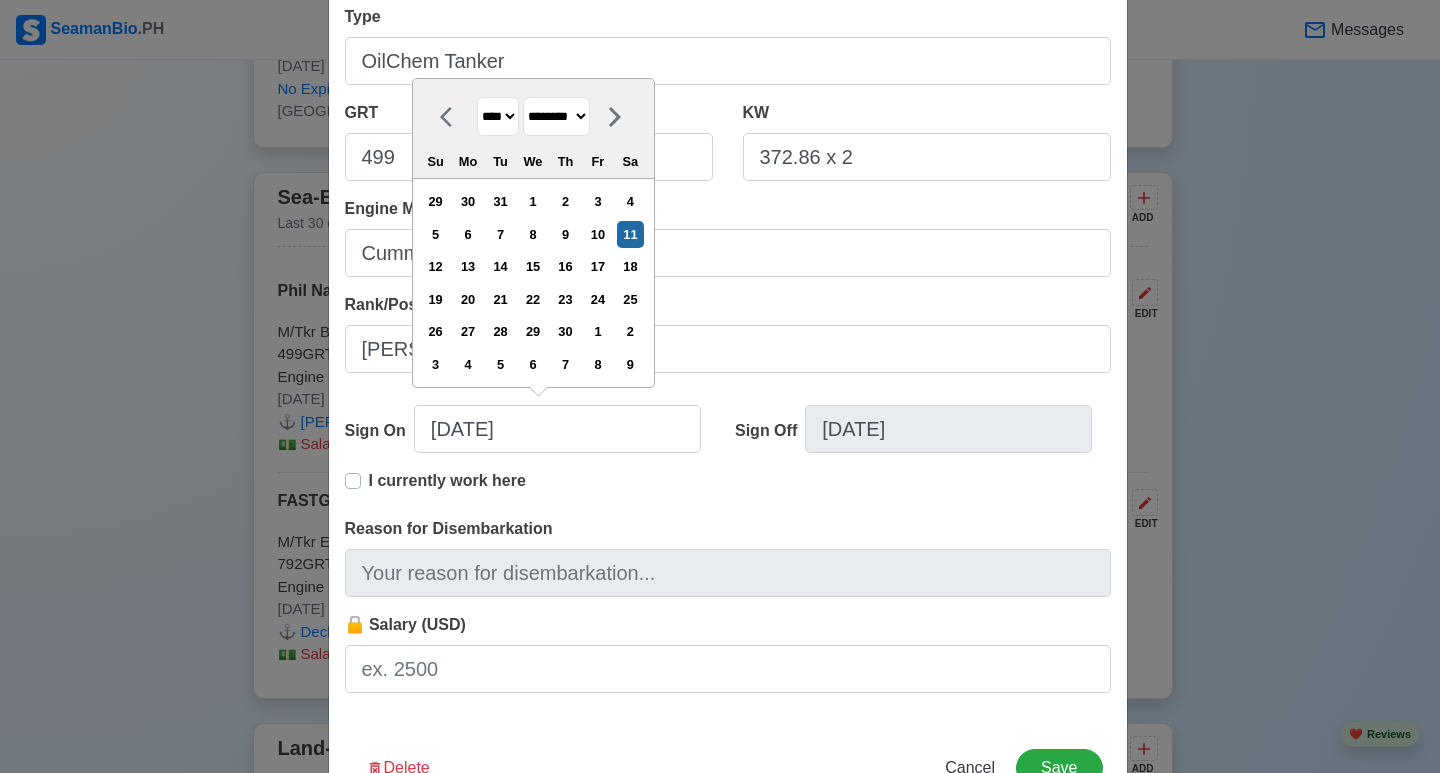 click on "I currently work here" at bounding box center [728, 493] 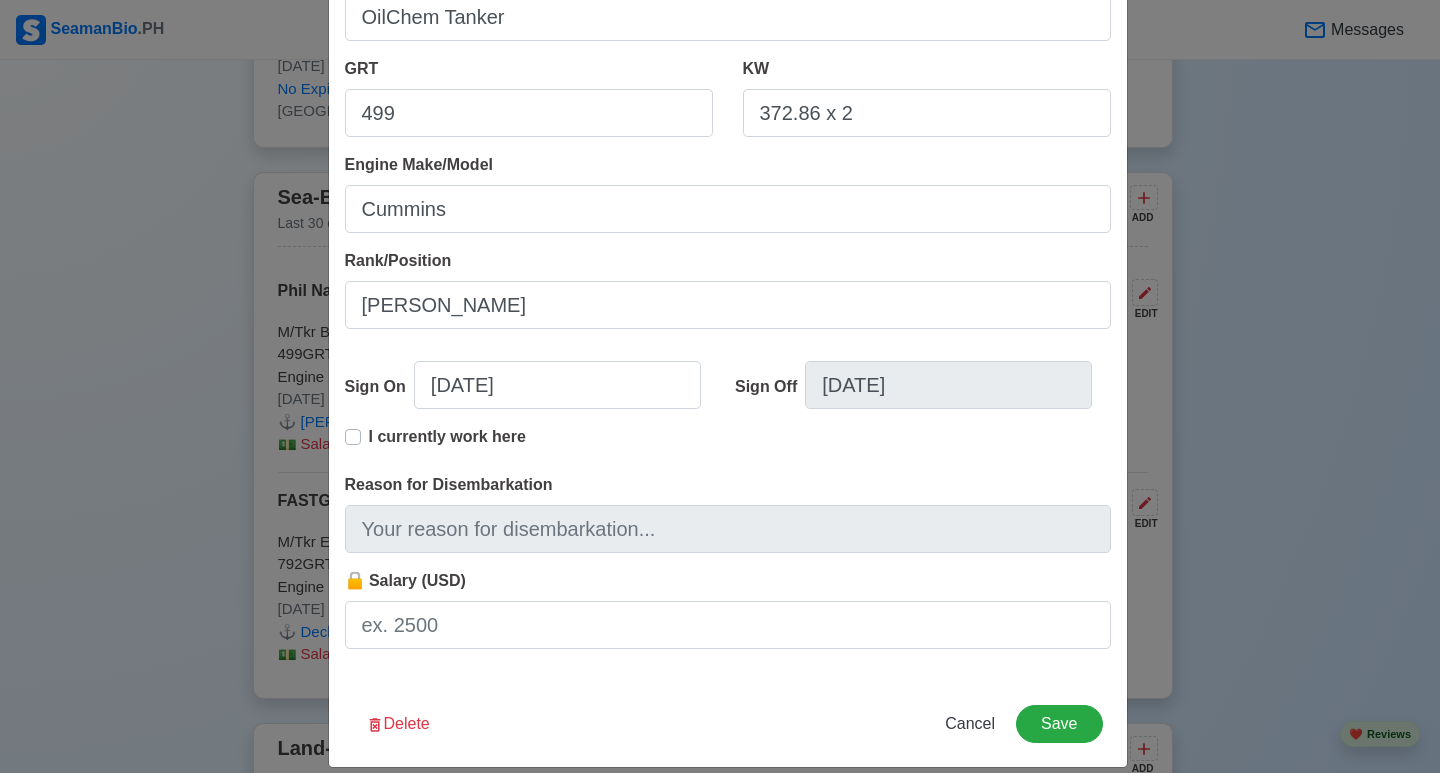 scroll, scrollTop: 367, scrollLeft: 0, axis: vertical 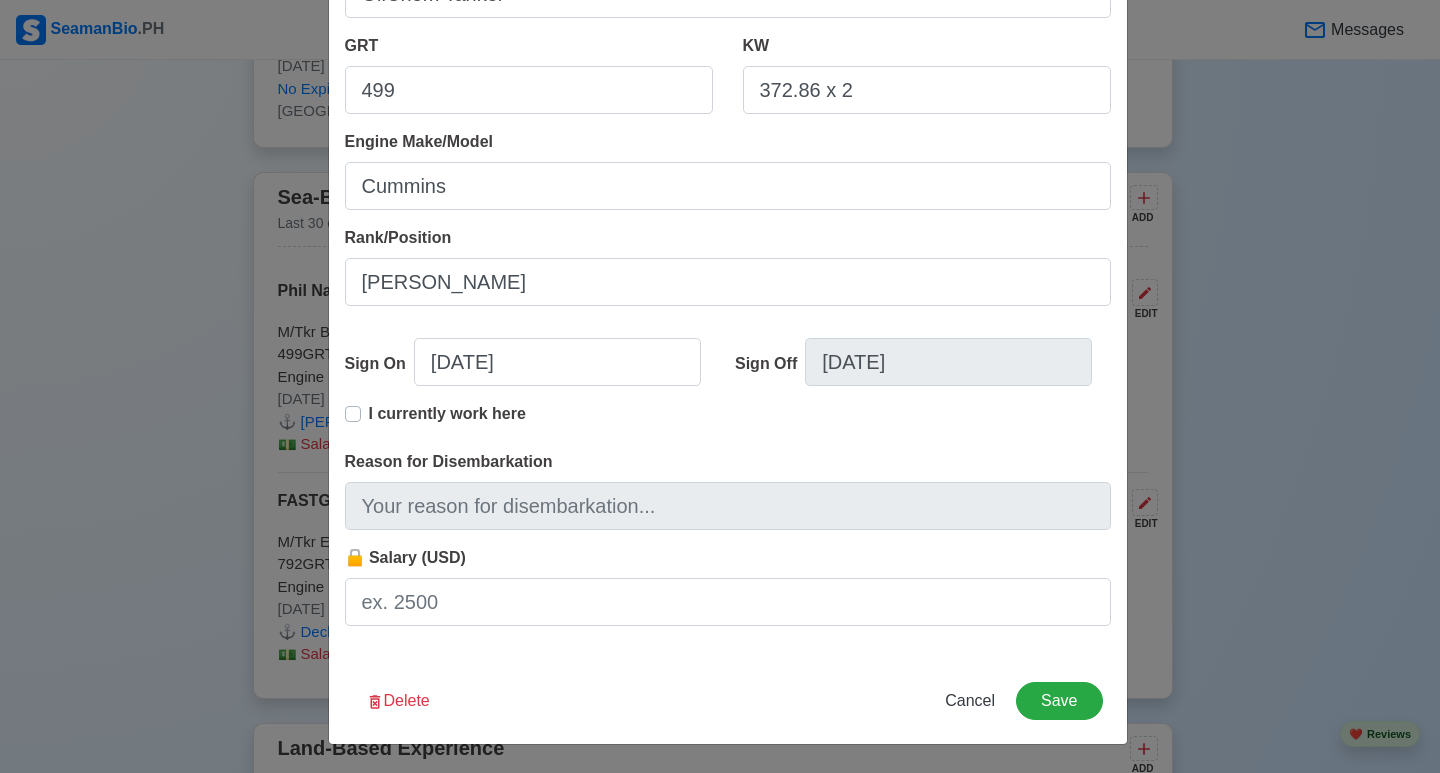 click on "I currently work here" at bounding box center (447, 422) 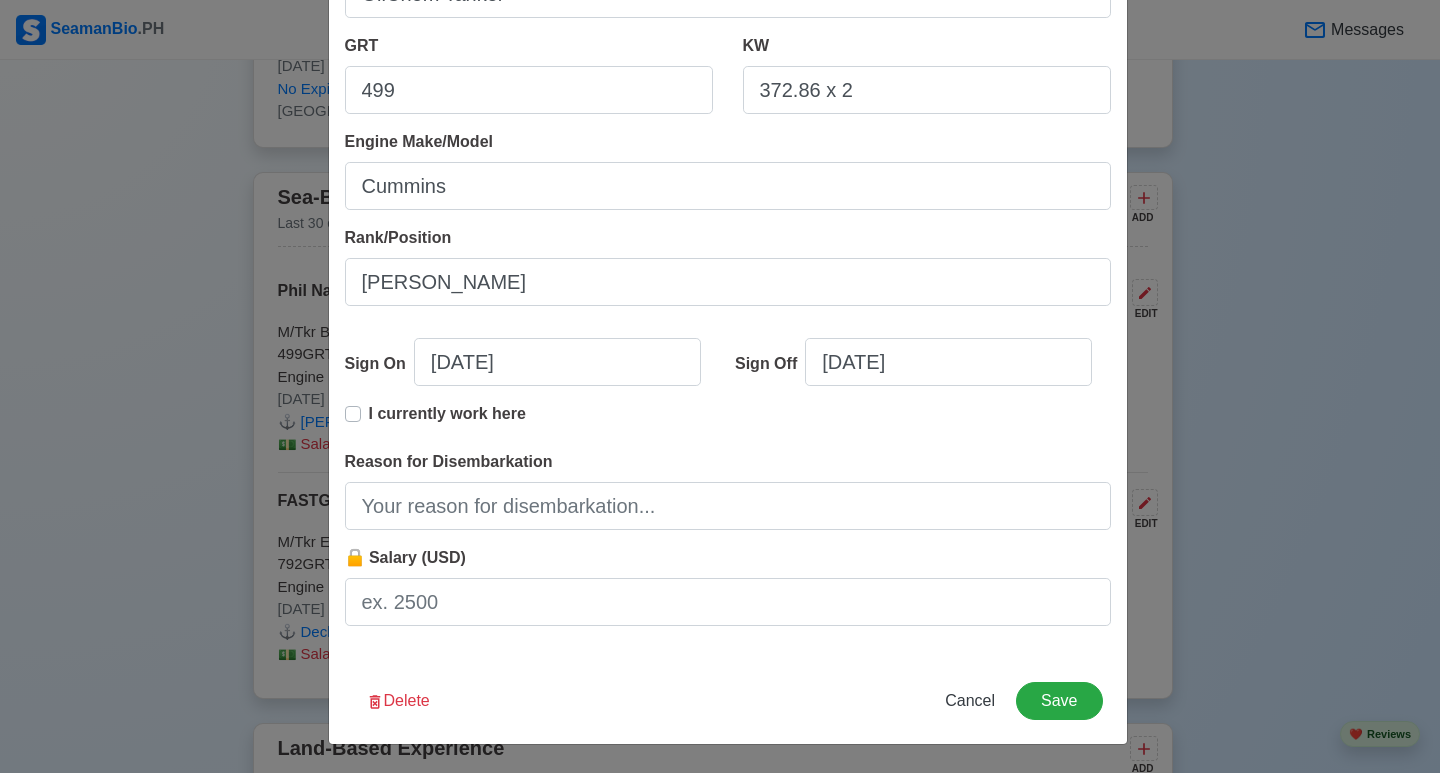 click on "I currently work here" at bounding box center [447, 422] 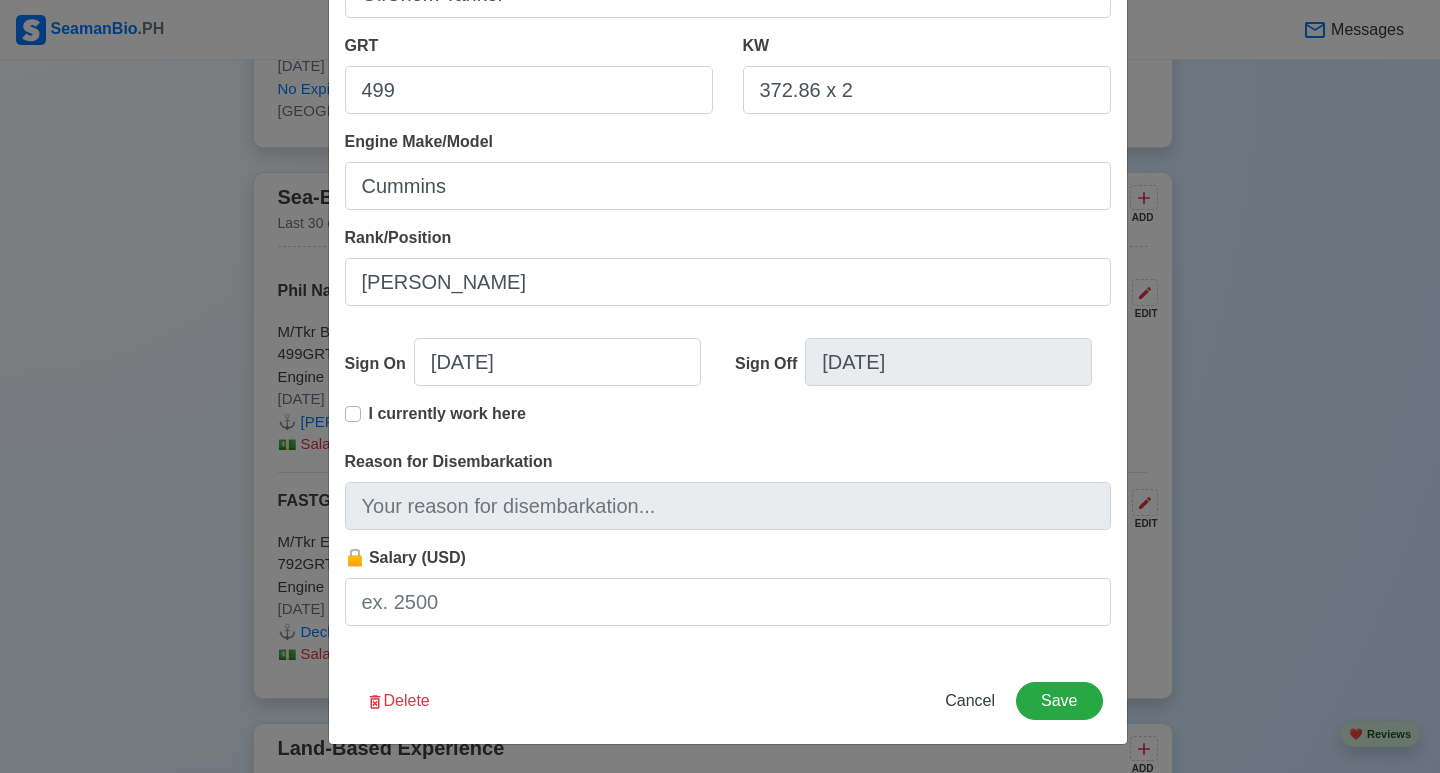click on "I currently work here" at bounding box center (447, 422) 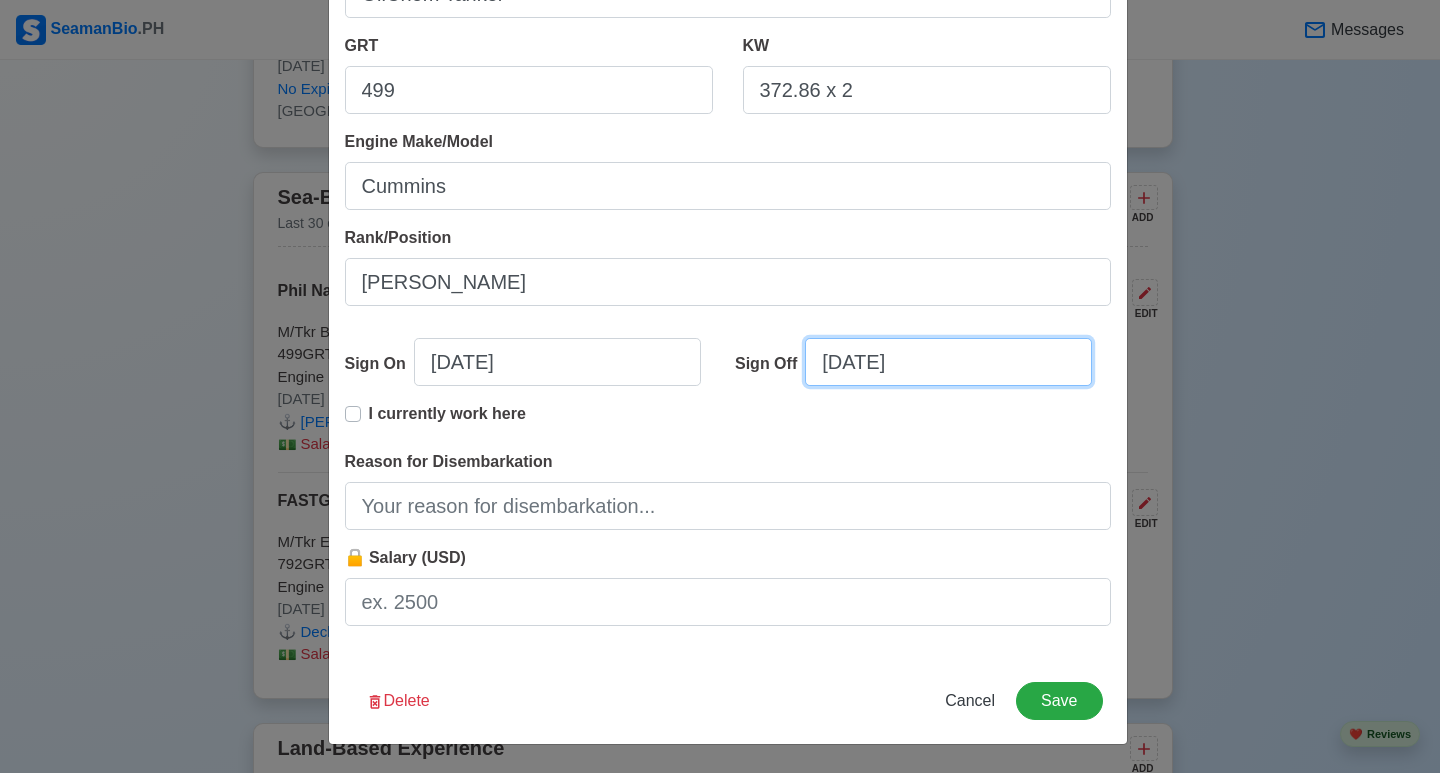 select on "****" 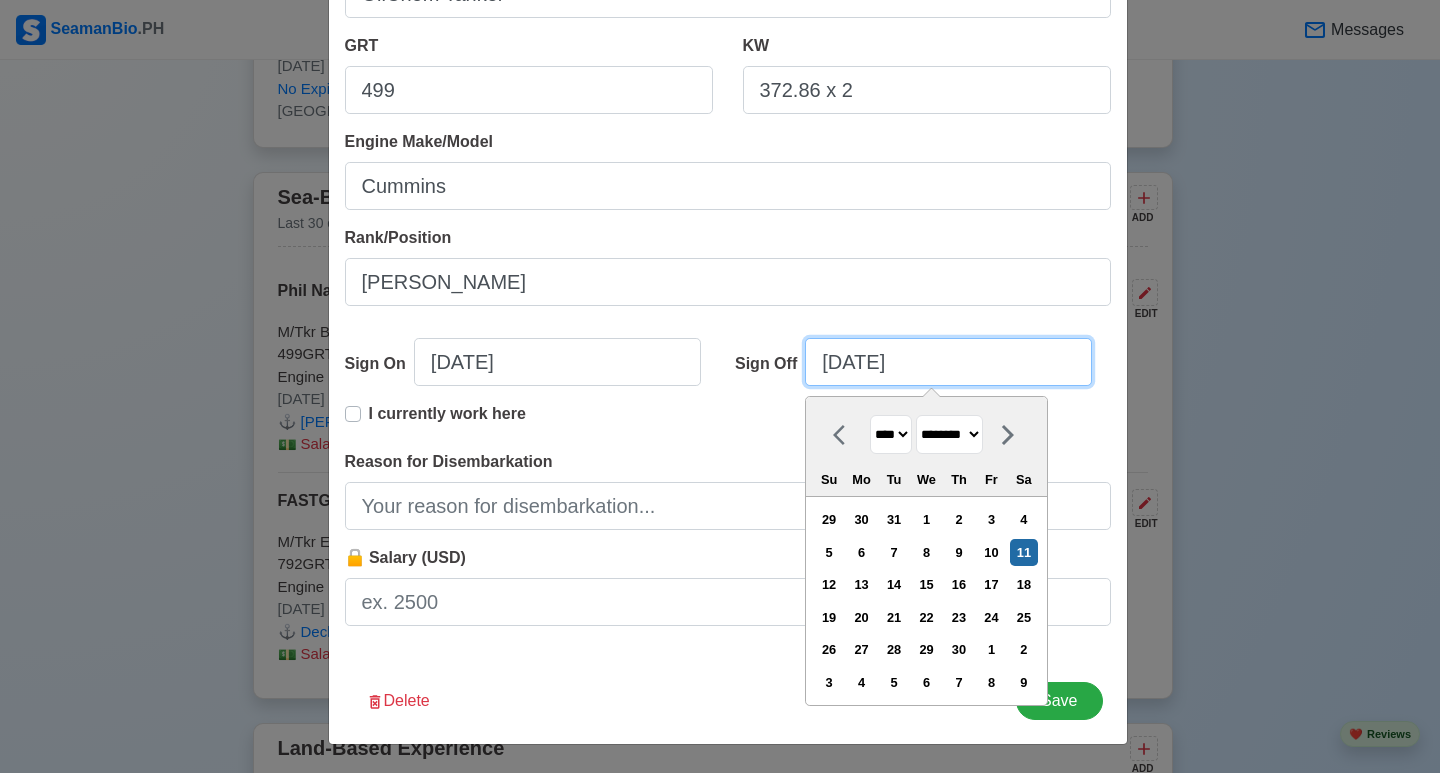 click on "[DATE]" at bounding box center (948, 362) 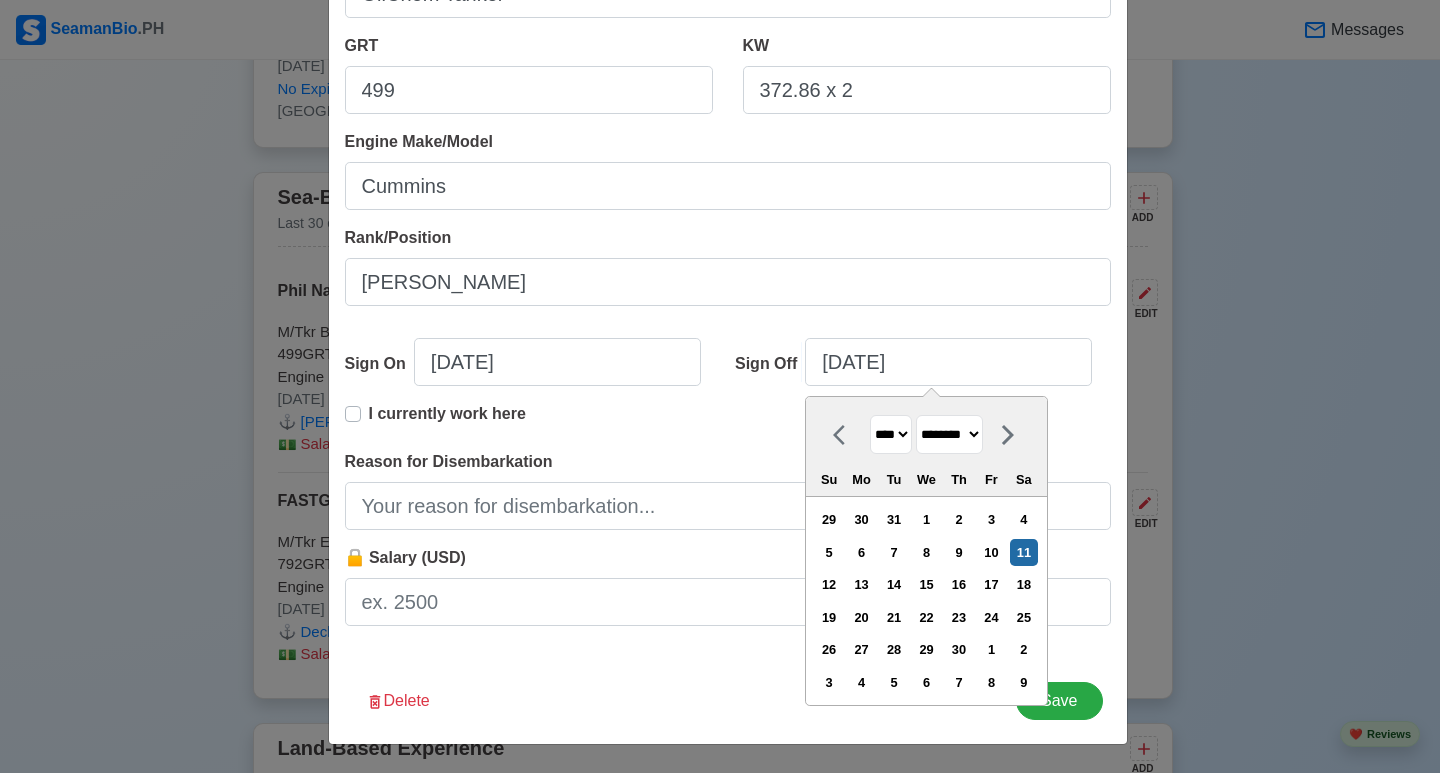 click on "Reason for Disembarkation" at bounding box center [728, 490] 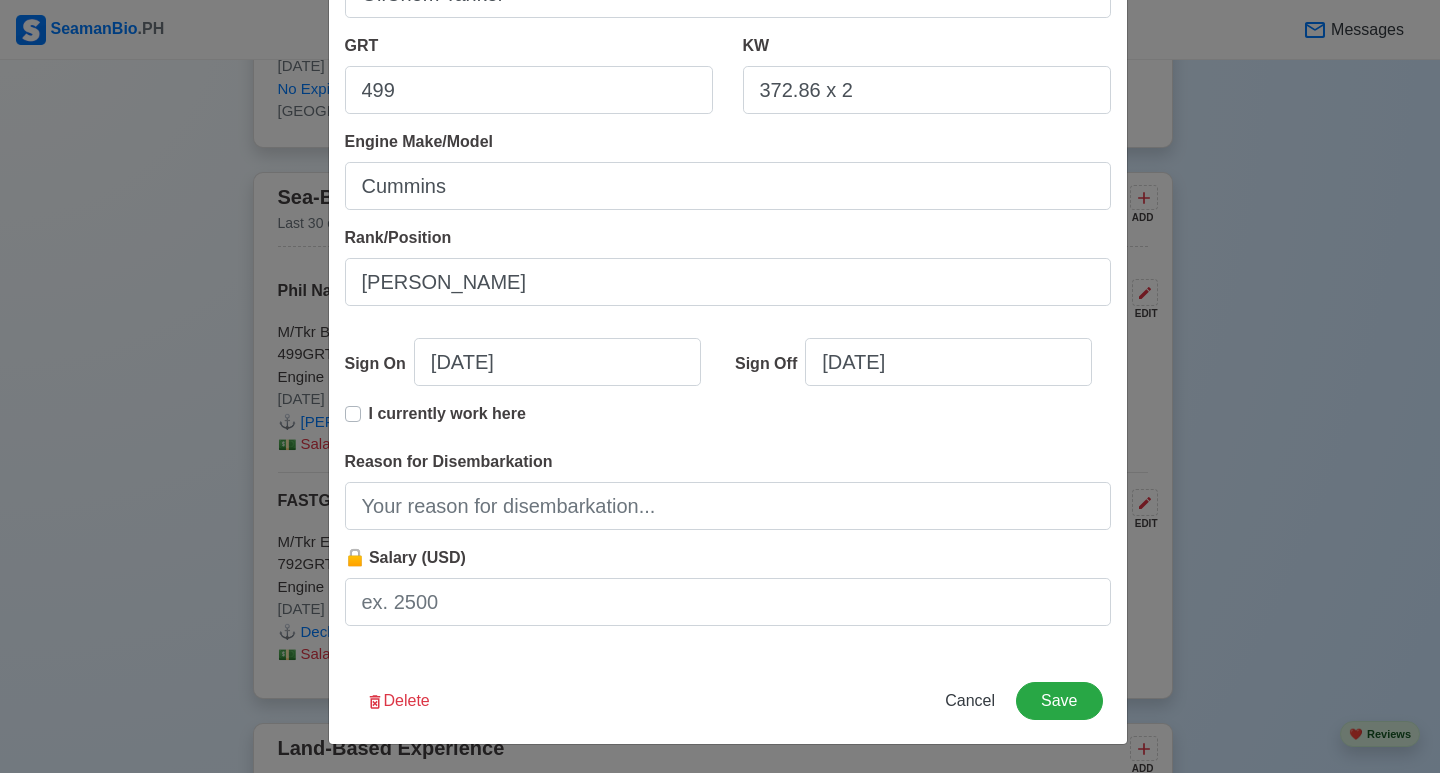 click on "I currently work here" at bounding box center [447, 422] 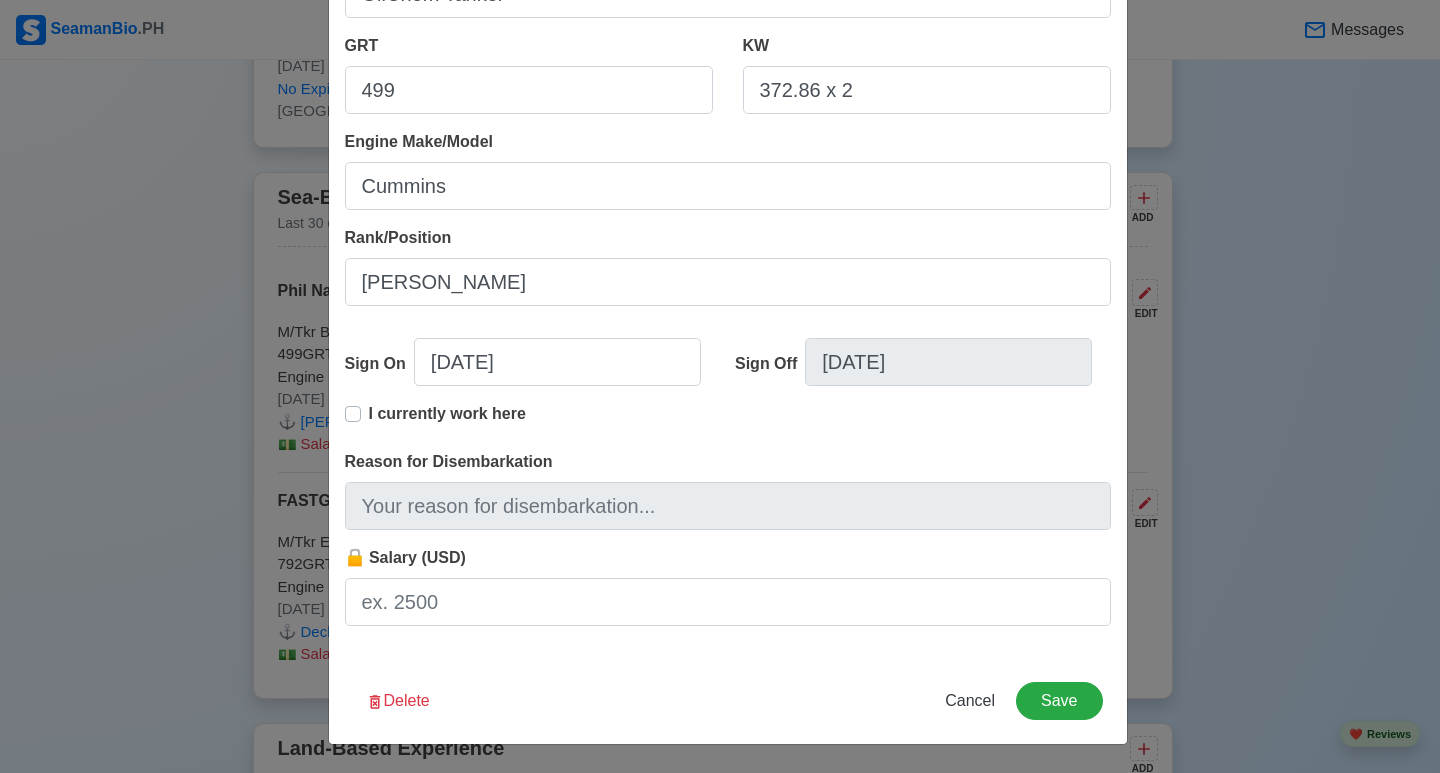 click on "I currently work here" at bounding box center (447, 422) 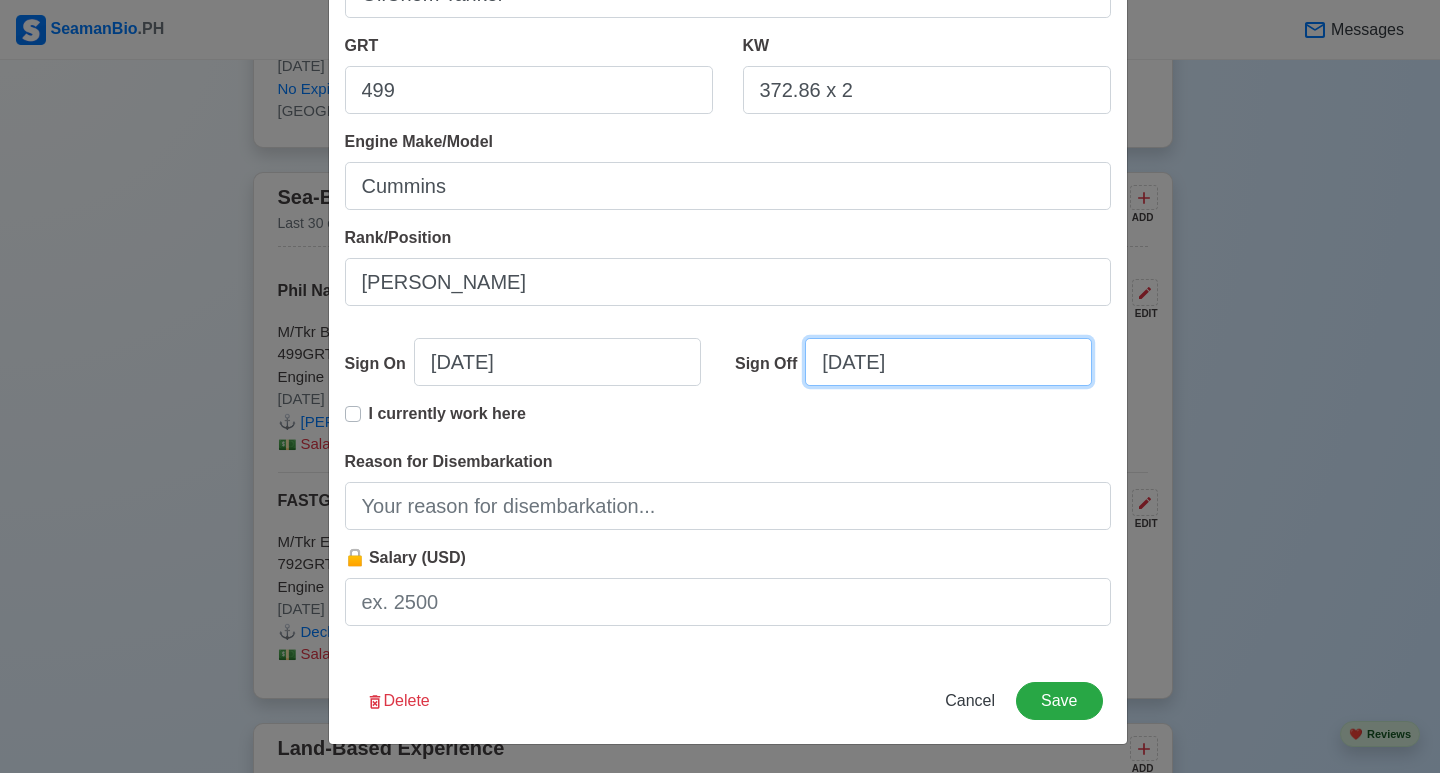 select on "****" 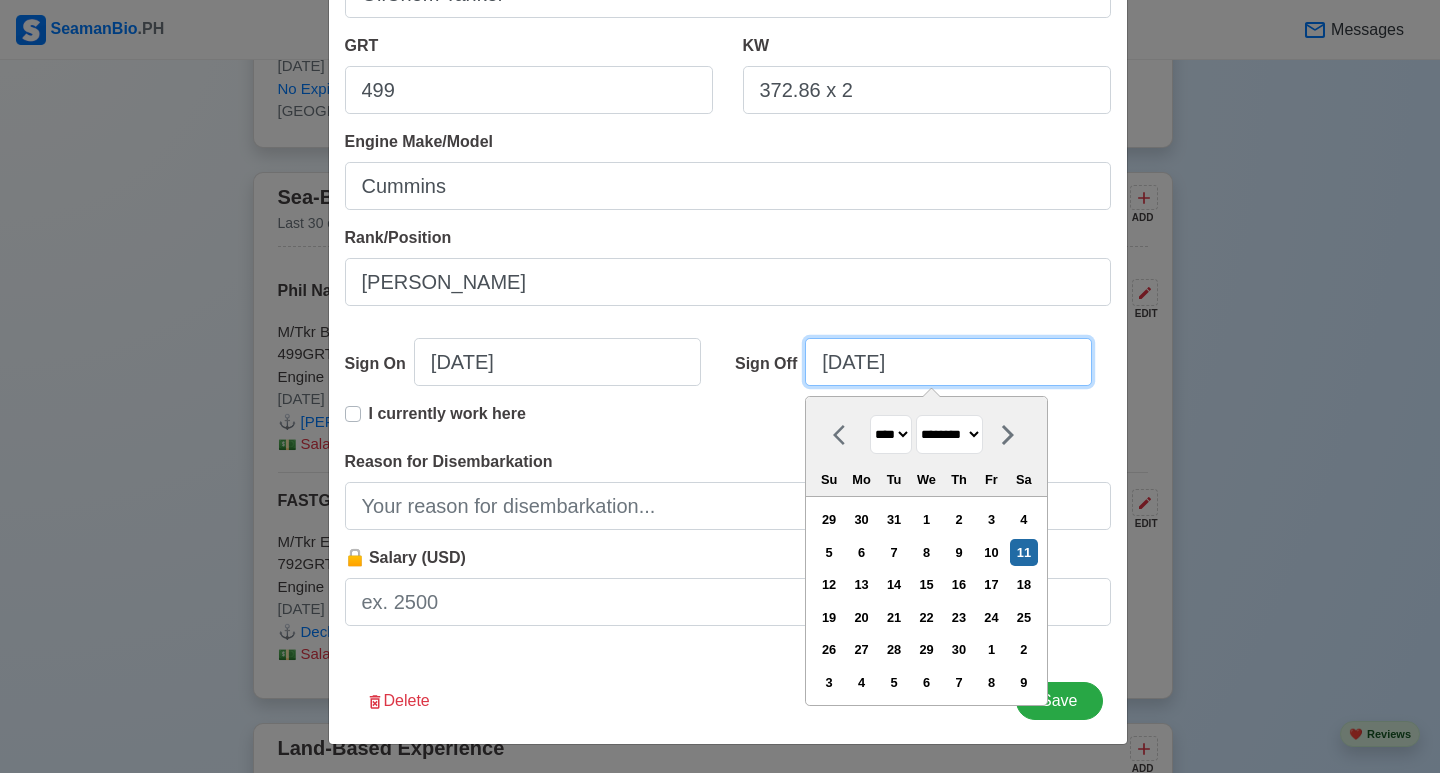 click on "[DATE]" at bounding box center [948, 362] 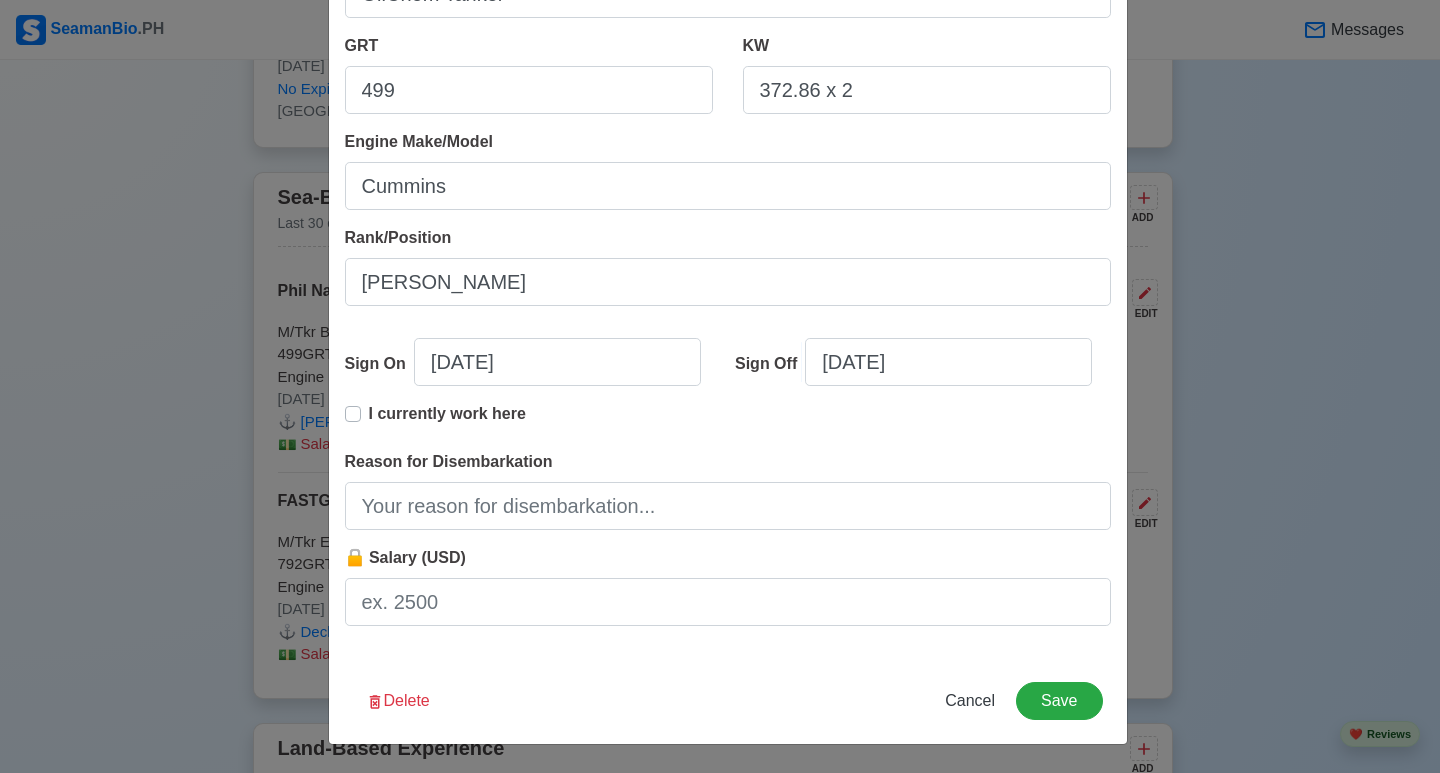 click on "Edit Experience Shipping Agency Phil National Lines Vessel Name M/Tkr BARILES Type OilChem Tanker GRT 499 KW 372.86 x 2 Engine Make/Model Cummins Rank/Position Able Bodied [PERSON_NAME] Sign On [DATE] Sign Off [DATE] I currently work here Reason for Disembarkation 🔒 Salary (USD)  Delete Cancel Save" at bounding box center (728, 203) 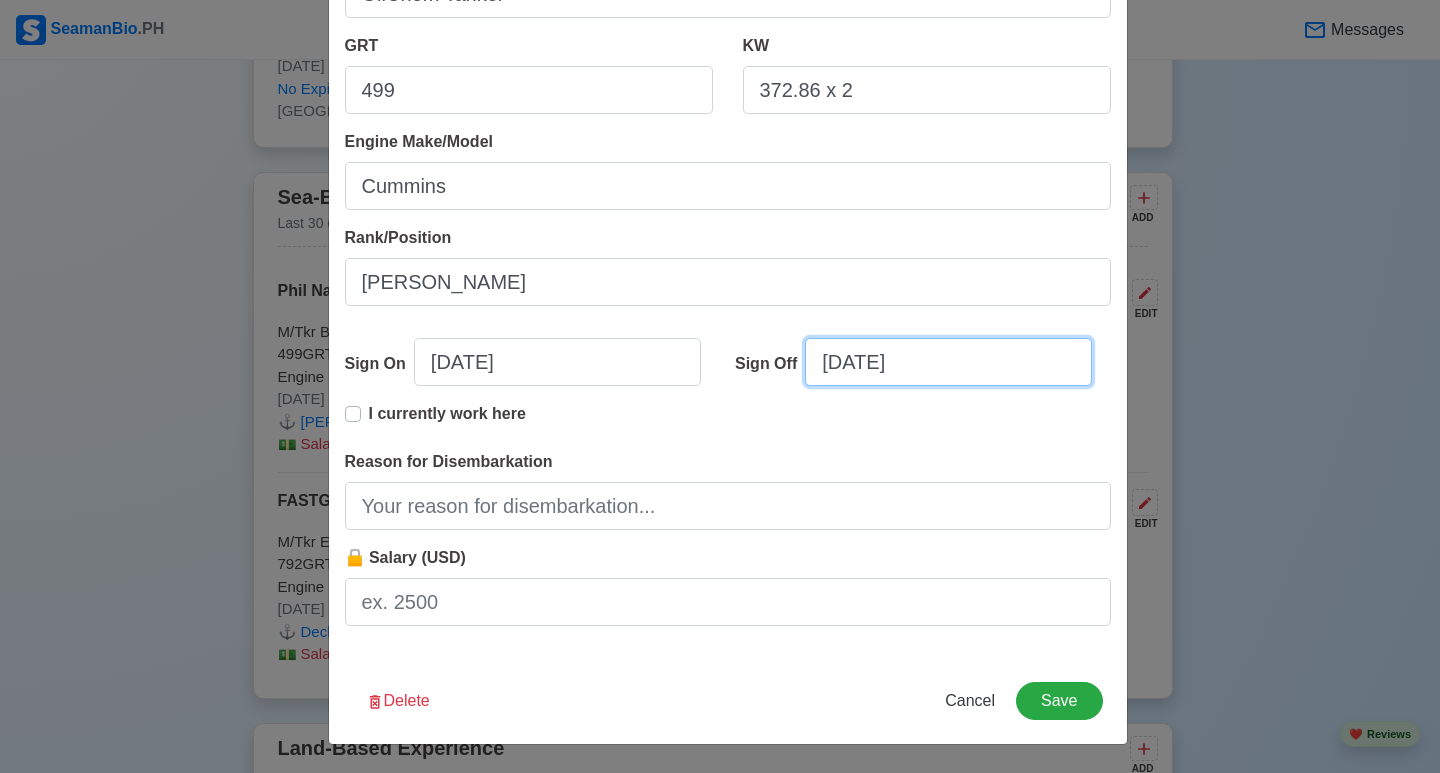 click on "[DATE]" at bounding box center [948, 362] 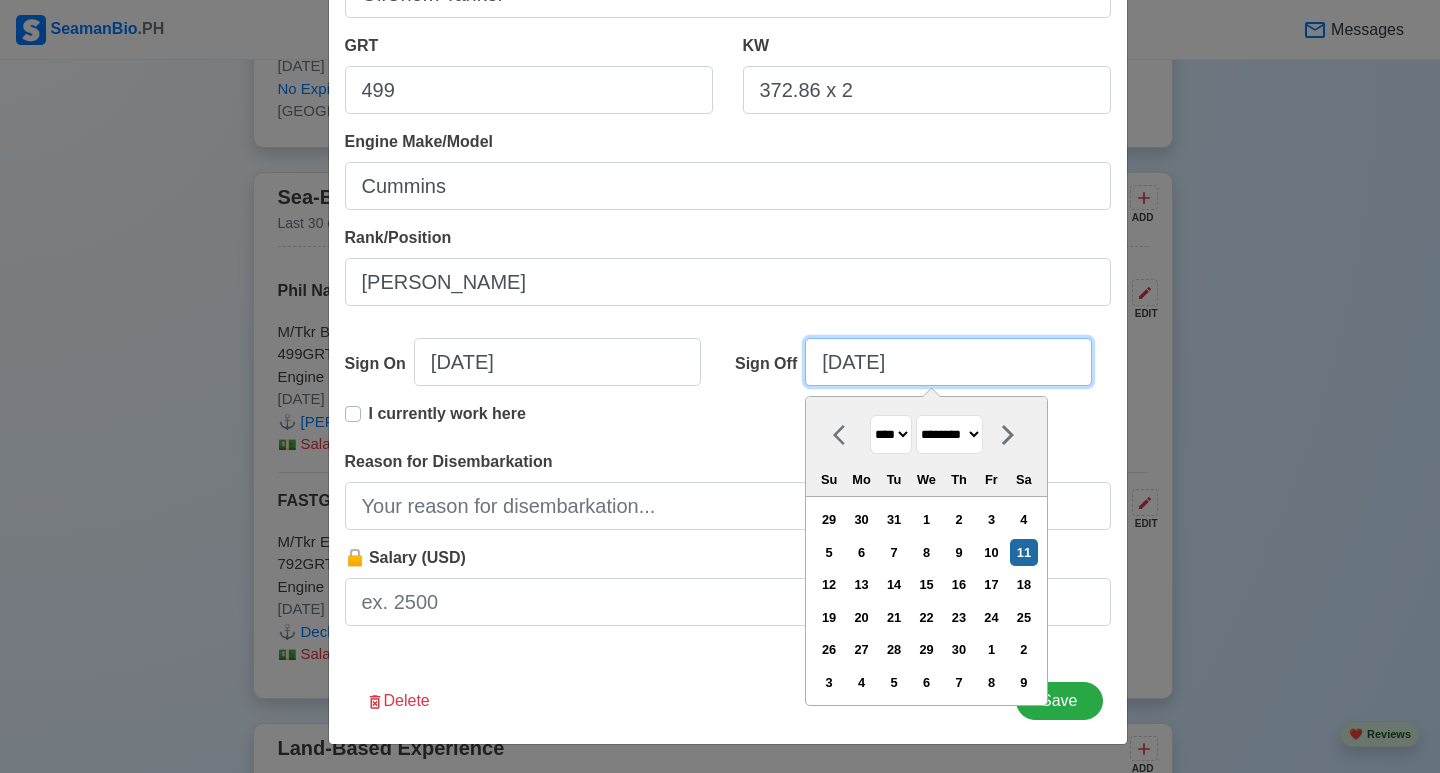 click on "[DATE]" at bounding box center [948, 362] 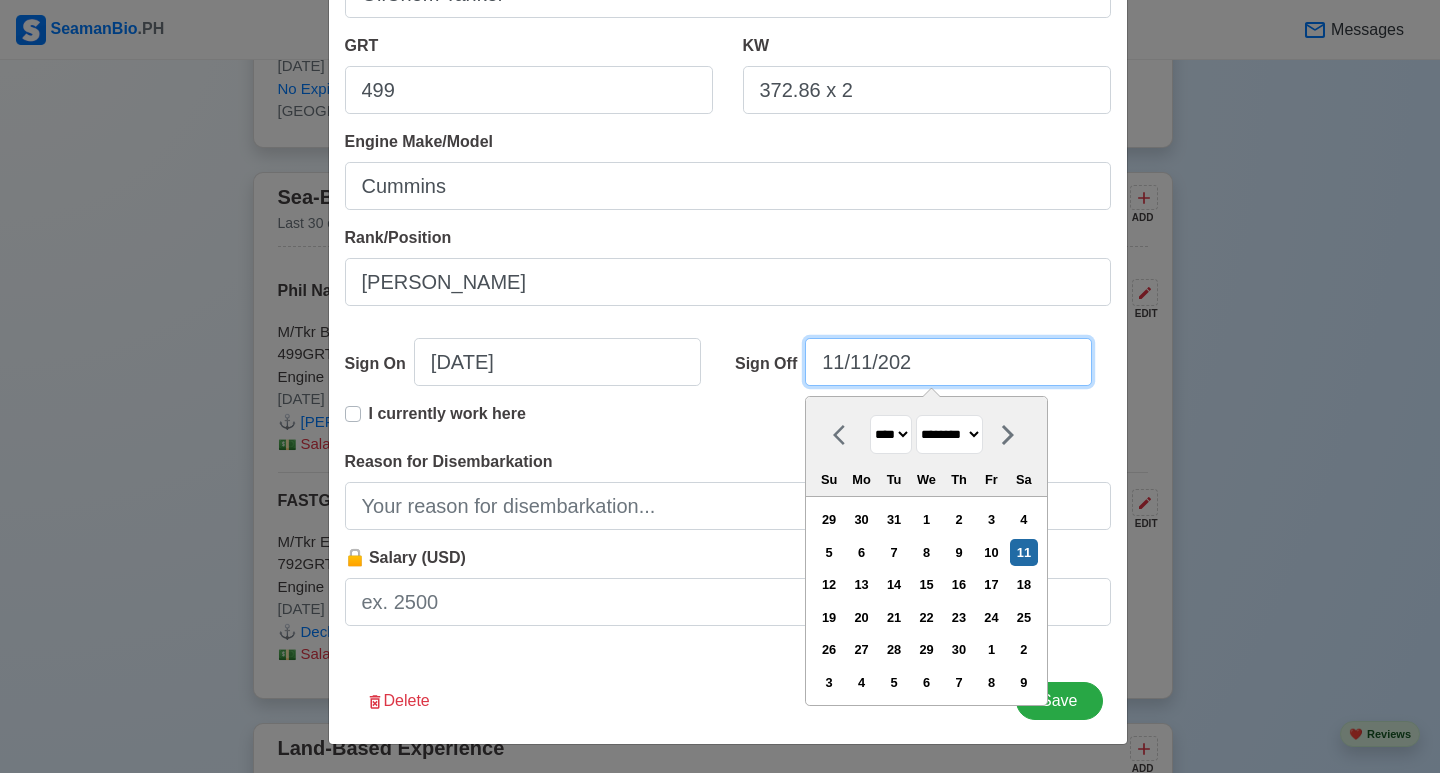 type on "[DATE]" 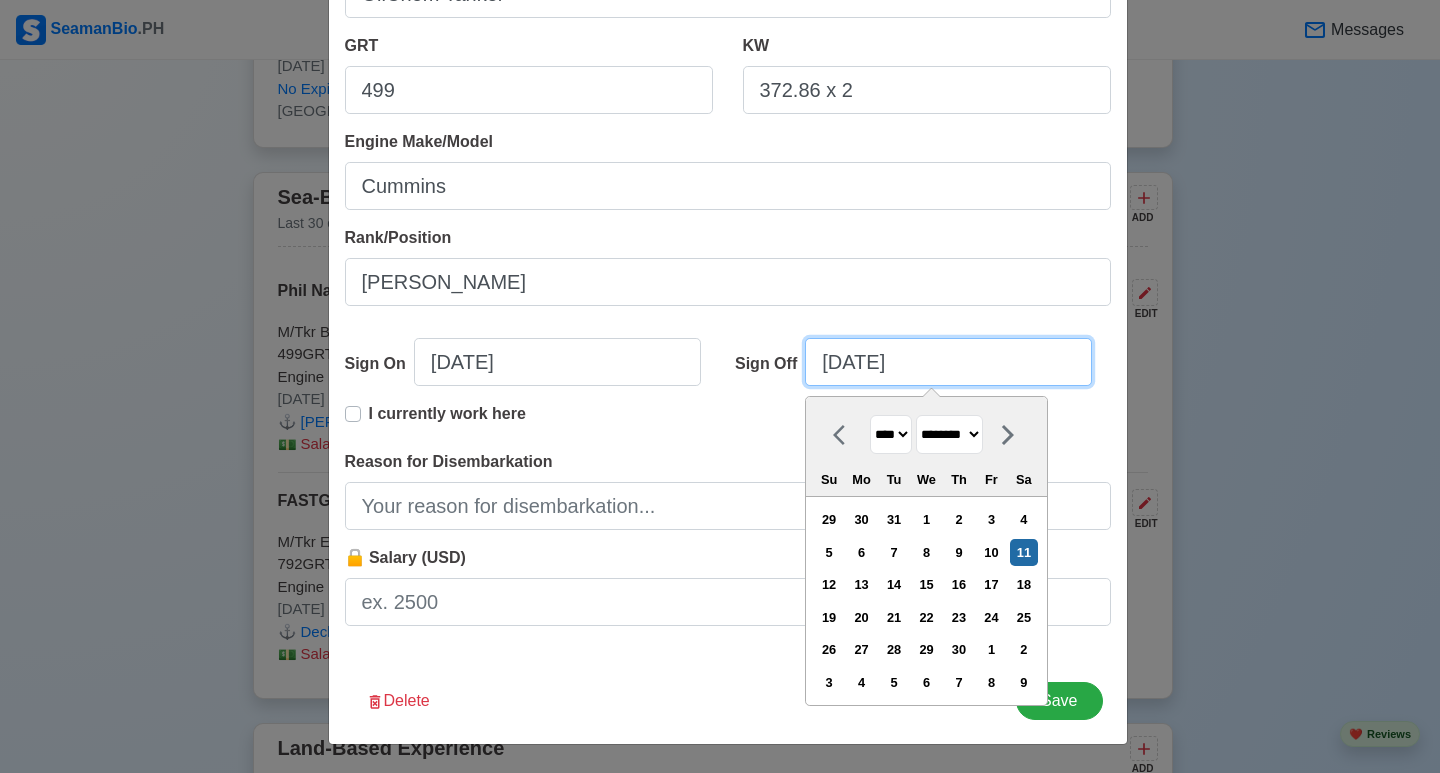 type on "11/11/2" 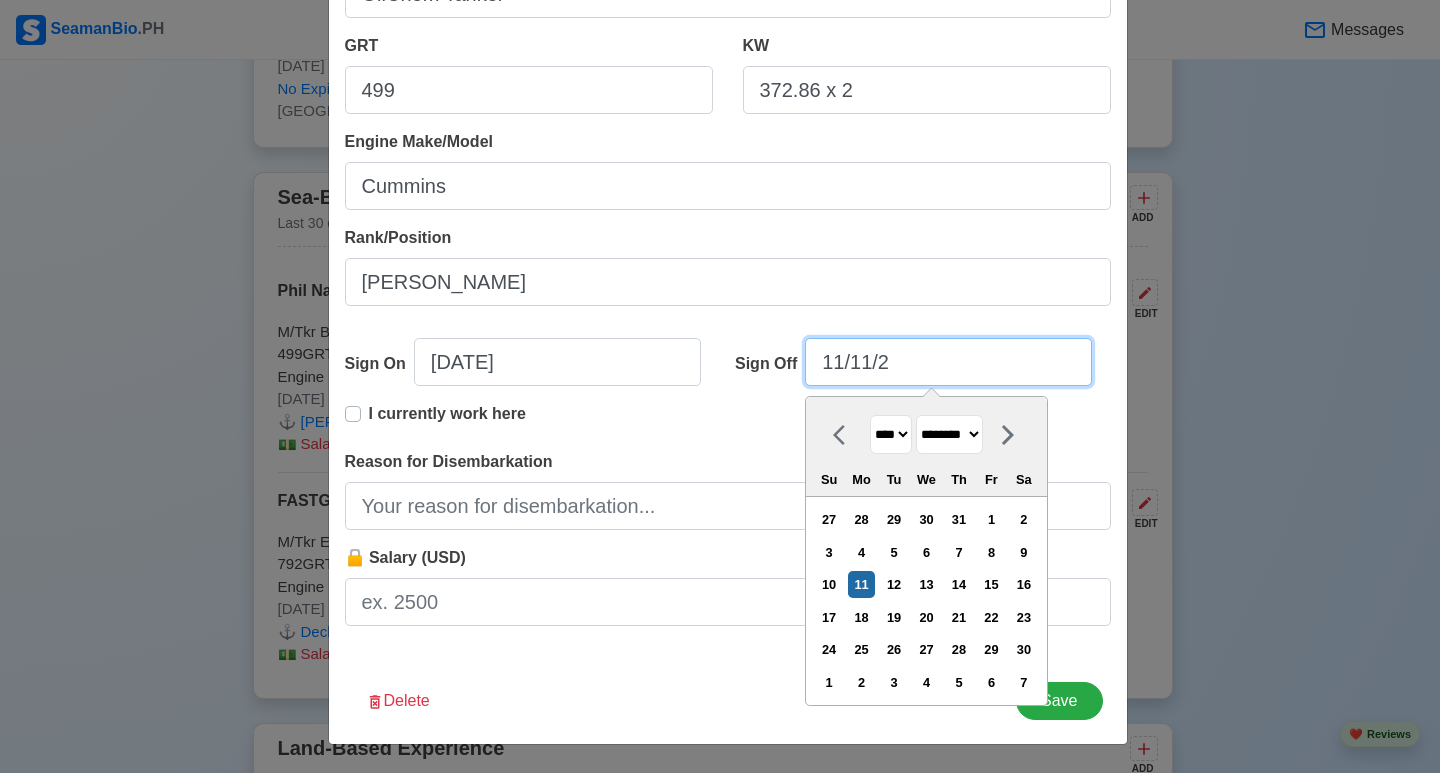 type on "11/11/" 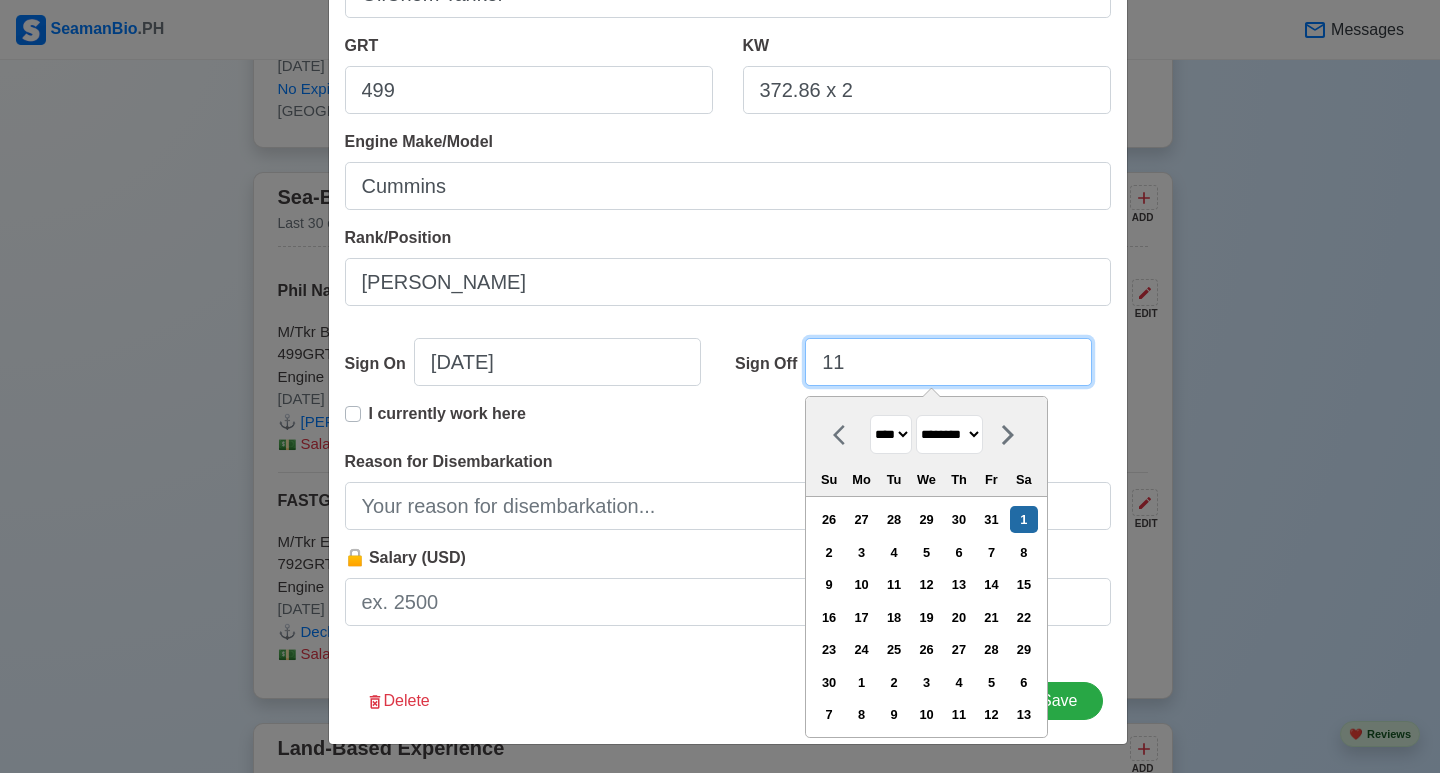 type on "1" 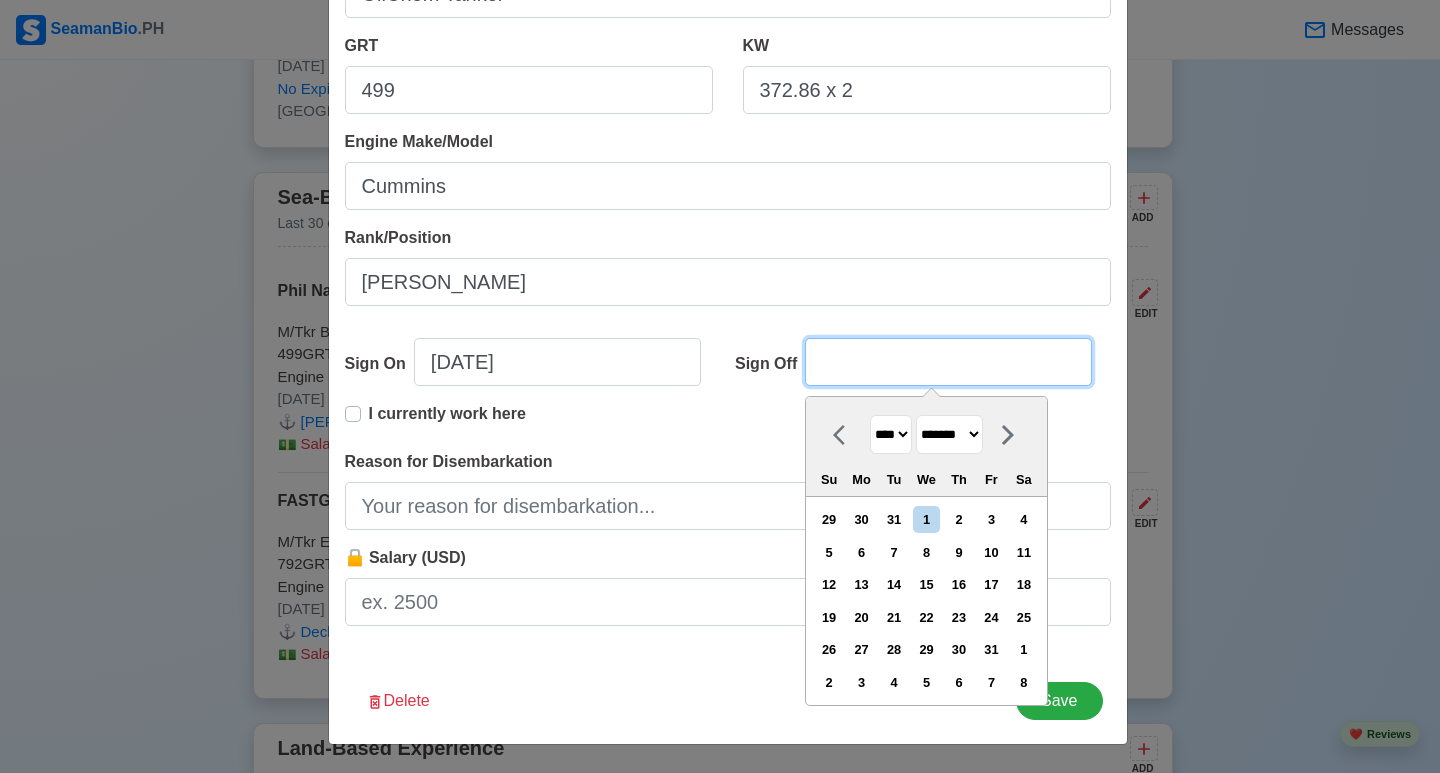 type on "0" 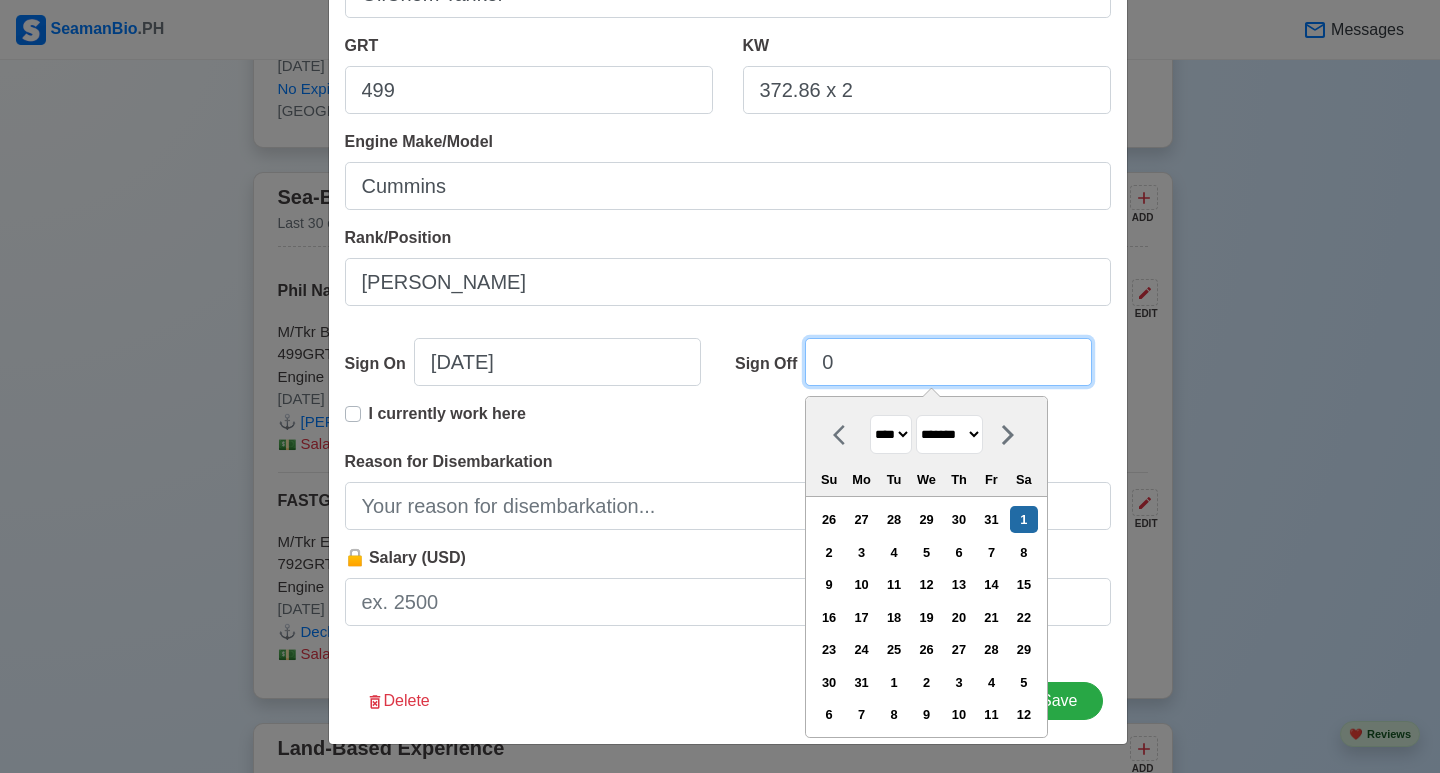 type on "08" 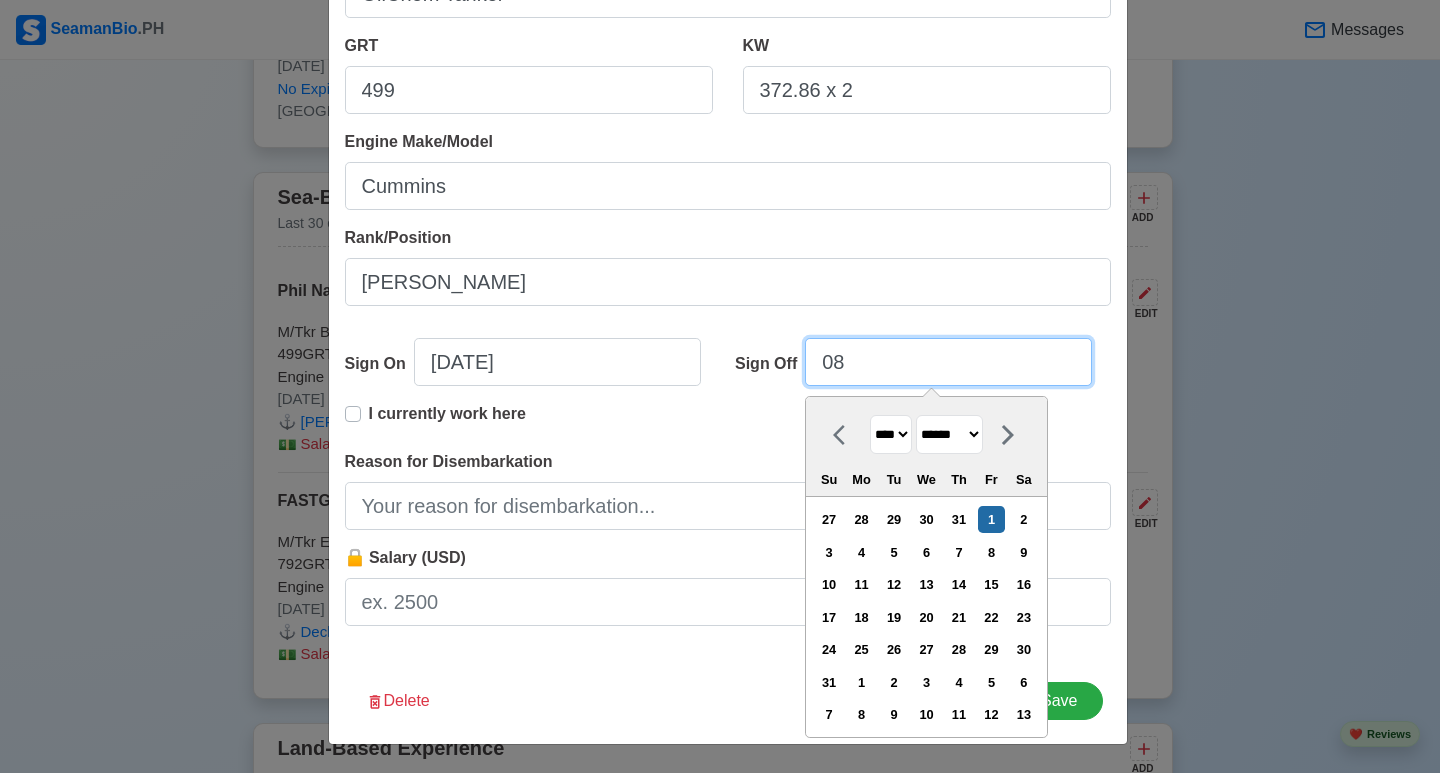 type on "08" 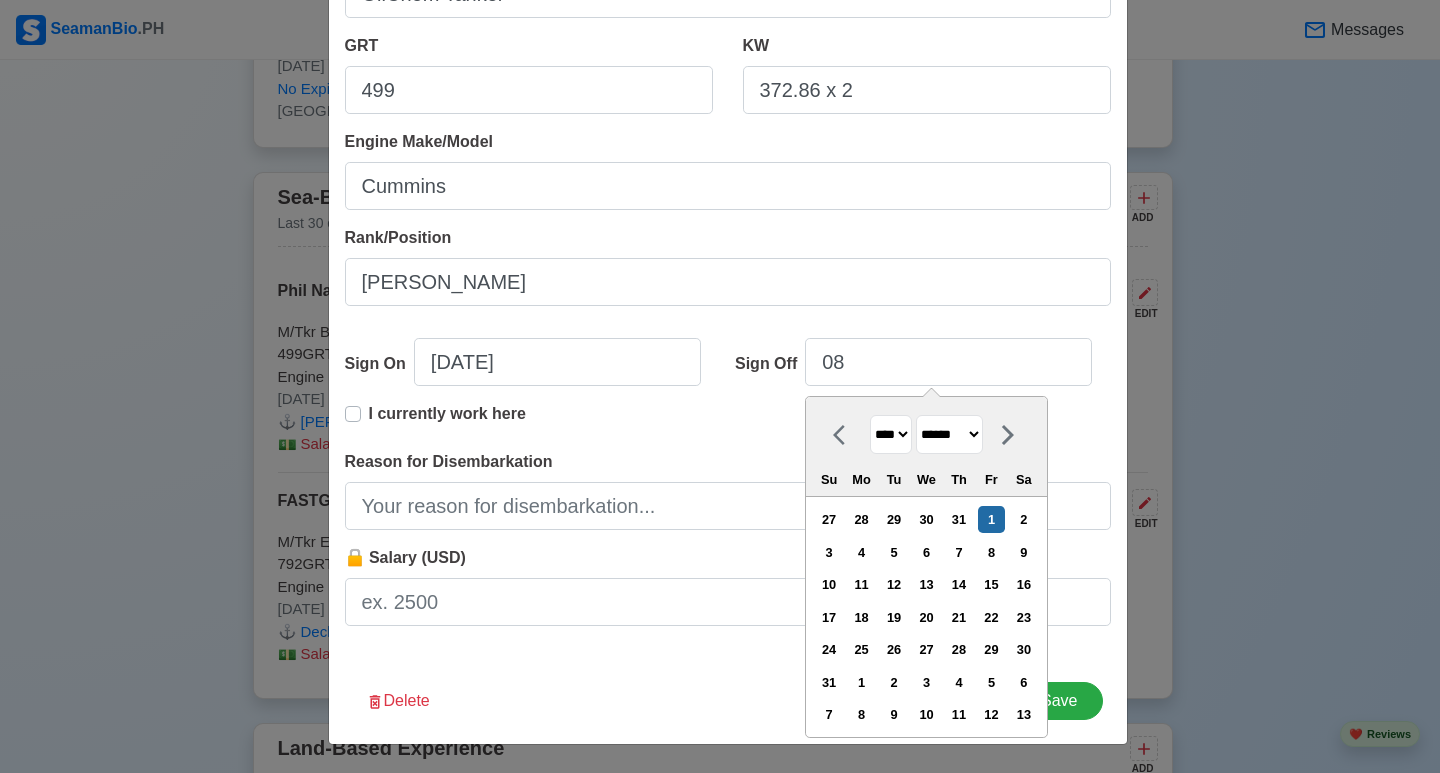 click on "3 4 5 6 7 8 9" at bounding box center [926, 552] 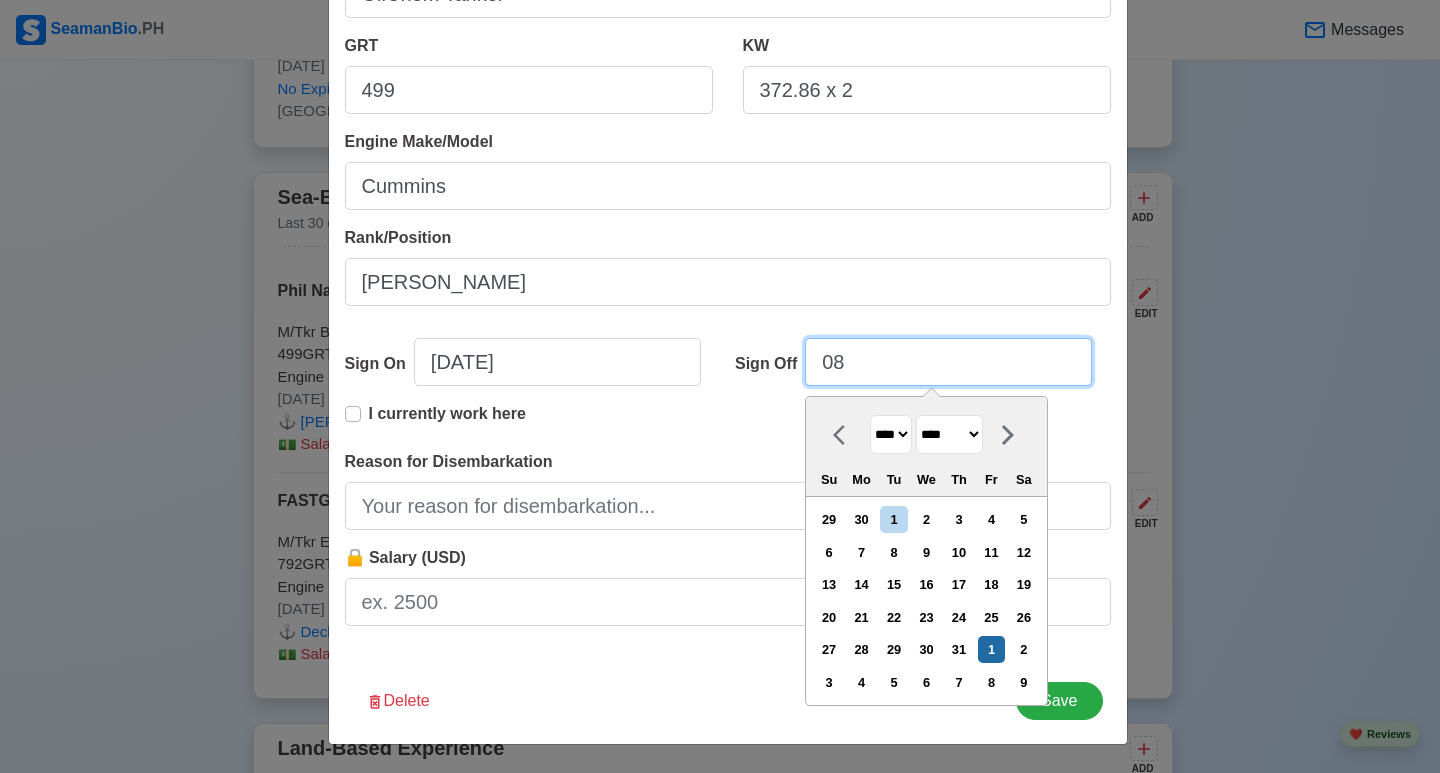click on "08" at bounding box center (948, 362) 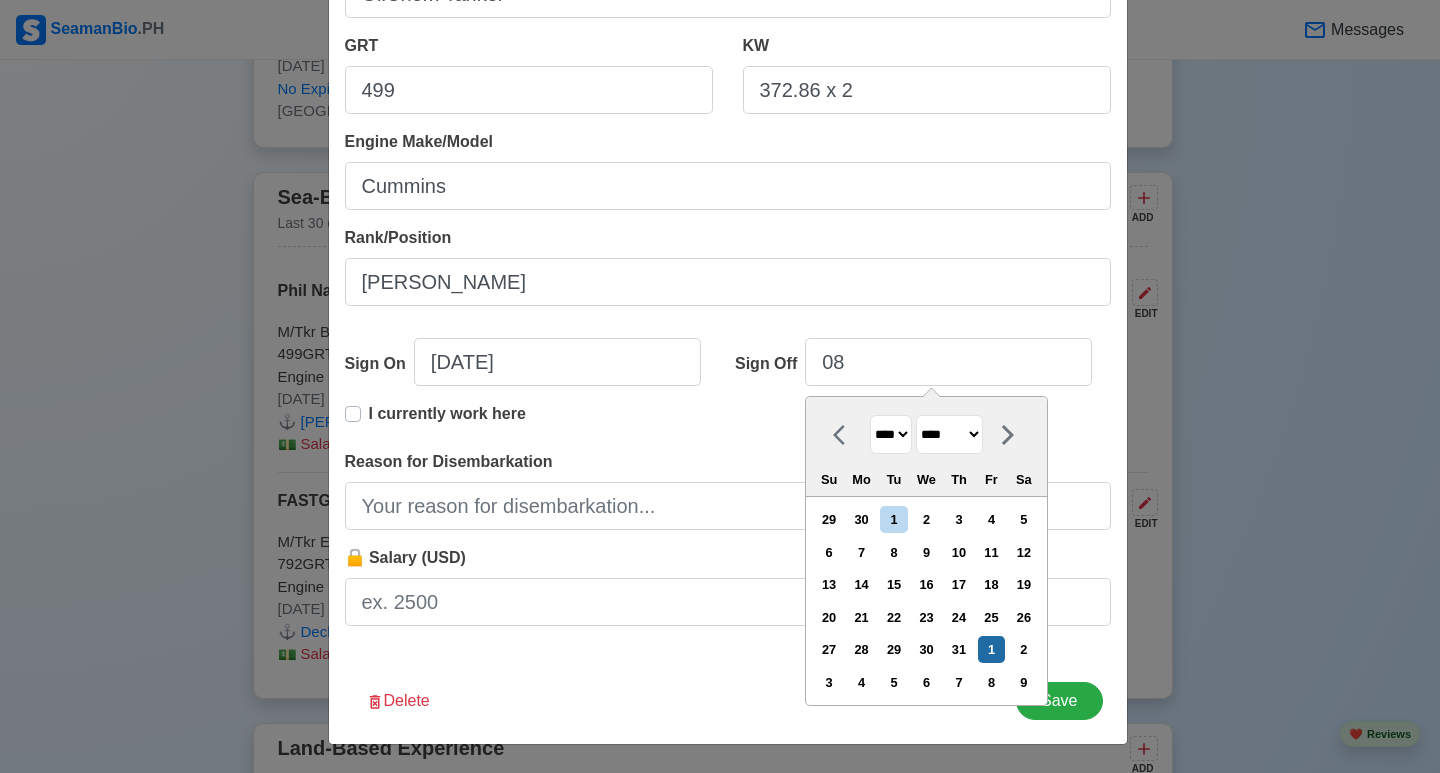 drag, startPoint x: 966, startPoint y: 428, endPoint x: 989, endPoint y: 429, distance: 23.021729 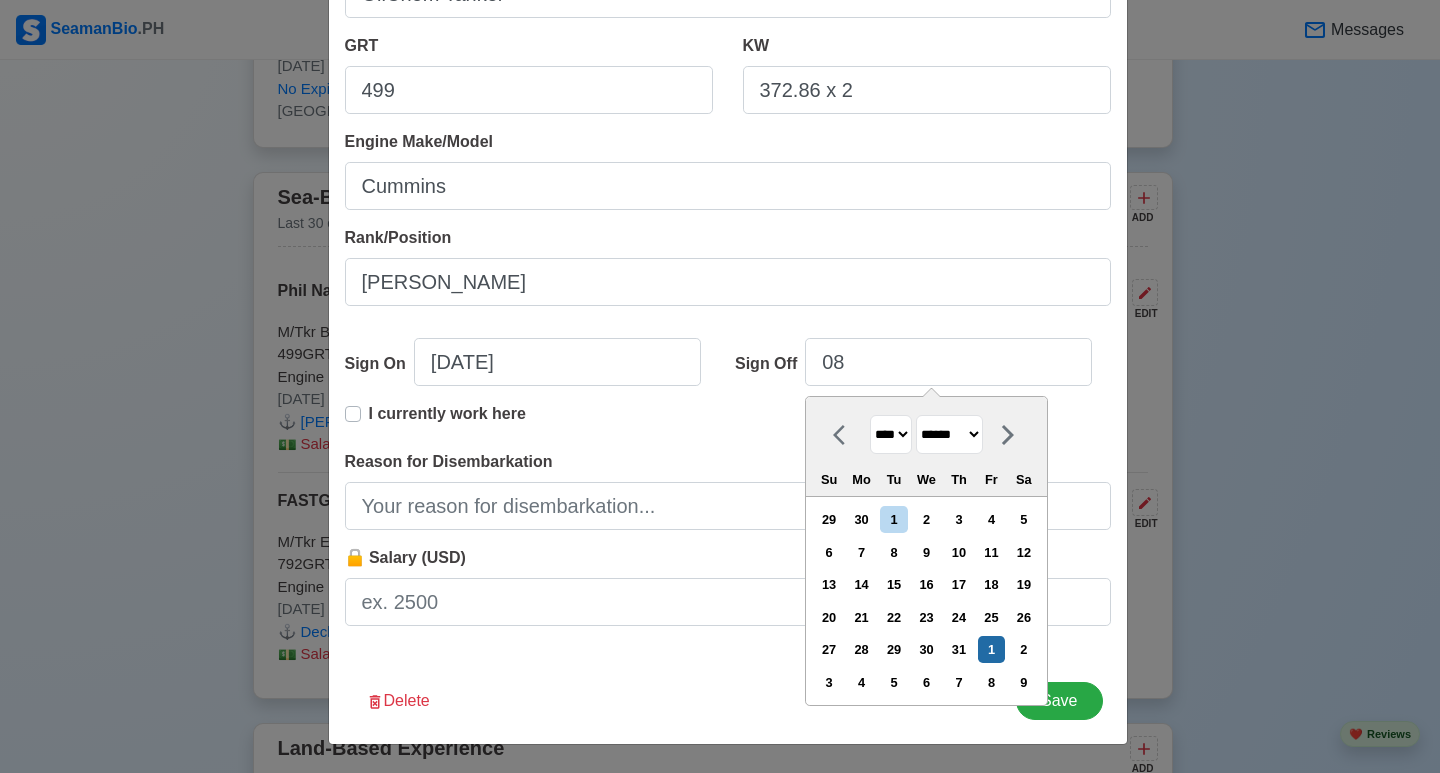 click on "******* ******** ***** ***** *** **** **** ****** ********* ******* ******** ********" at bounding box center [949, 434] 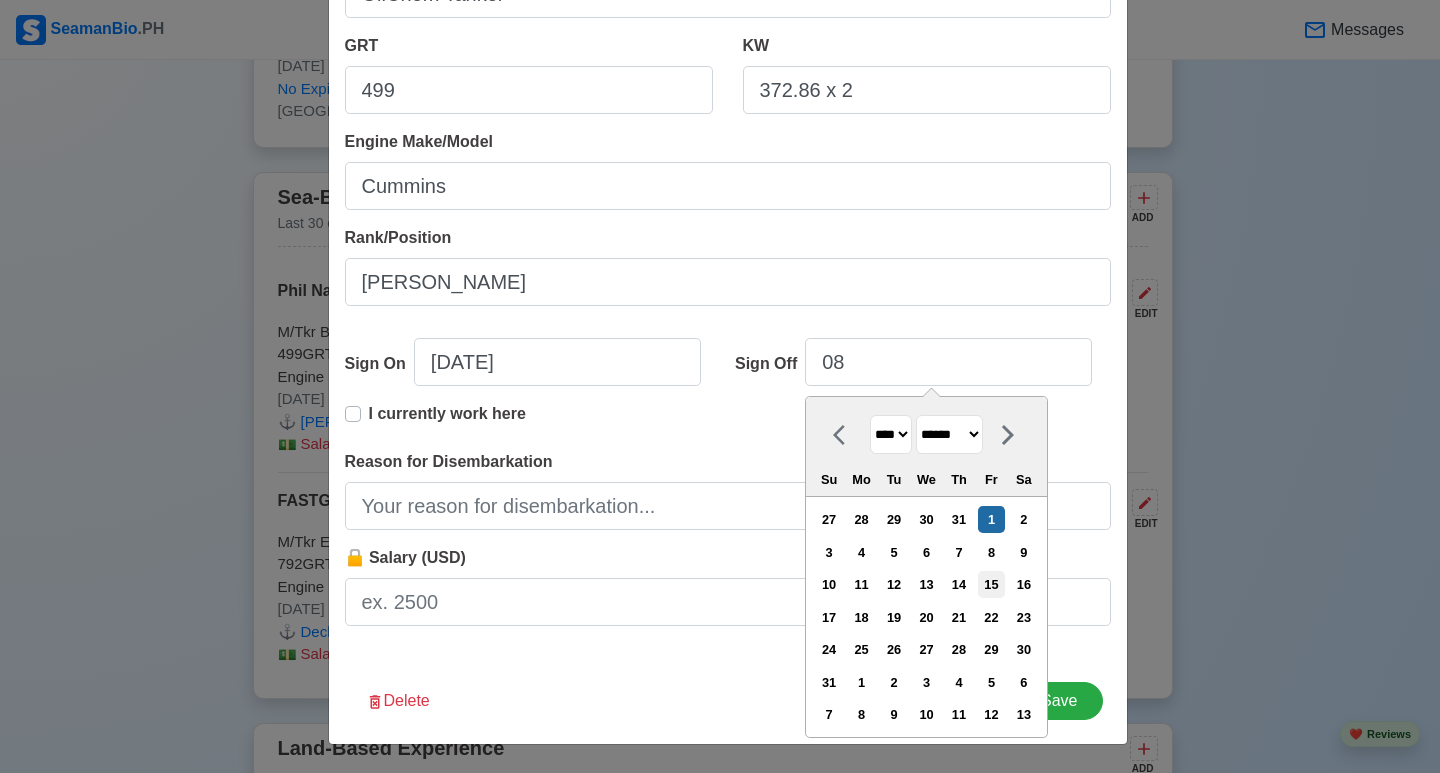 click on "15" at bounding box center [991, 584] 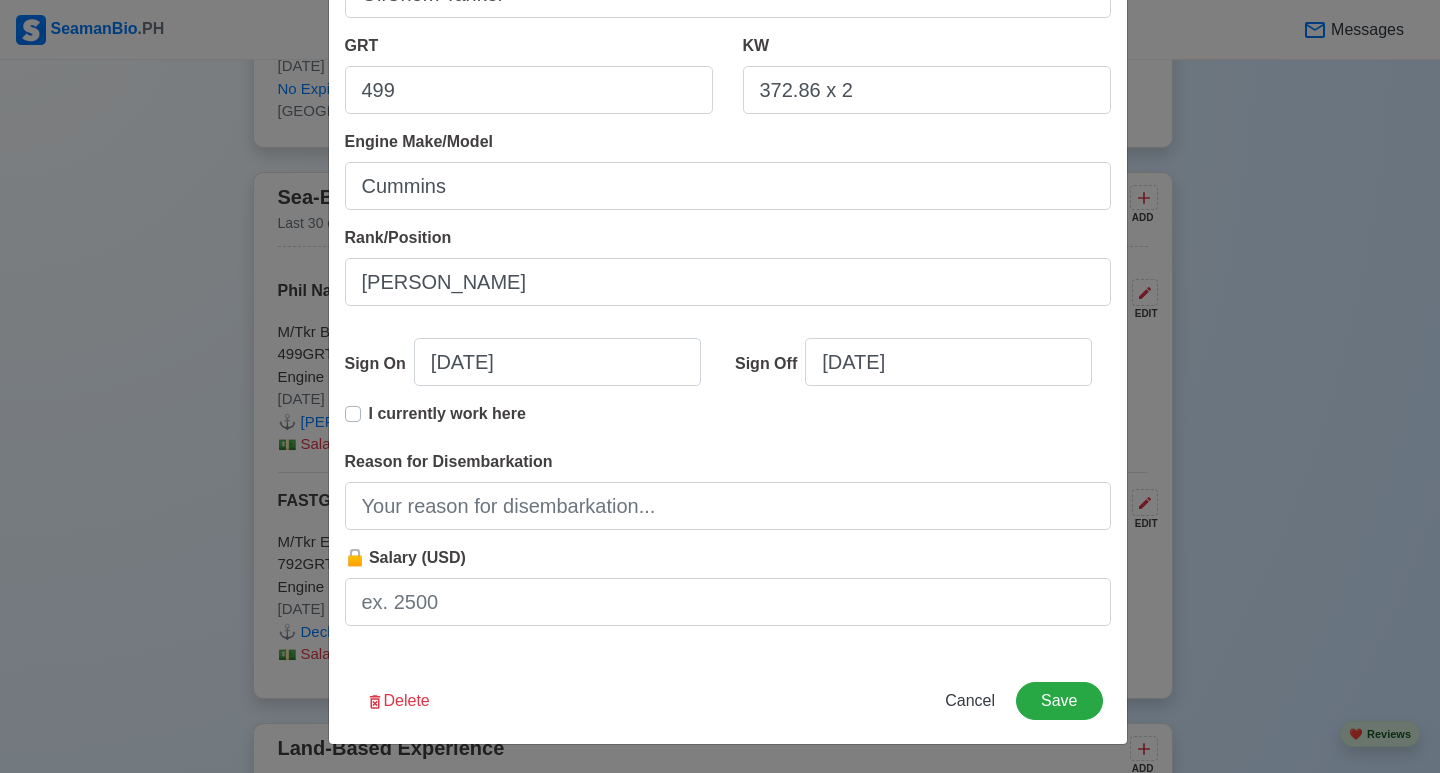 click on "I currently work here" at bounding box center (728, 426) 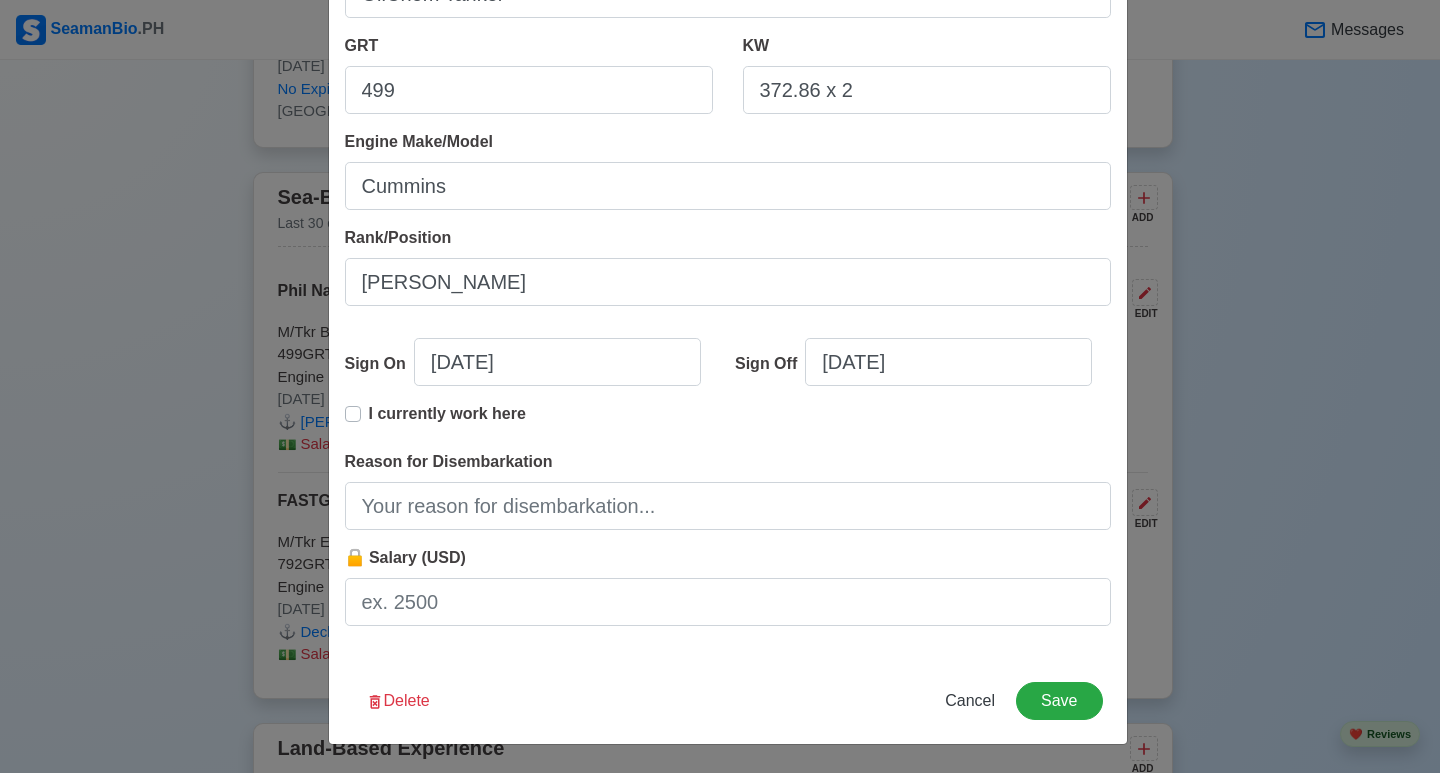 click on "I currently work here" at bounding box center [447, 422] 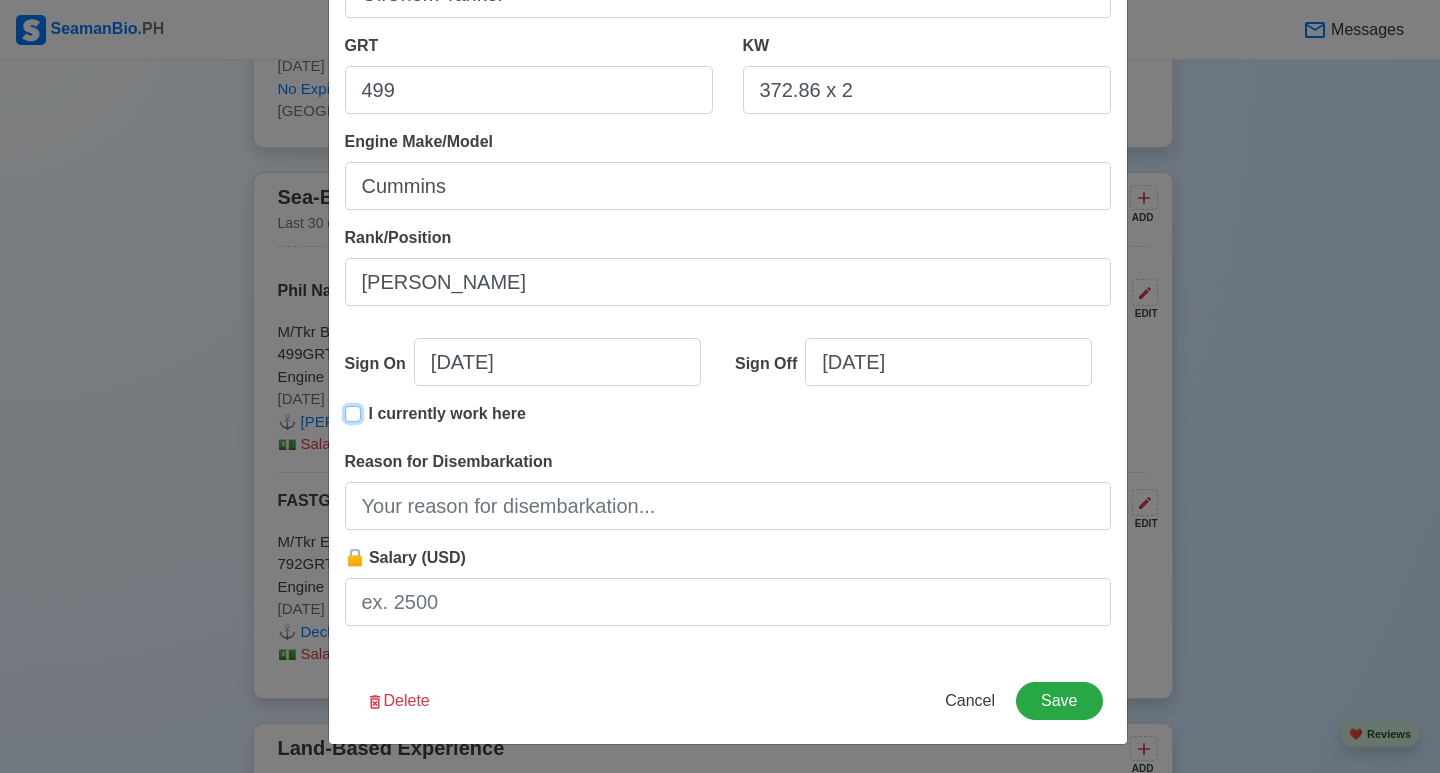 type on "[DATE]" 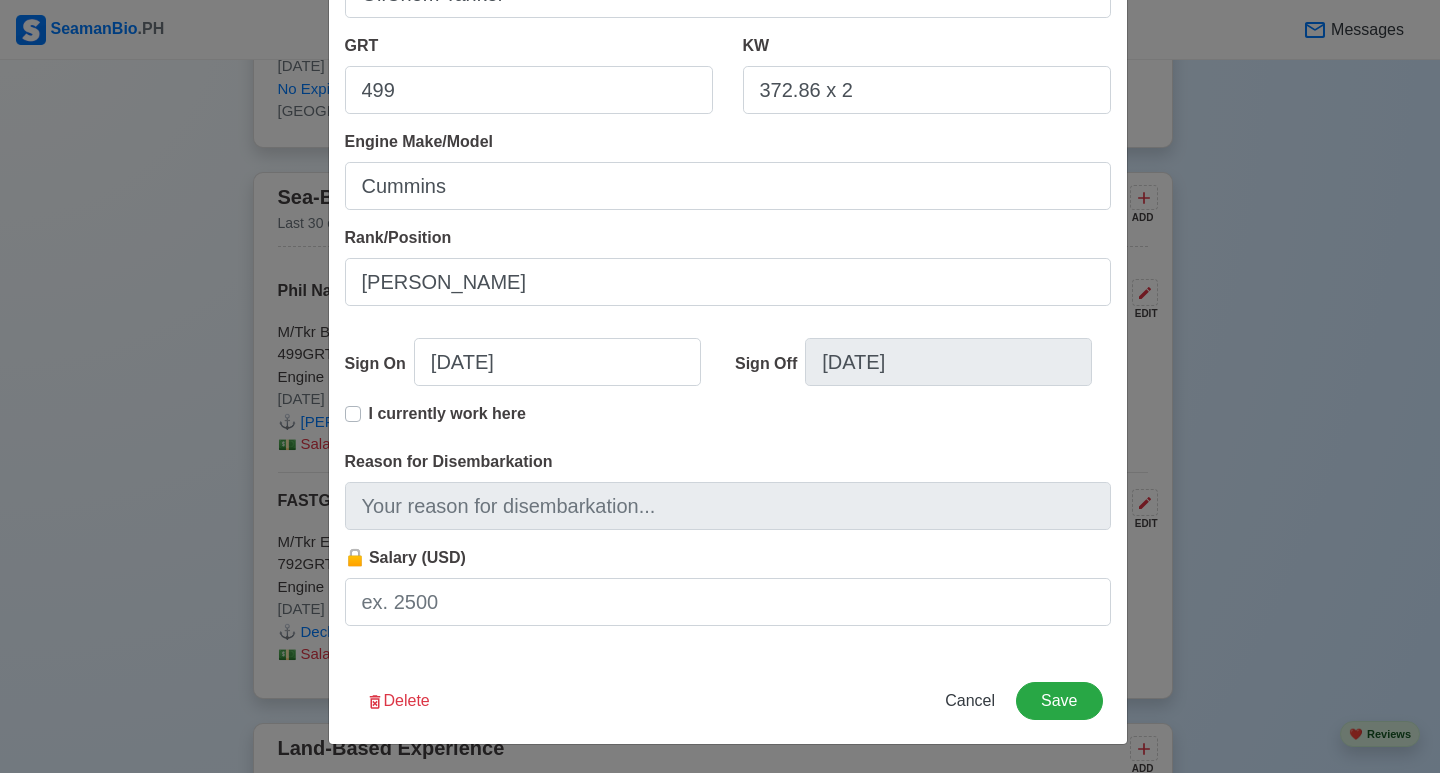 click on "I currently work here" at bounding box center [447, 422] 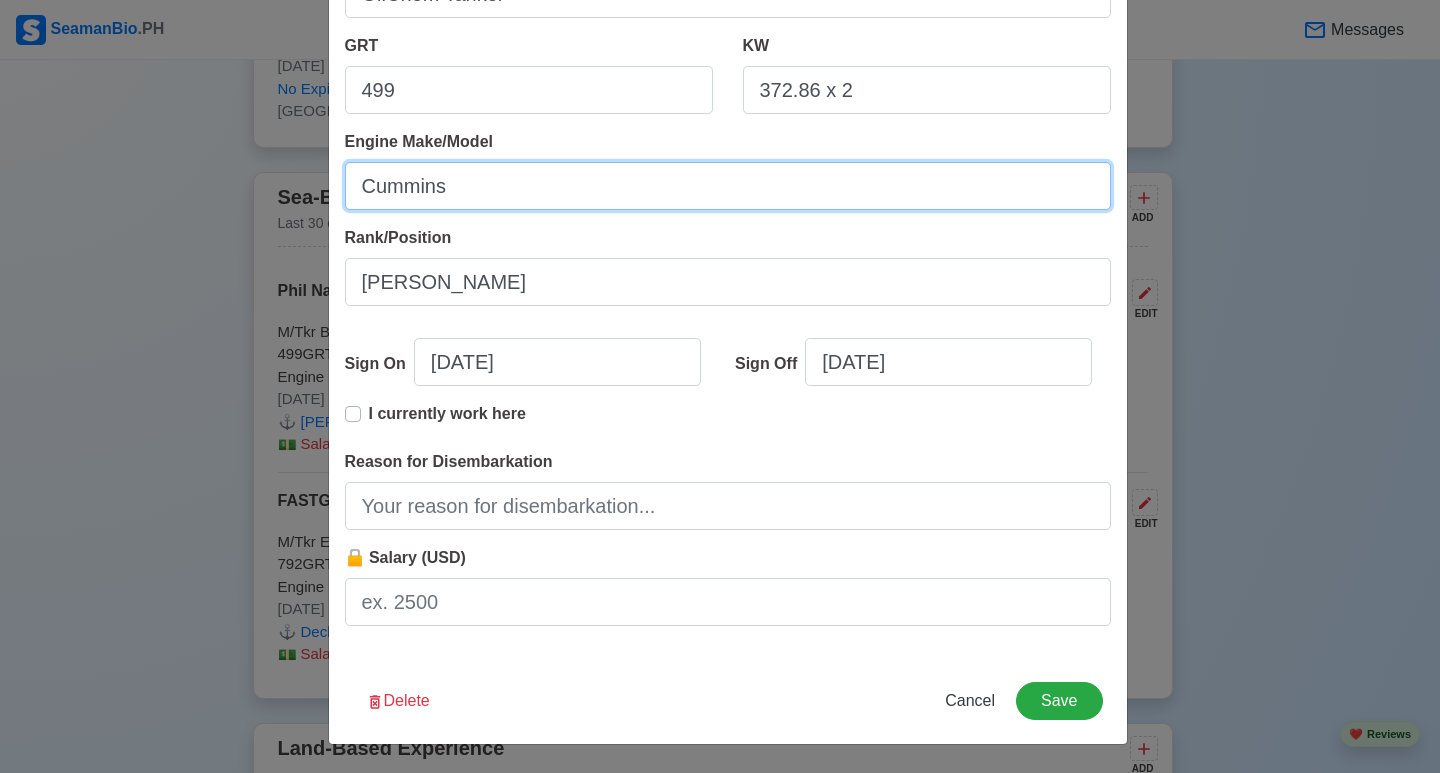 click on "Cummins" at bounding box center [728, 186] 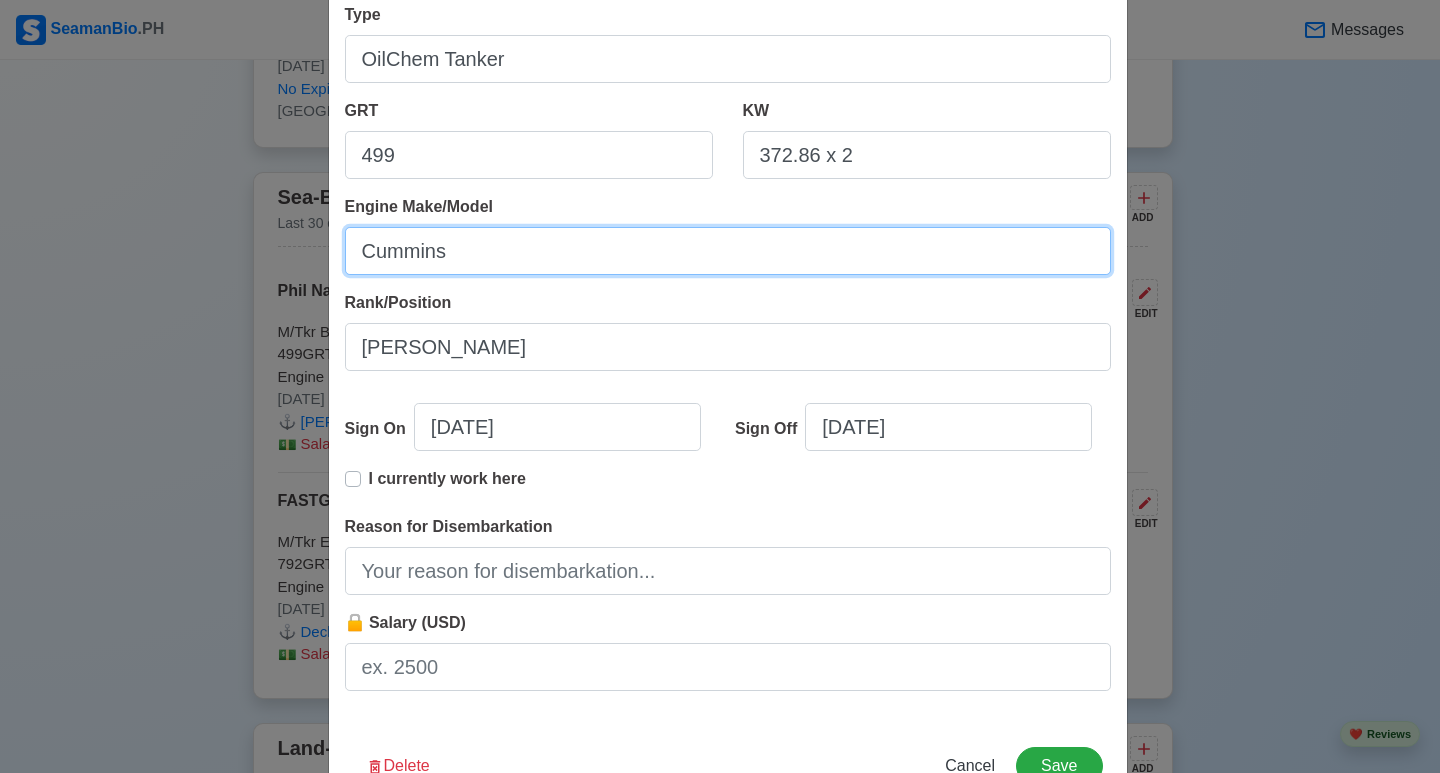 scroll, scrollTop: 167, scrollLeft: 0, axis: vertical 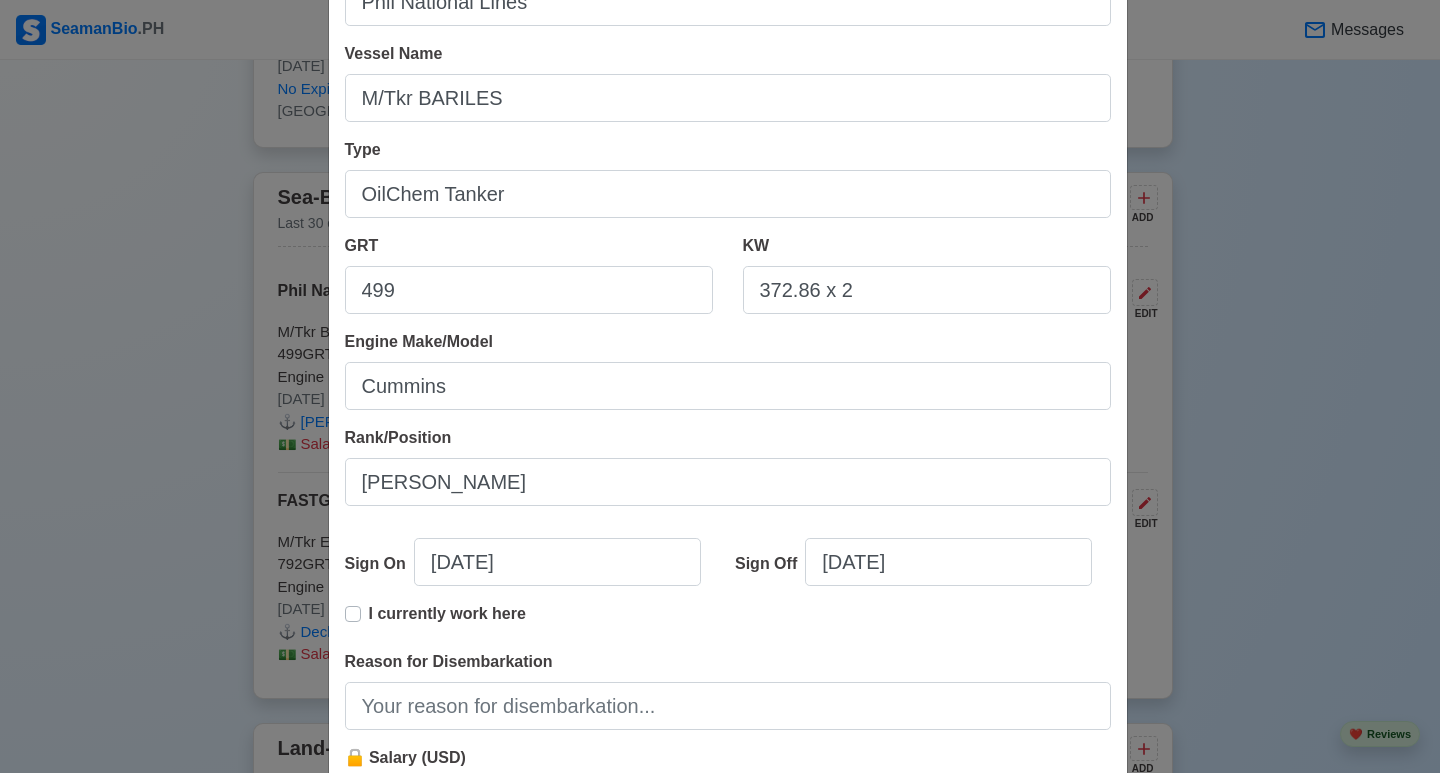 click on "Rank/Position [PERSON_NAME]" at bounding box center (728, 466) 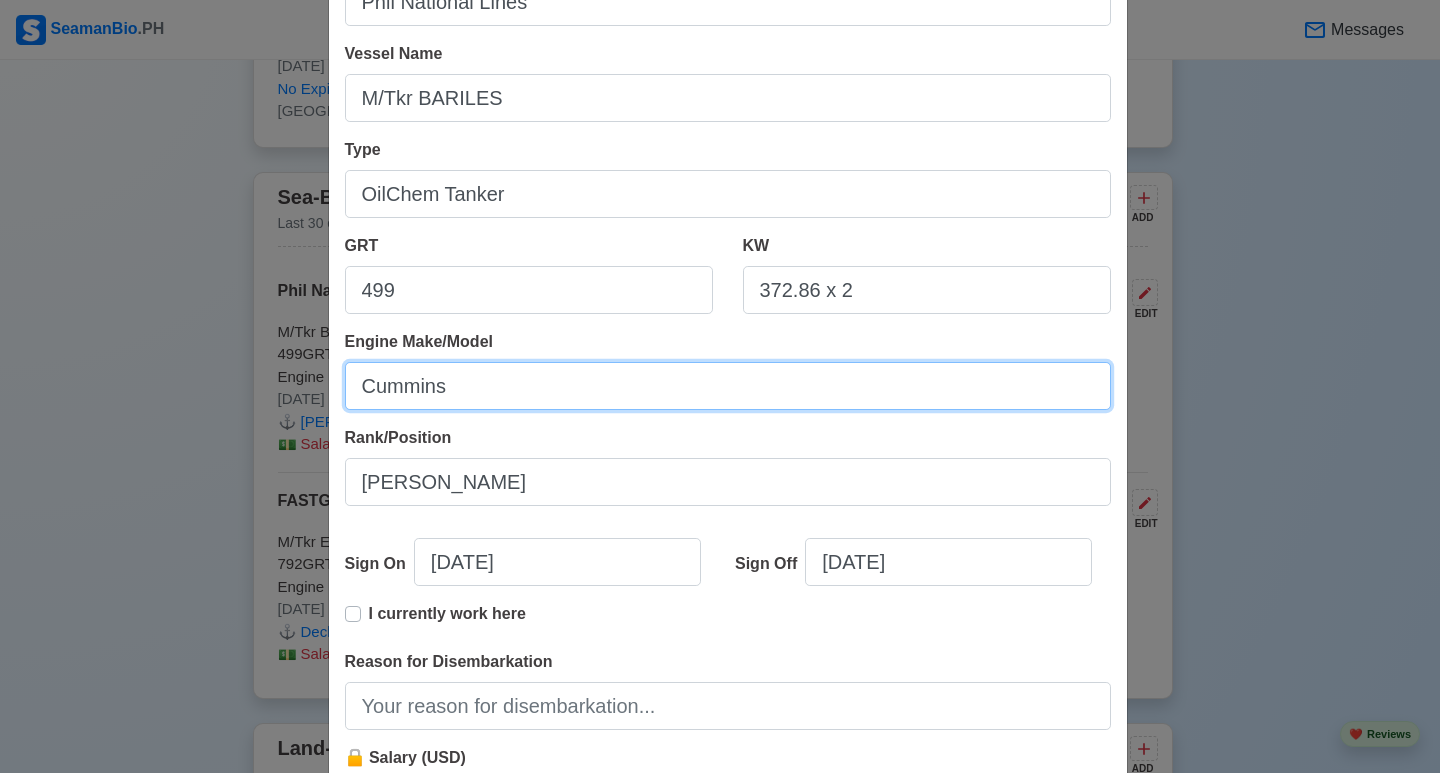 click on "Cummins" at bounding box center [728, 386] 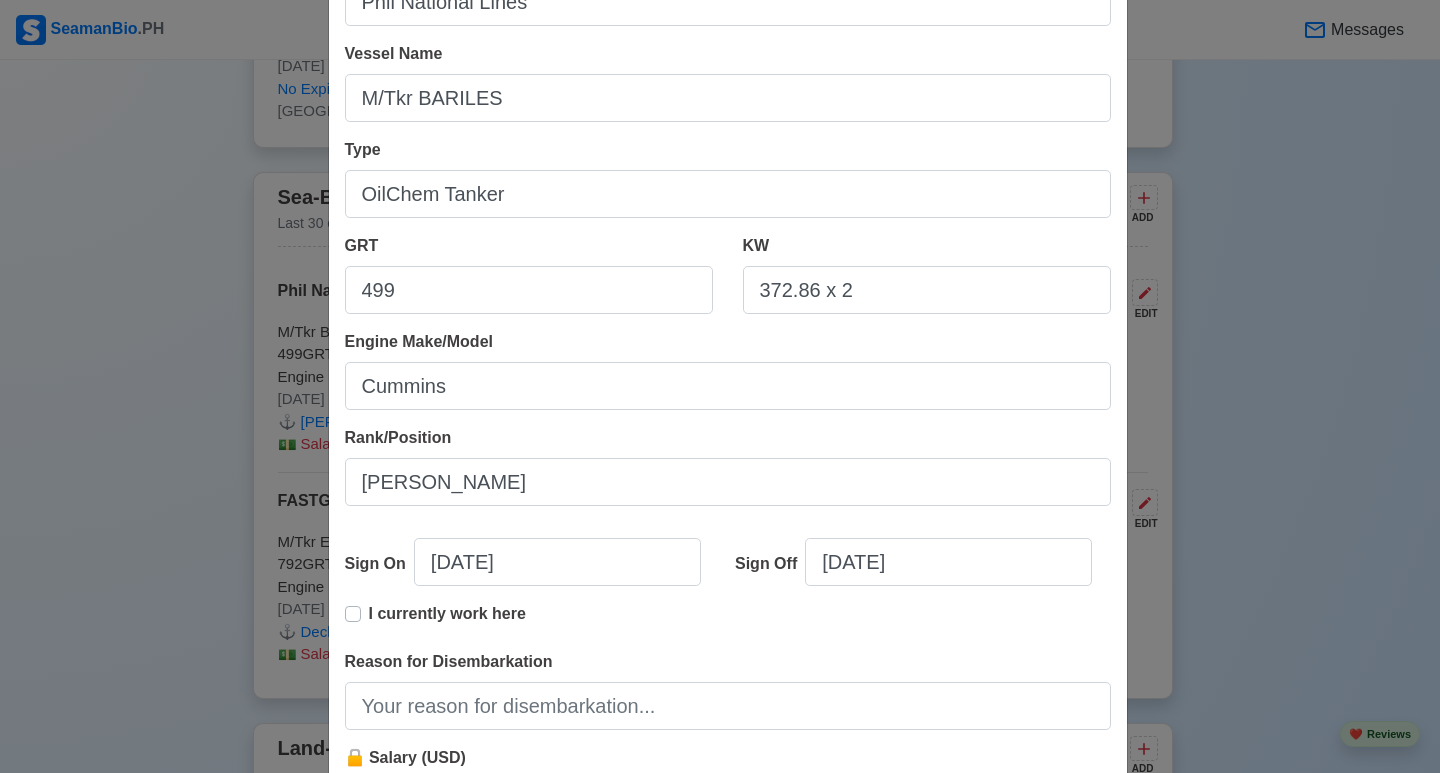 click on "Rank/Position [PERSON_NAME]" at bounding box center (728, 466) 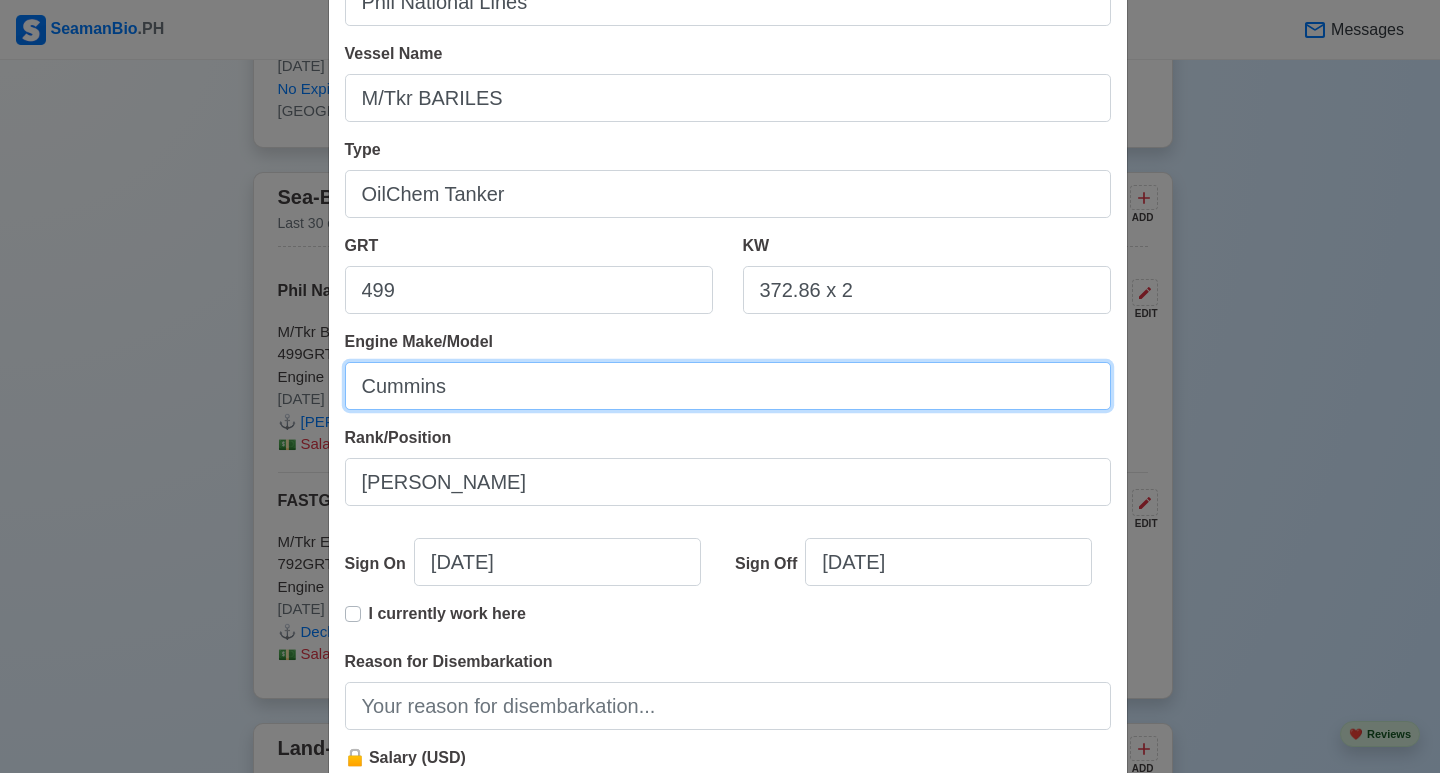 click on "Cummins" at bounding box center (728, 386) 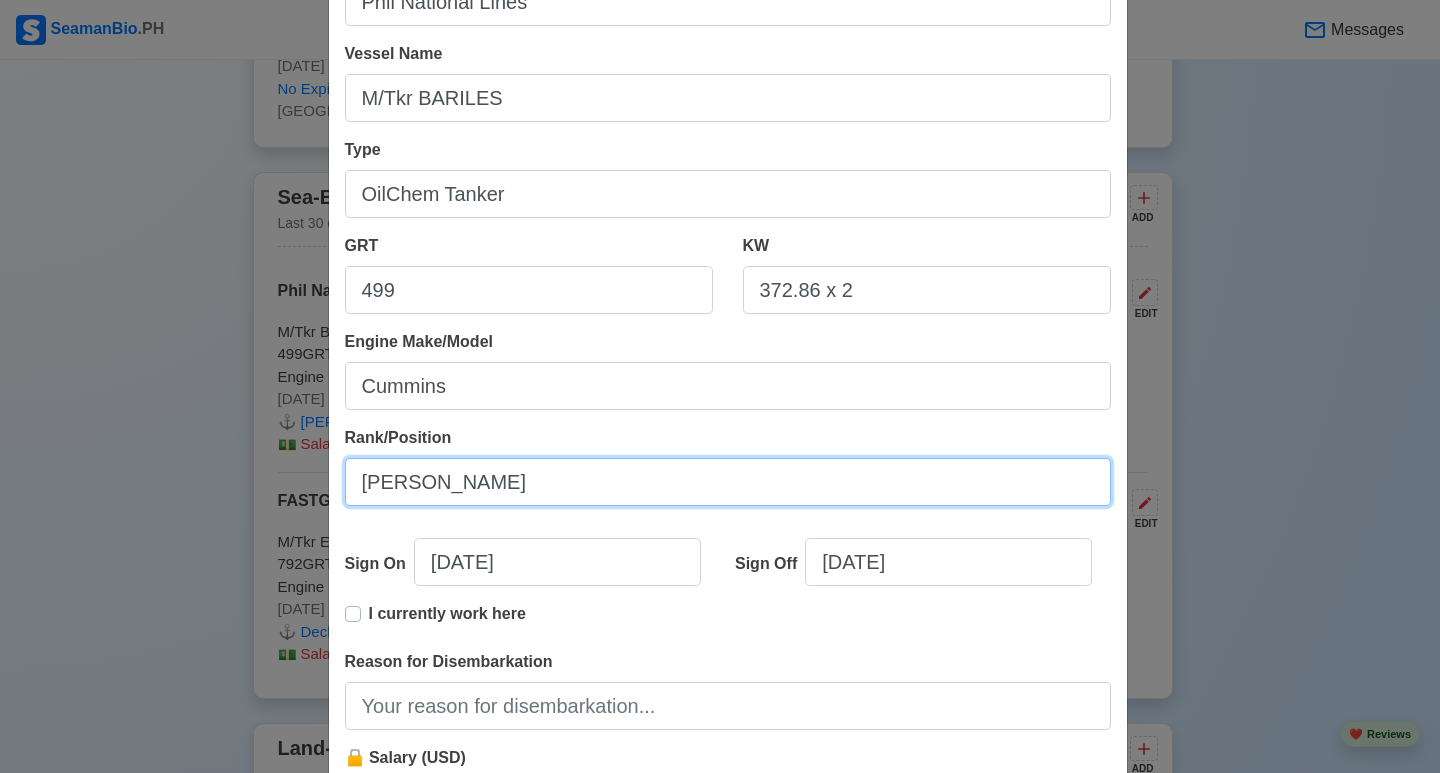 click on "[PERSON_NAME]" at bounding box center (728, 482) 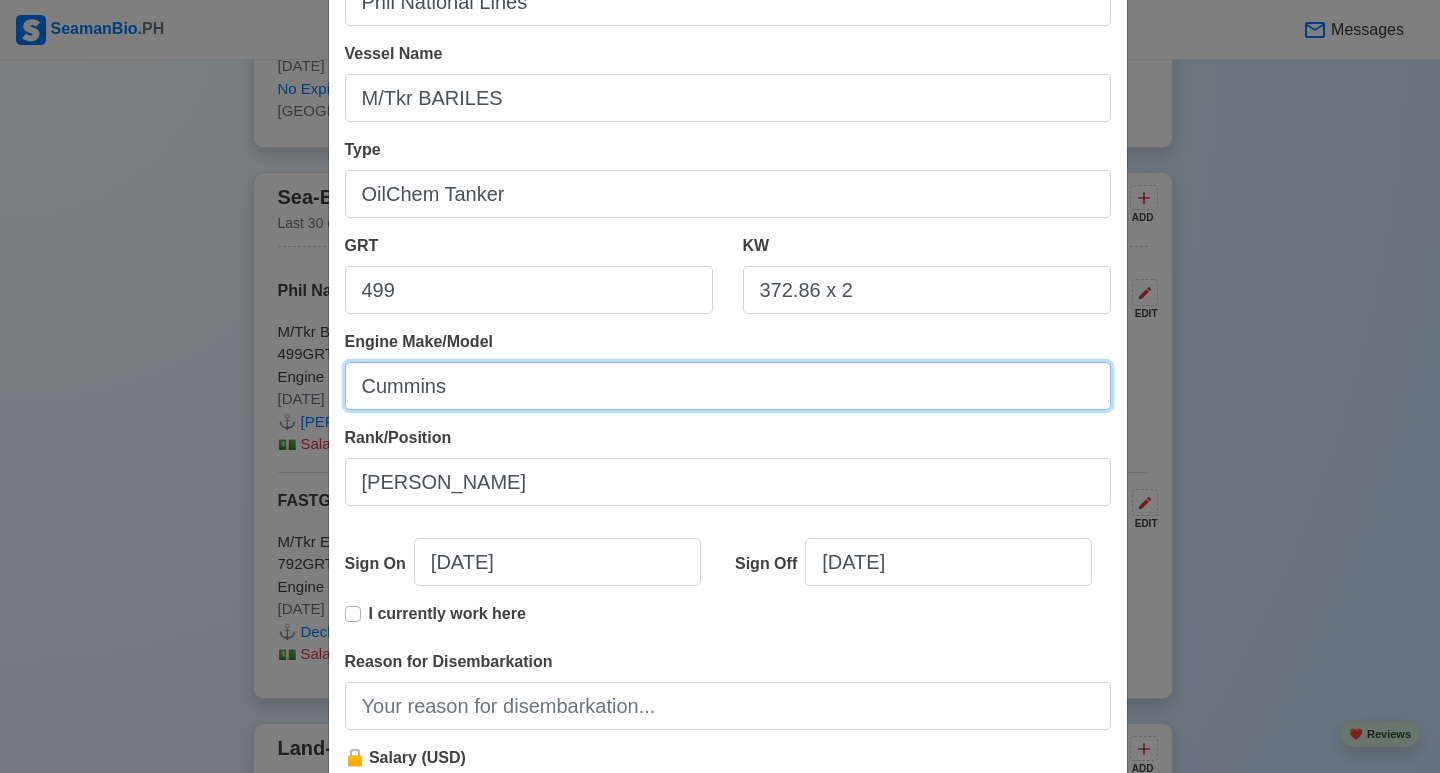 click on "Cummins" at bounding box center [728, 386] 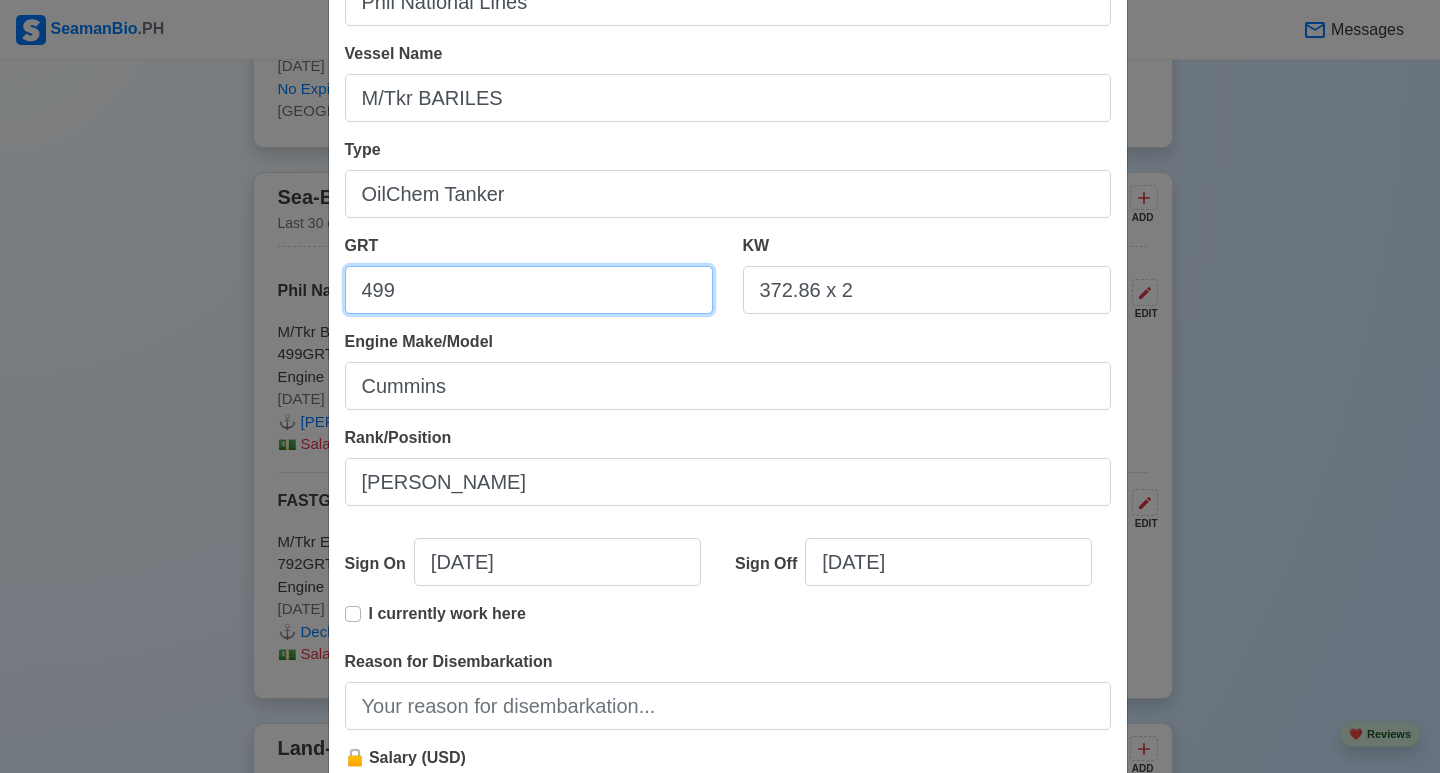 click on "499" at bounding box center [529, 290] 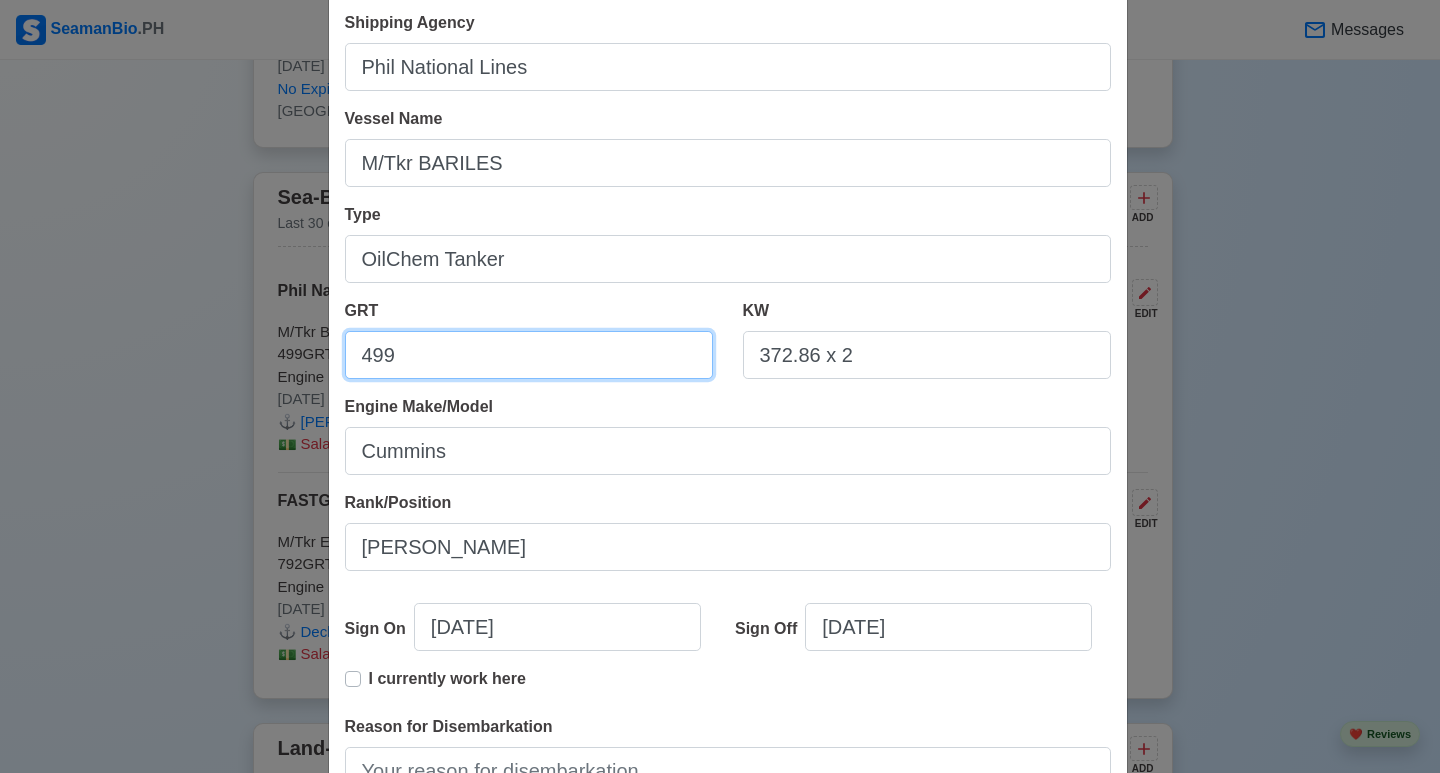 scroll, scrollTop: 67, scrollLeft: 0, axis: vertical 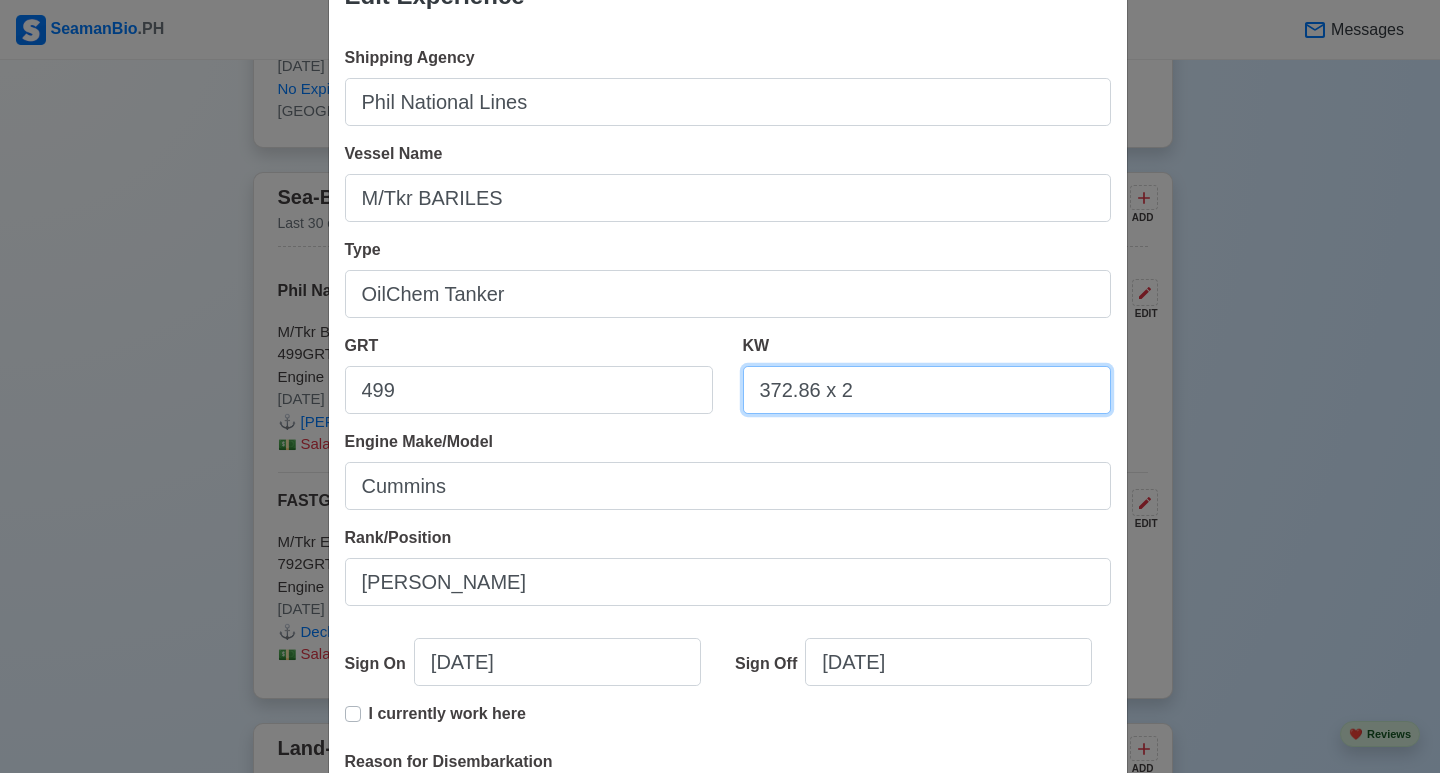 click on "372.86 x 2" at bounding box center (927, 390) 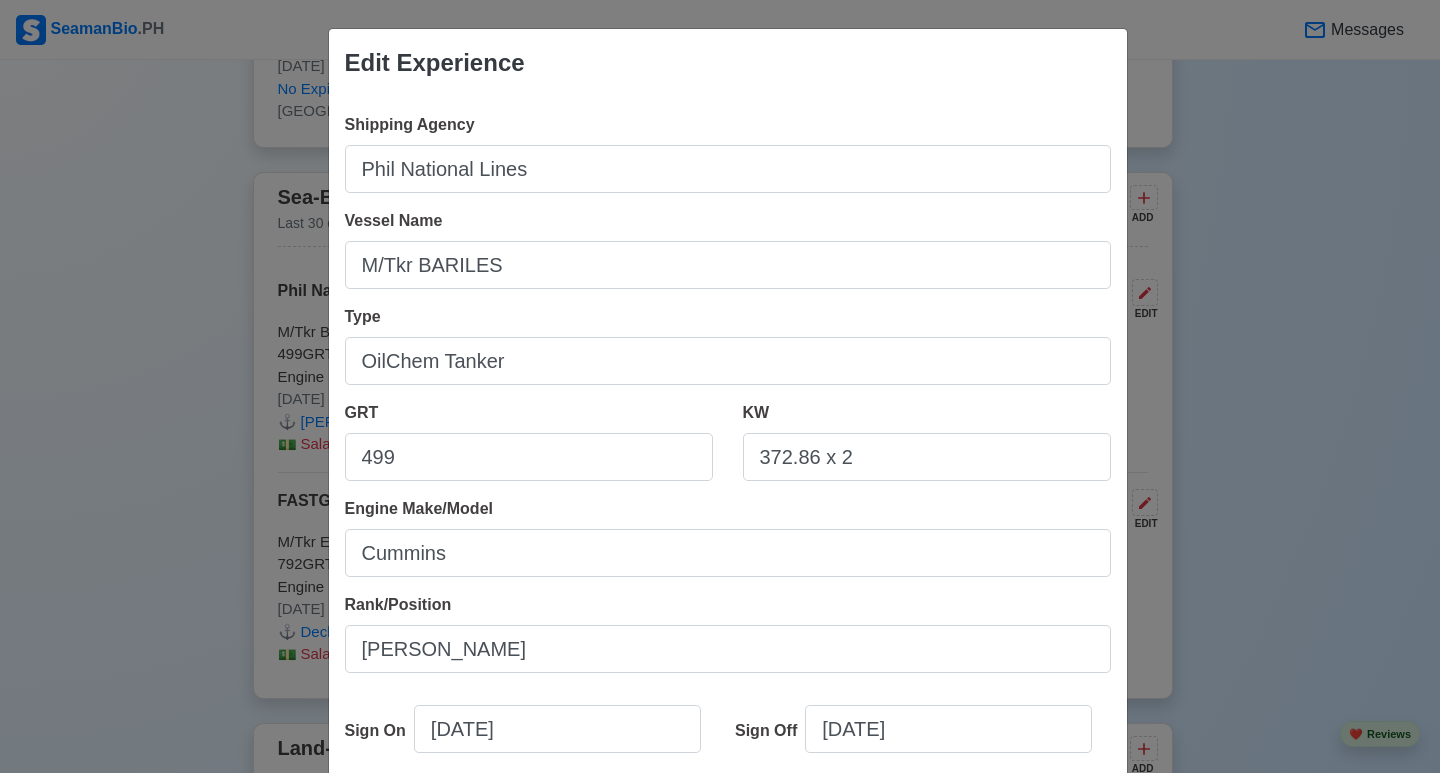 click on "GRT 499" at bounding box center (529, 441) 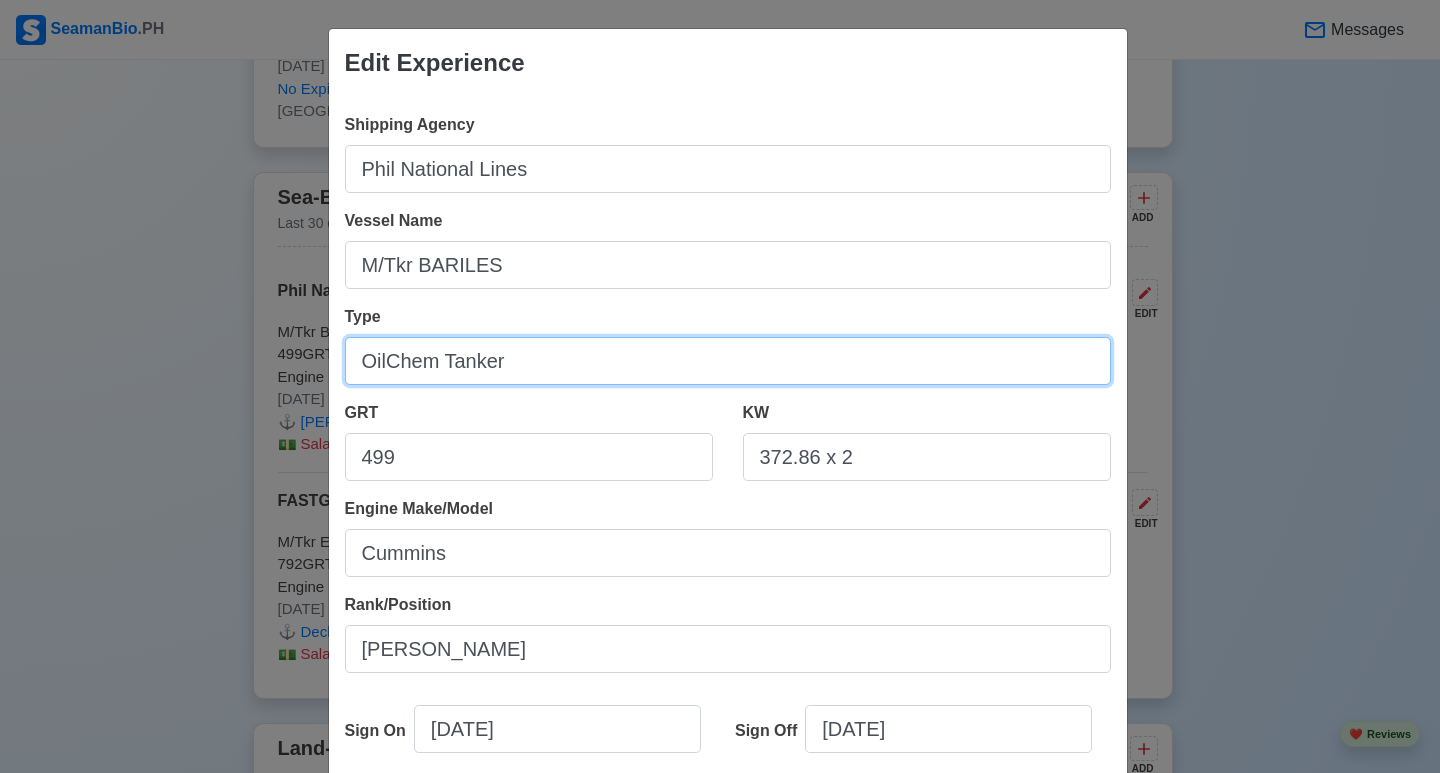 click on "OilChem Tanker" at bounding box center (728, 361) 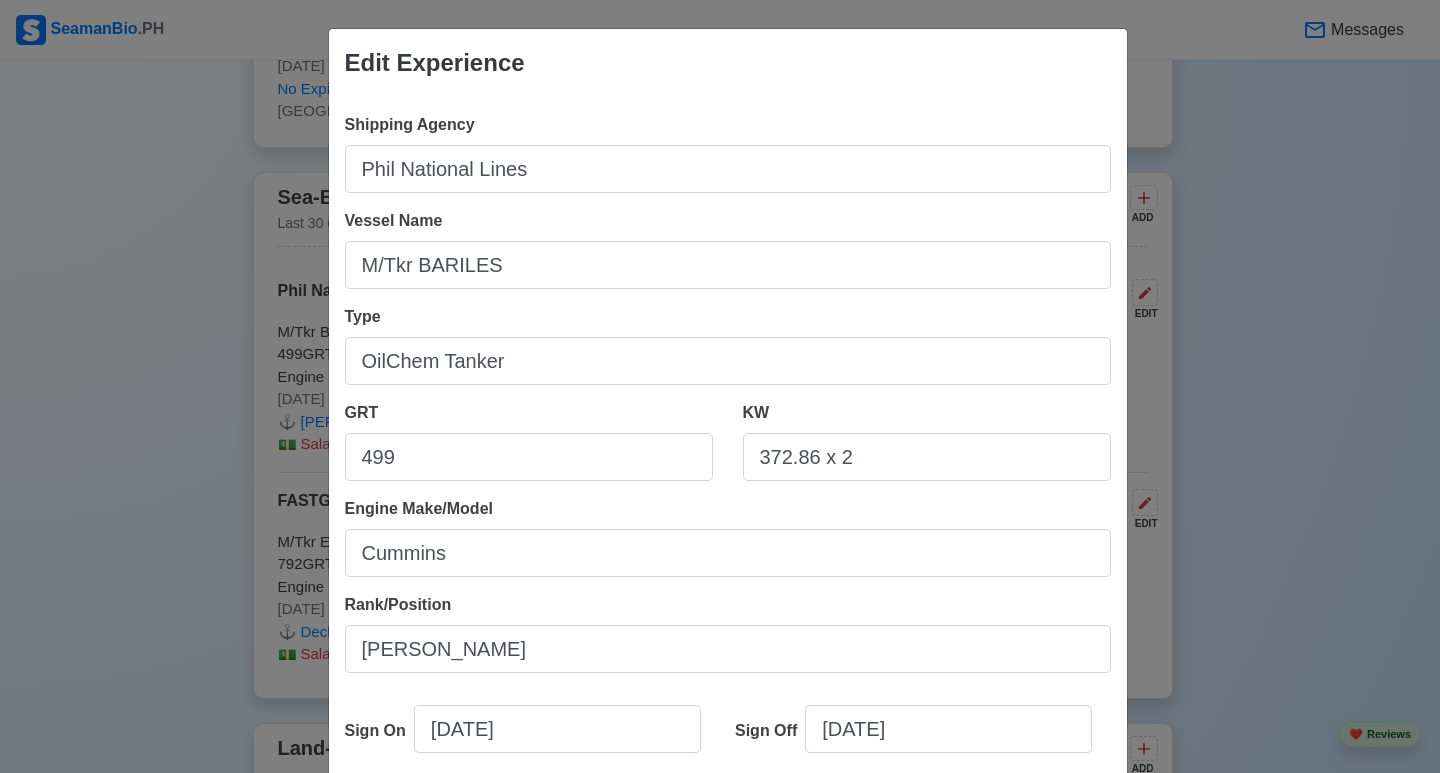 click on "GRT 499" at bounding box center (529, 441) 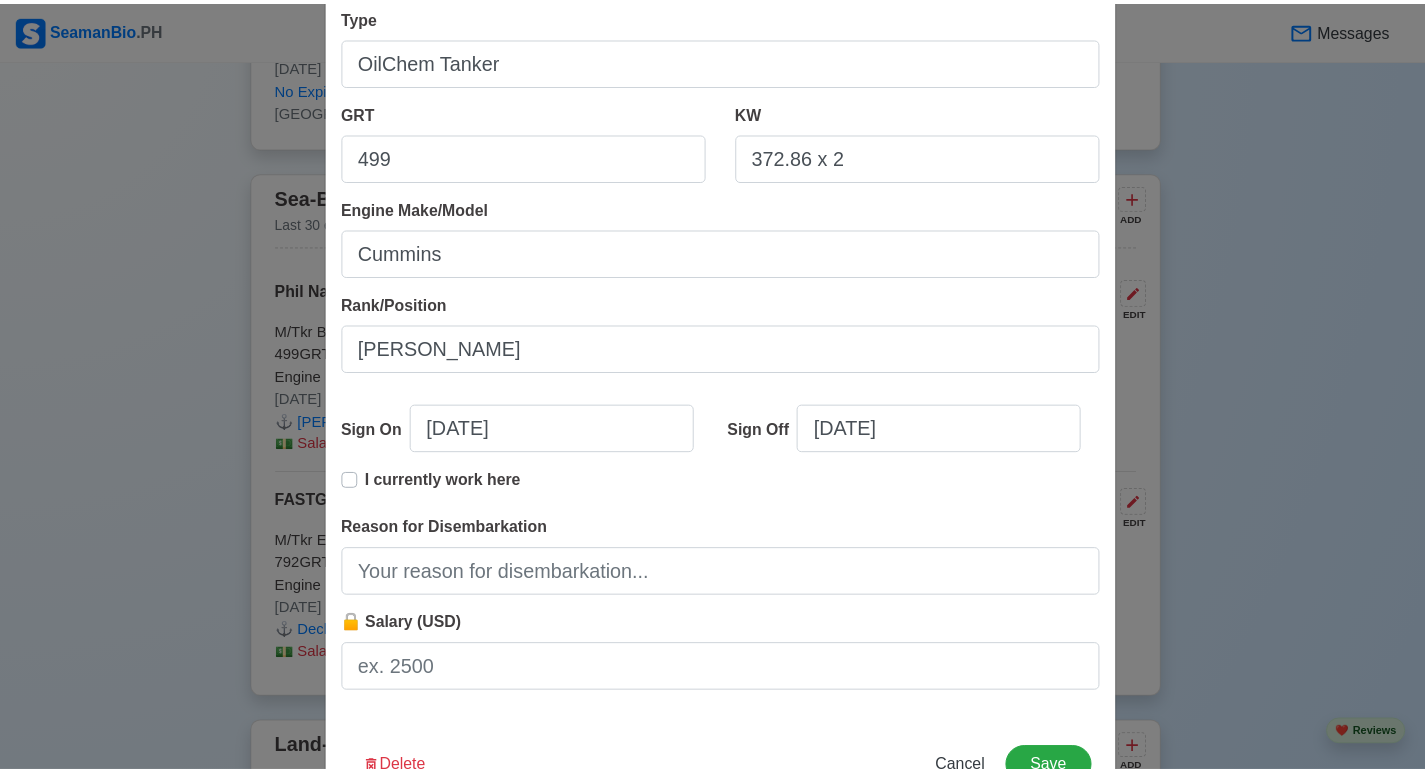 scroll, scrollTop: 367, scrollLeft: 0, axis: vertical 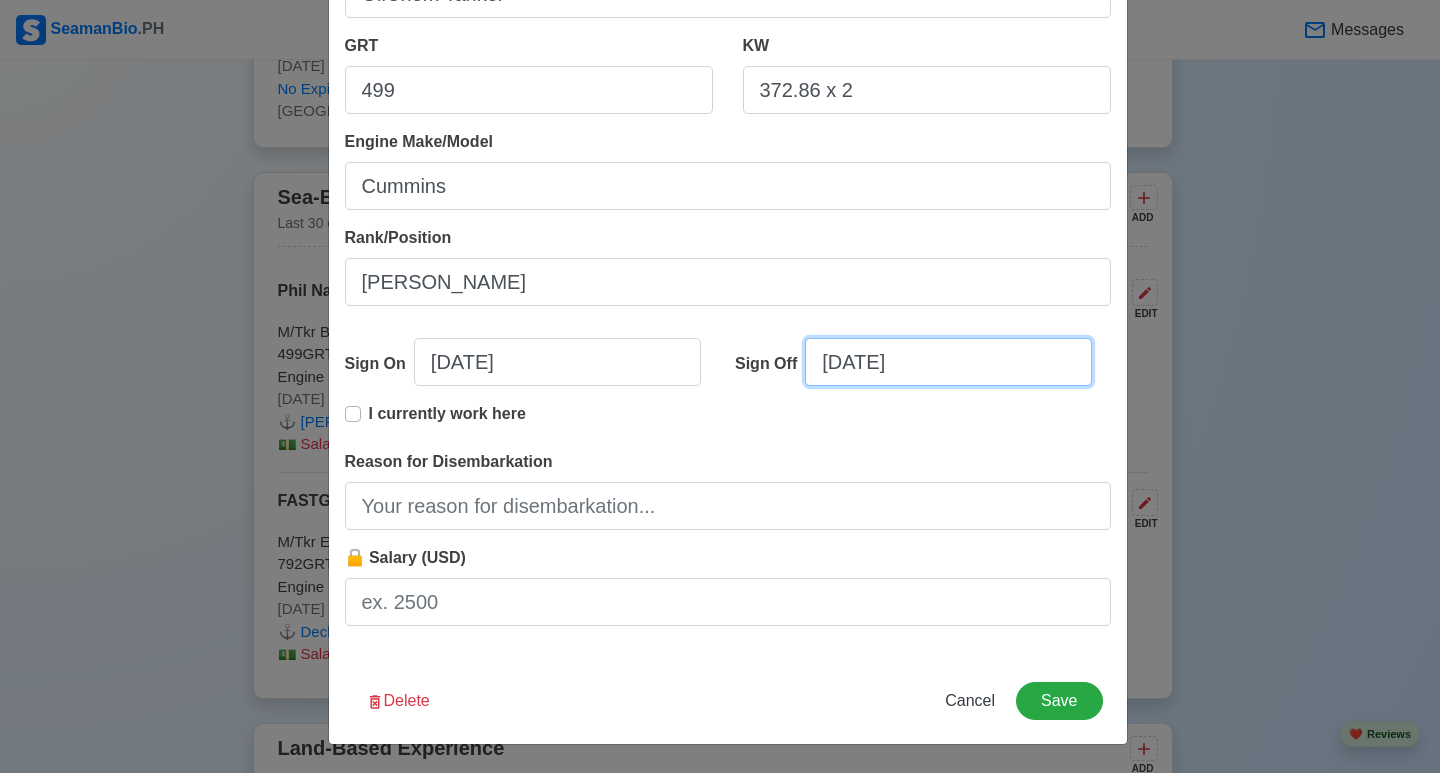 click on "[DATE]" at bounding box center [948, 362] 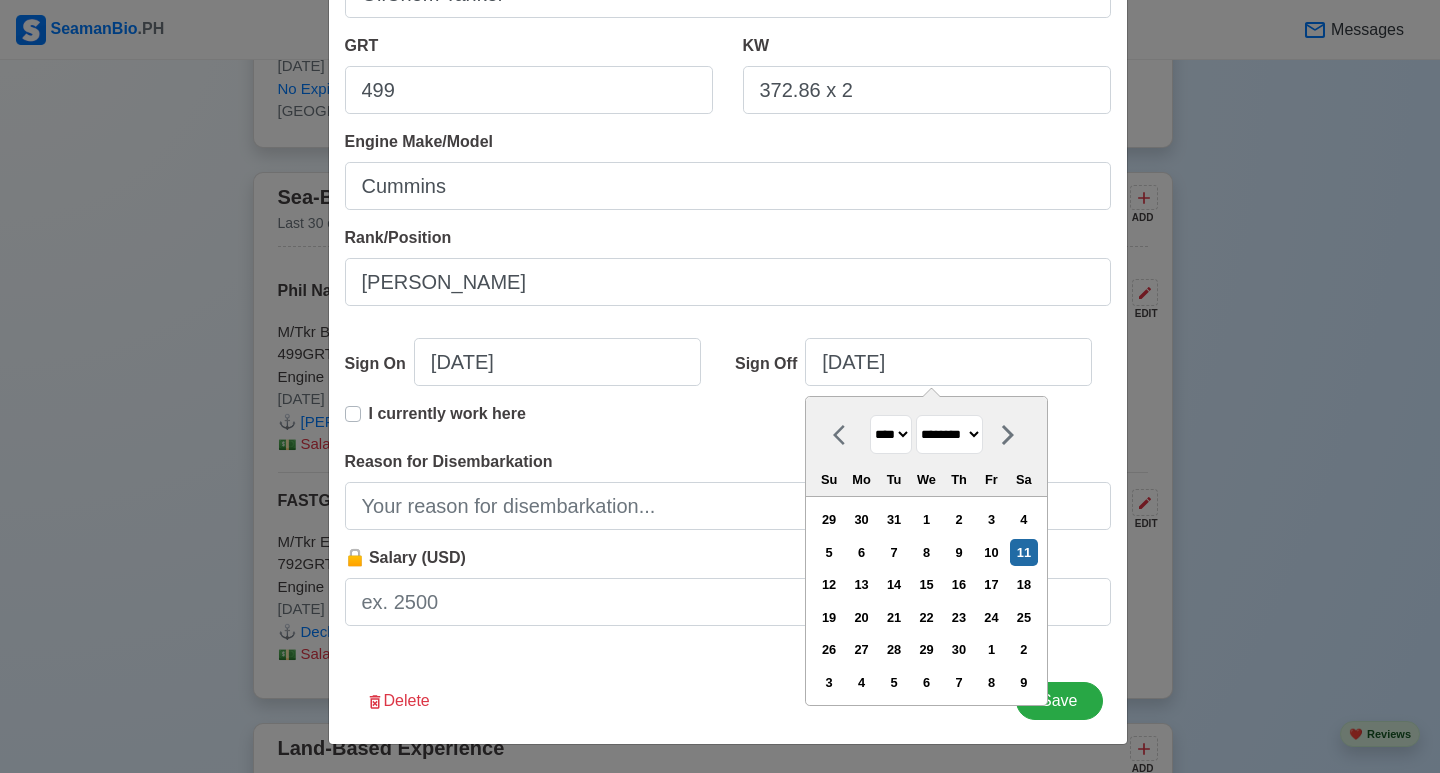 click on "I currently work here" at bounding box center [447, 422] 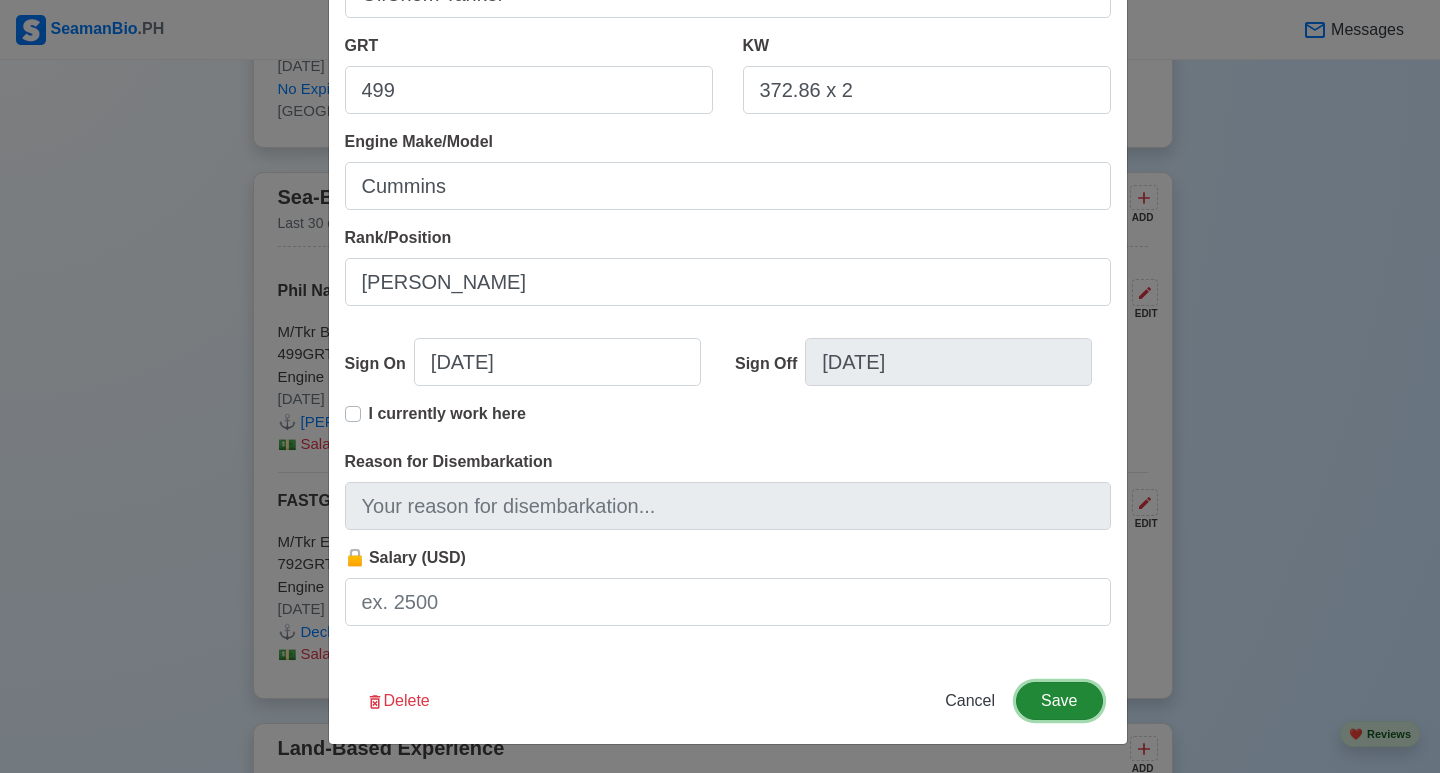 click on "Save" at bounding box center (1059, 701) 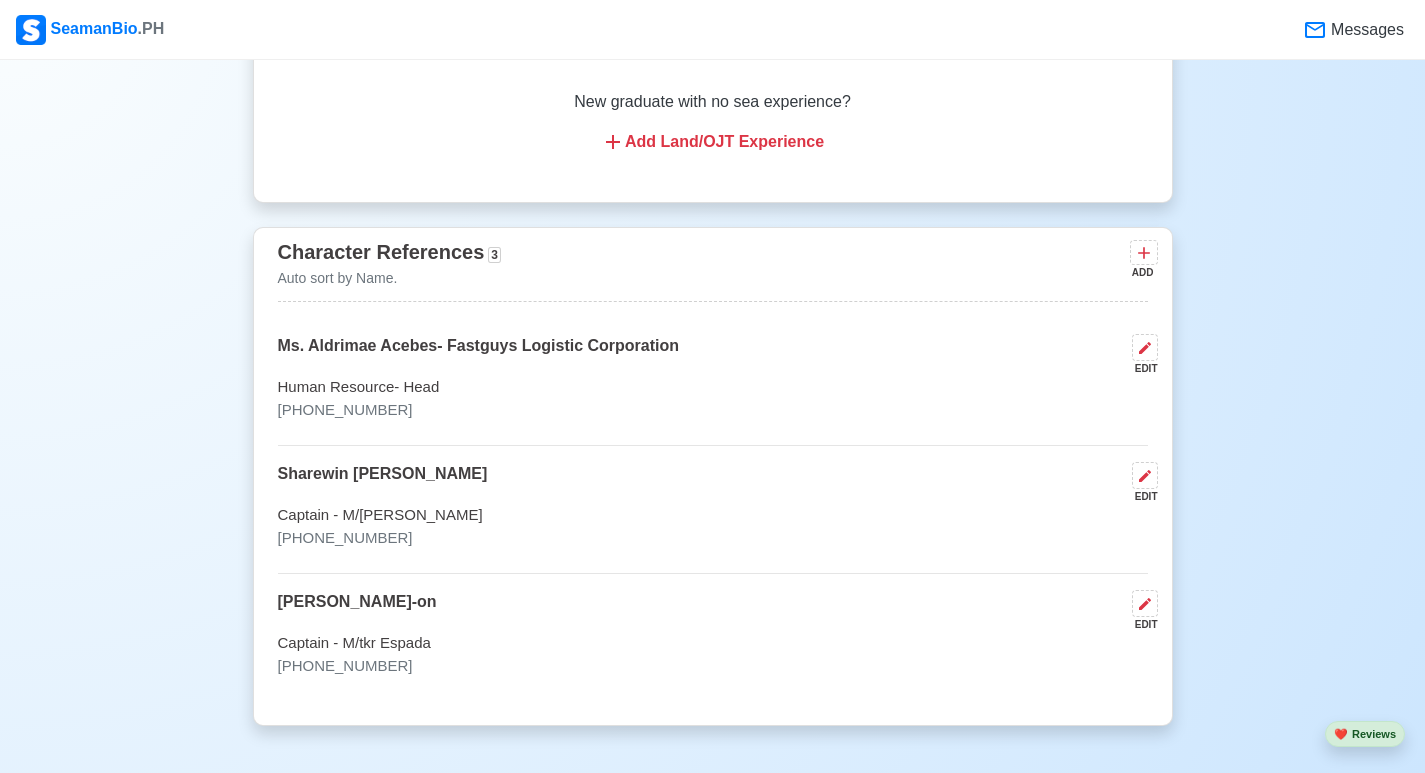 scroll, scrollTop: 5200, scrollLeft: 0, axis: vertical 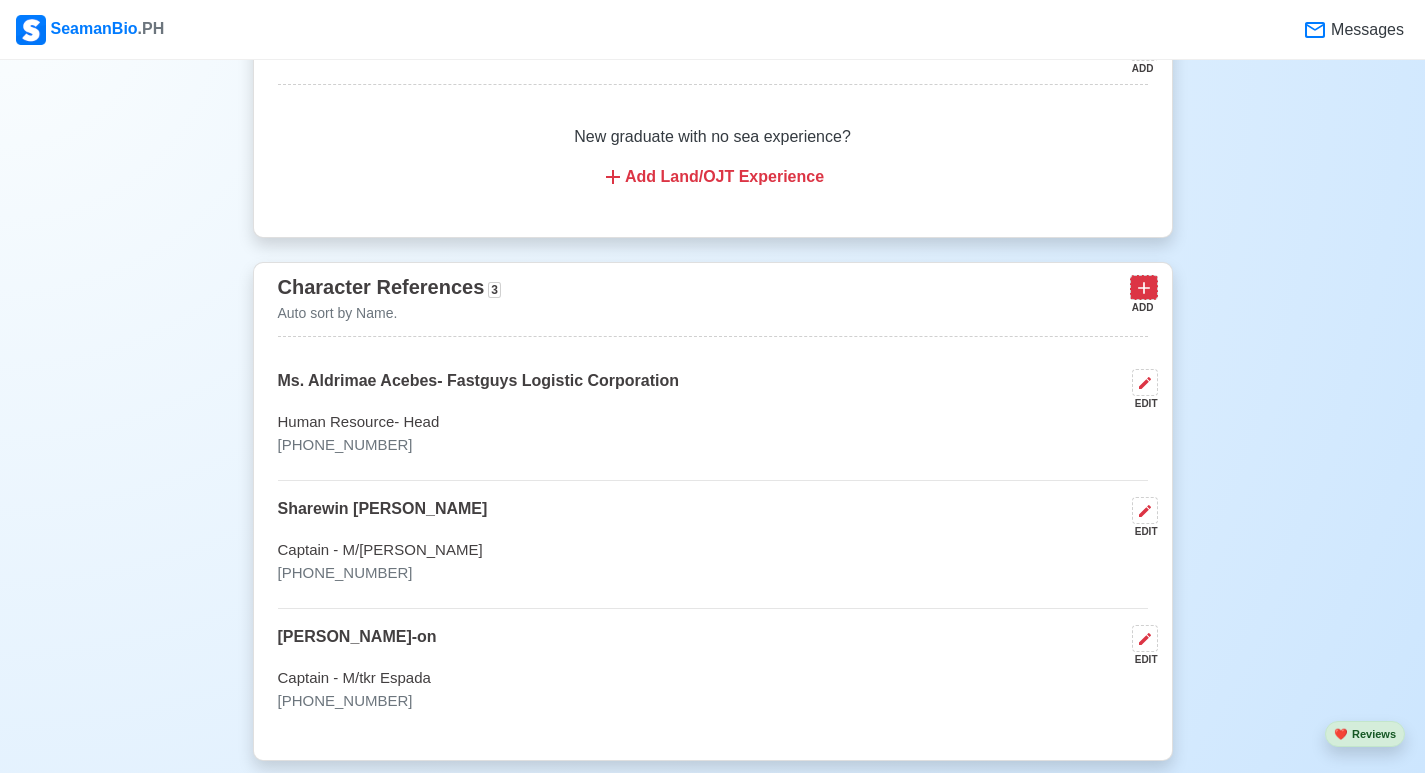 click 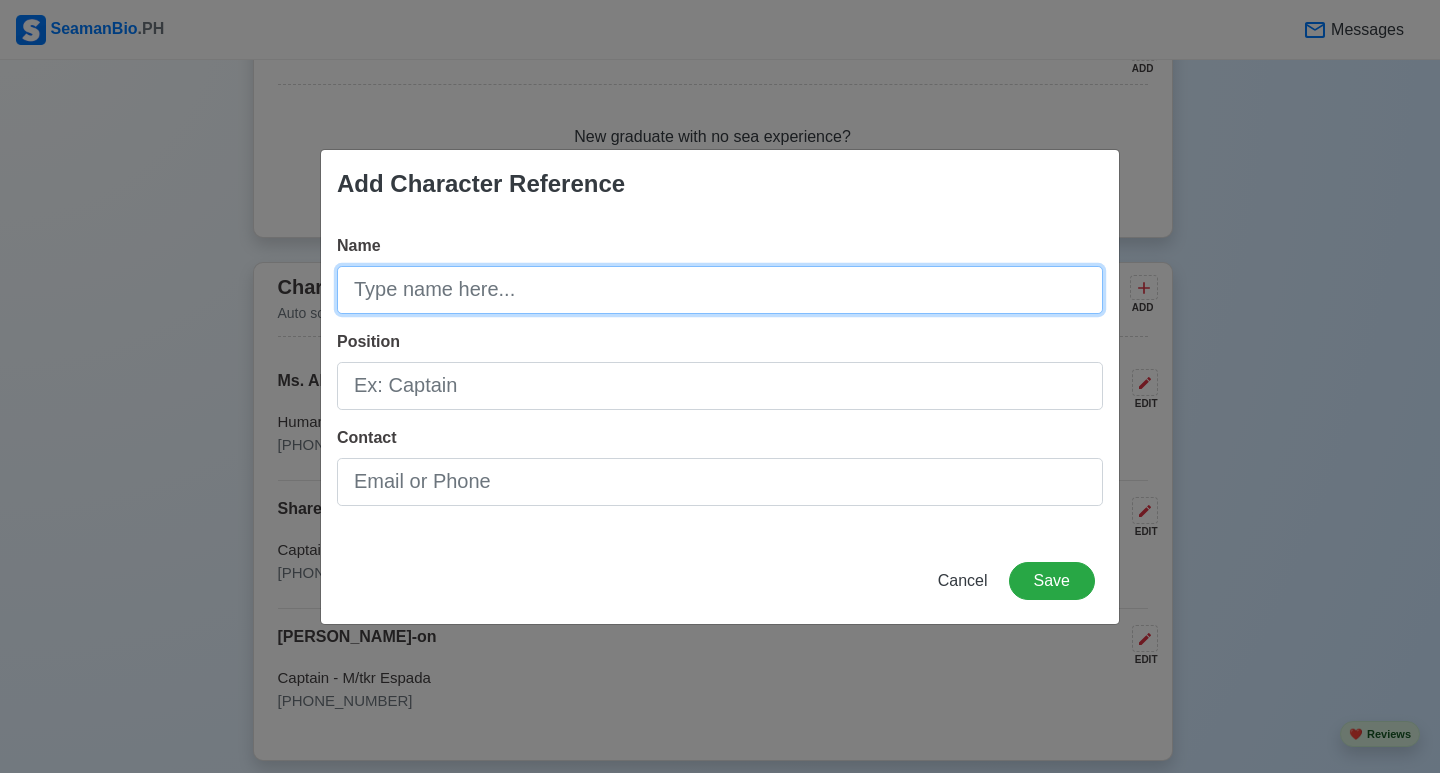 click on "Name" at bounding box center (720, 290) 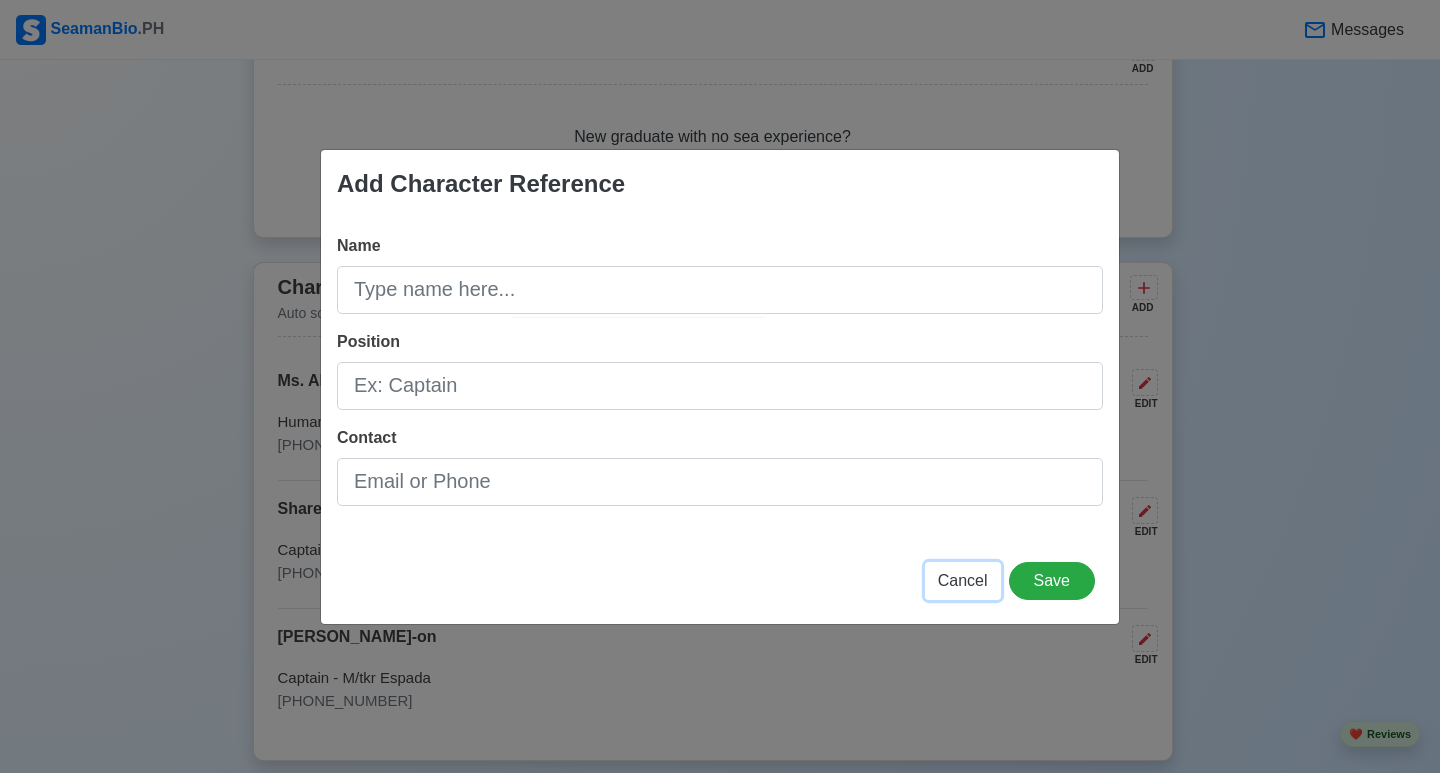 click on "Cancel" at bounding box center [963, 580] 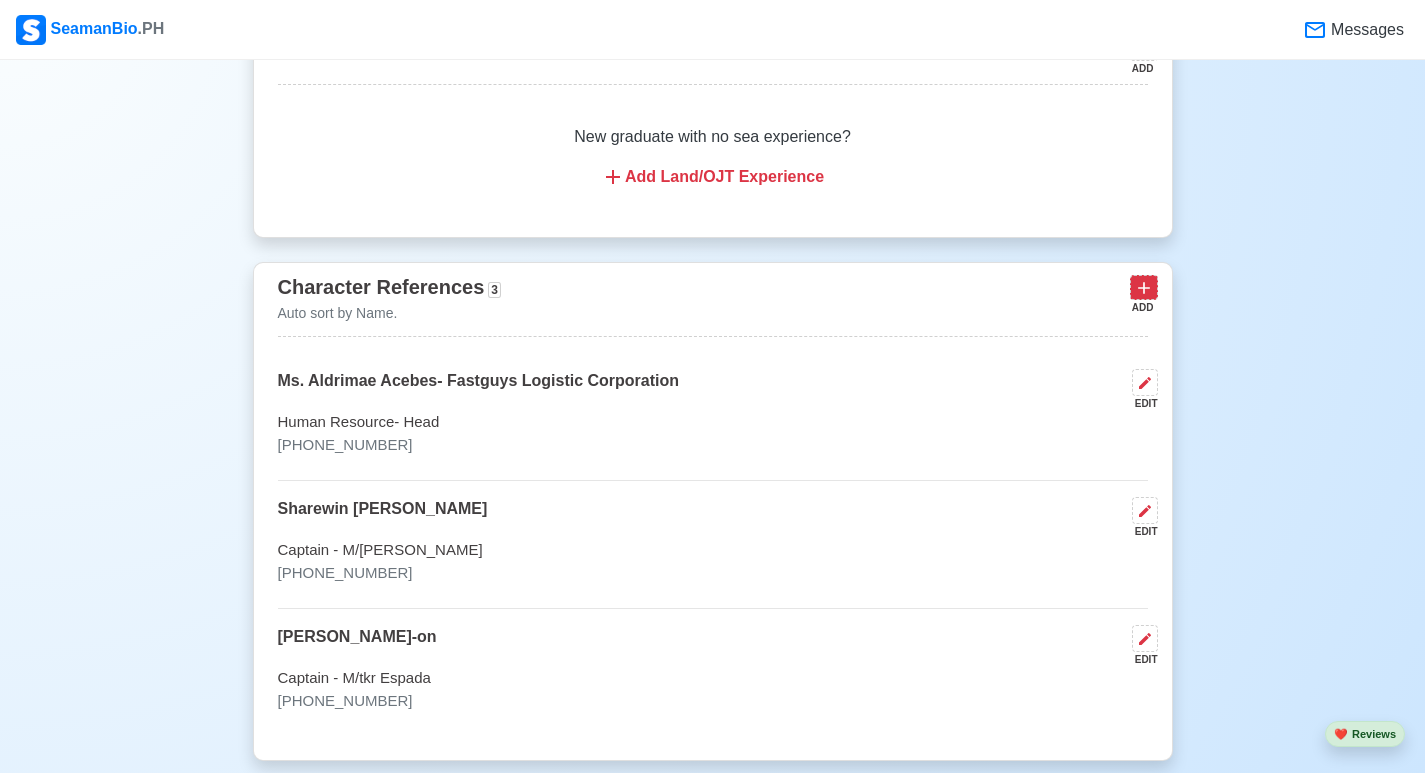 click 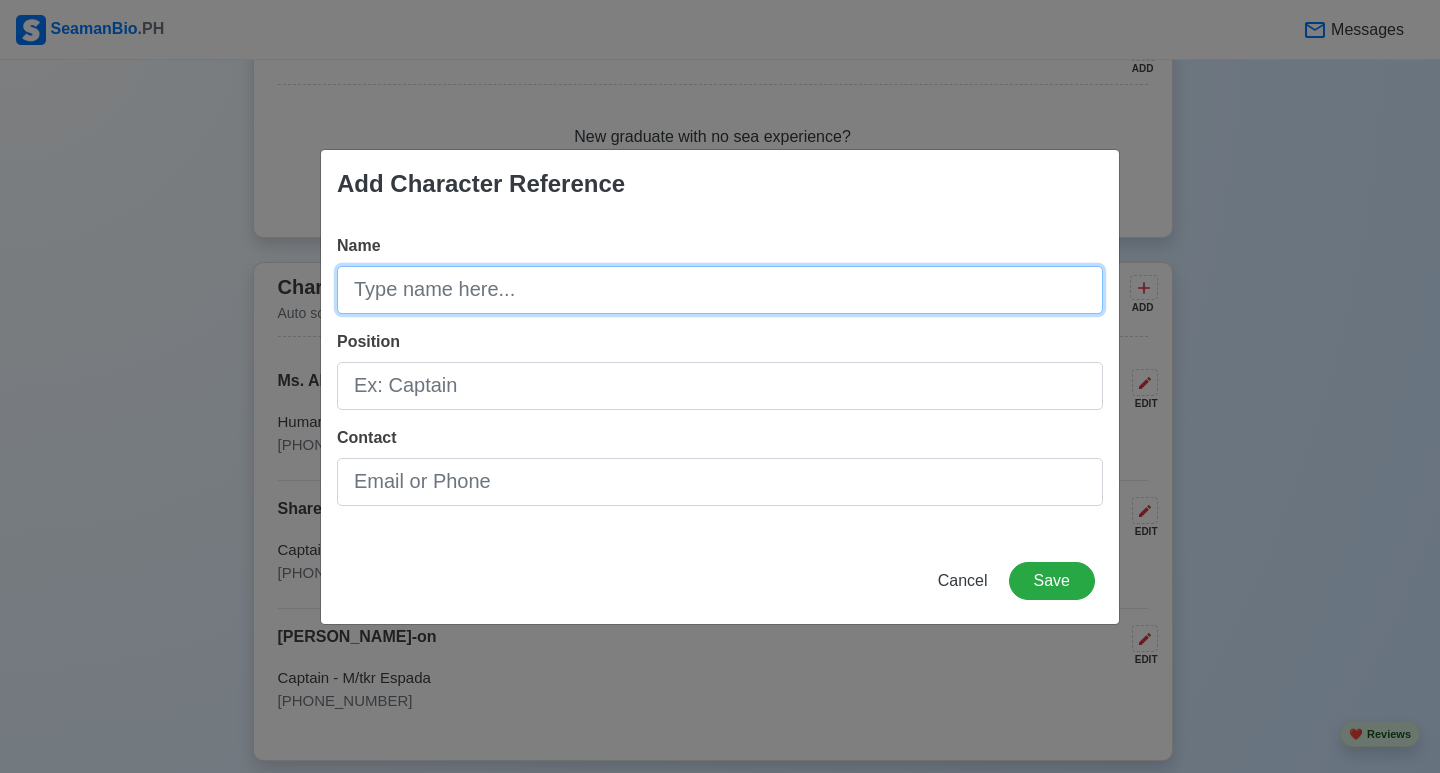 click on "Name" at bounding box center (720, 290) 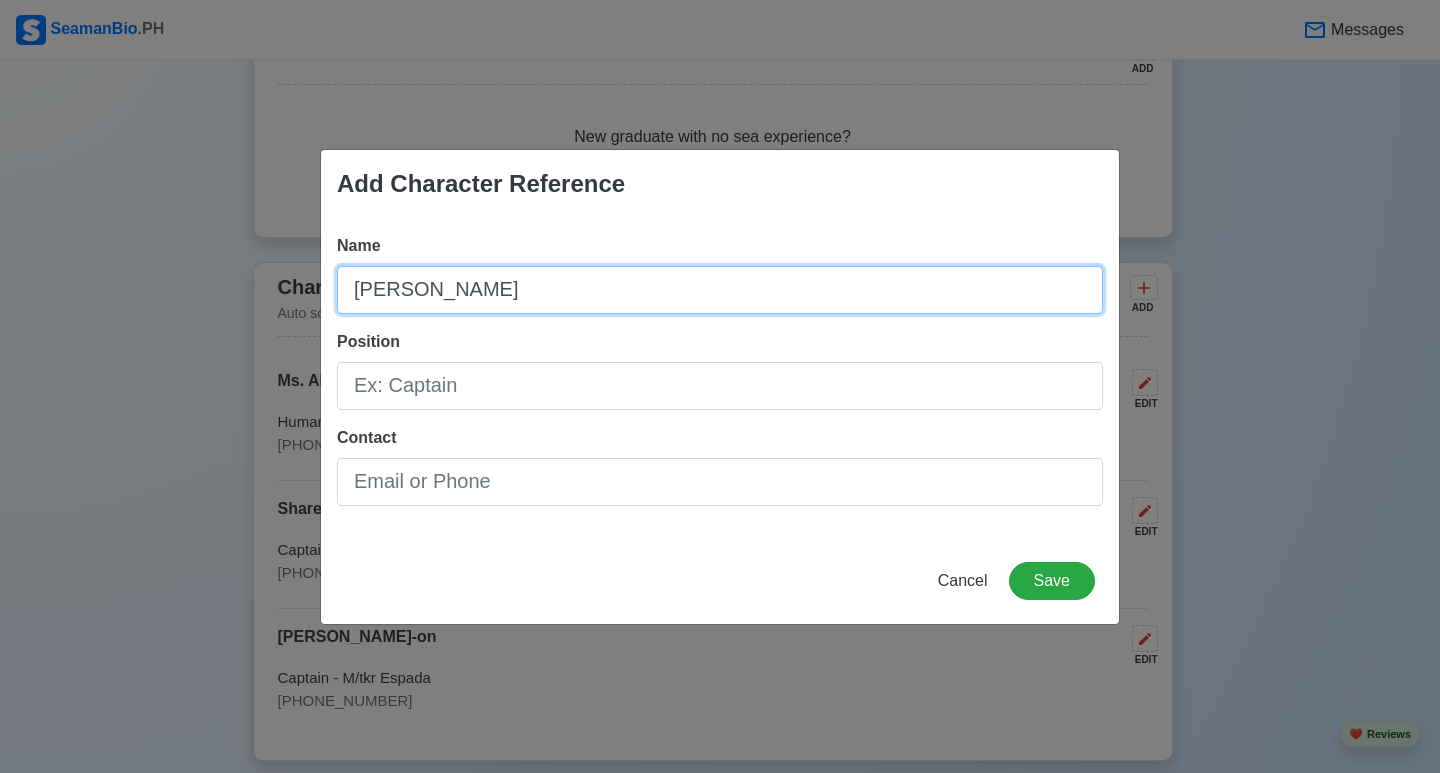 type on "[PERSON_NAME]" 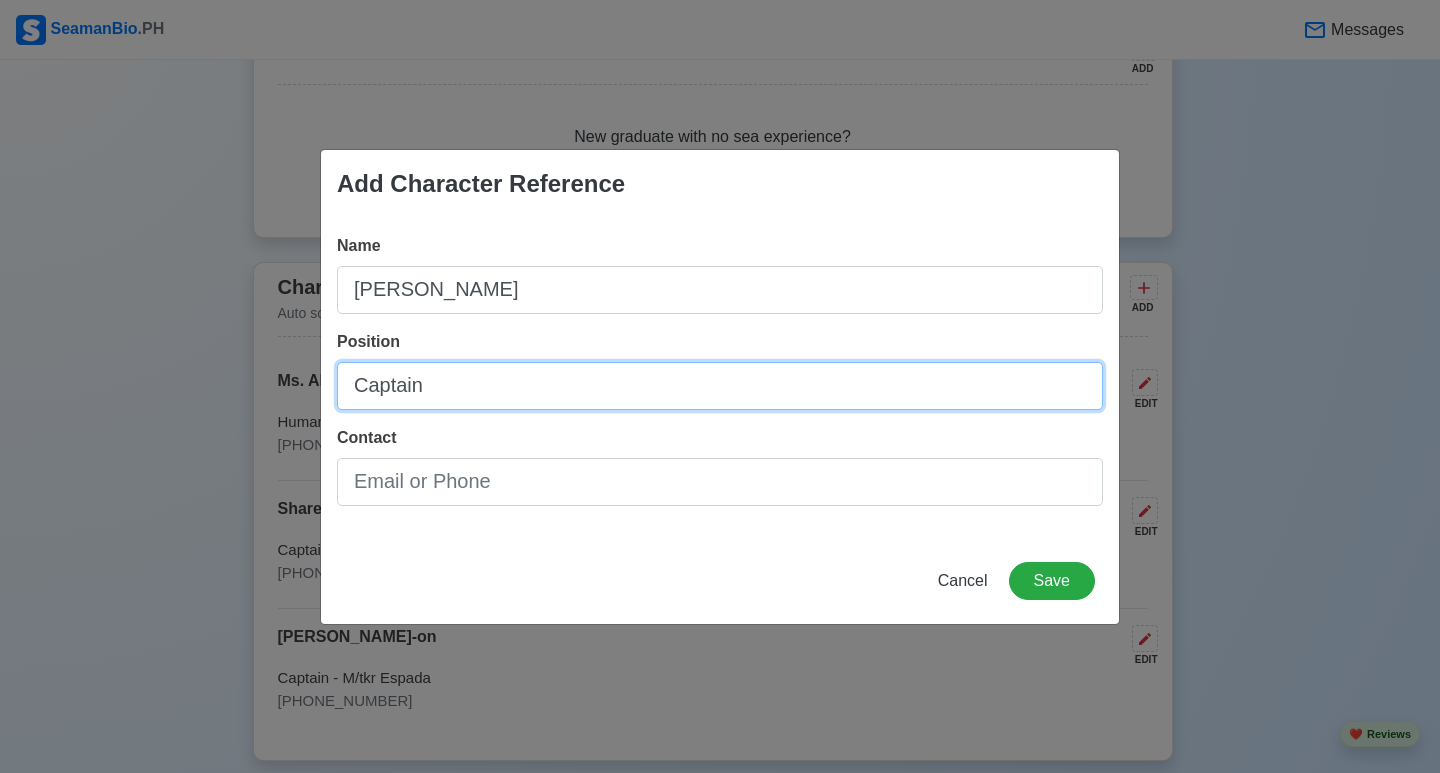 type on "Captain" 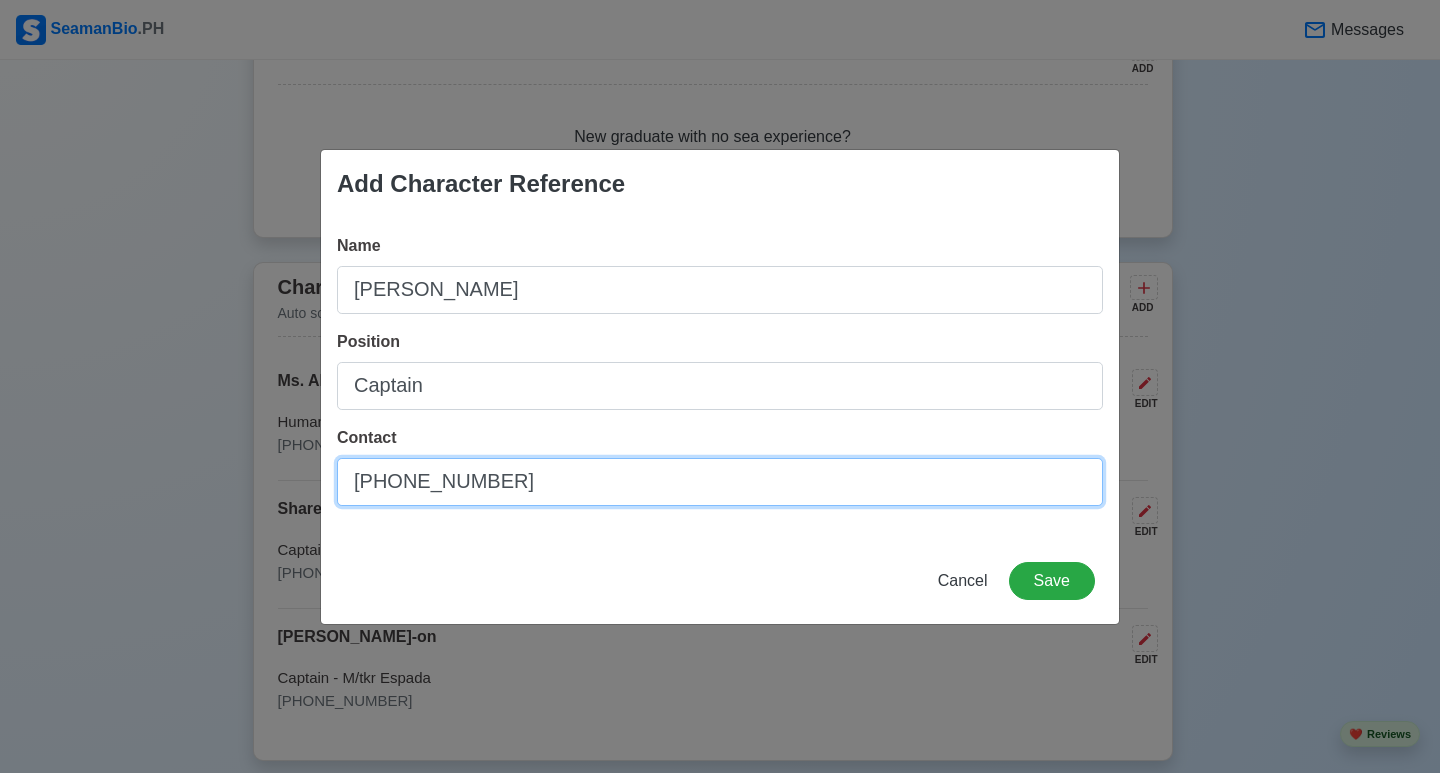 type on "[PHONE_NUMBER]" 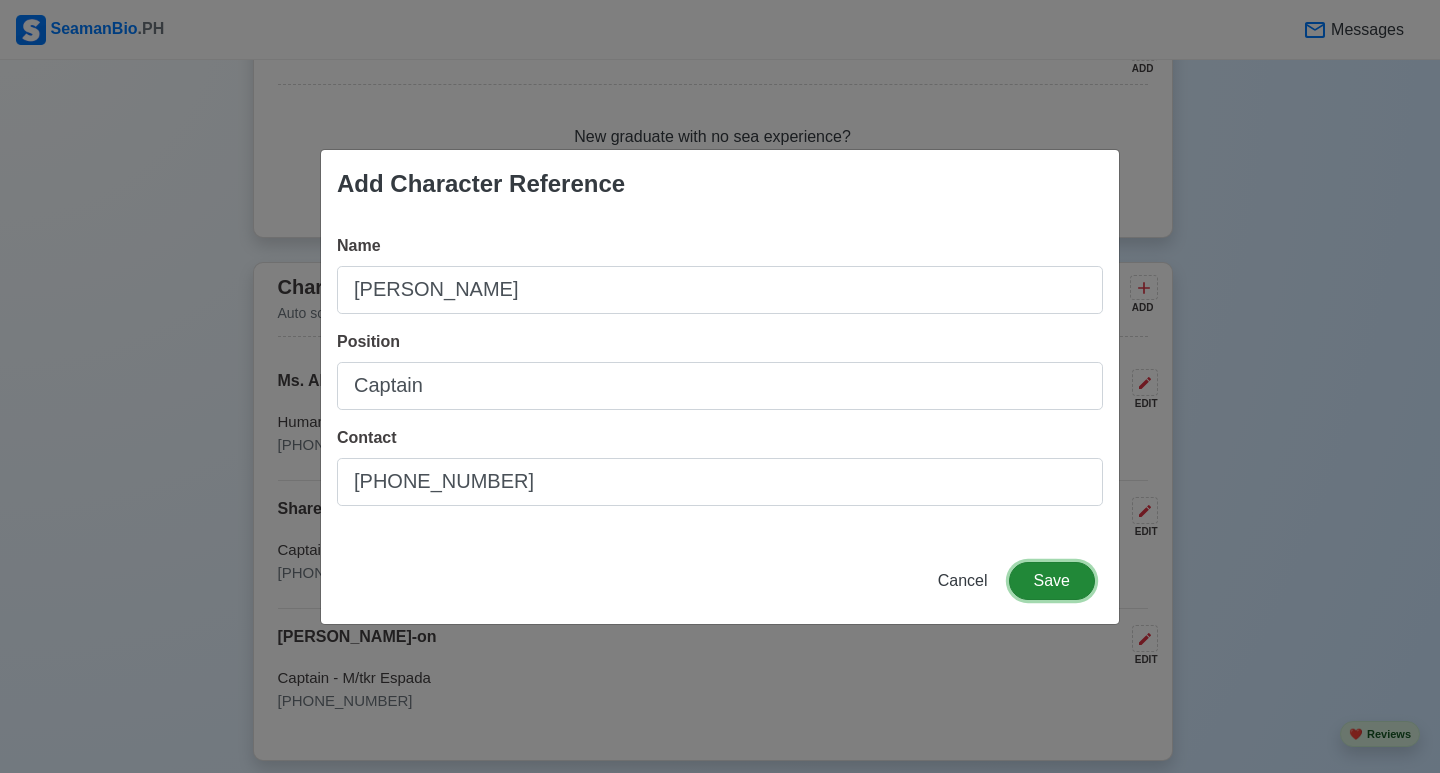 click on "Save" at bounding box center (1052, 581) 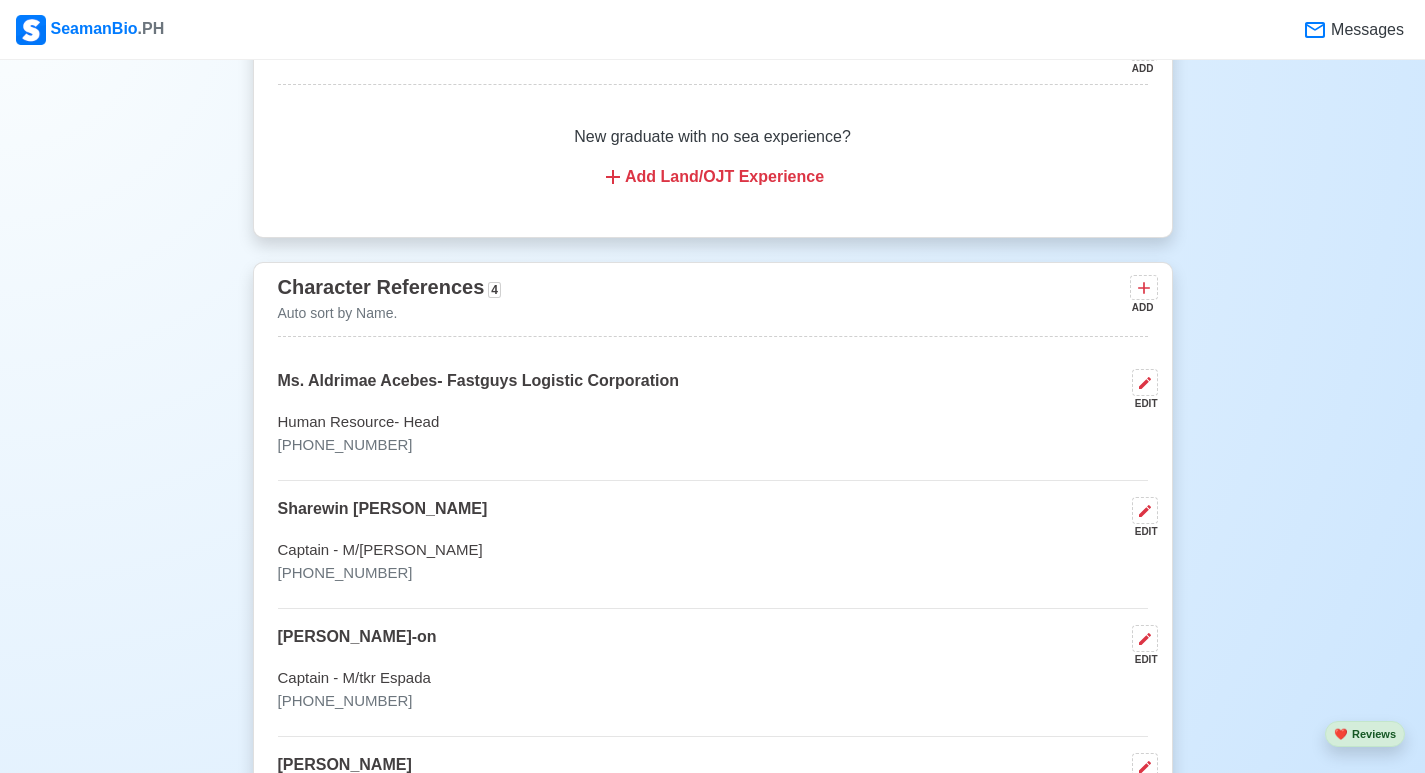 scroll, scrollTop: 5300, scrollLeft: 0, axis: vertical 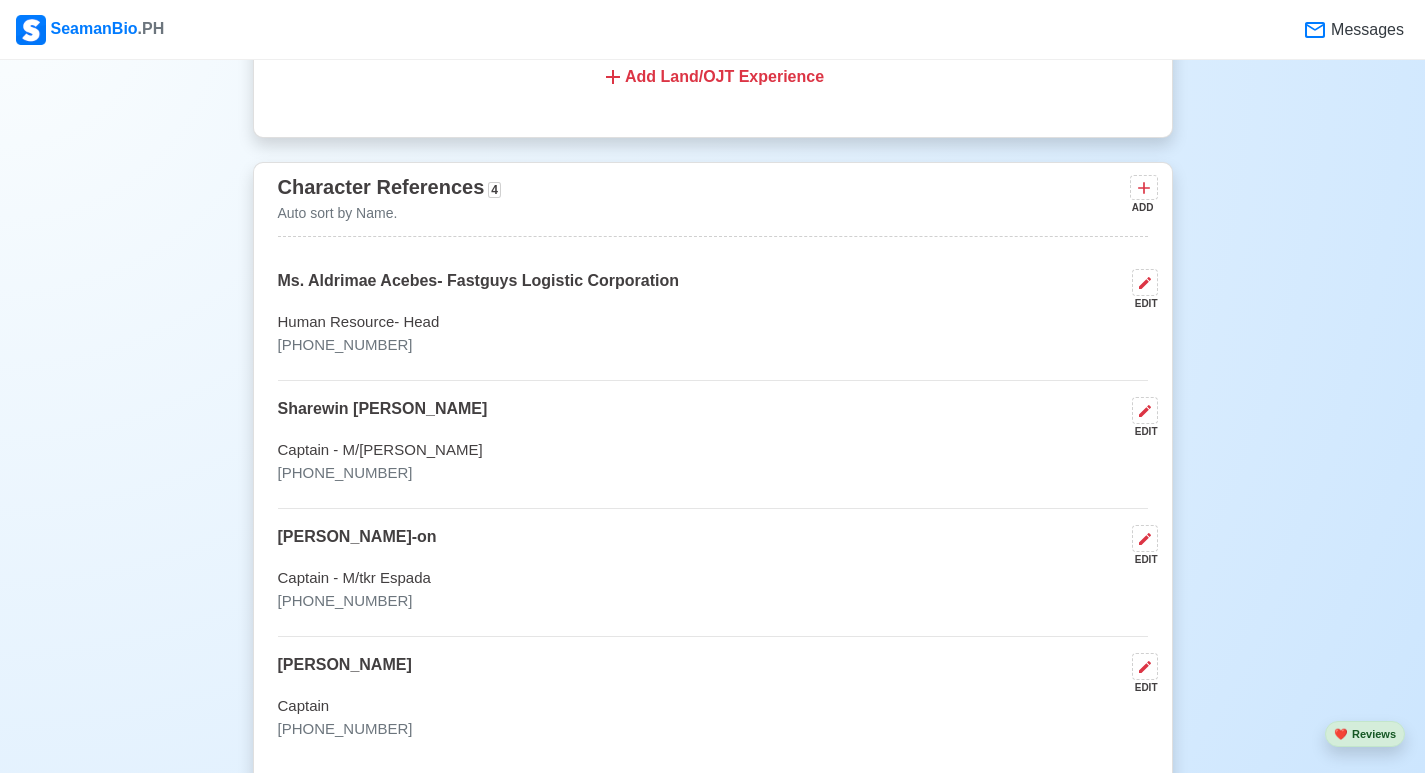 drag, startPoint x: 1130, startPoint y: 372, endPoint x: 909, endPoint y: 390, distance: 221.73183 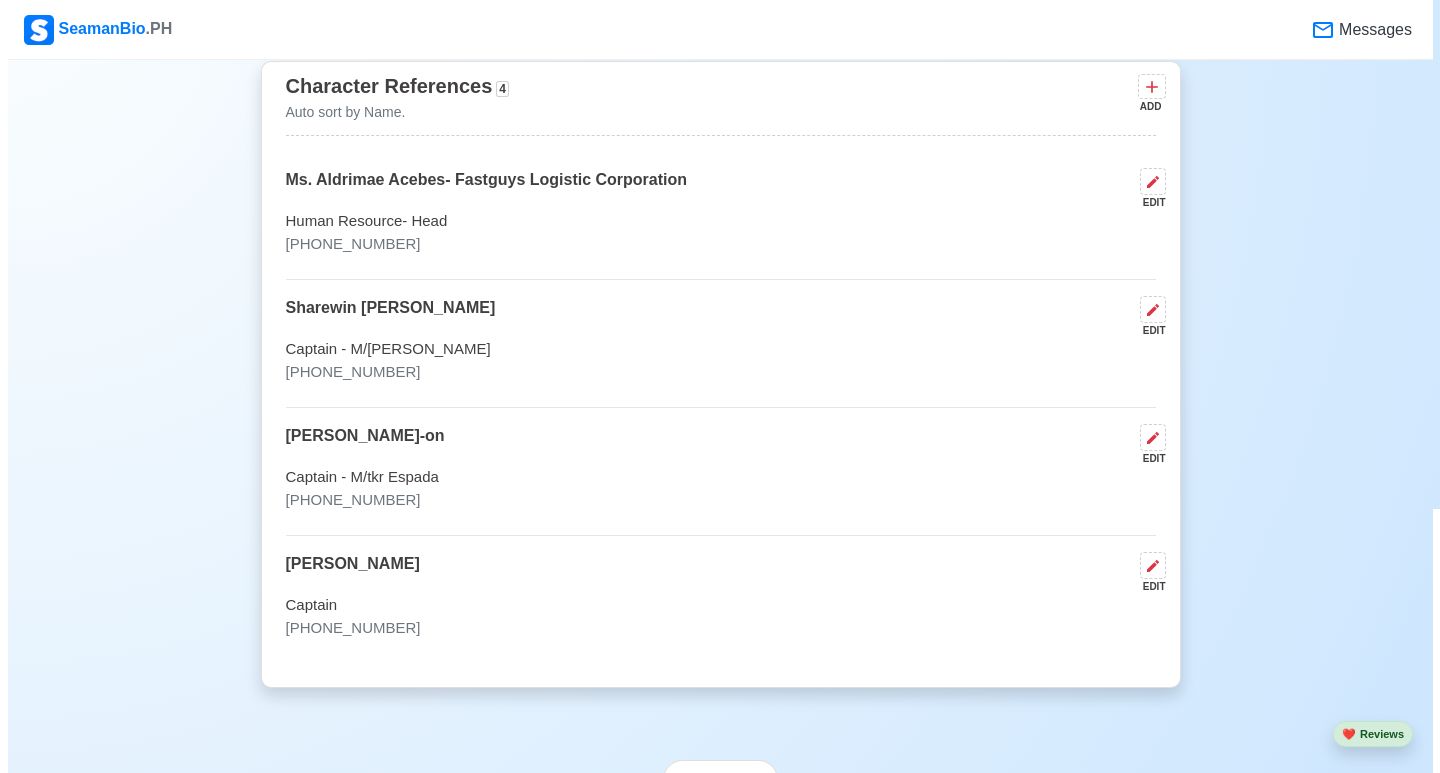 scroll, scrollTop: 5400, scrollLeft: 0, axis: vertical 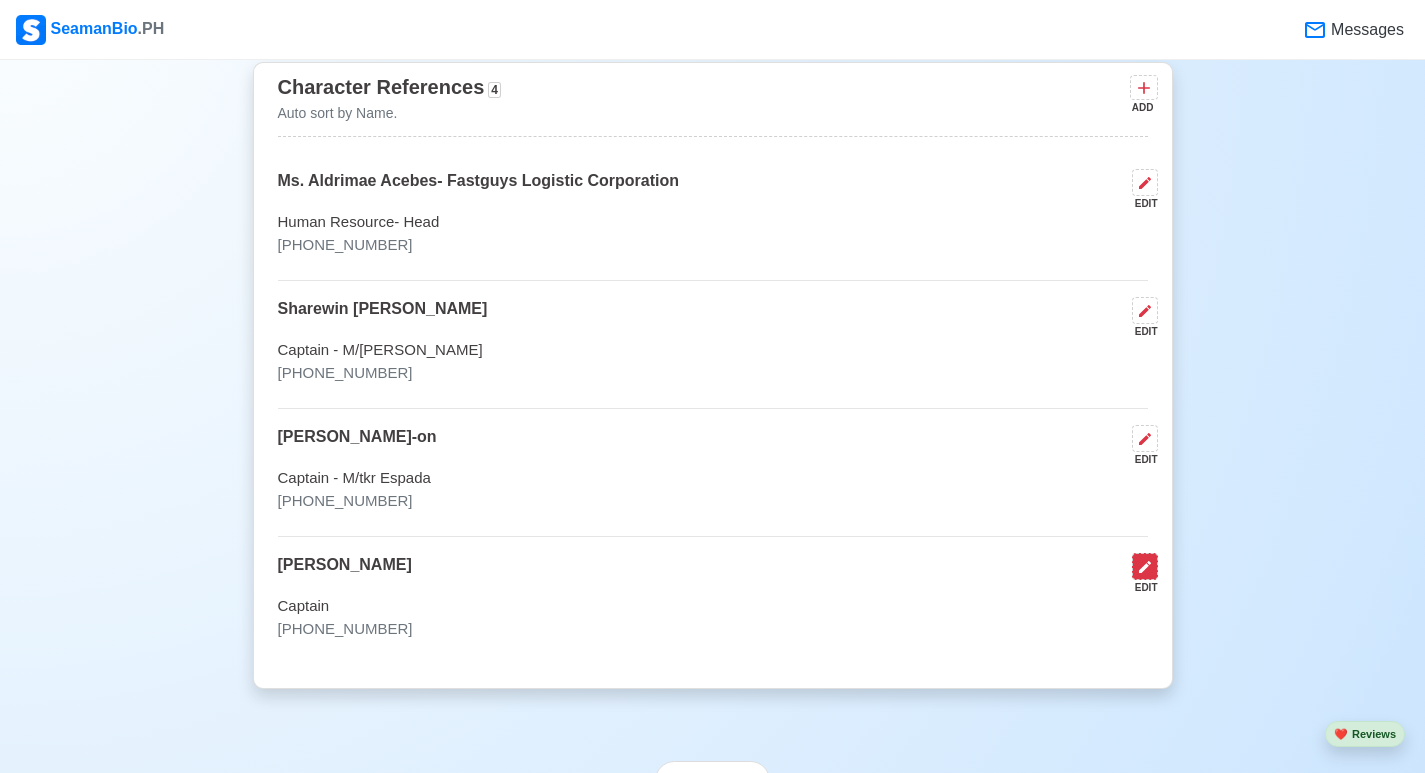 click 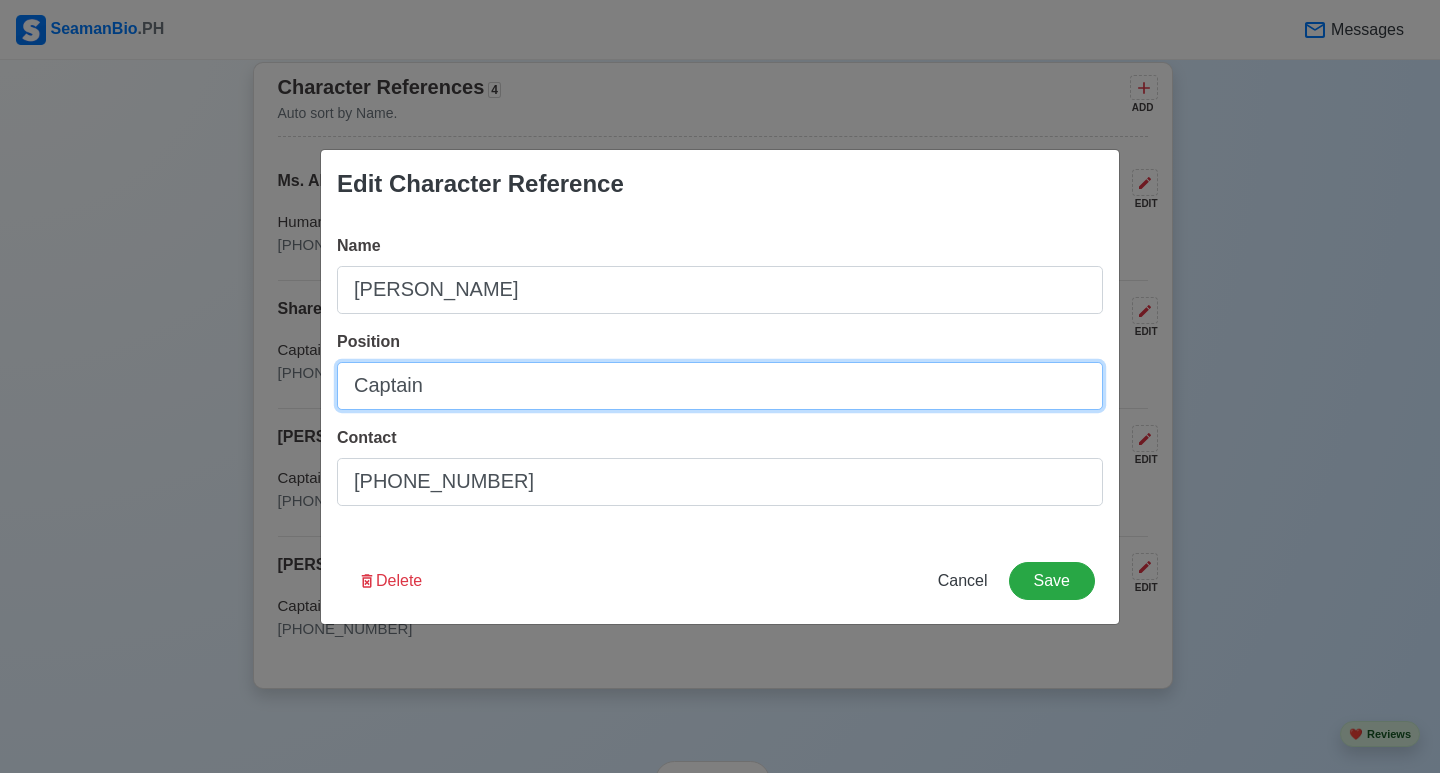 click on "Captain" at bounding box center (720, 386) 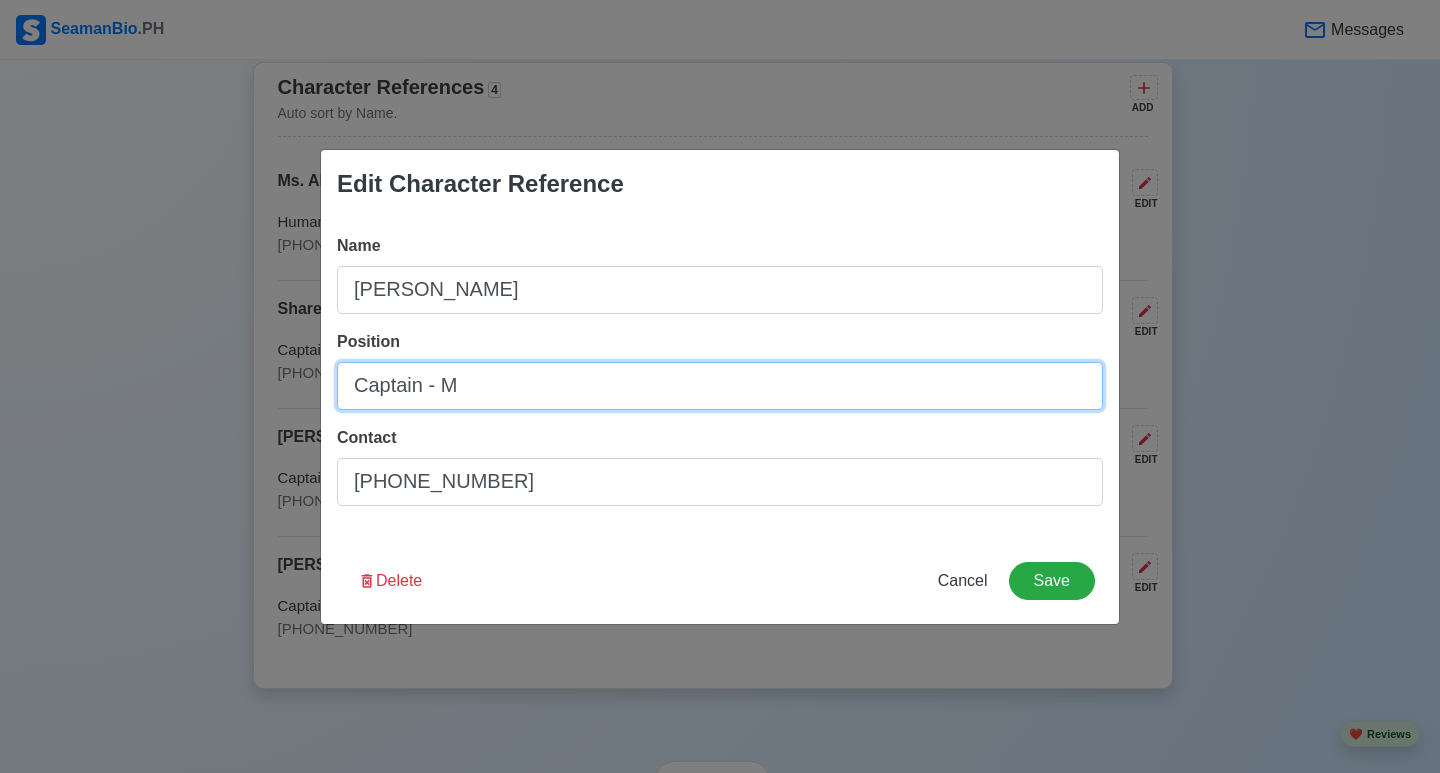 type on "Captain - M" 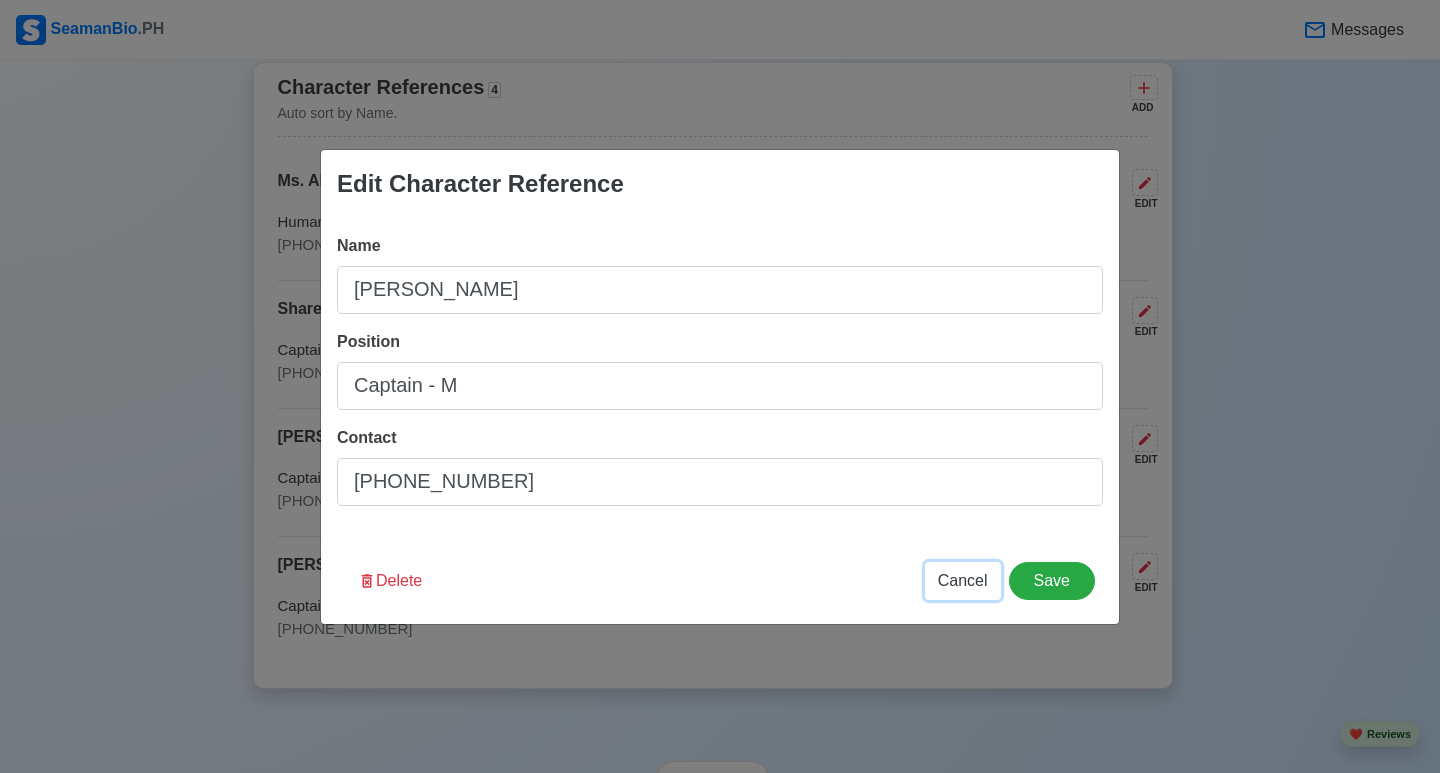 click on "Cancel" at bounding box center [963, 580] 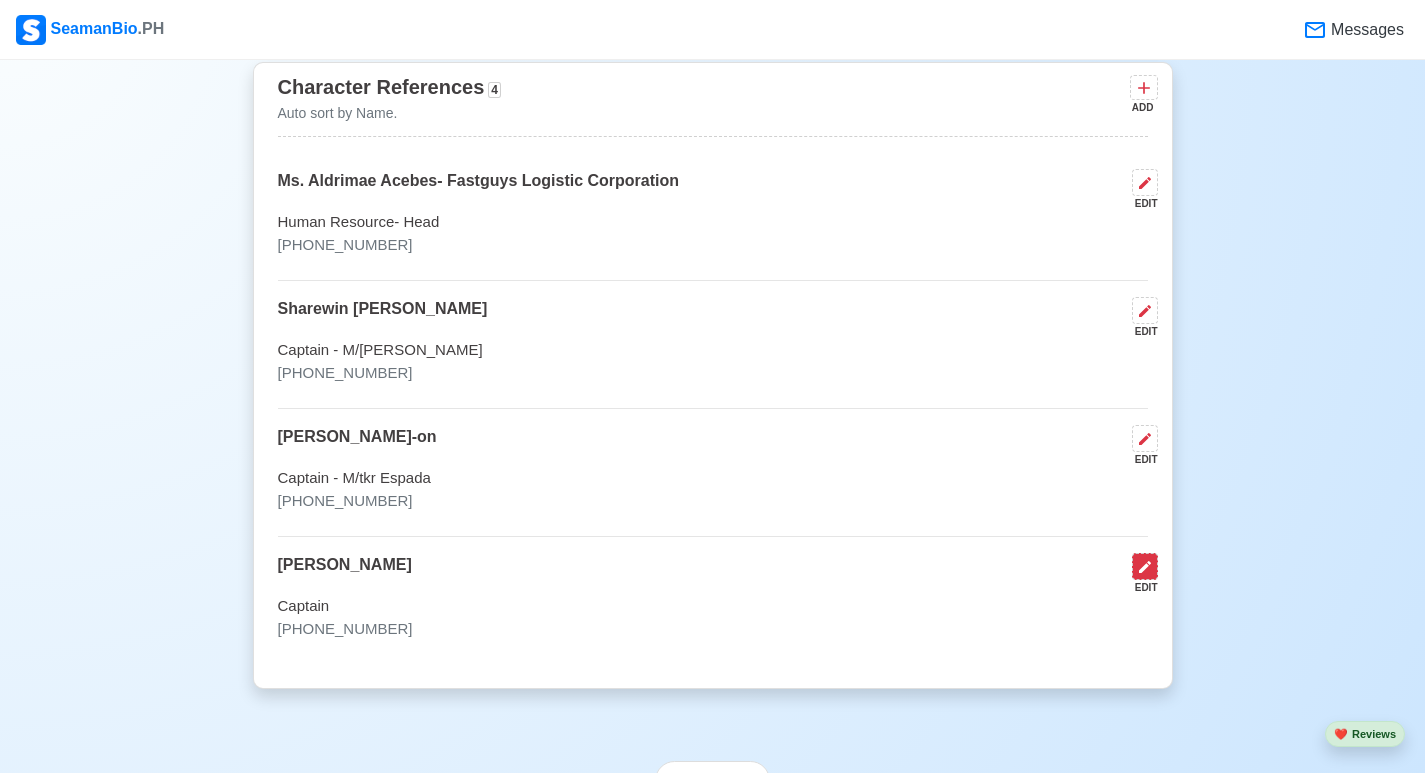 click at bounding box center [1145, 566] 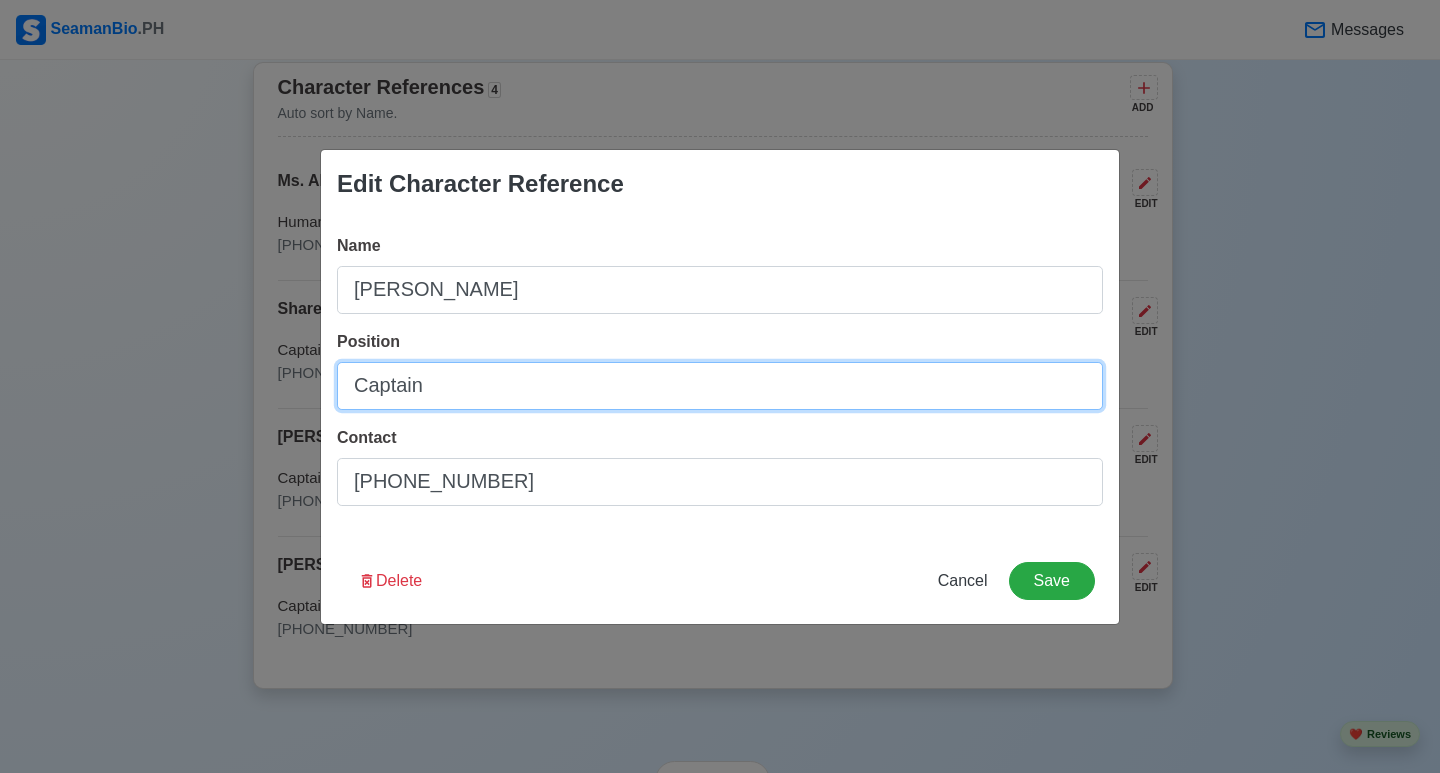 click on "Captain" at bounding box center [720, 386] 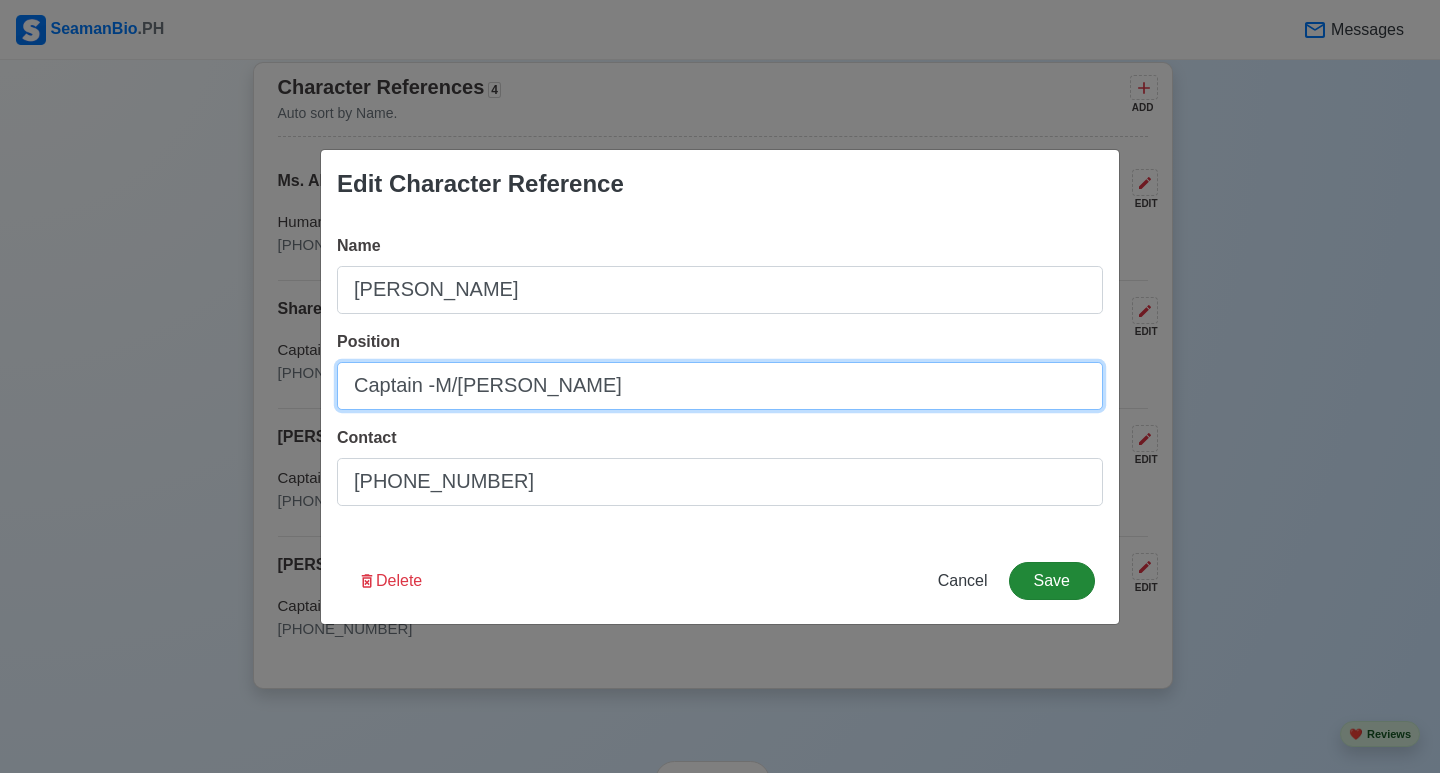 type on "Captain -M/[PERSON_NAME]" 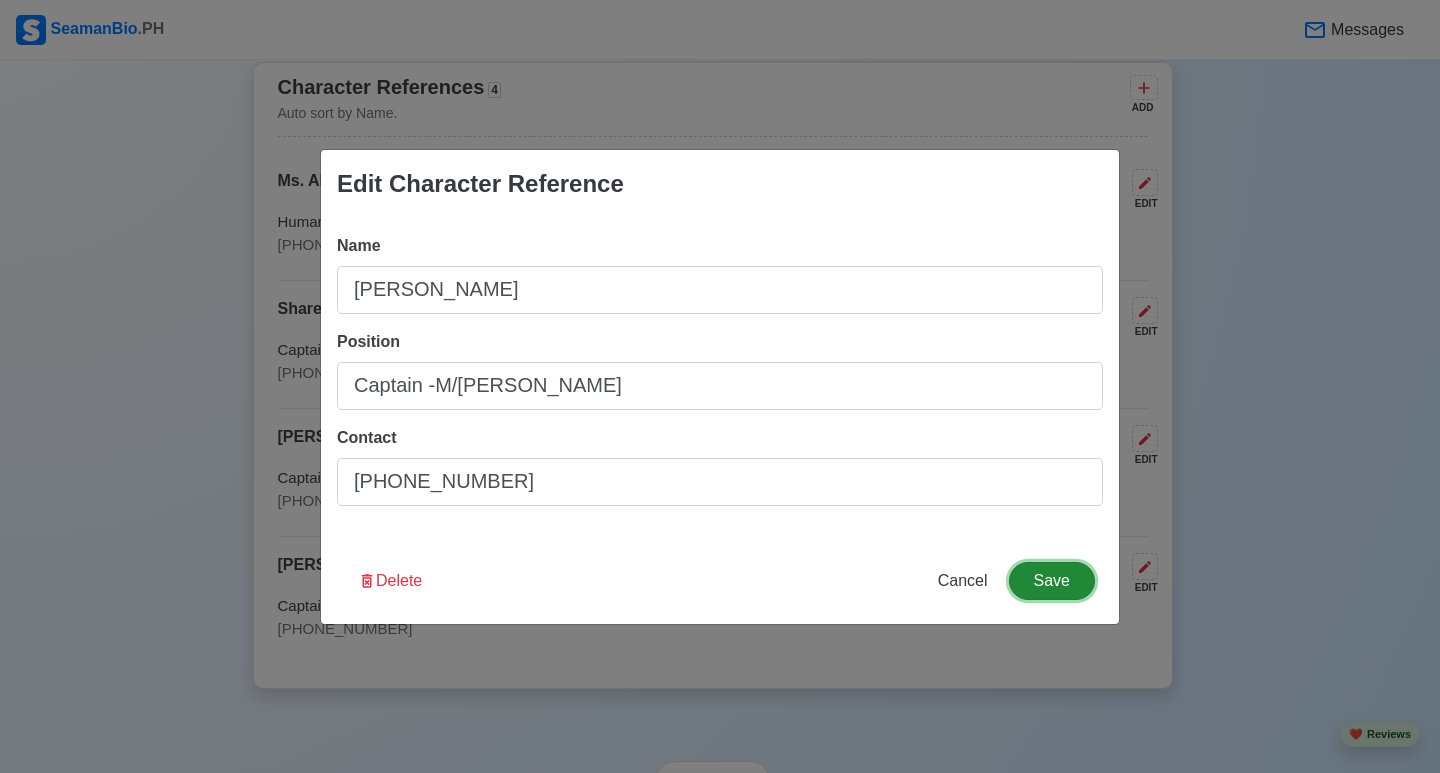 click on "Save" at bounding box center [1052, 581] 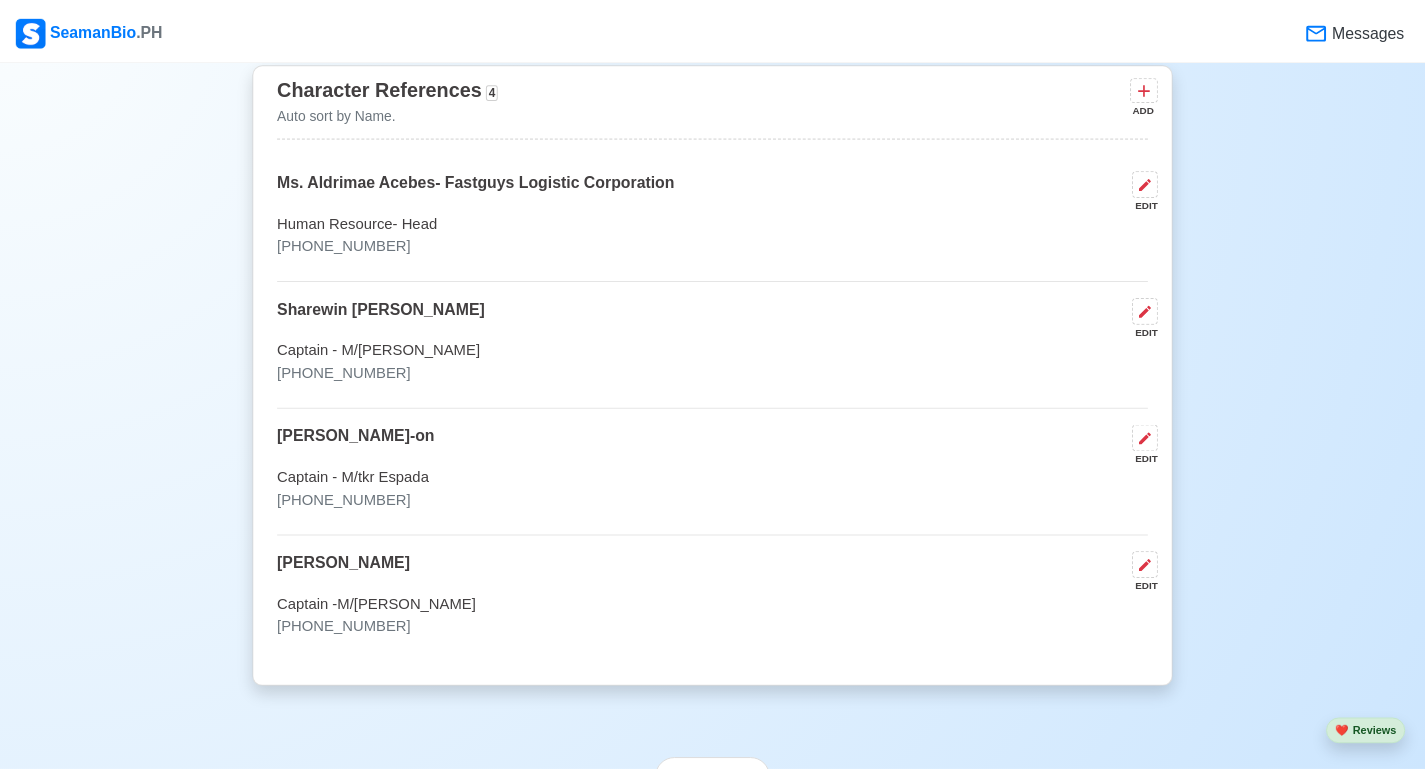 scroll, scrollTop: 5398, scrollLeft: 0, axis: vertical 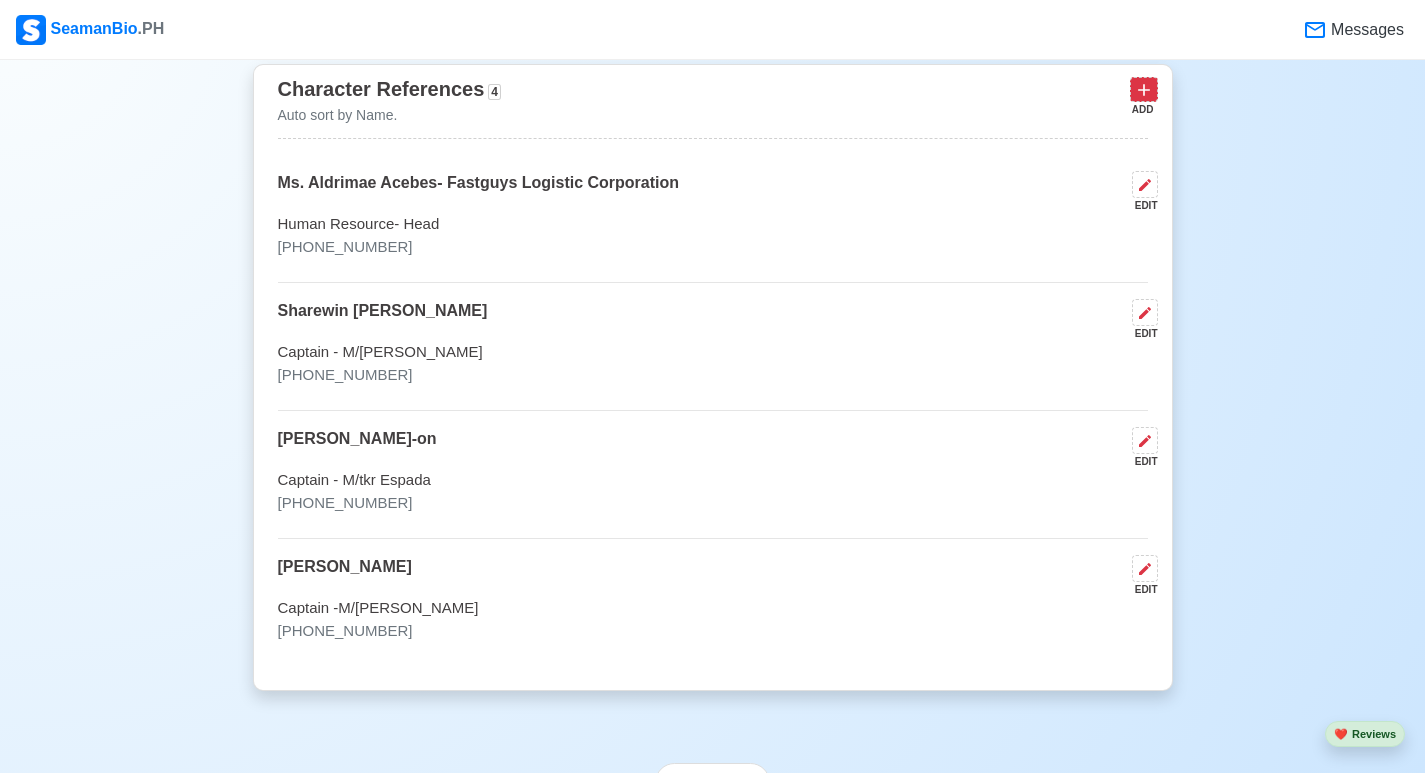 click 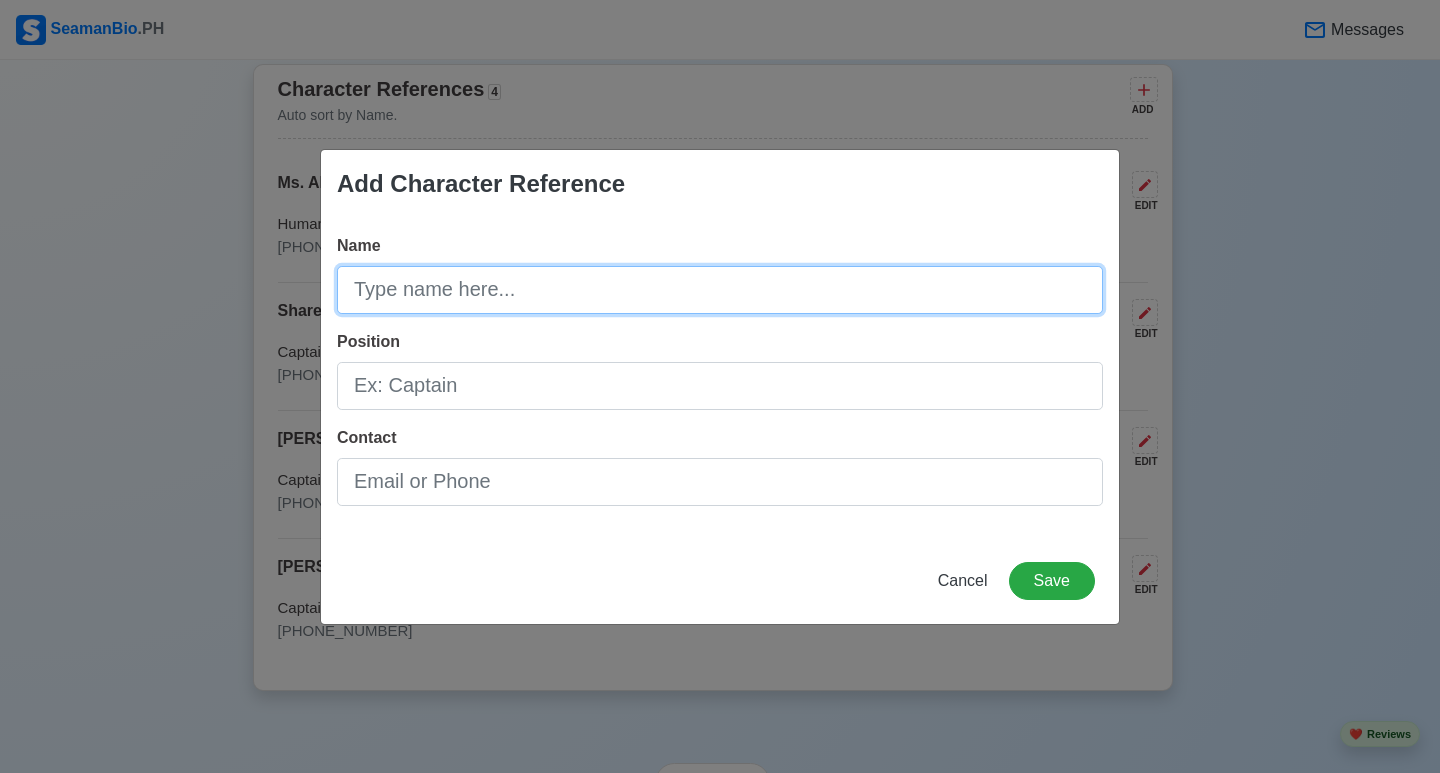 click on "Name" at bounding box center [720, 290] 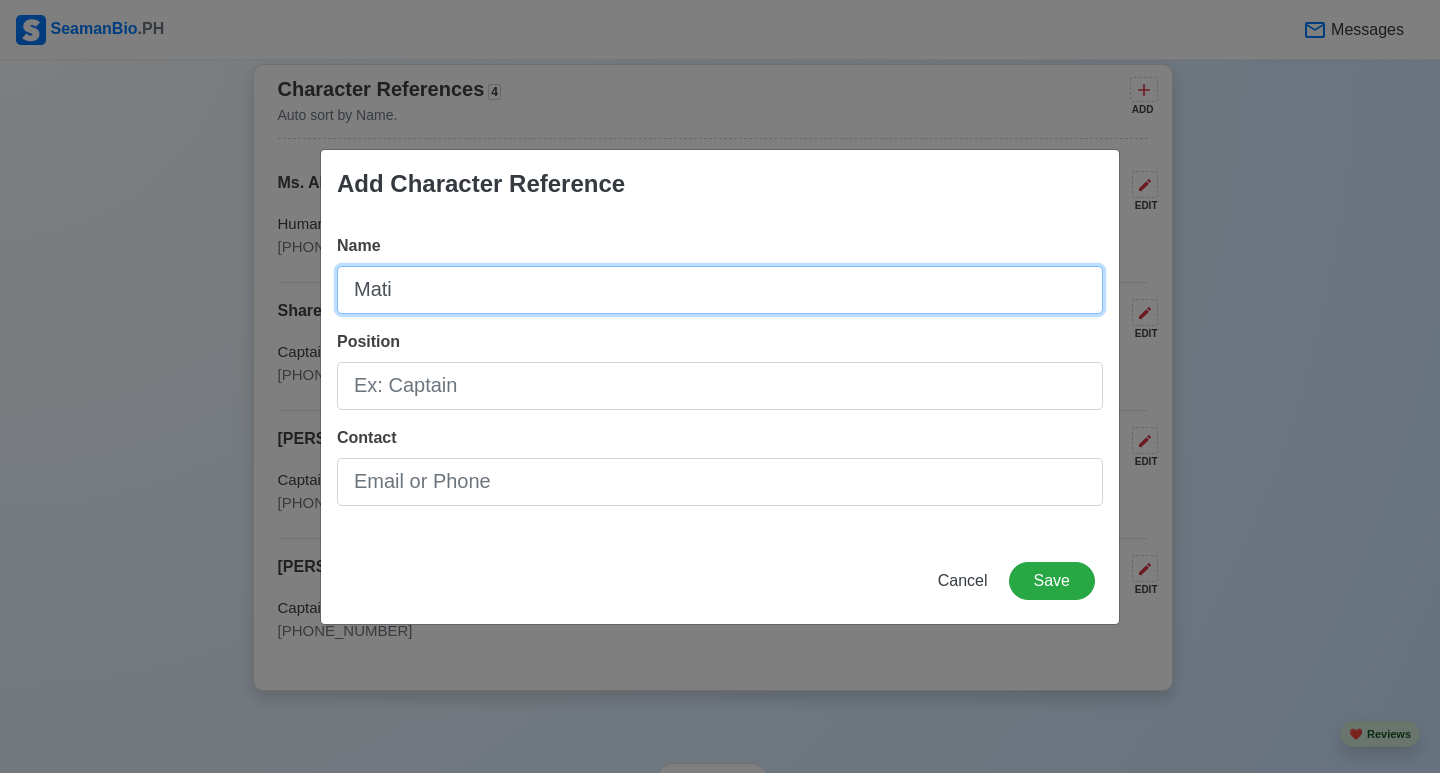 type on "Mati" 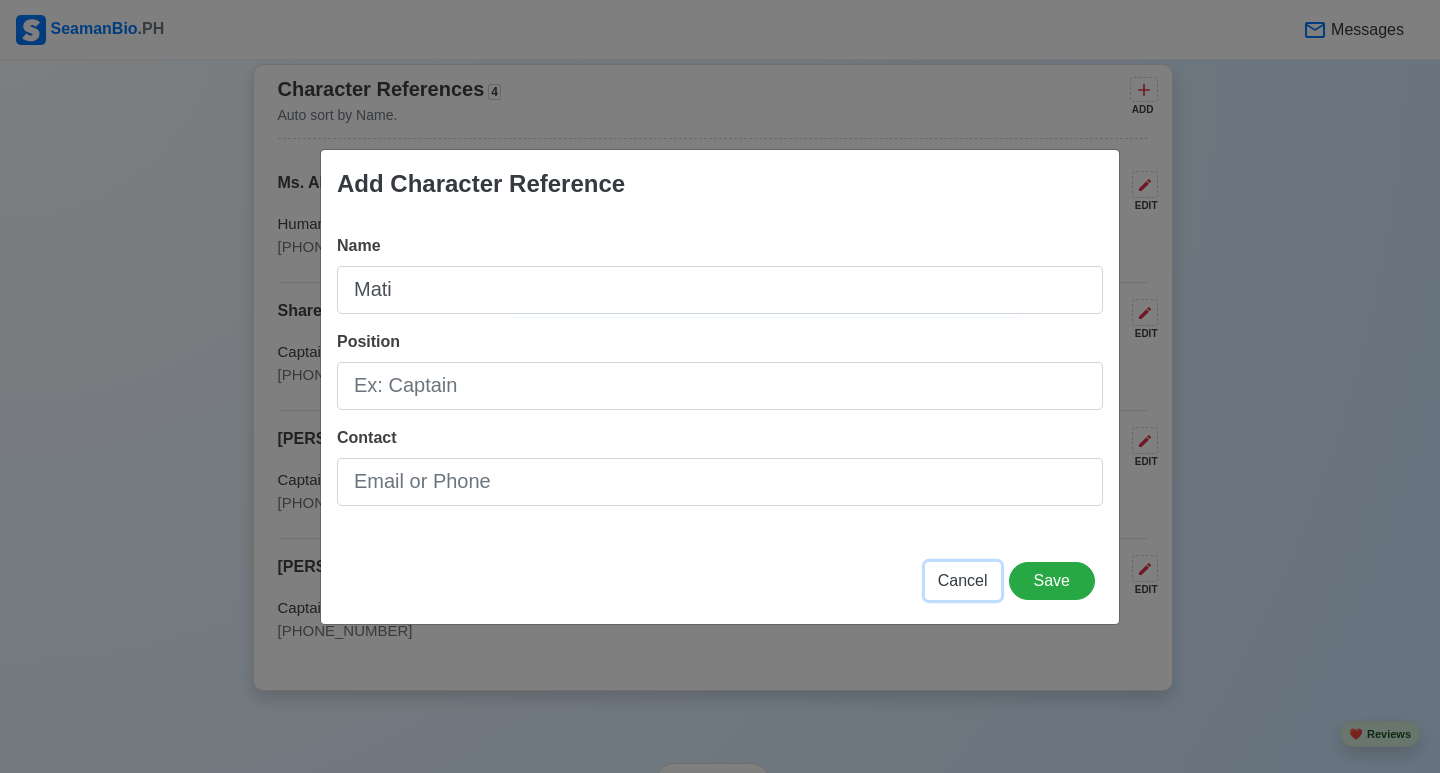 click on "Cancel" at bounding box center (963, 580) 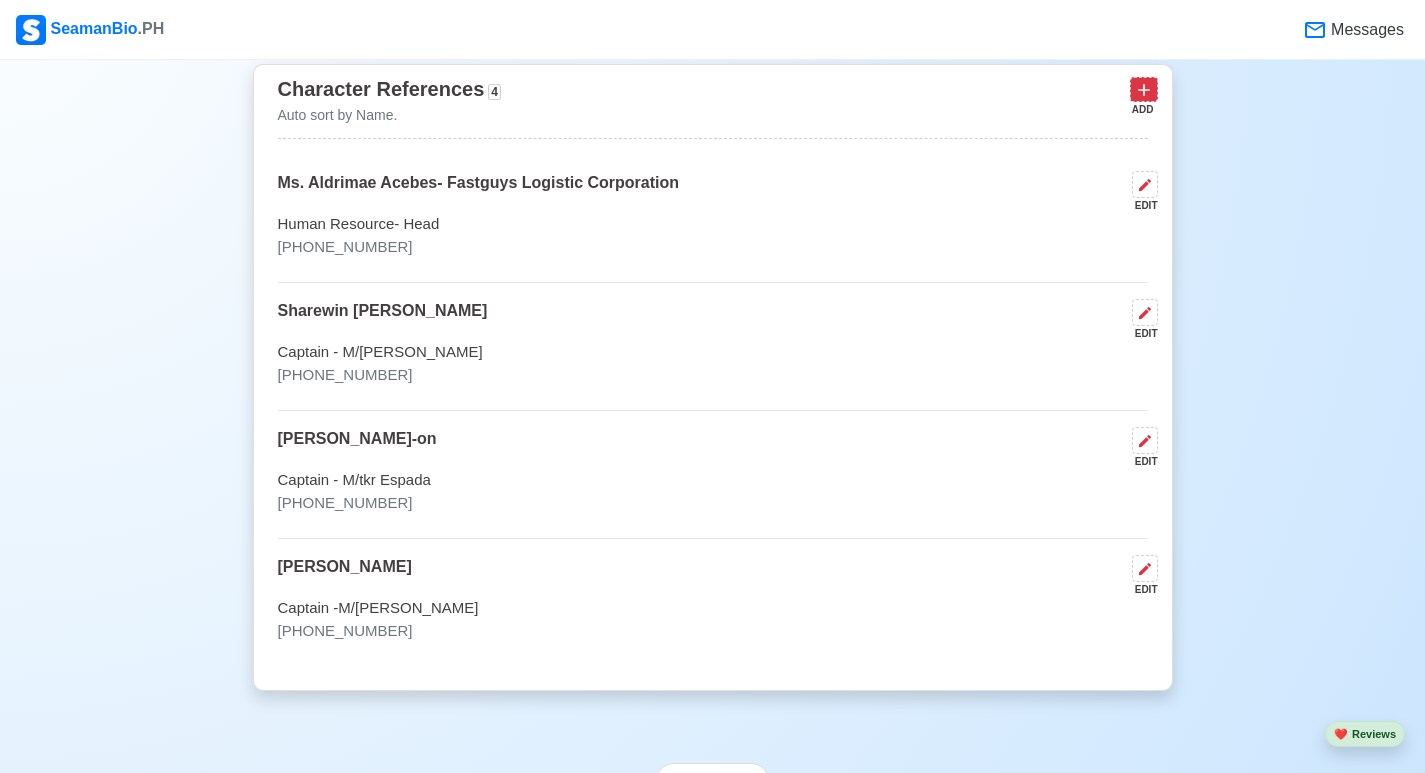 click 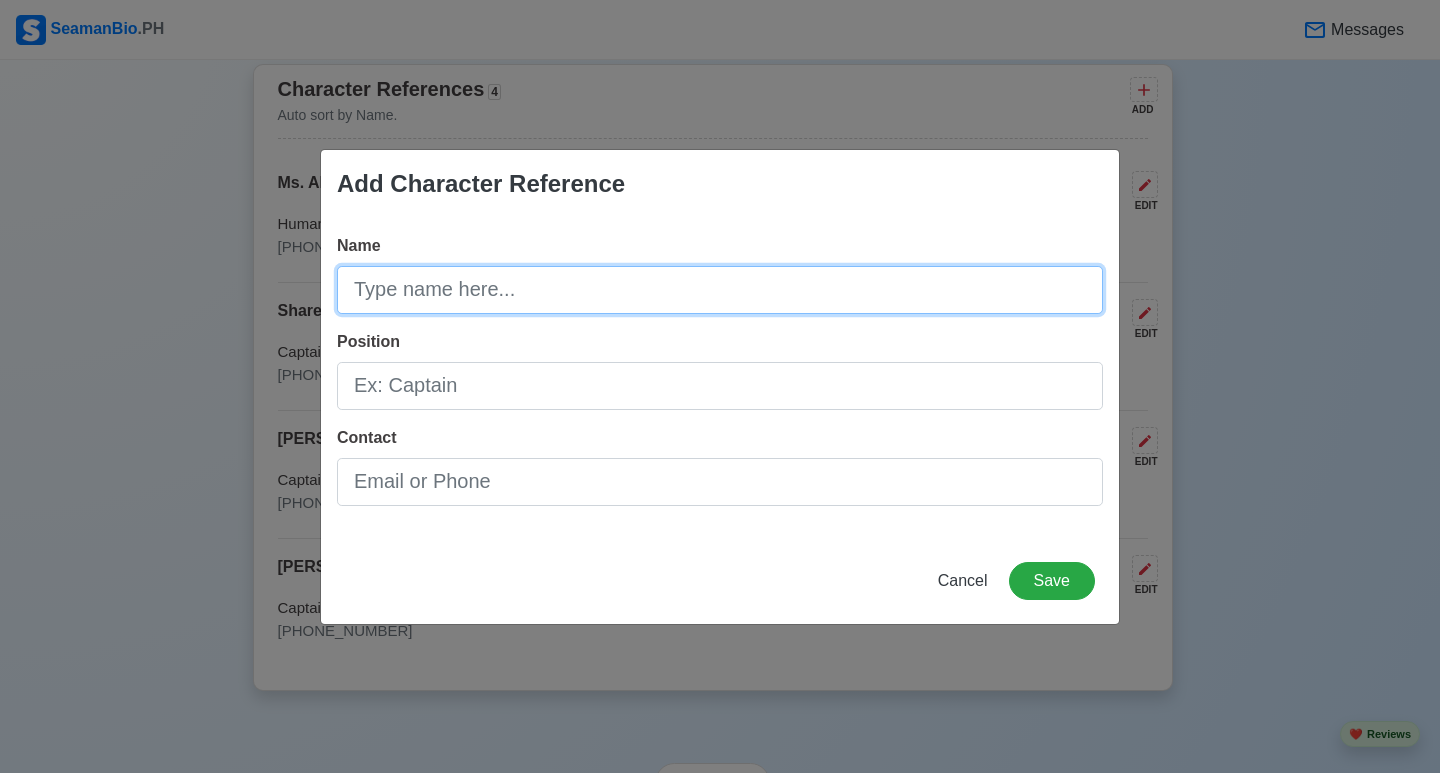 click on "Name" at bounding box center (720, 290) 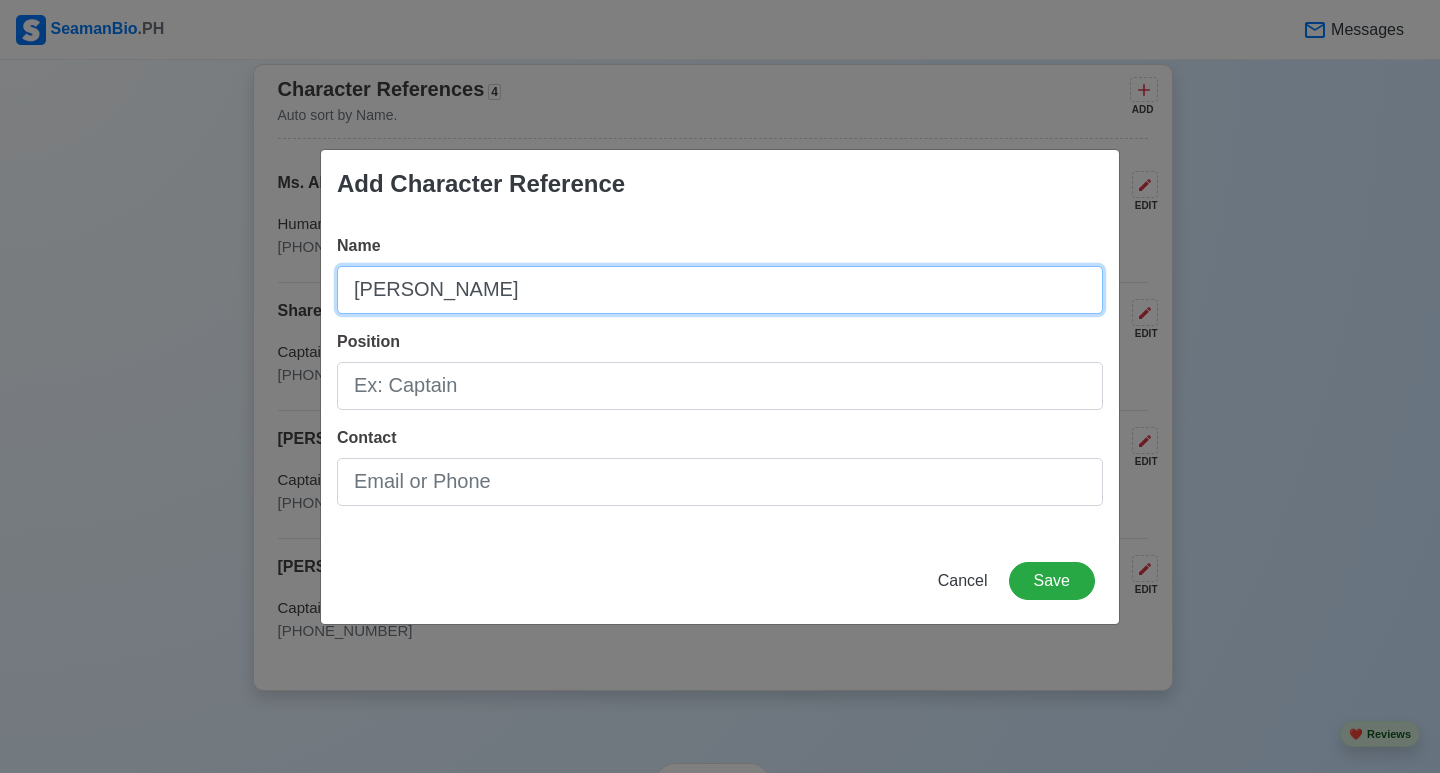 paste on "ñ" 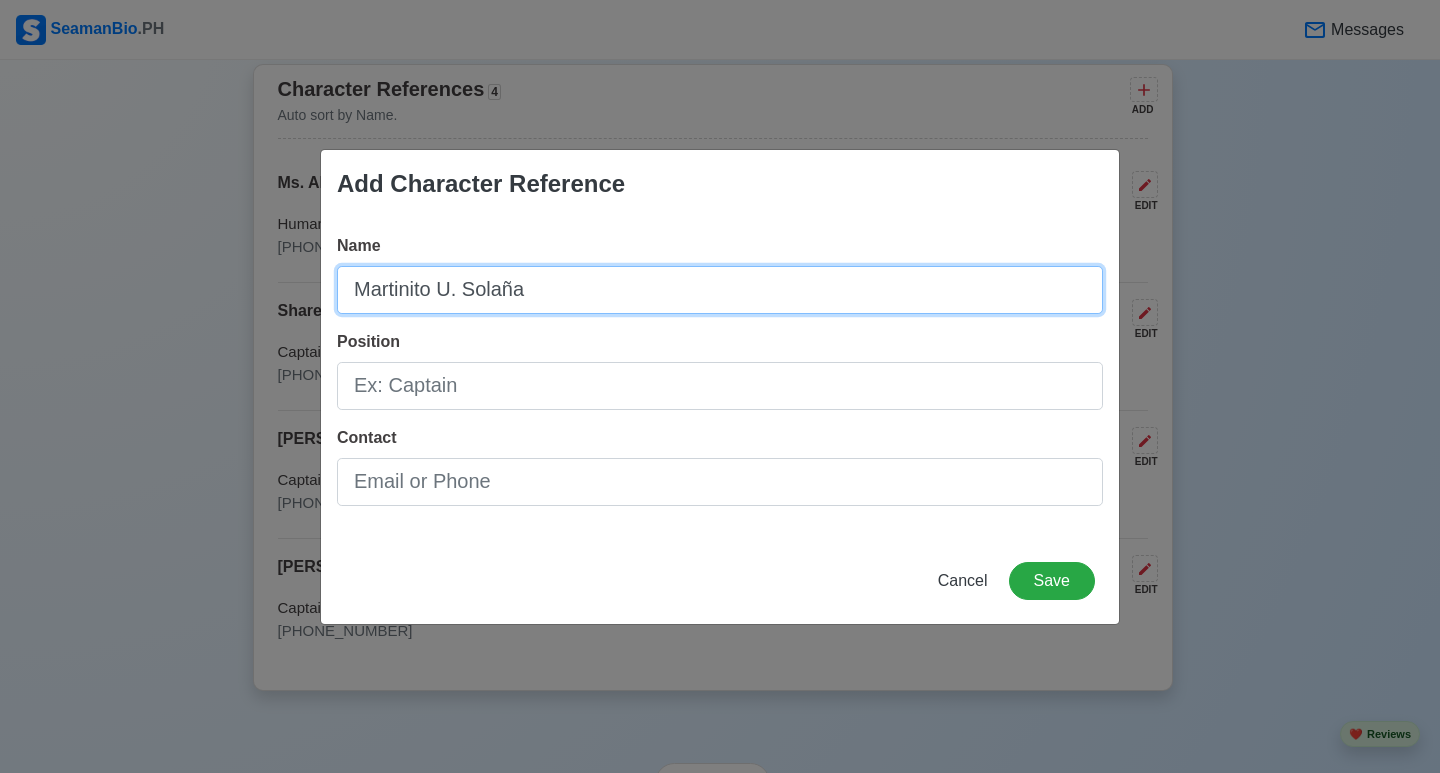 type on "Martinito U. Solaña" 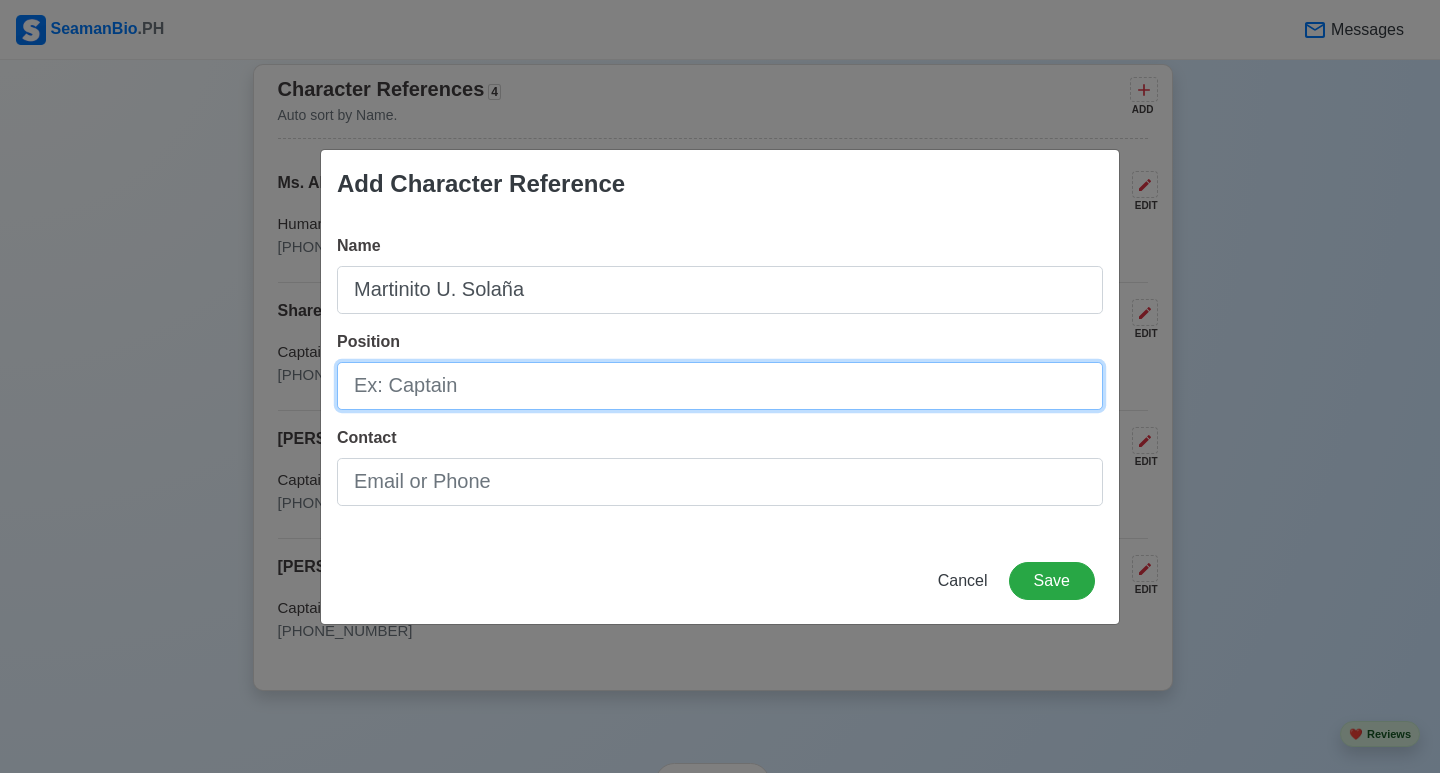 click on "Position" at bounding box center (720, 386) 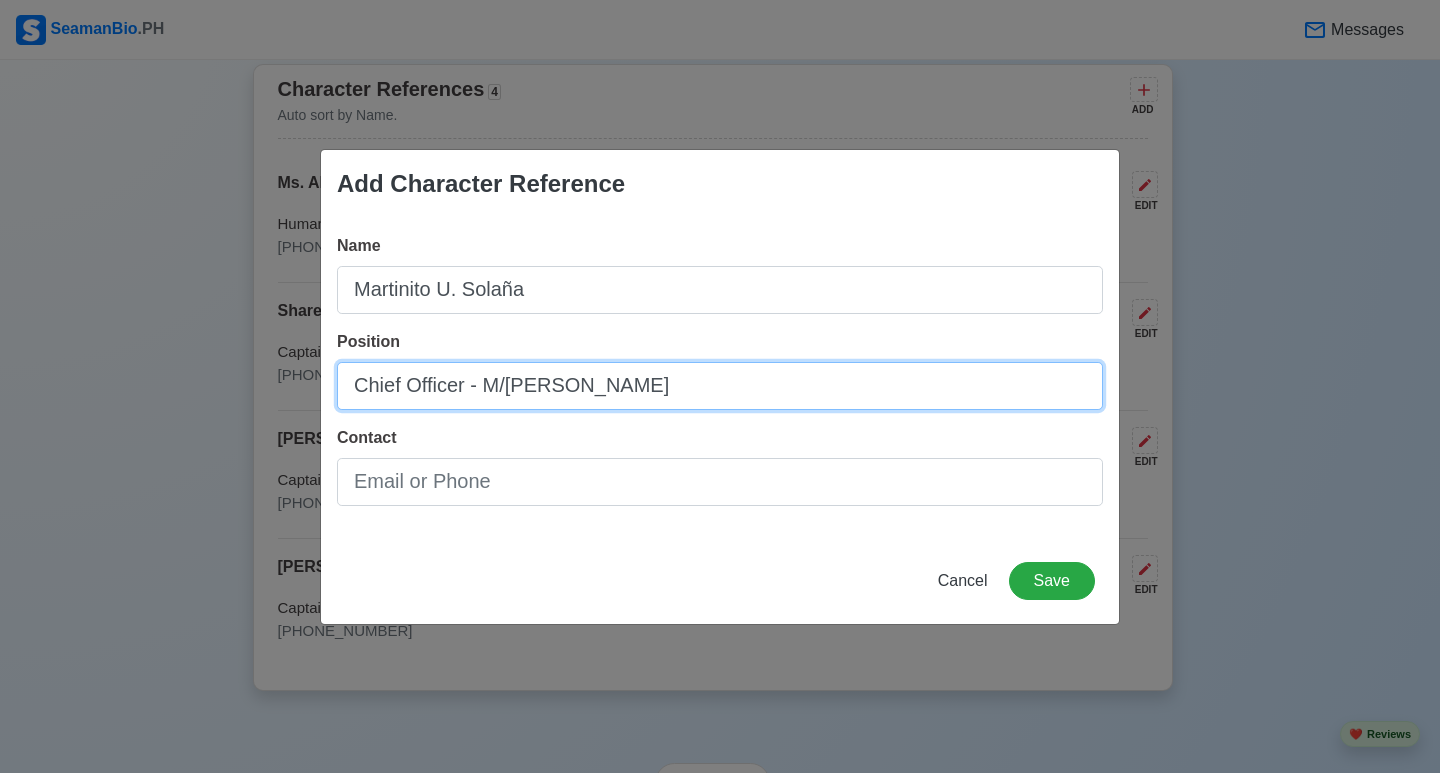 type on "Chief Officer - M/[PERSON_NAME]" 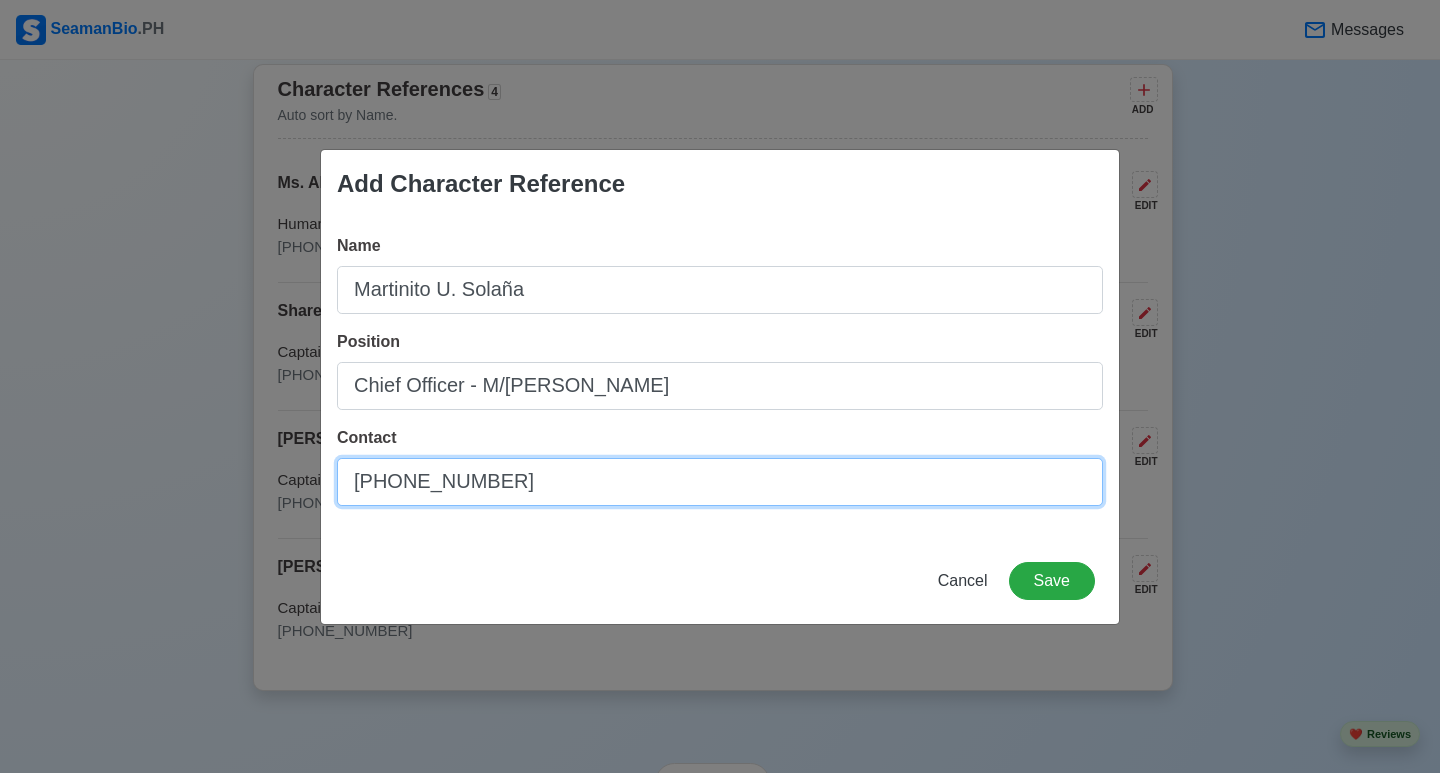 type on "[PHONE_NUMBER]" 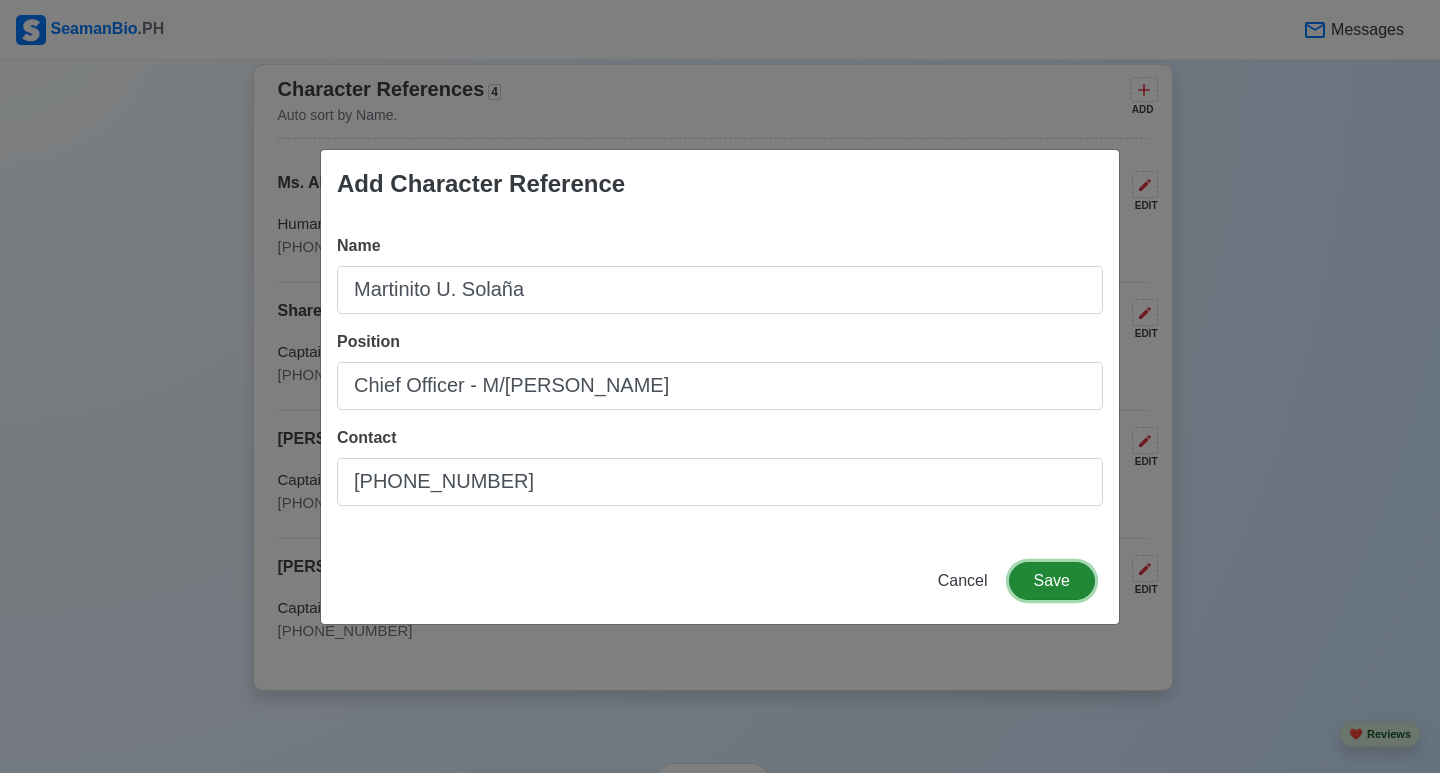 click on "Save" at bounding box center (1052, 581) 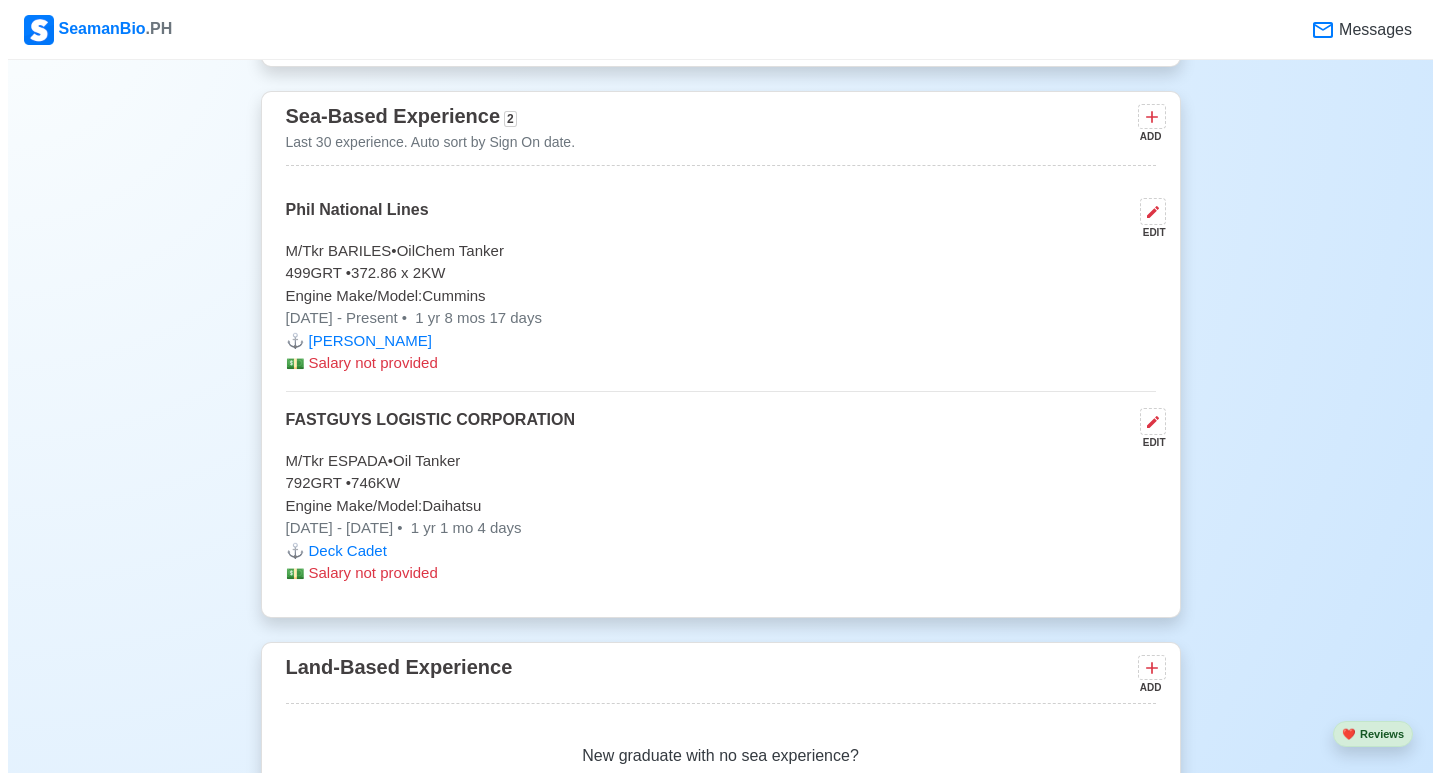 scroll, scrollTop: 4398, scrollLeft: 0, axis: vertical 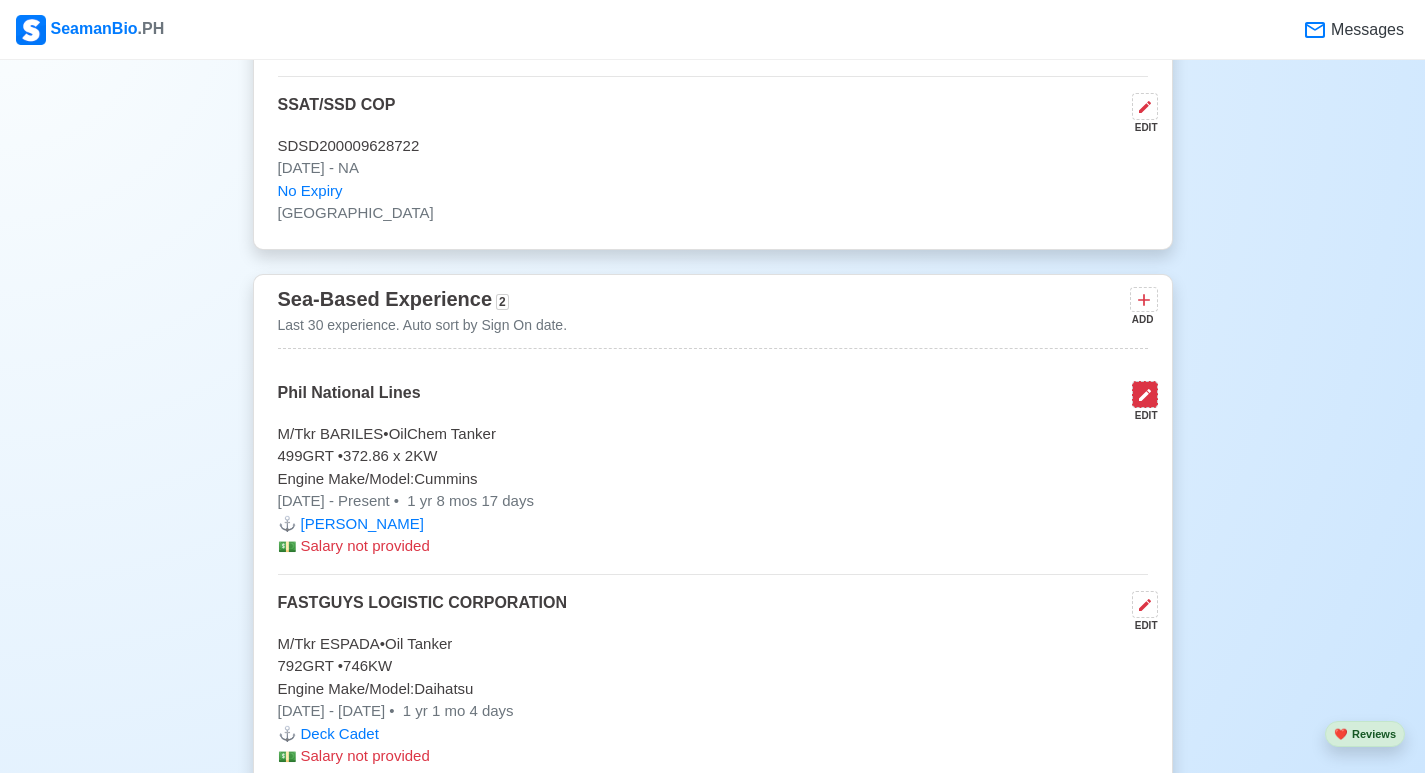 click 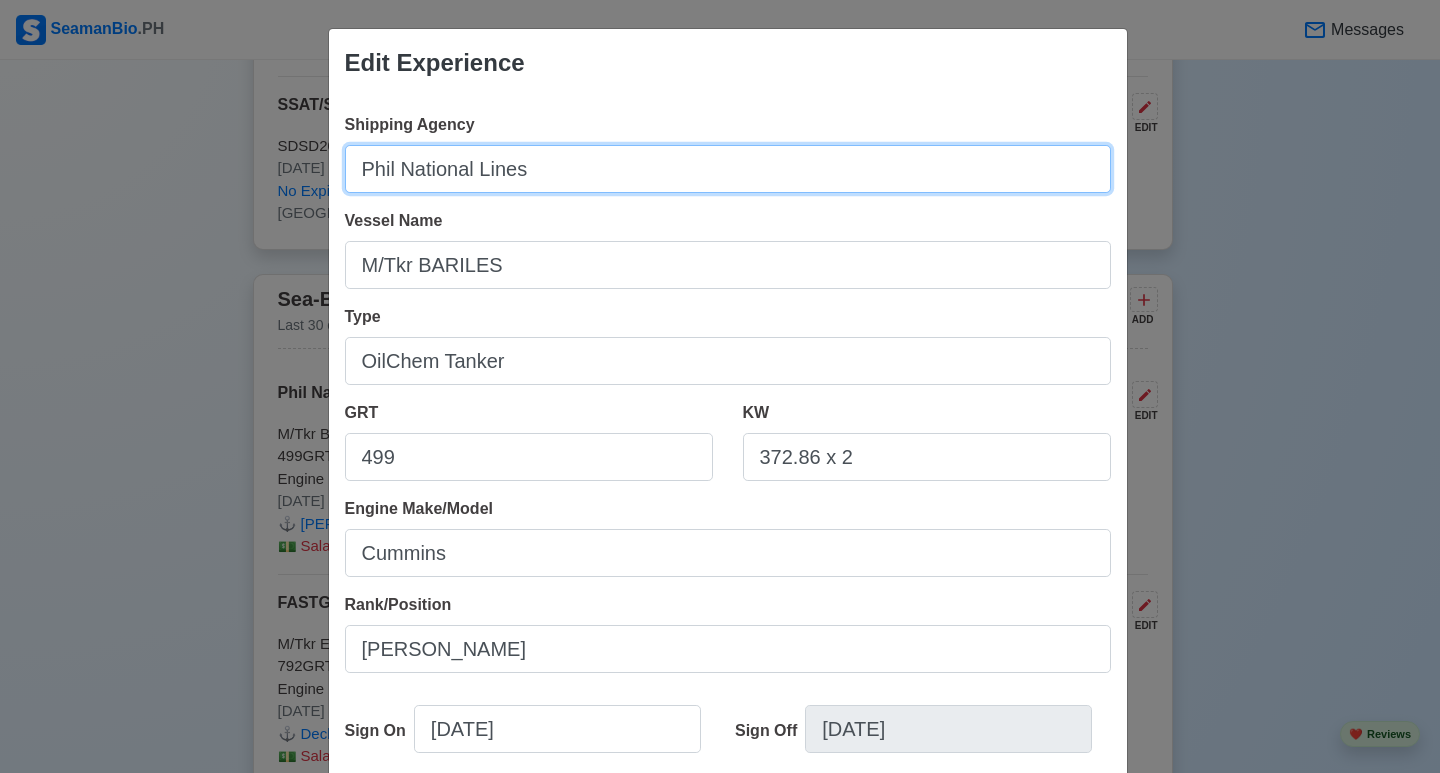 click on "Phil National Lines" at bounding box center (728, 169) 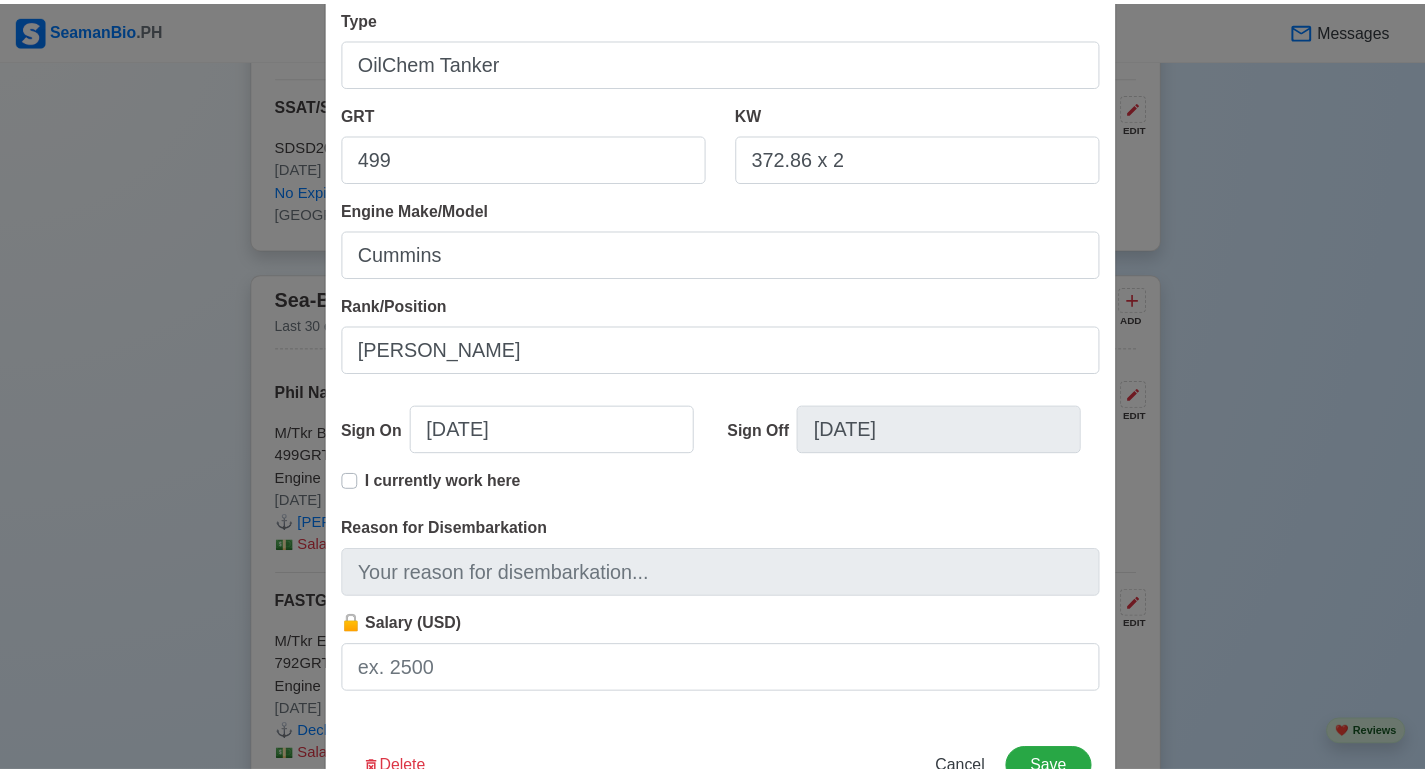 scroll, scrollTop: 367, scrollLeft: 0, axis: vertical 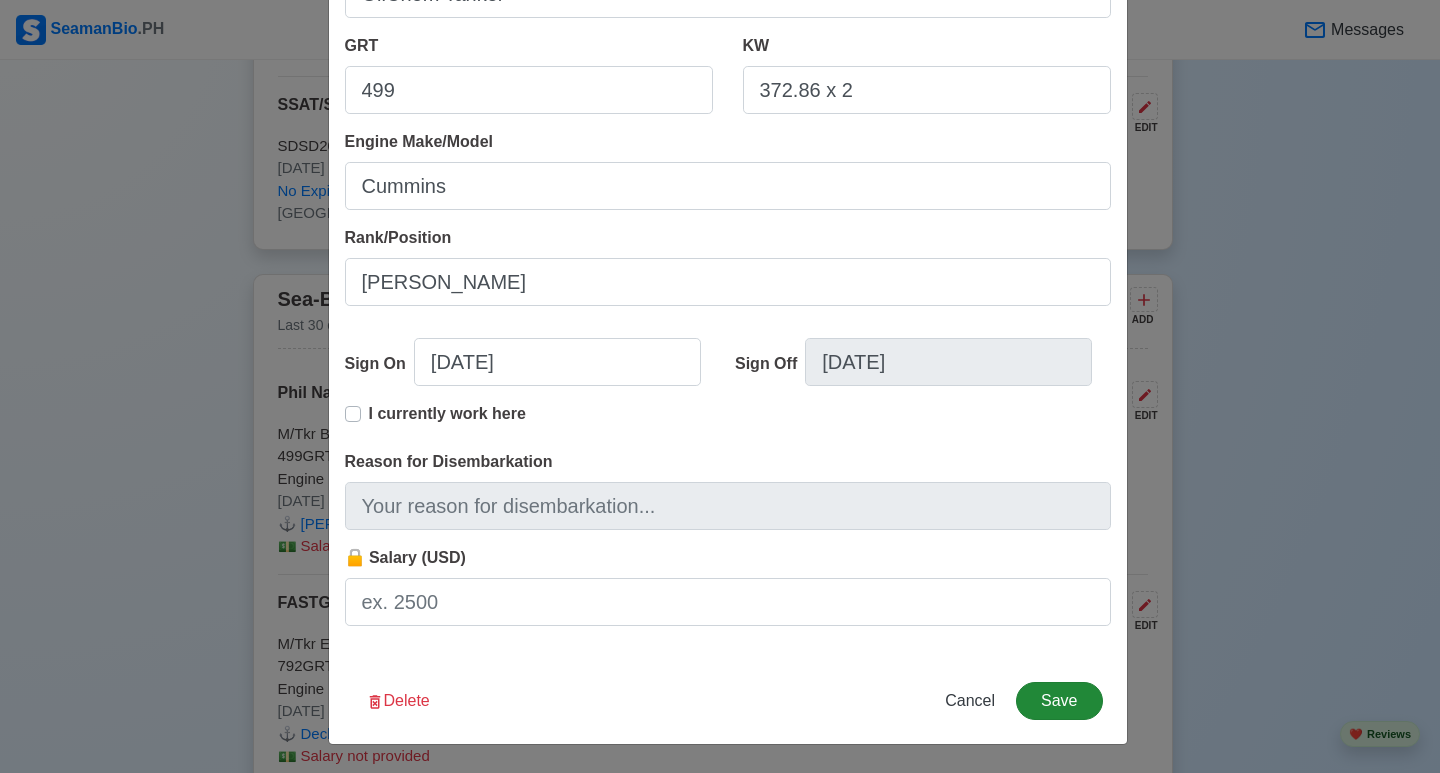 type on "Phil National Lines, Inc." 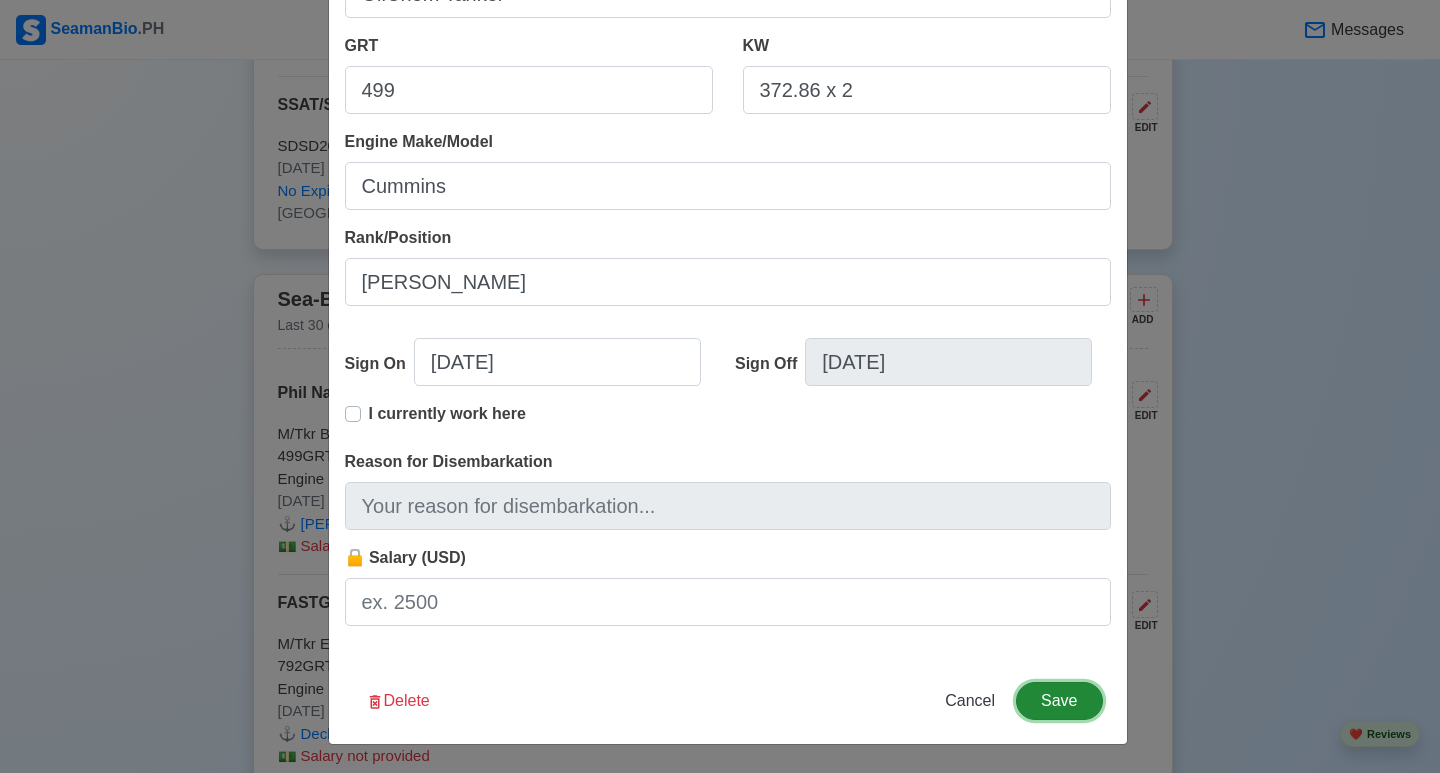 click on "Save" at bounding box center [1059, 701] 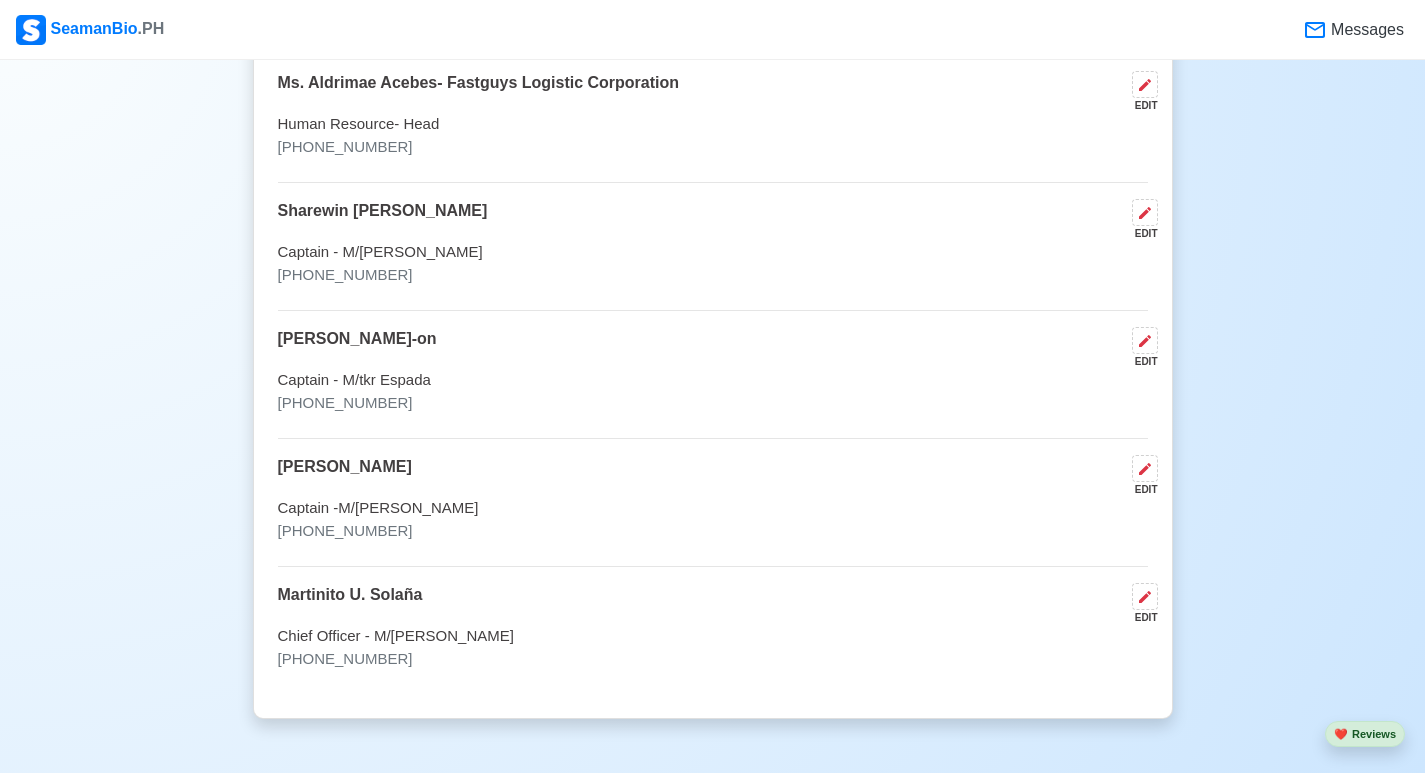 scroll, scrollTop: 5098, scrollLeft: 0, axis: vertical 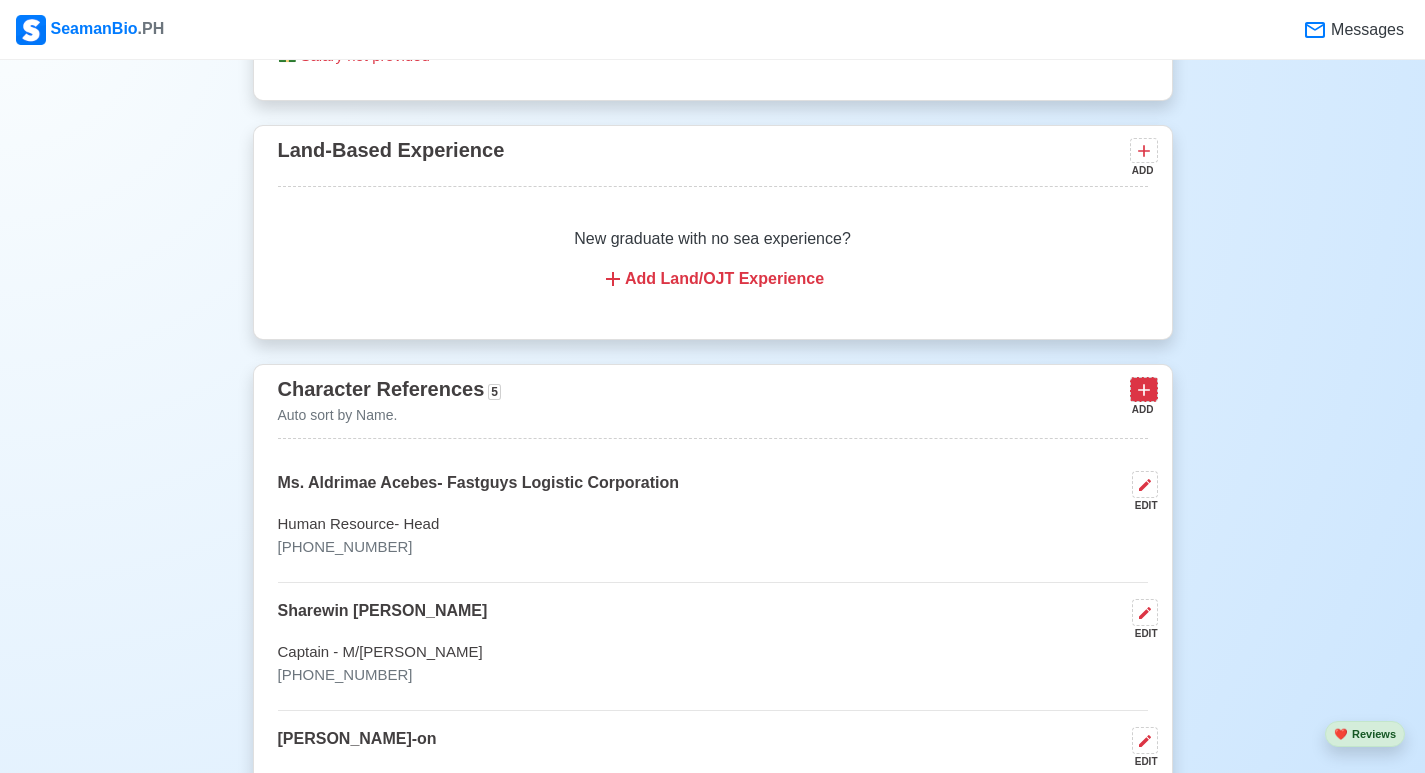 click 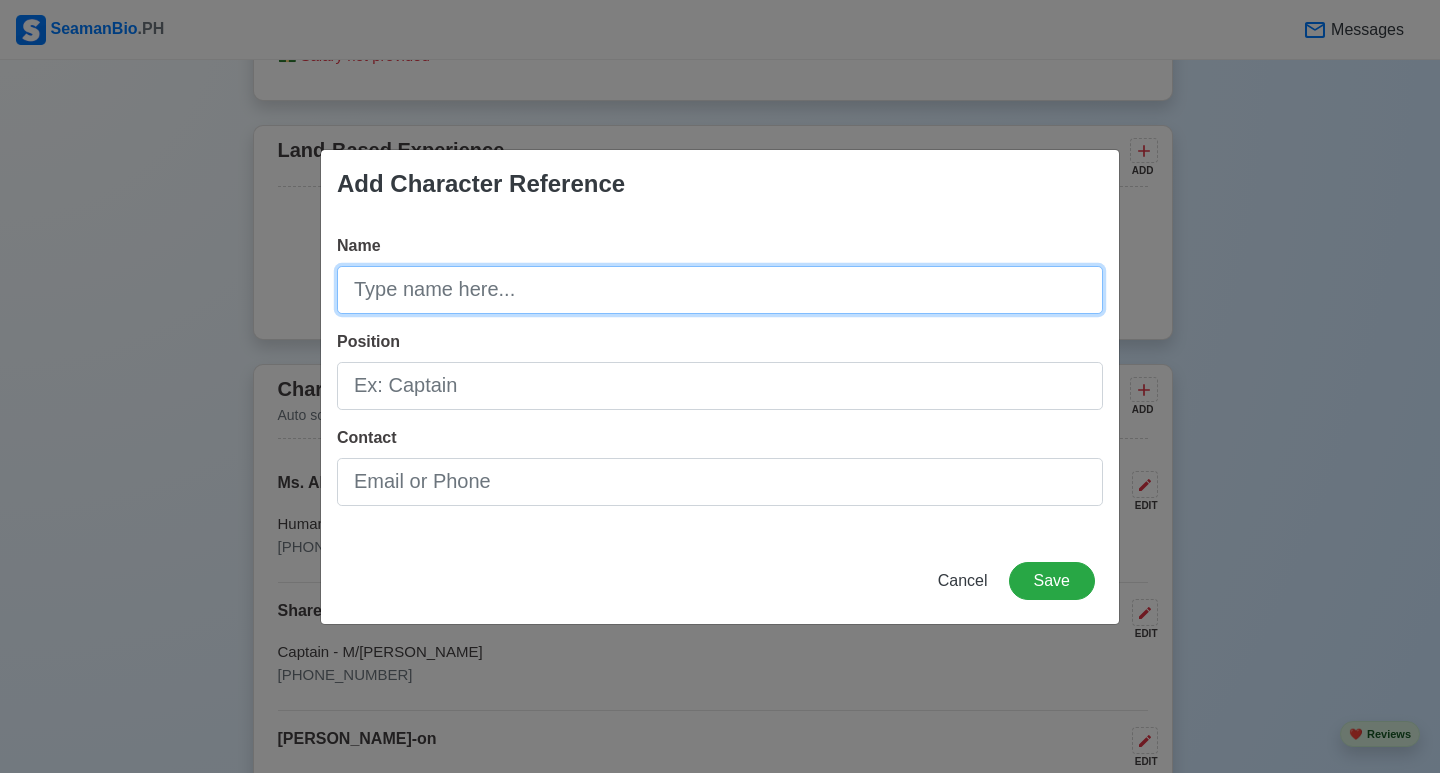 click on "Name" at bounding box center [720, 290] 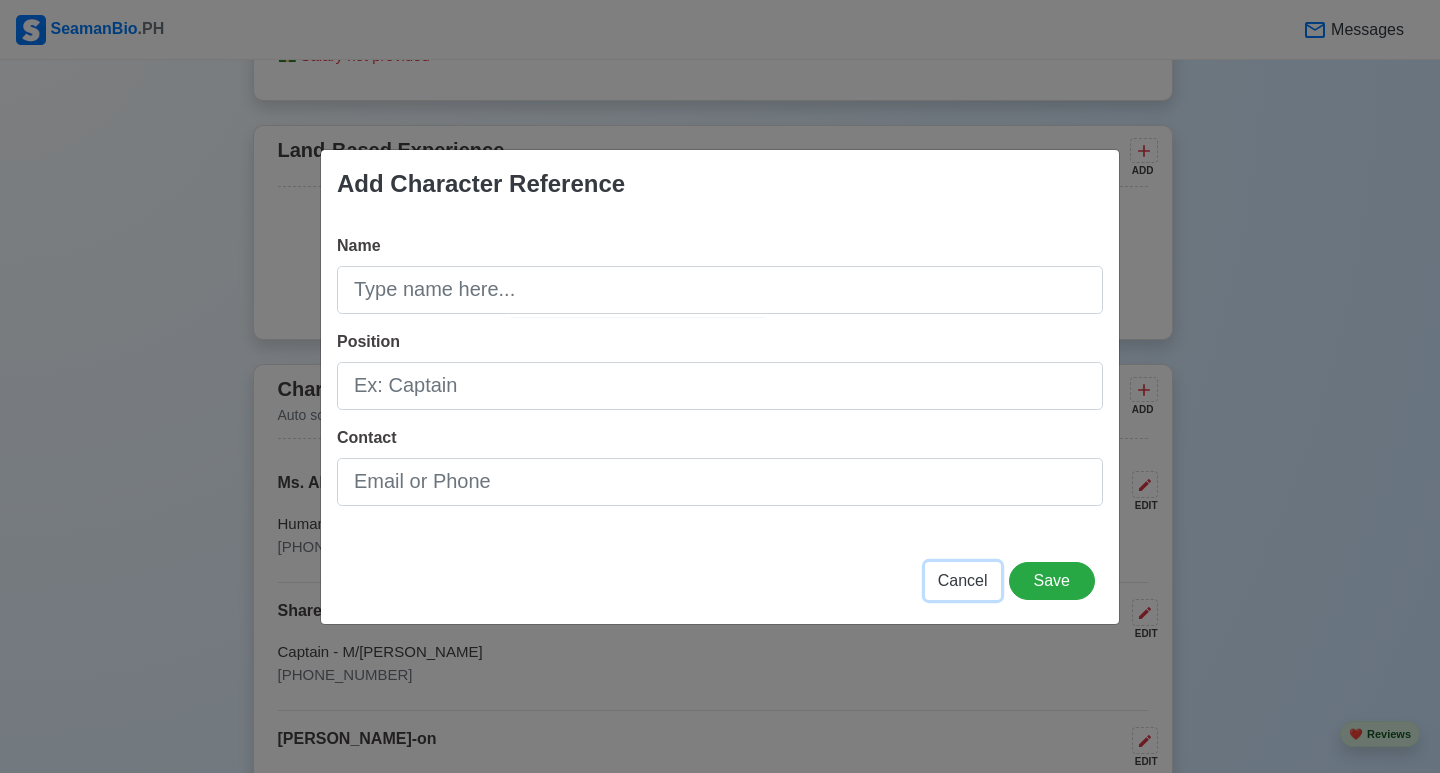 click on "Cancel" at bounding box center [963, 580] 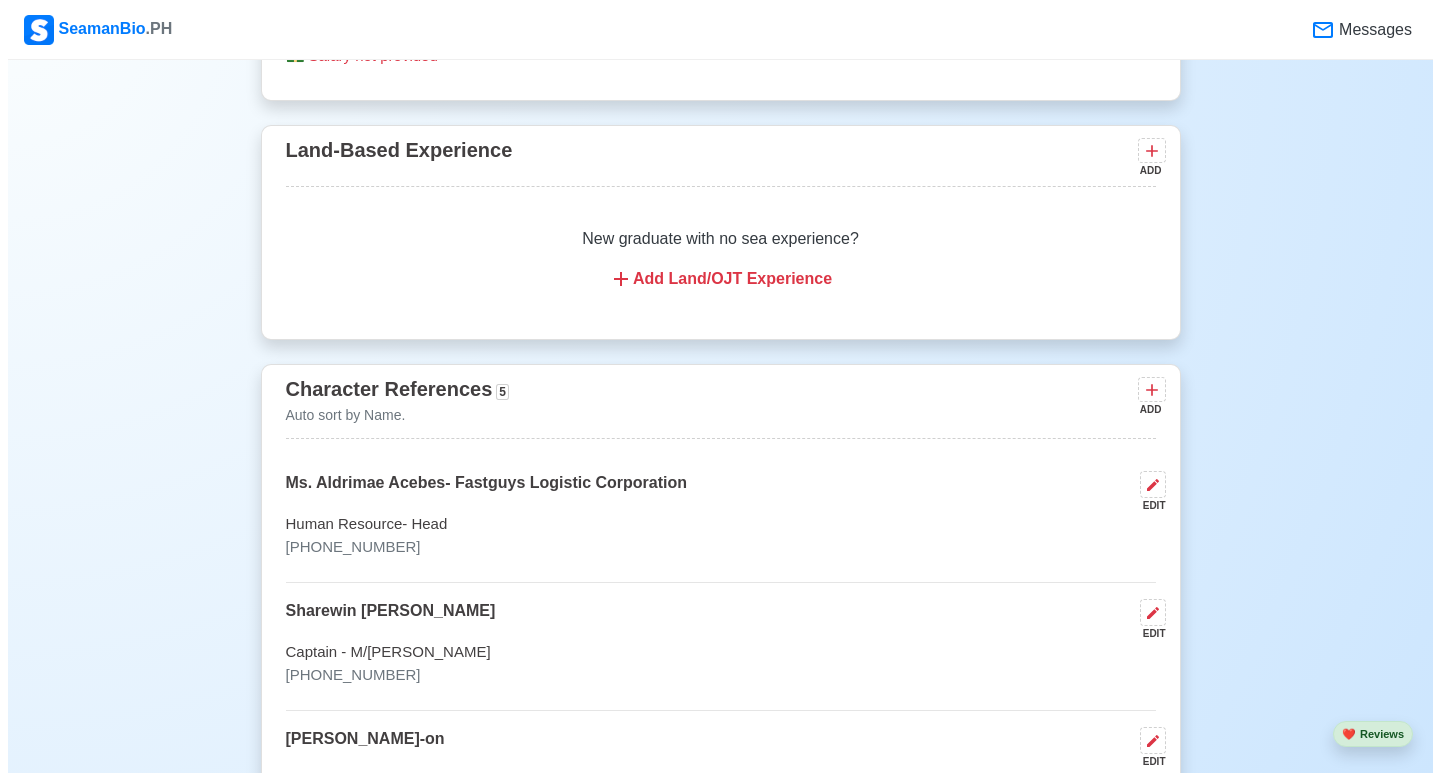 scroll, scrollTop: 5198, scrollLeft: 0, axis: vertical 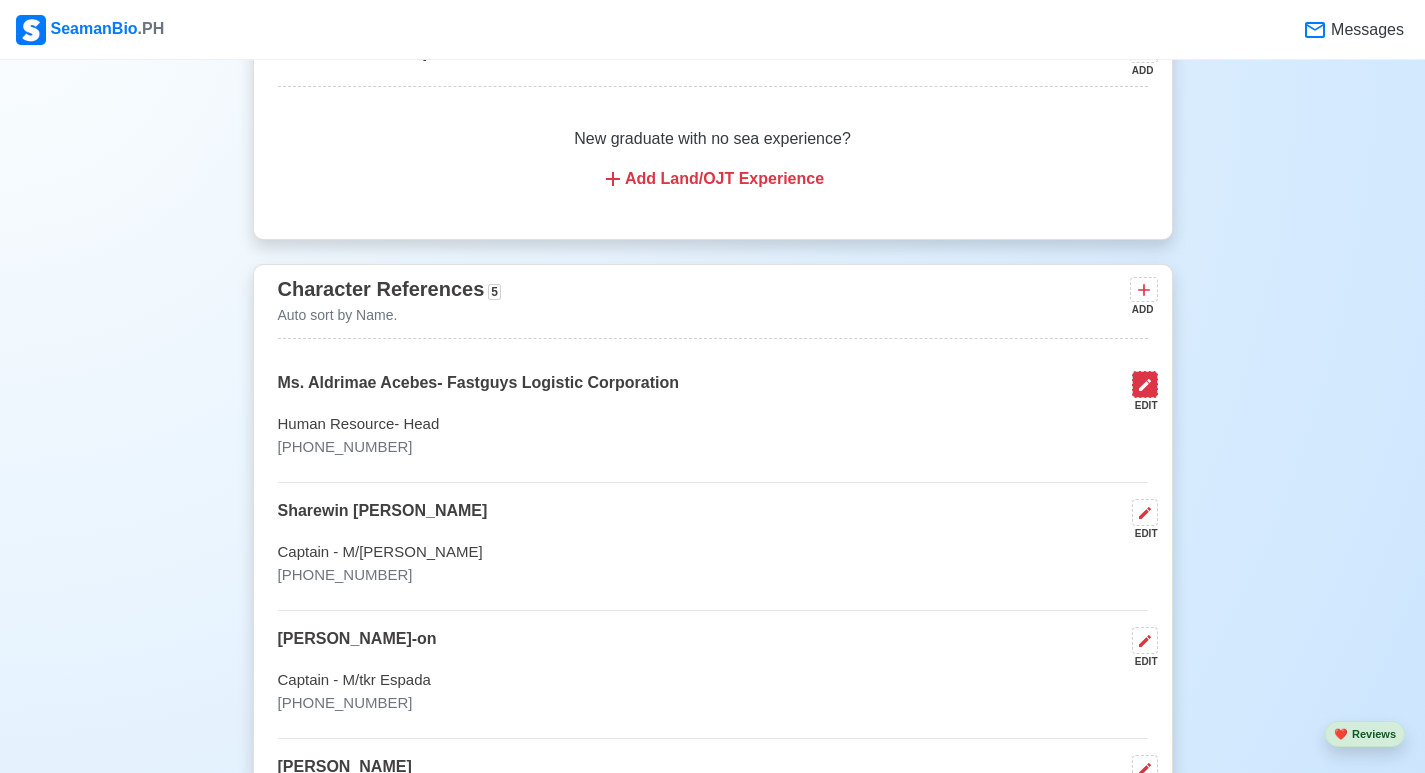 click 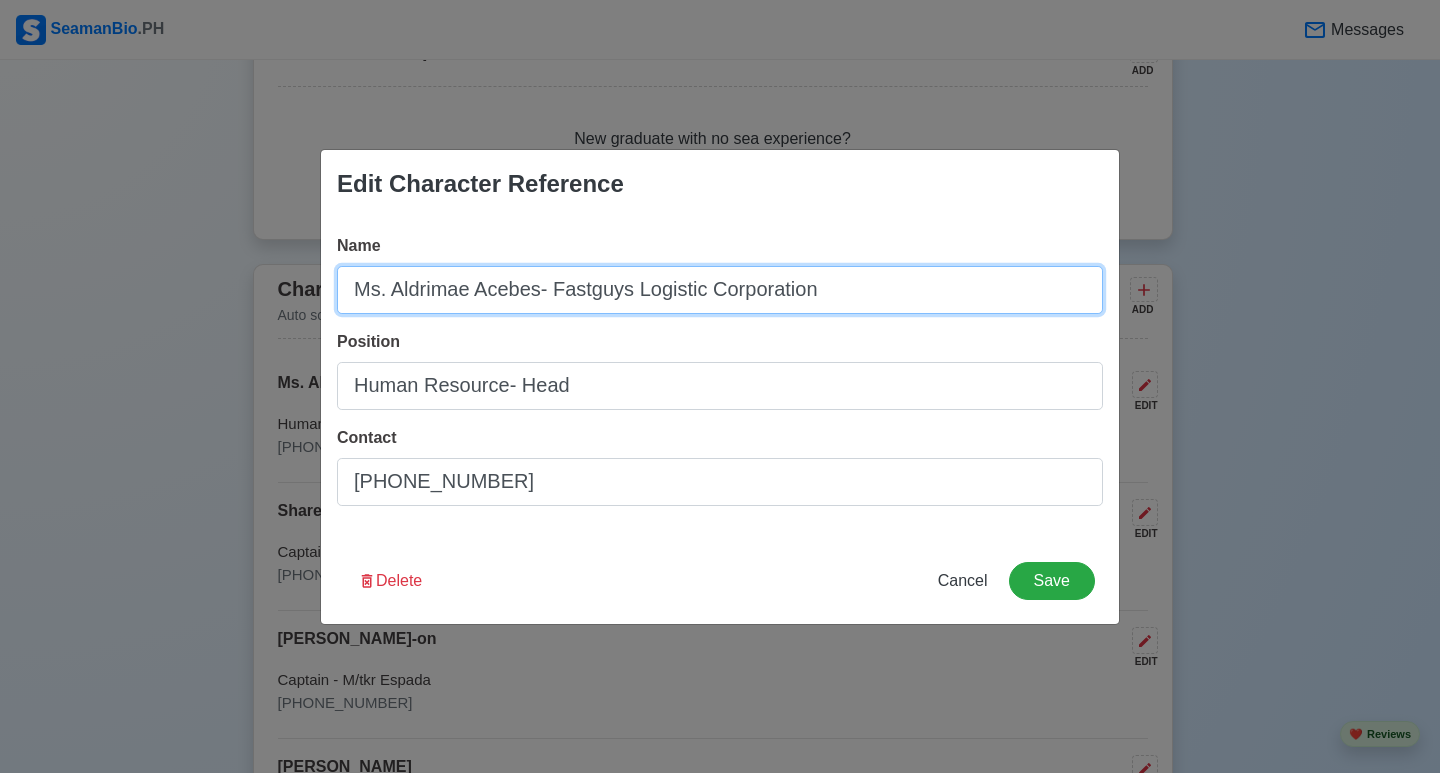 click on "Ms. Aldrimae Acebes- Fastguys Logistic Corporation" at bounding box center [720, 290] 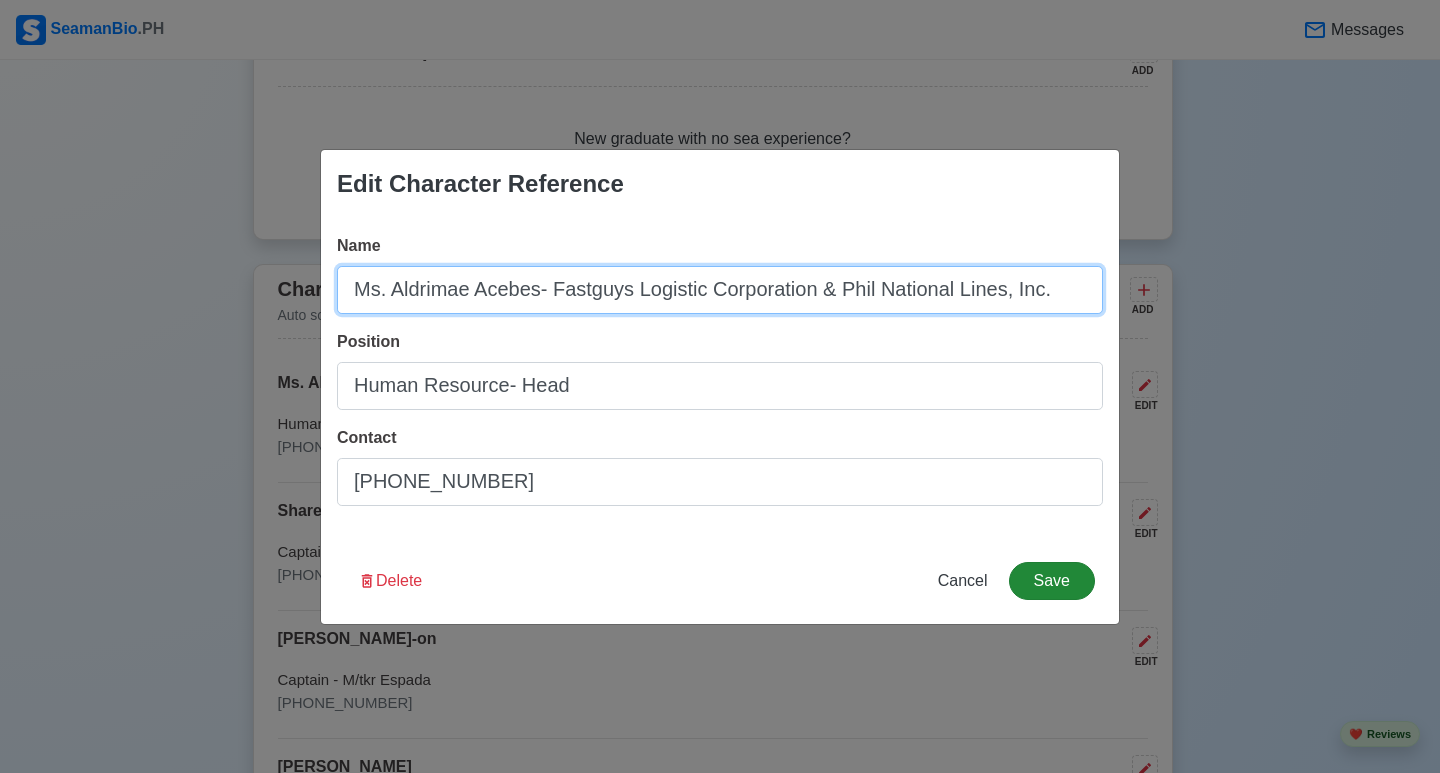 type on "Ms. Aldrimae Acebes- Fastguys Logistic Corporation & Phil National Lines, Inc." 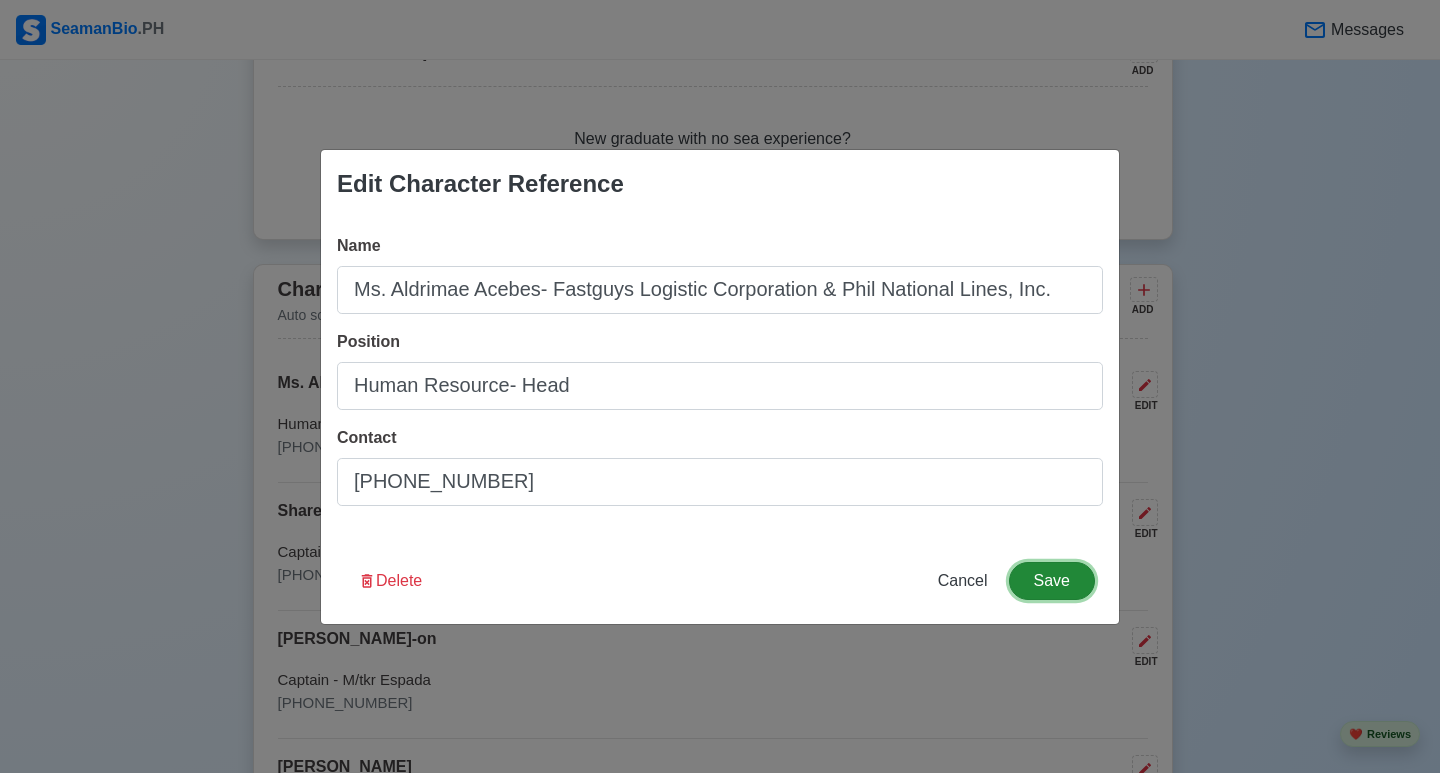 click on "Save" at bounding box center [1052, 581] 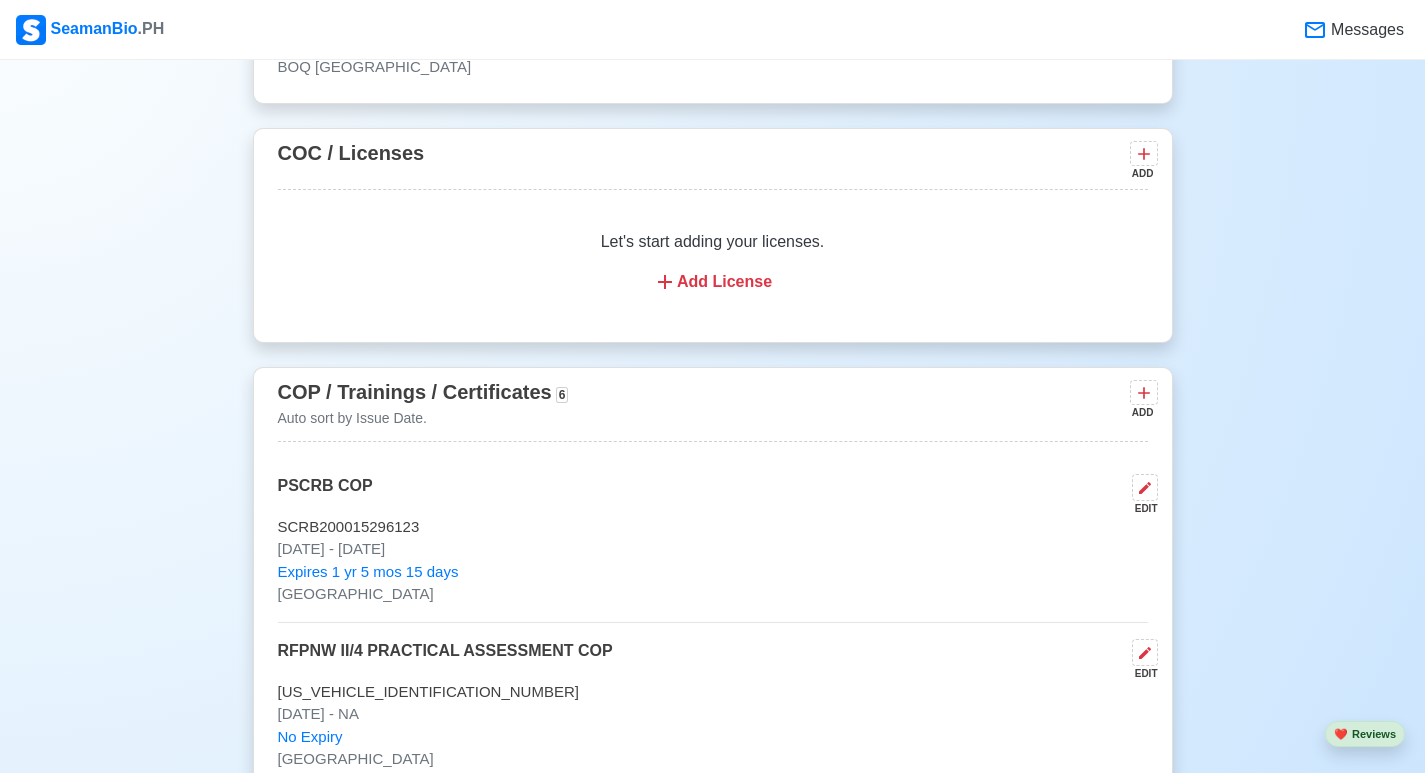 scroll, scrollTop: 3172, scrollLeft: 0, axis: vertical 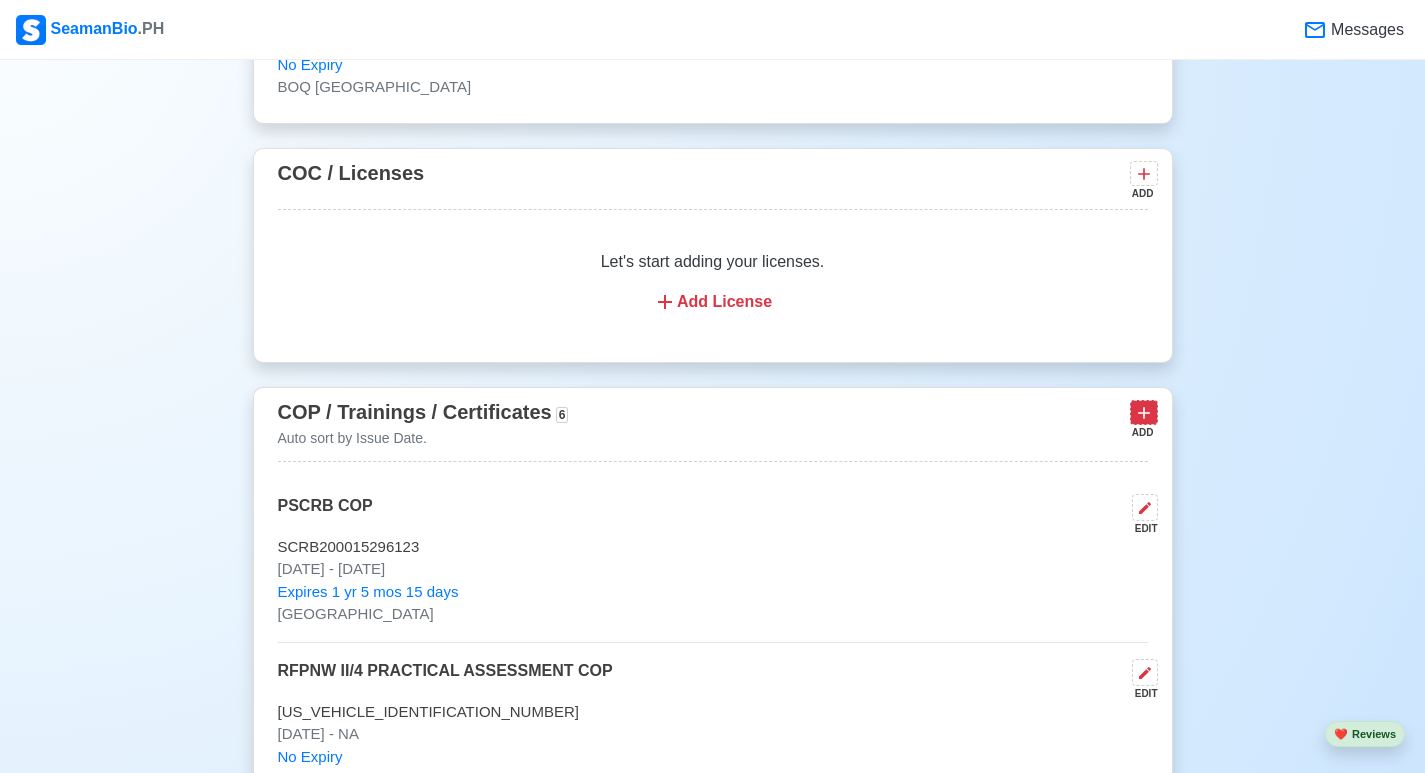 click 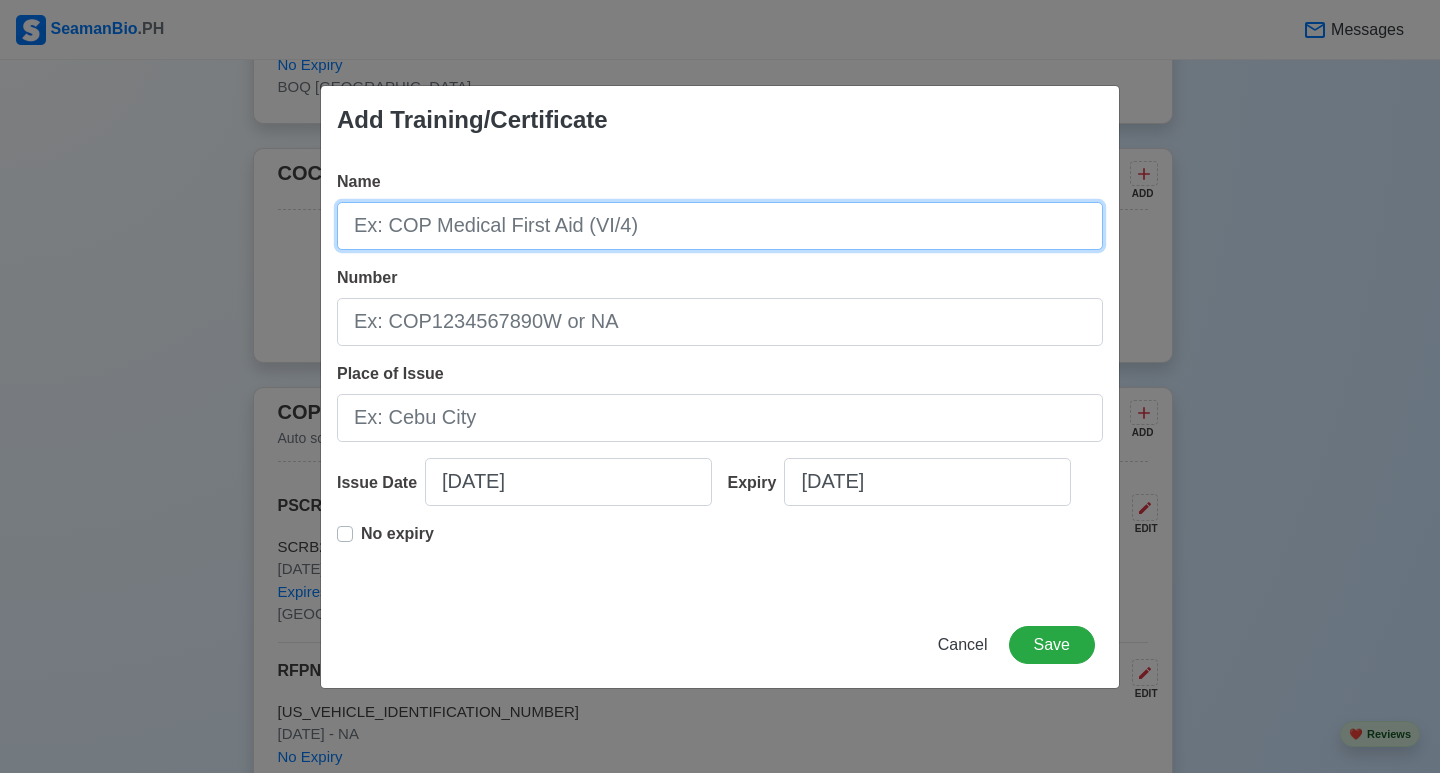 click on "Name" at bounding box center [720, 226] 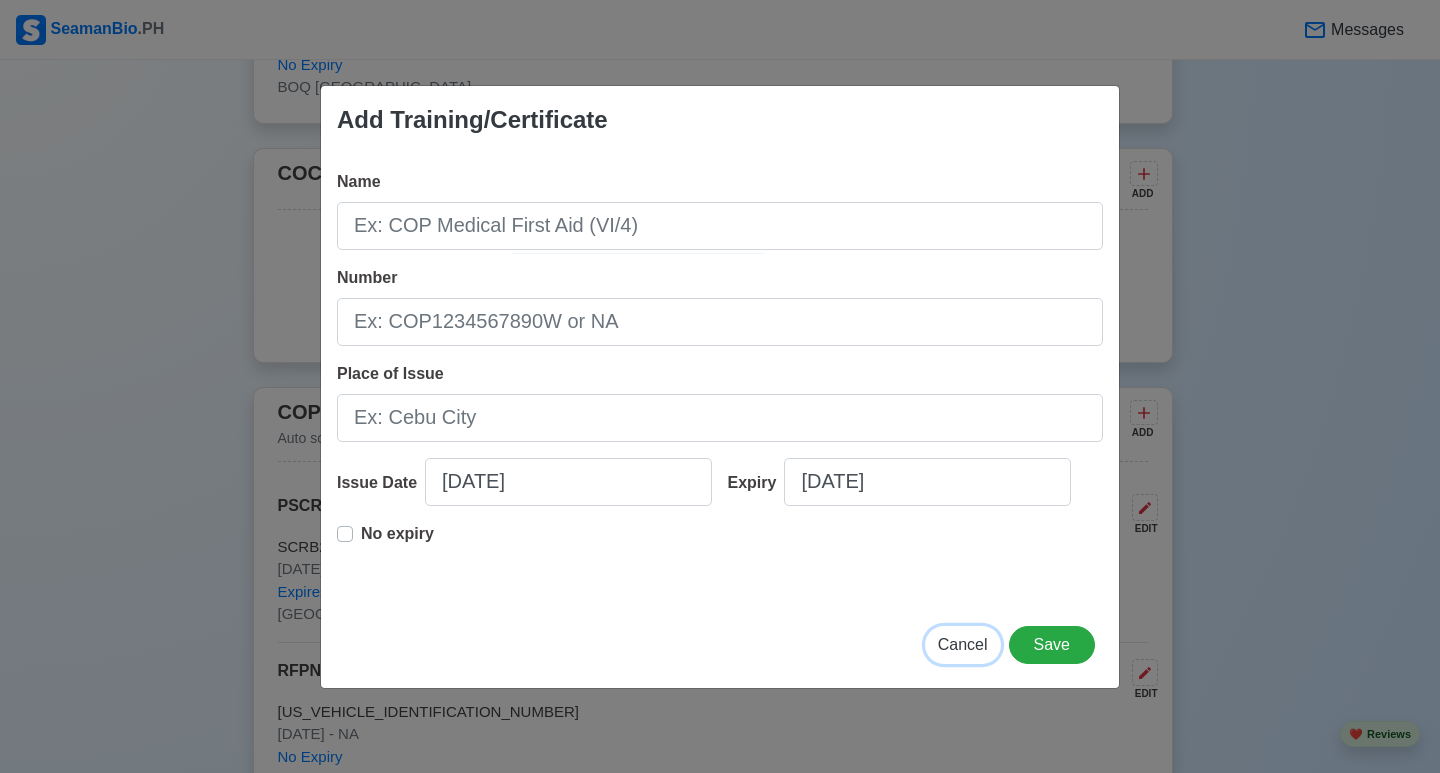 click on "Cancel" at bounding box center (963, 644) 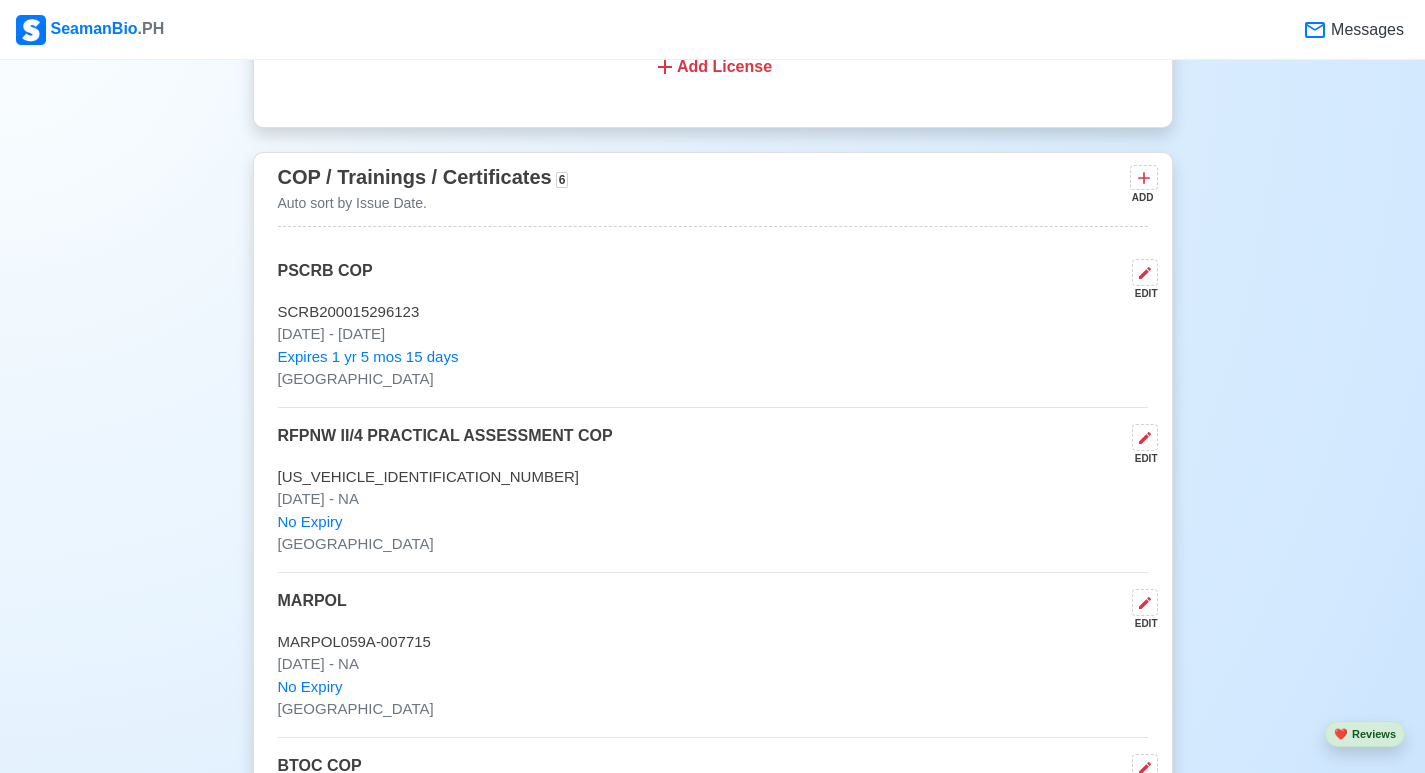 scroll, scrollTop: 3372, scrollLeft: 0, axis: vertical 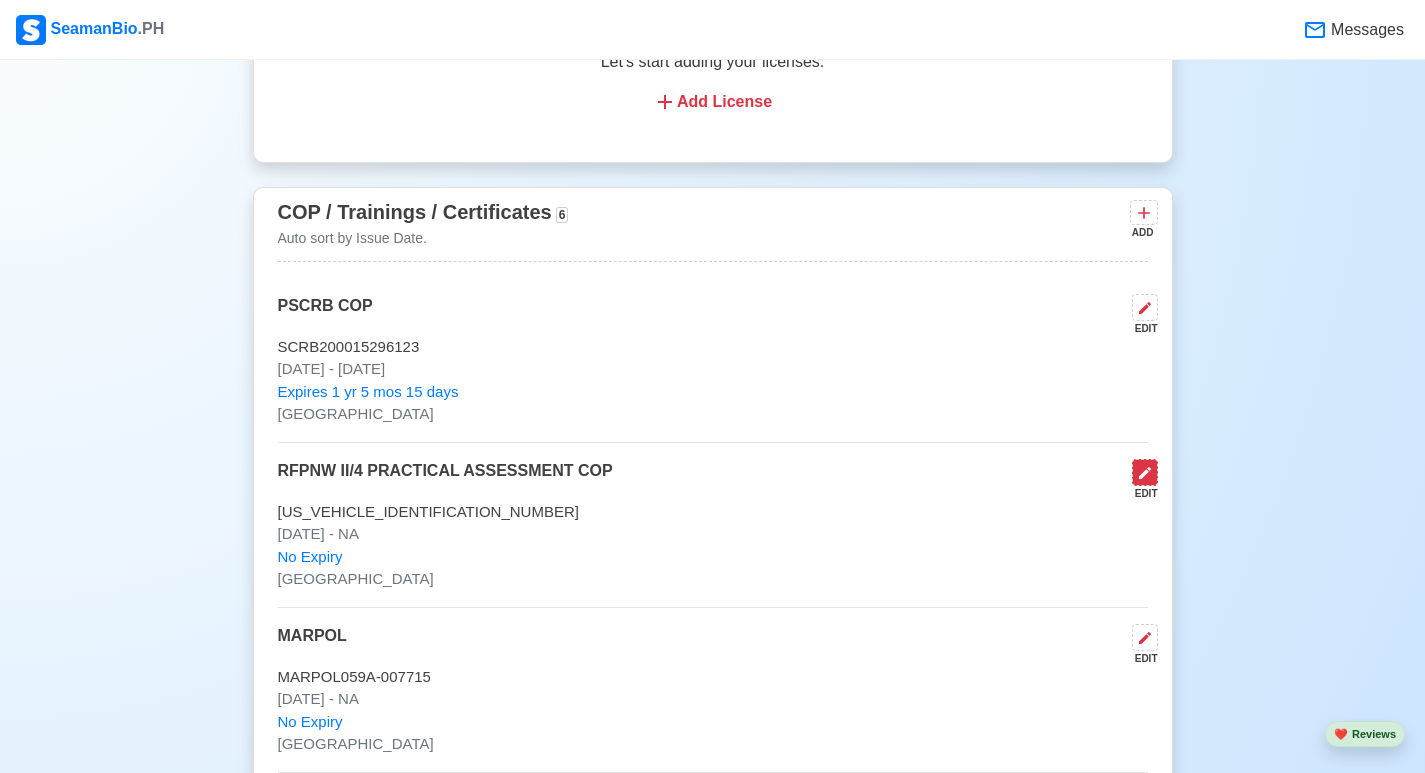 click 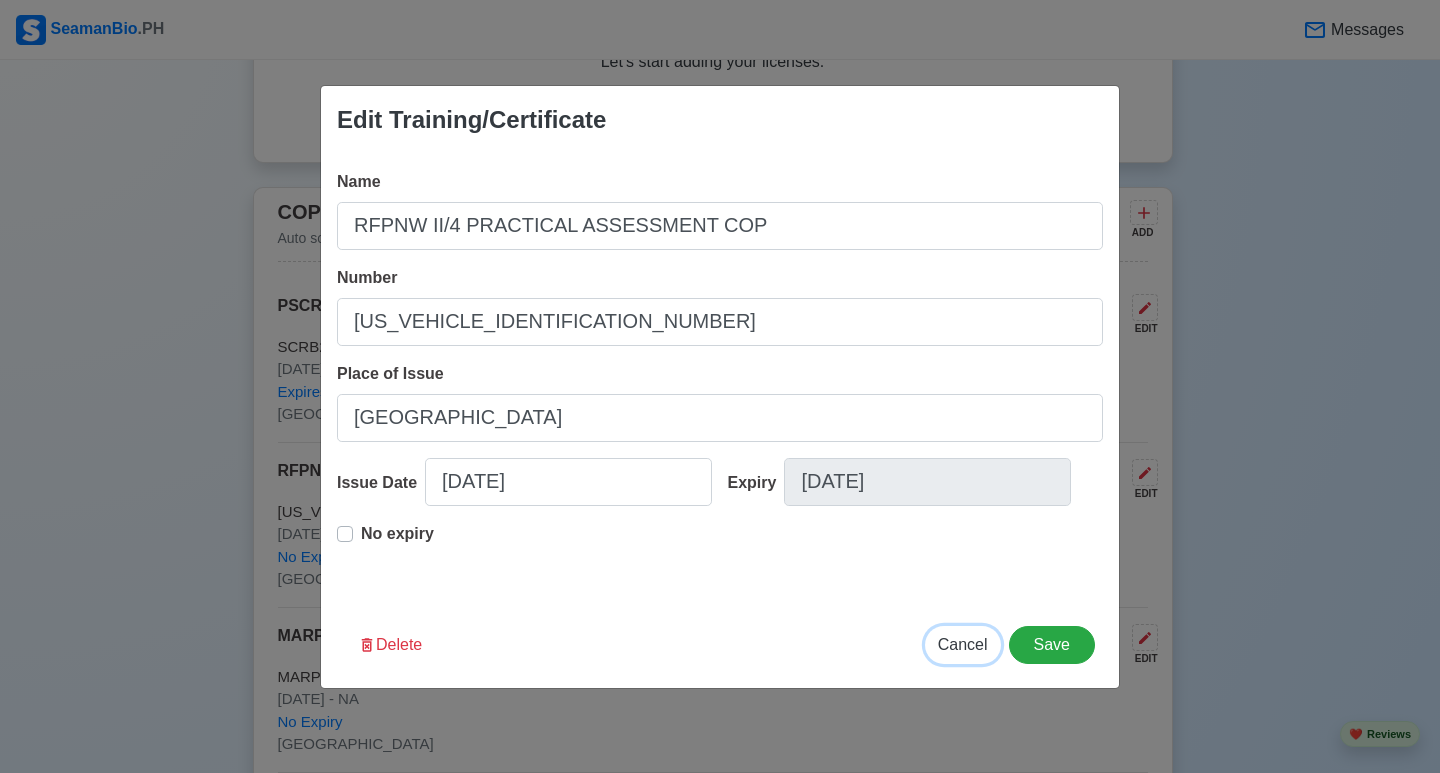 click on "Cancel" at bounding box center (963, 644) 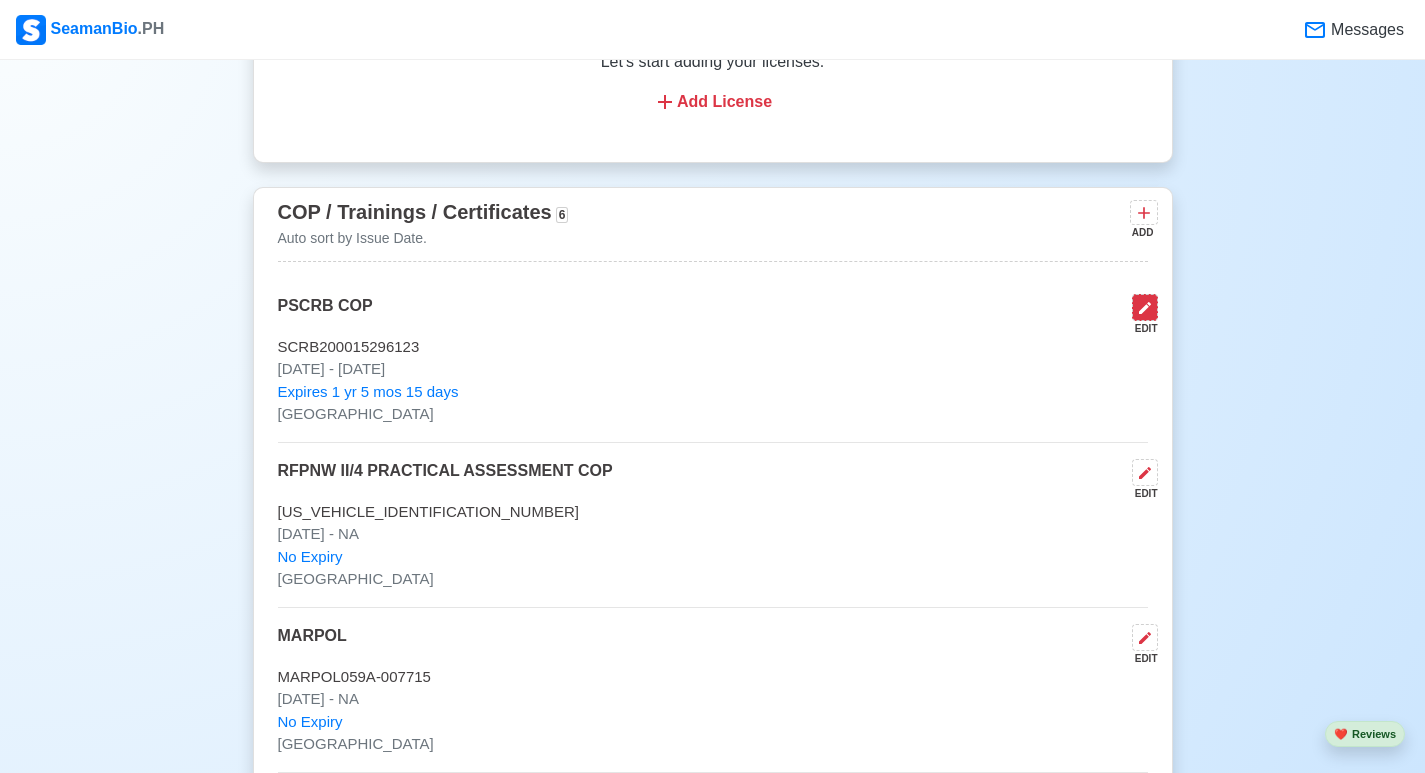 click at bounding box center (1145, 307) 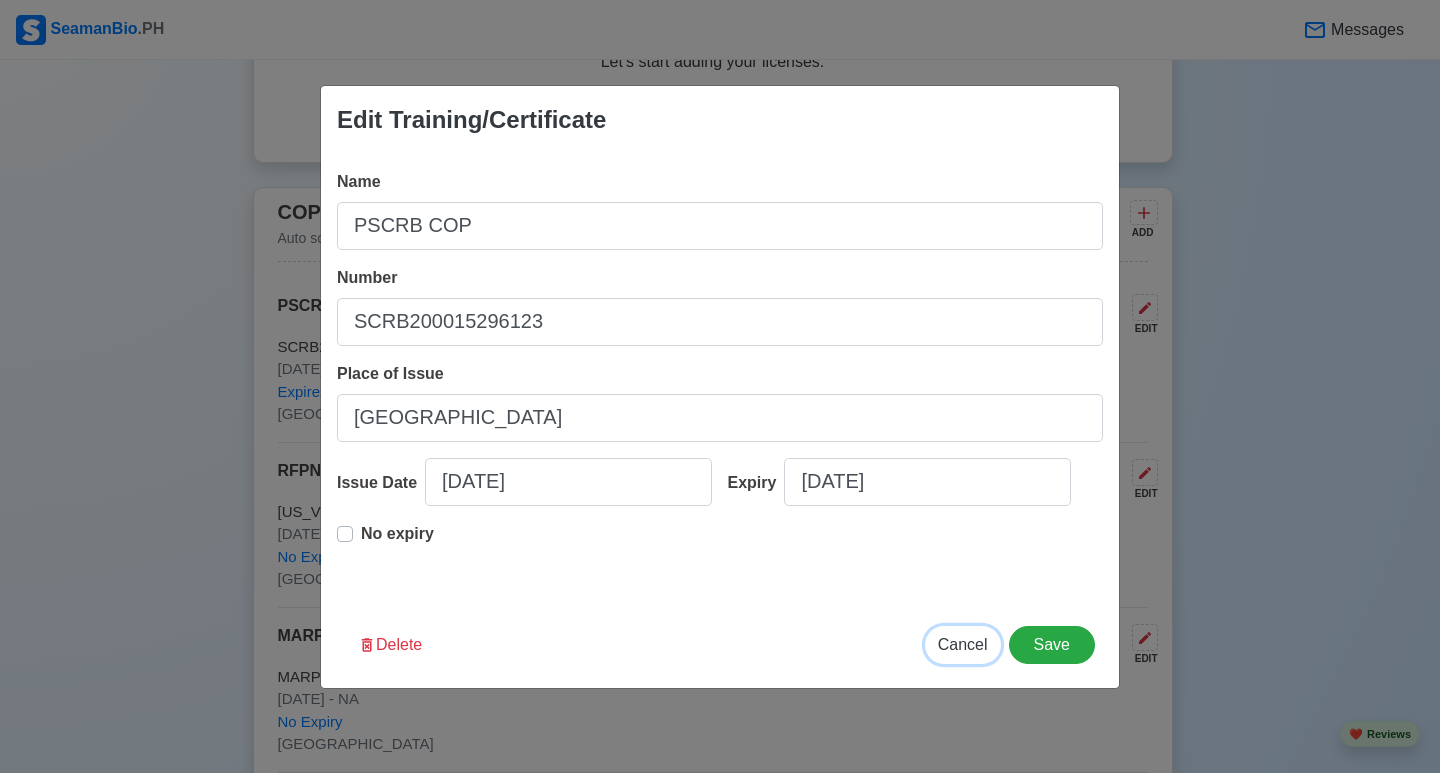 click on "Cancel" at bounding box center [963, 644] 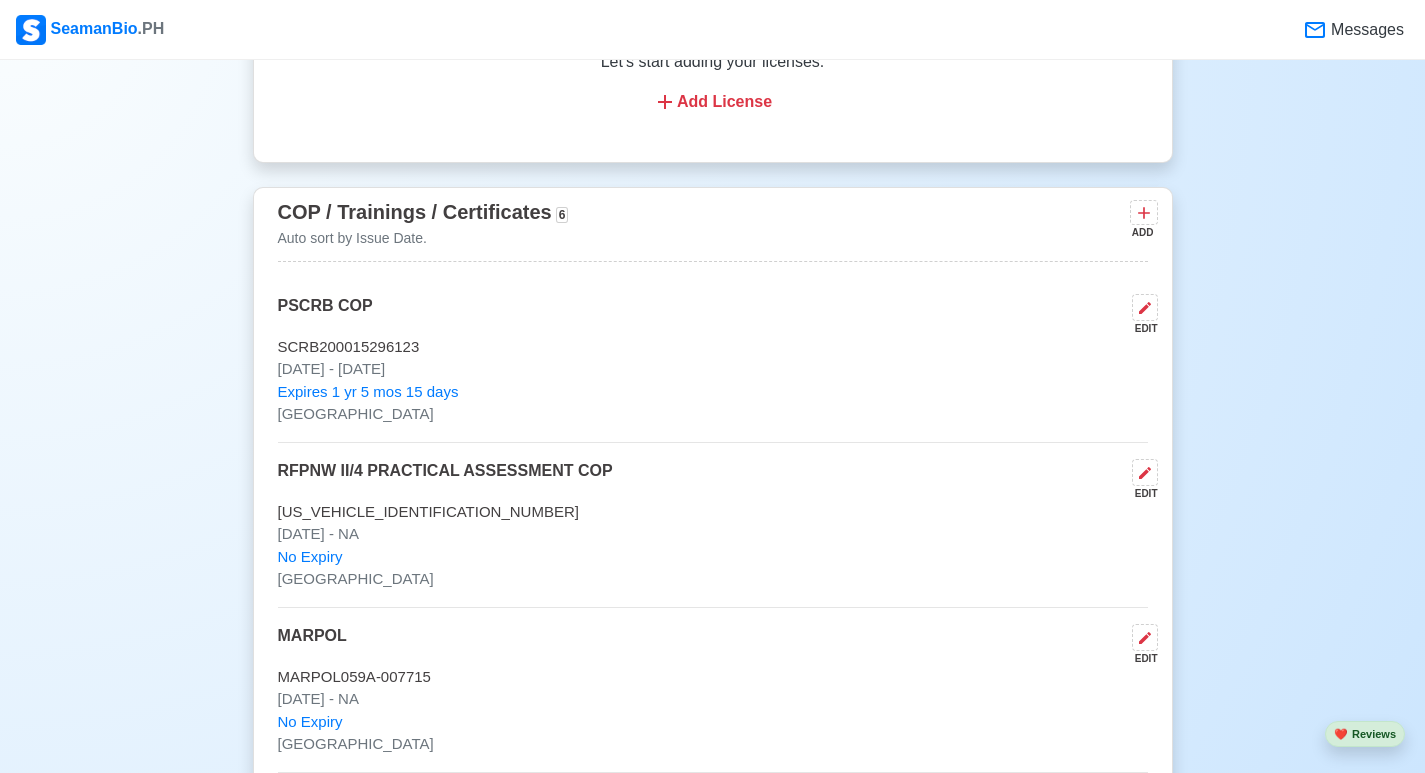 scroll, scrollTop: 3172, scrollLeft: 0, axis: vertical 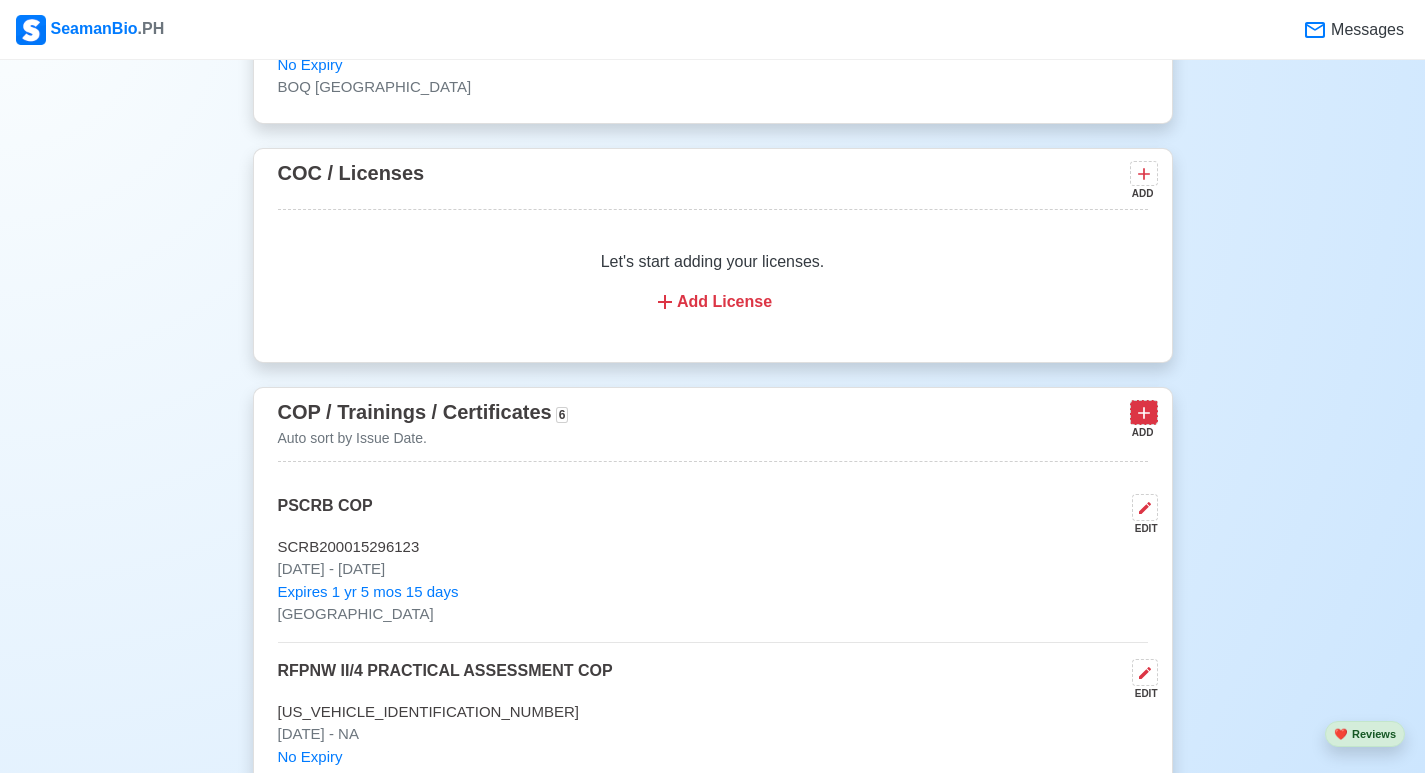 click 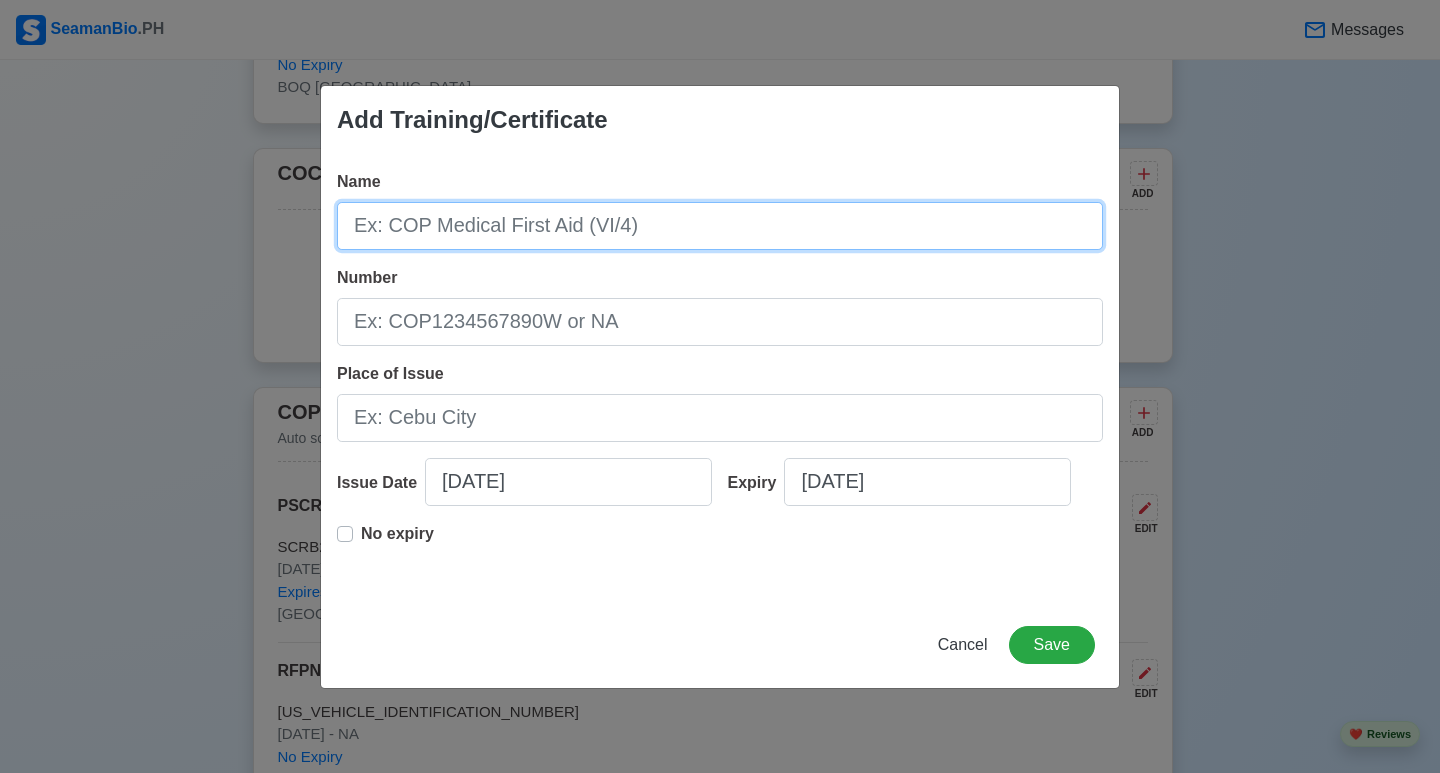 click on "Name" at bounding box center (720, 226) 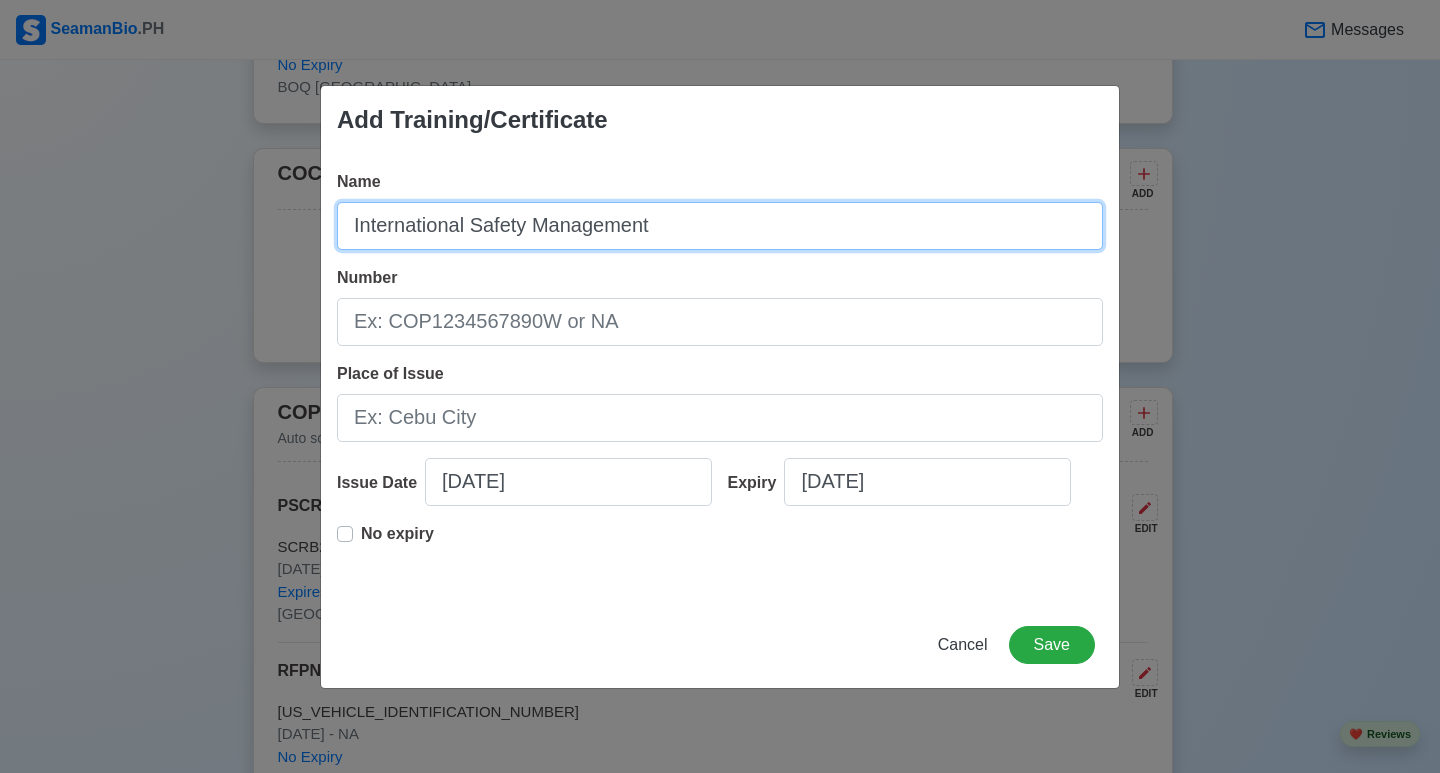 type on "International Safety Management" 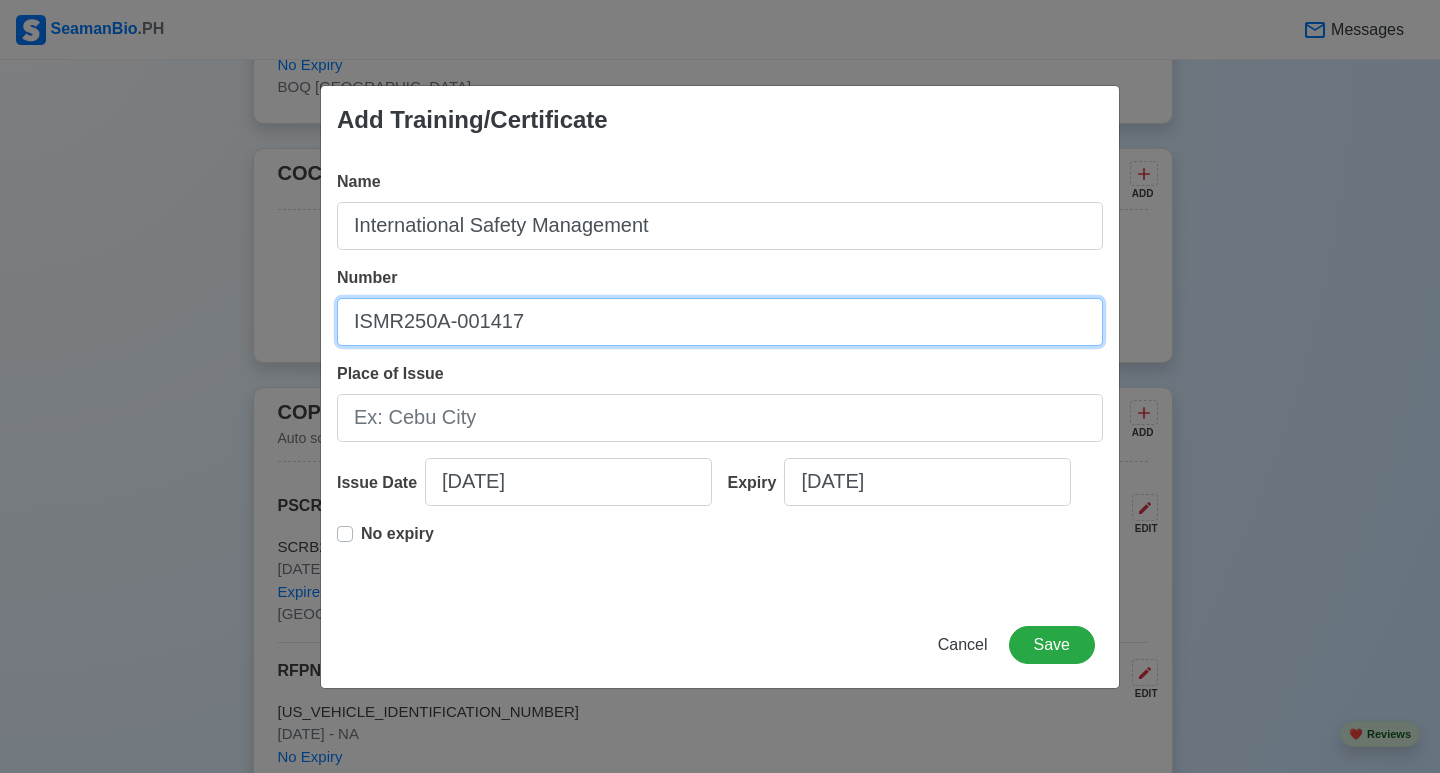 type on "ISMR250A-001417" 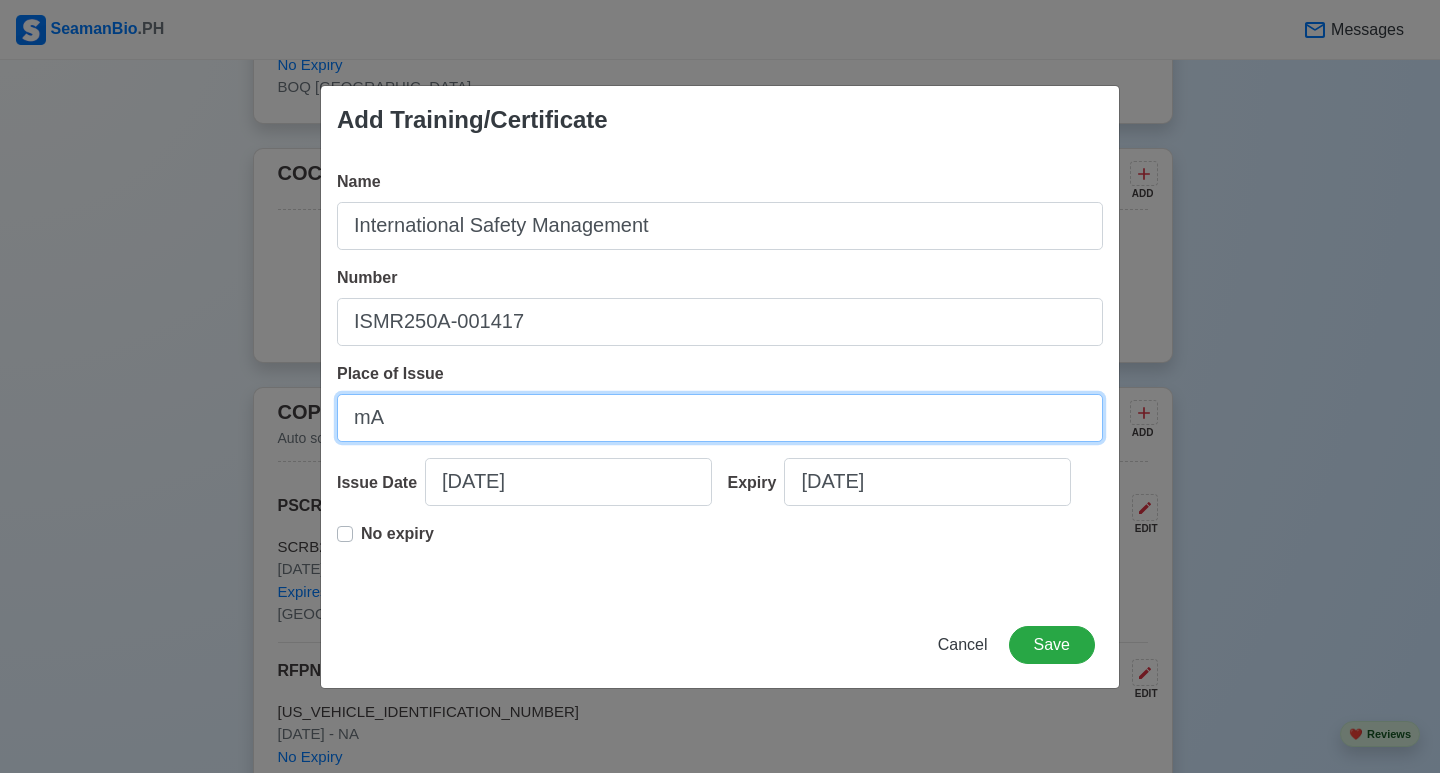 type on "m" 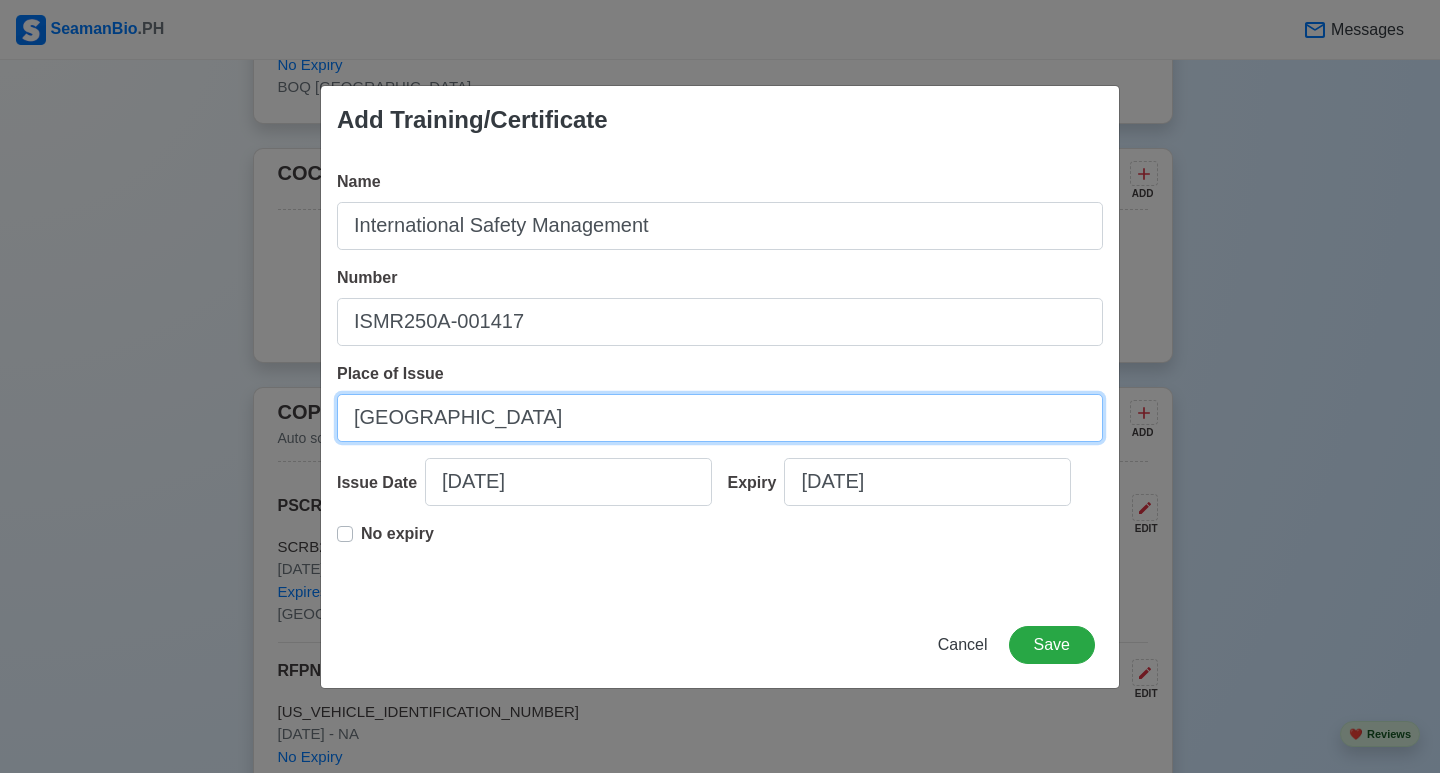 type on "[GEOGRAPHIC_DATA]" 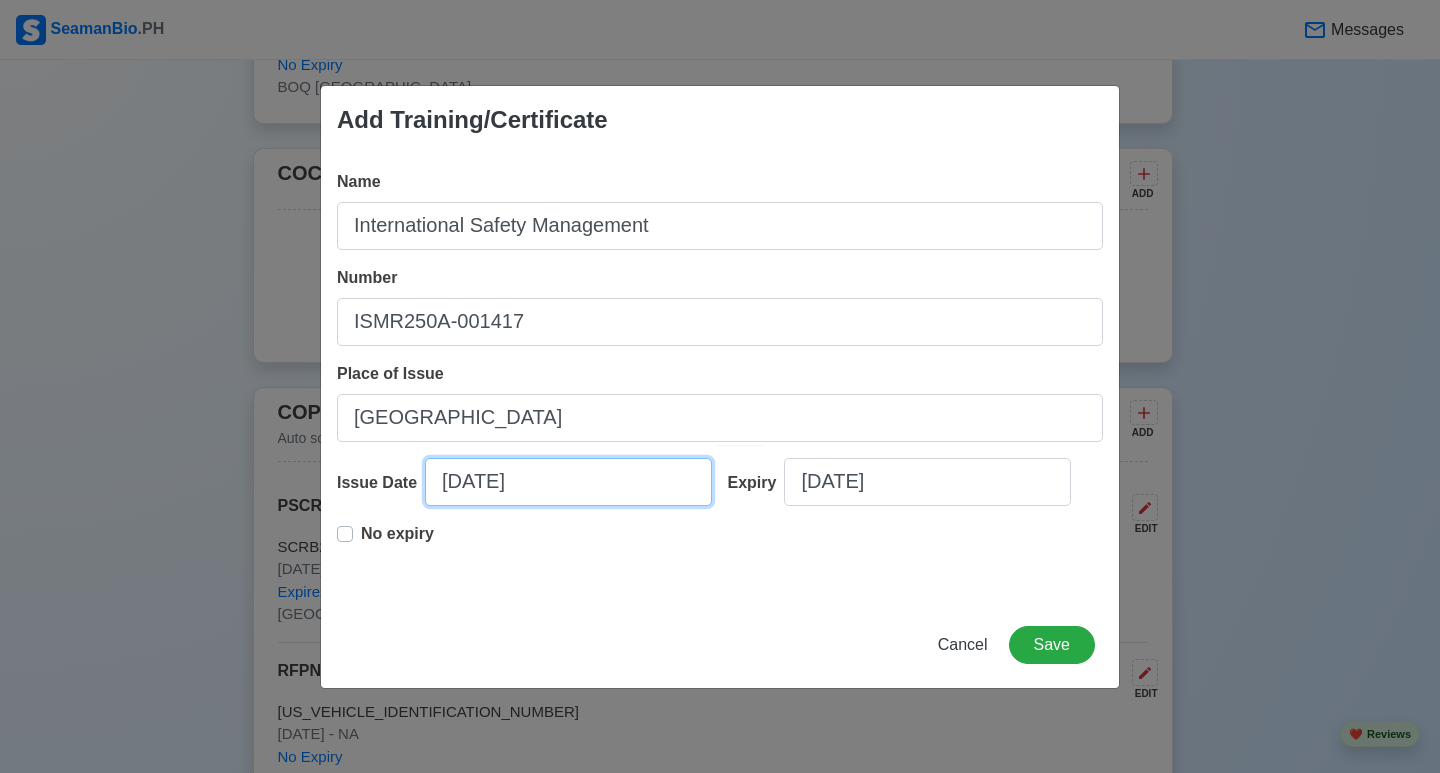 select on "****" 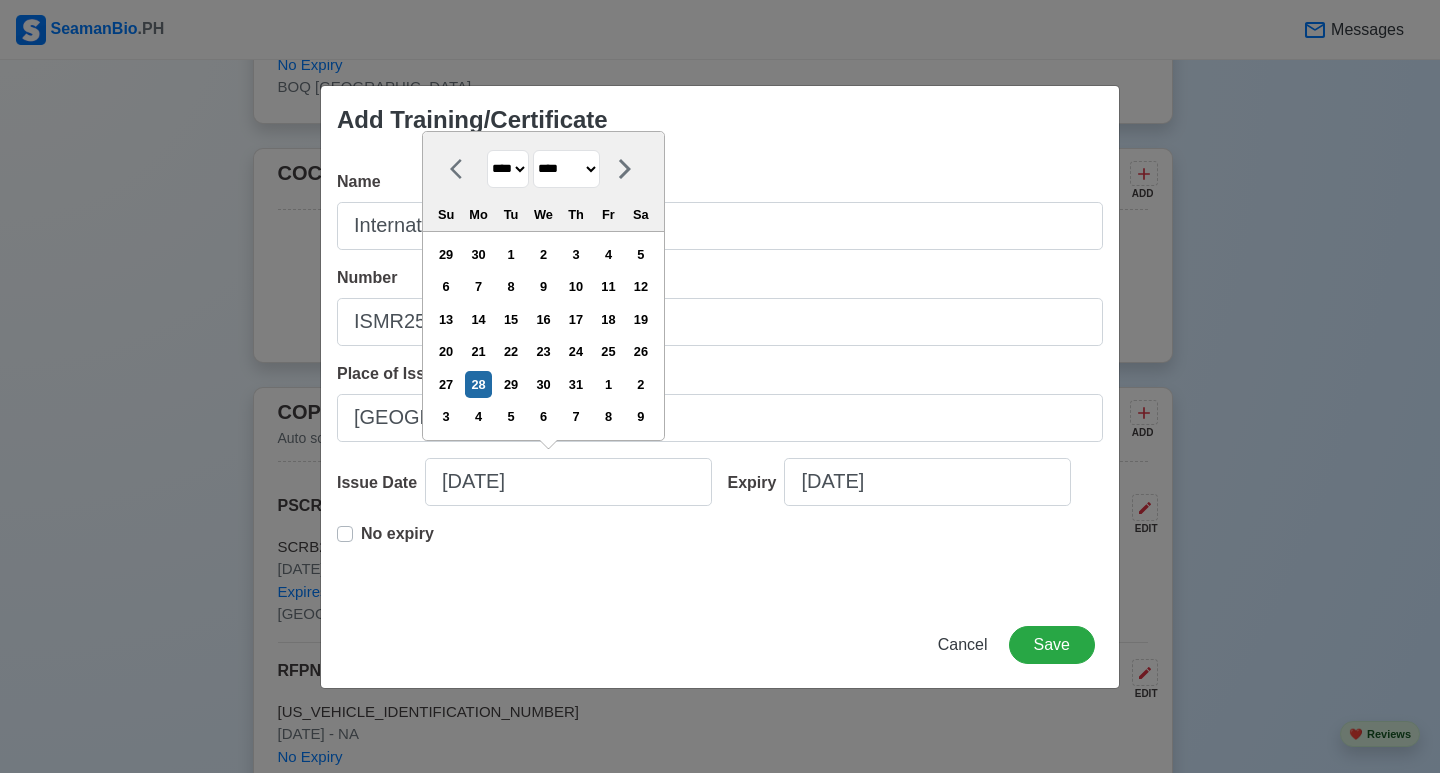 click on "**** **** **** **** **** **** **** **** **** **** **** **** **** **** **** **** **** **** **** **** **** **** **** **** **** **** **** **** **** **** **** **** **** **** **** **** **** **** **** **** **** **** **** **** **** **** **** **** **** **** **** **** **** **** **** **** **** **** **** **** **** **** **** **** **** **** **** **** **** **** **** **** **** **** **** **** **** **** **** **** **** **** **** **** **** **** **** **** **** **** **** **** **** **** **** **** **** **** **** **** **** **** **** **** **** ****" at bounding box center [508, 169] 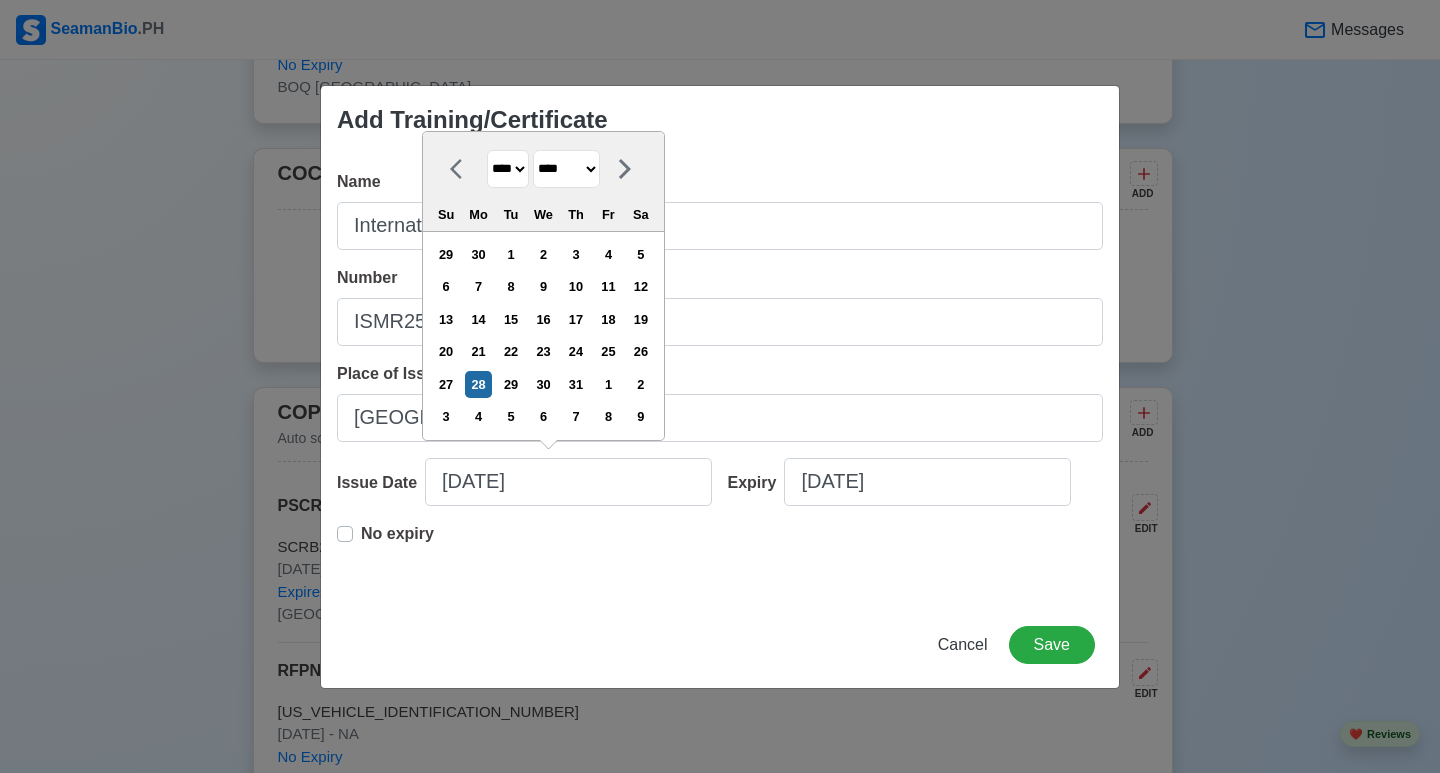 select on "****" 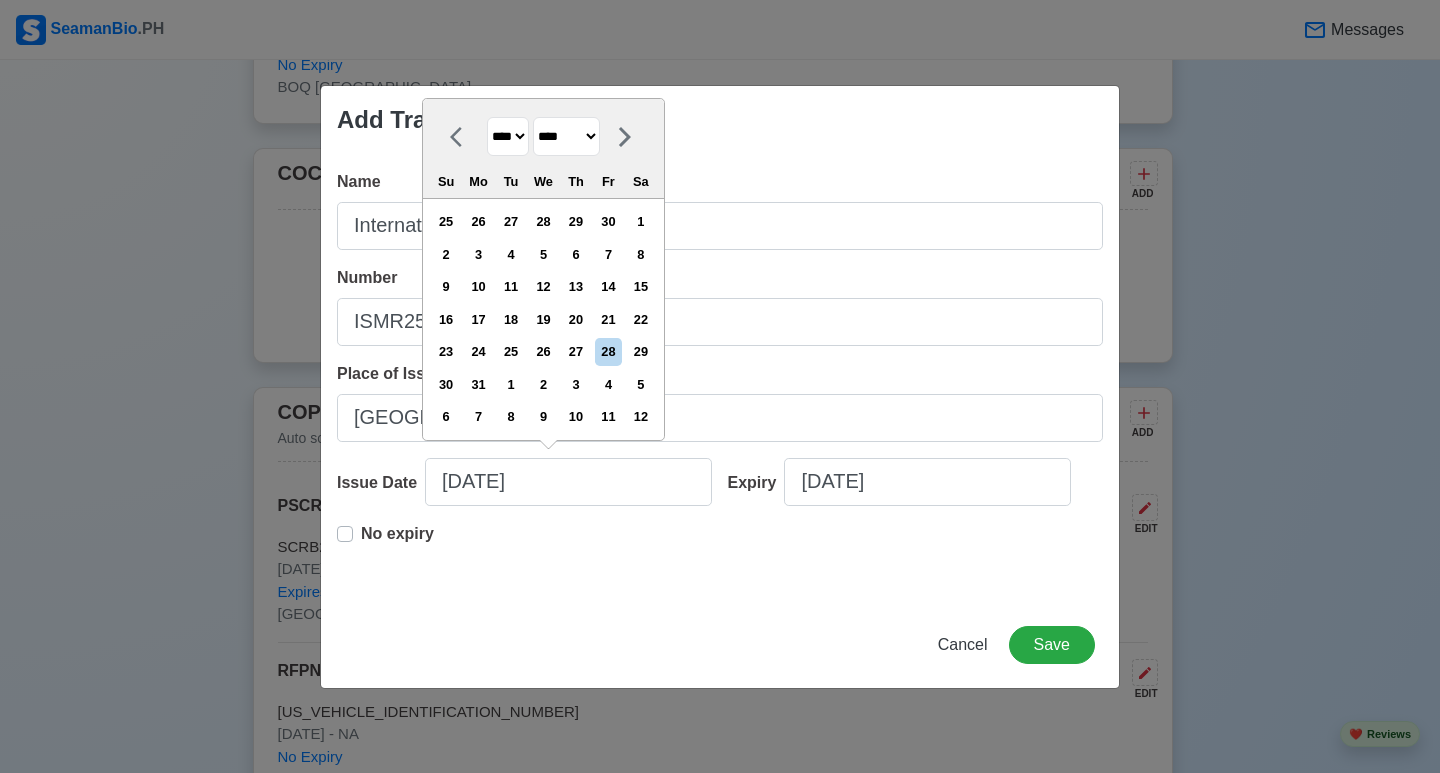click on "******* ******** ***** ***** *** **** **** ****** ********* ******* ******** ********" at bounding box center [566, 136] 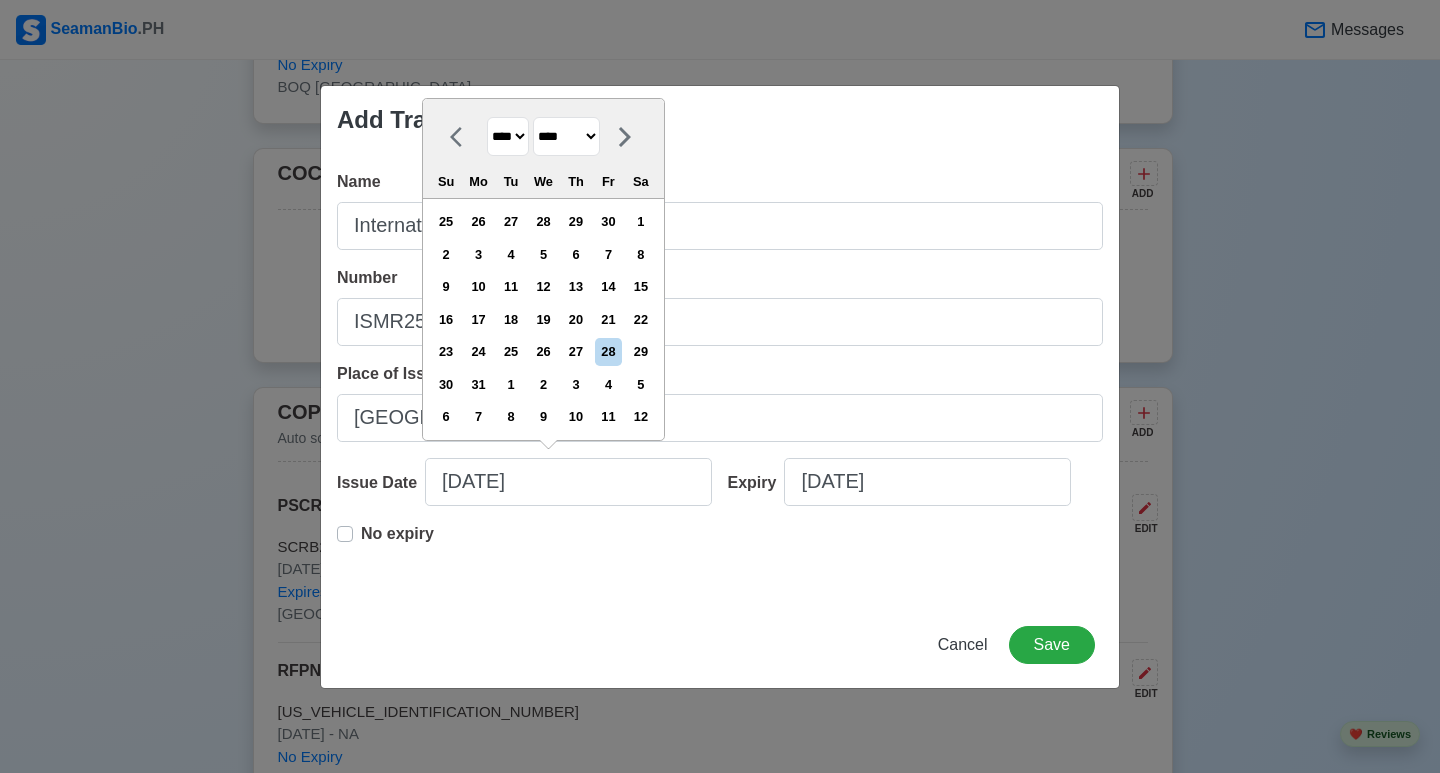 select on "*******" 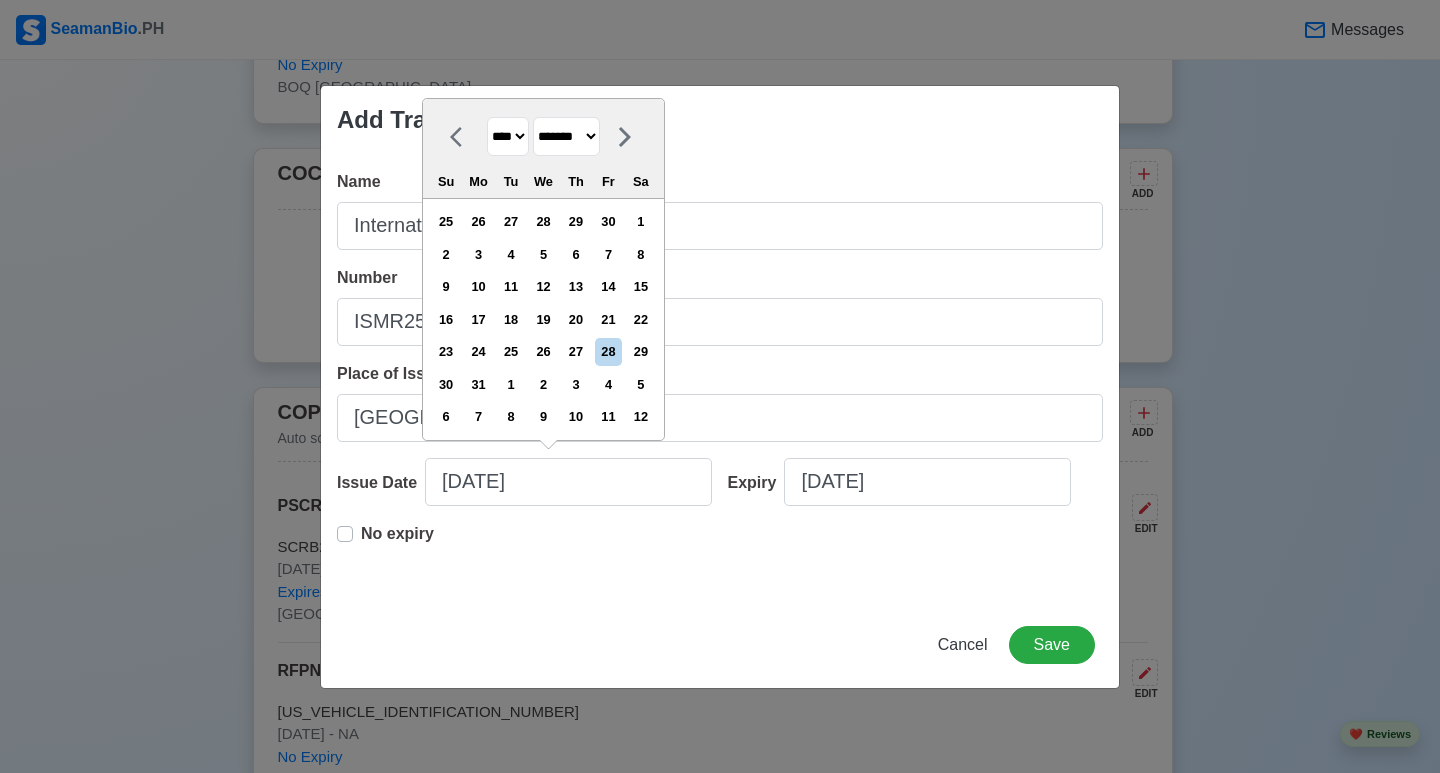 click on "******* ******** ***** ***** *** **** **** ****** ********* ******* ******** ********" at bounding box center [566, 136] 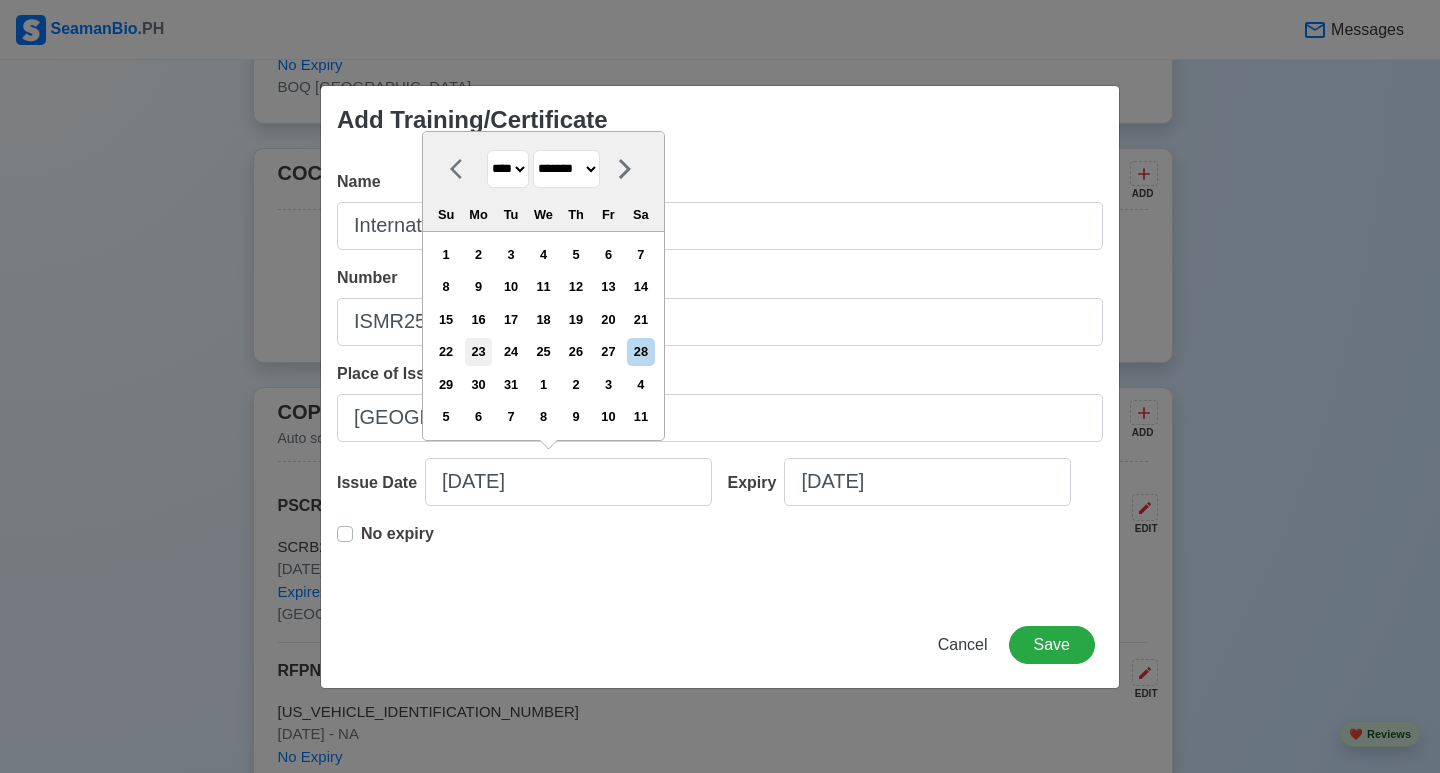 click on "23" at bounding box center [478, 351] 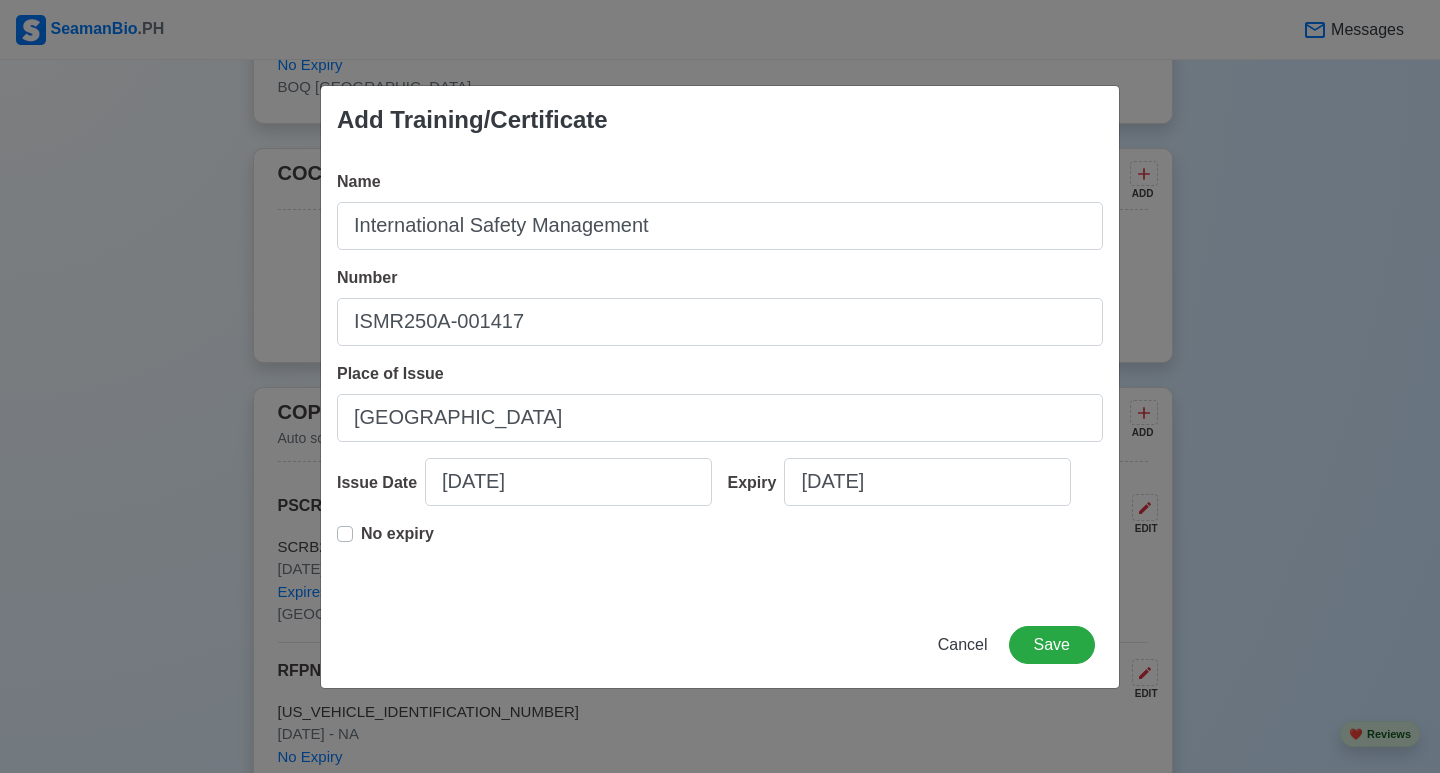 click on "Add Training/Certificate Name International Safety Management Number ISMR250A-001417 Place of Issue Manila Issue Date [DATE] Expiry [DATE] No expiry Cancel Save" at bounding box center [720, 386] 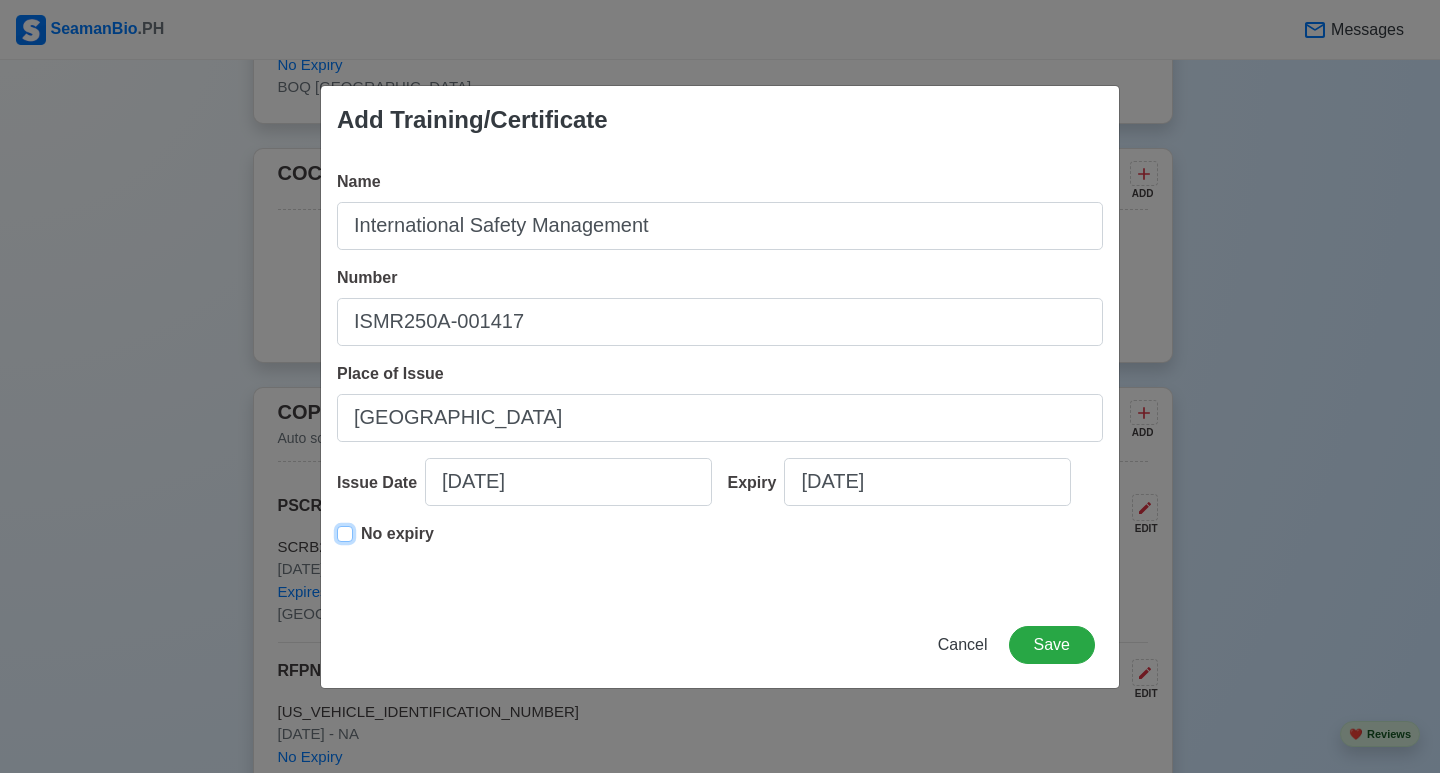 type on "[DATE]" 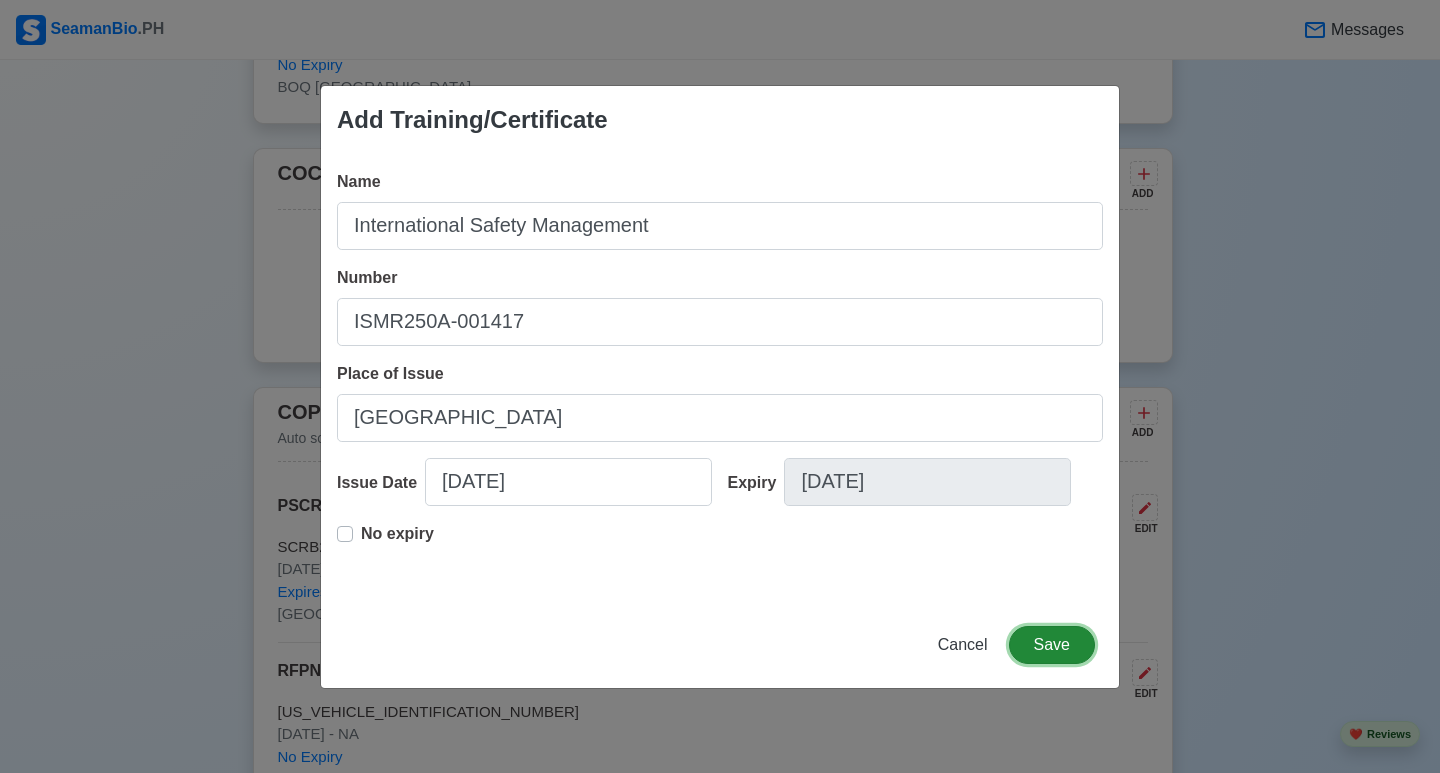 click on "Save" at bounding box center (1052, 645) 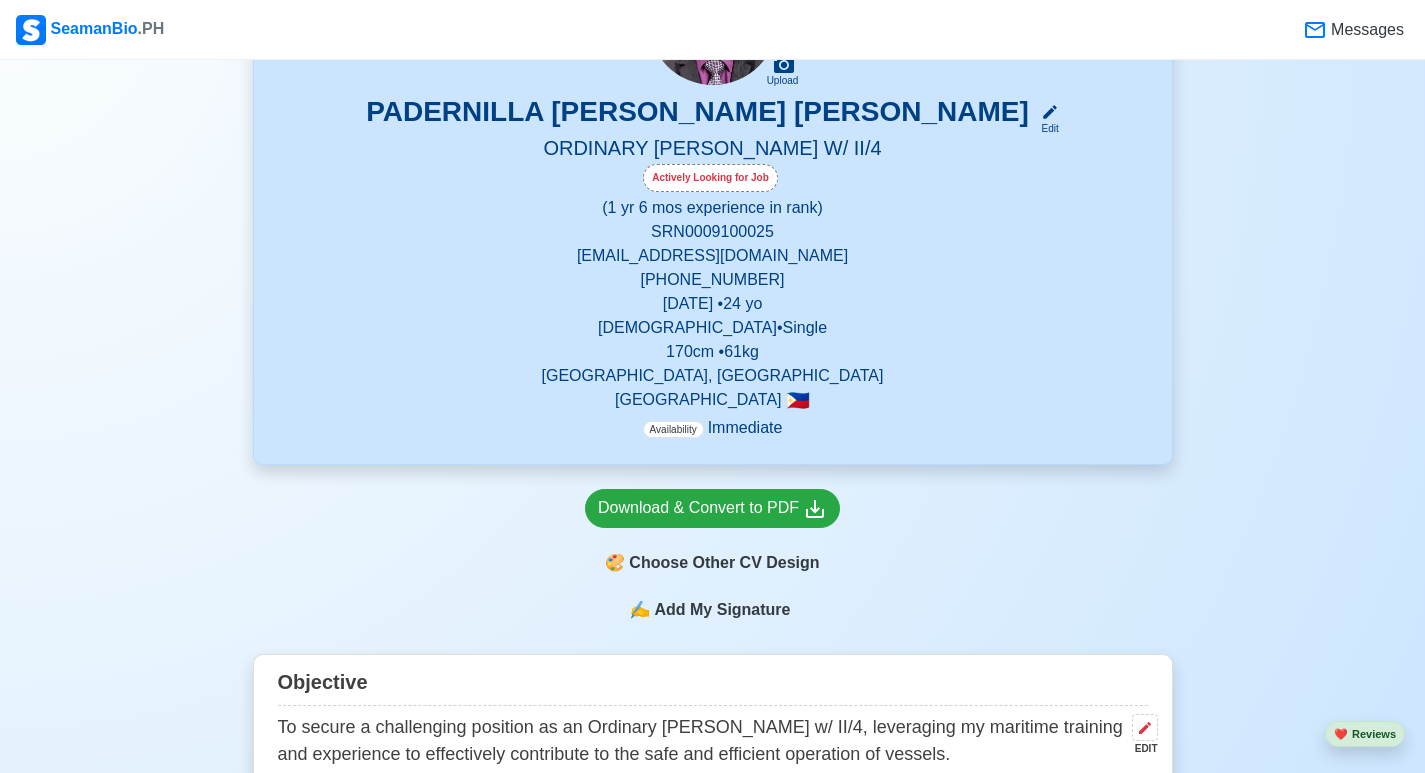 scroll, scrollTop: 200, scrollLeft: 0, axis: vertical 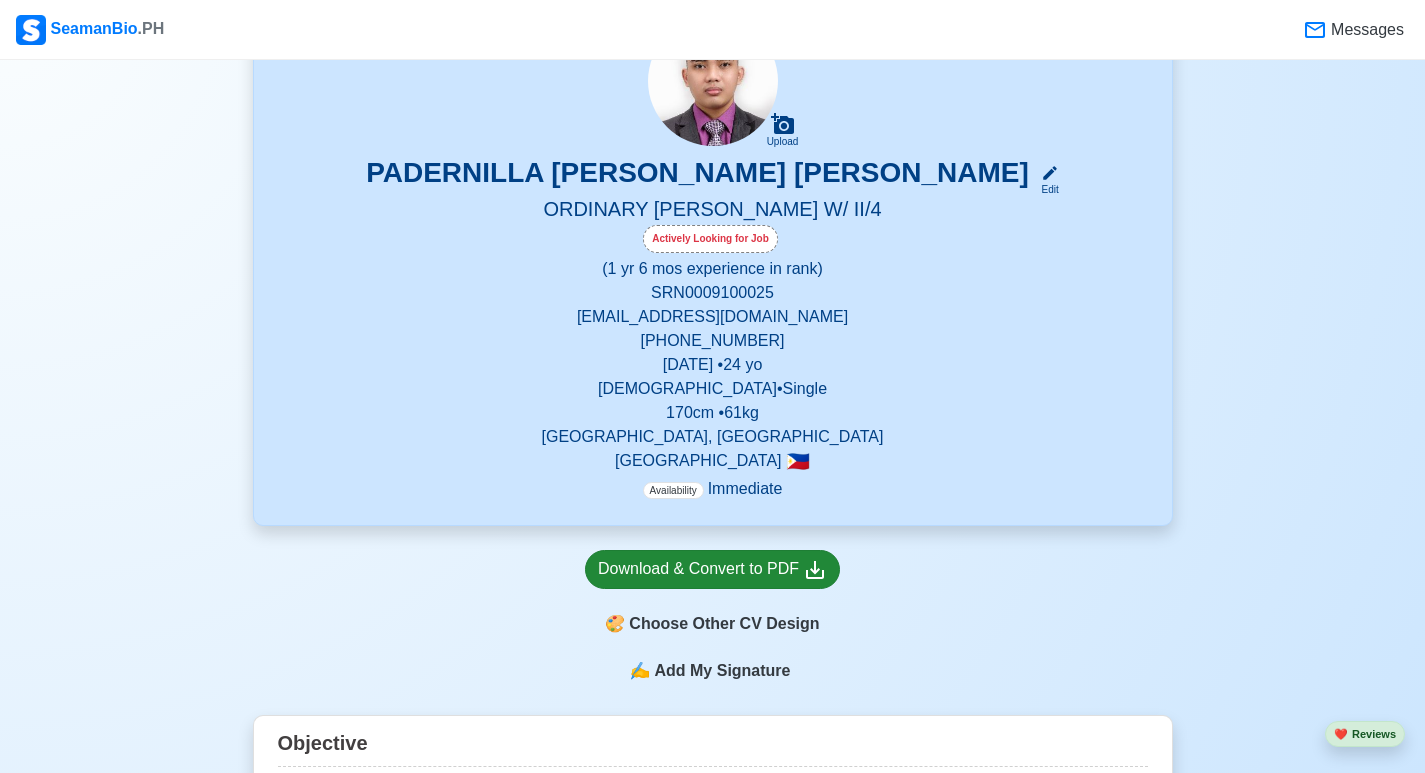 type 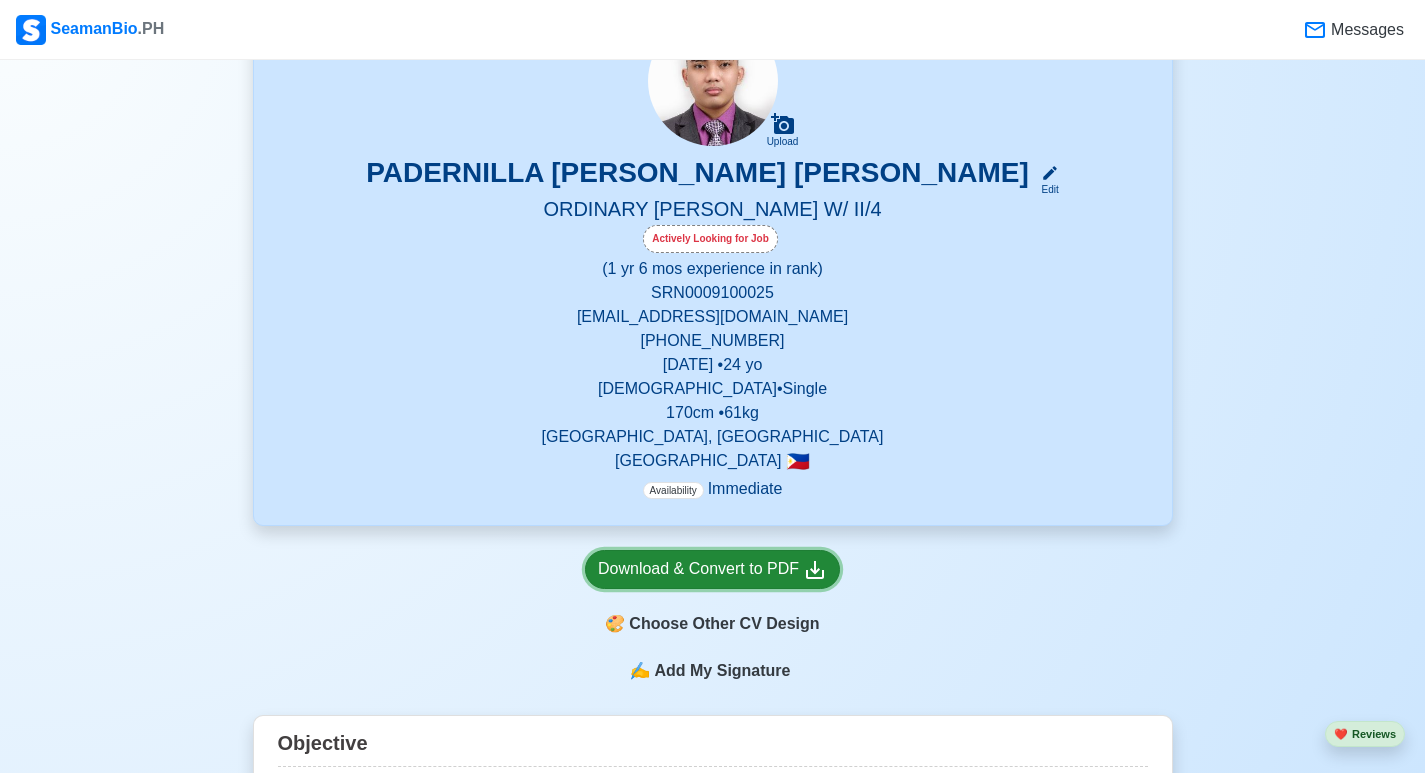 click on "Download & Convert to PDF" at bounding box center (712, 569) 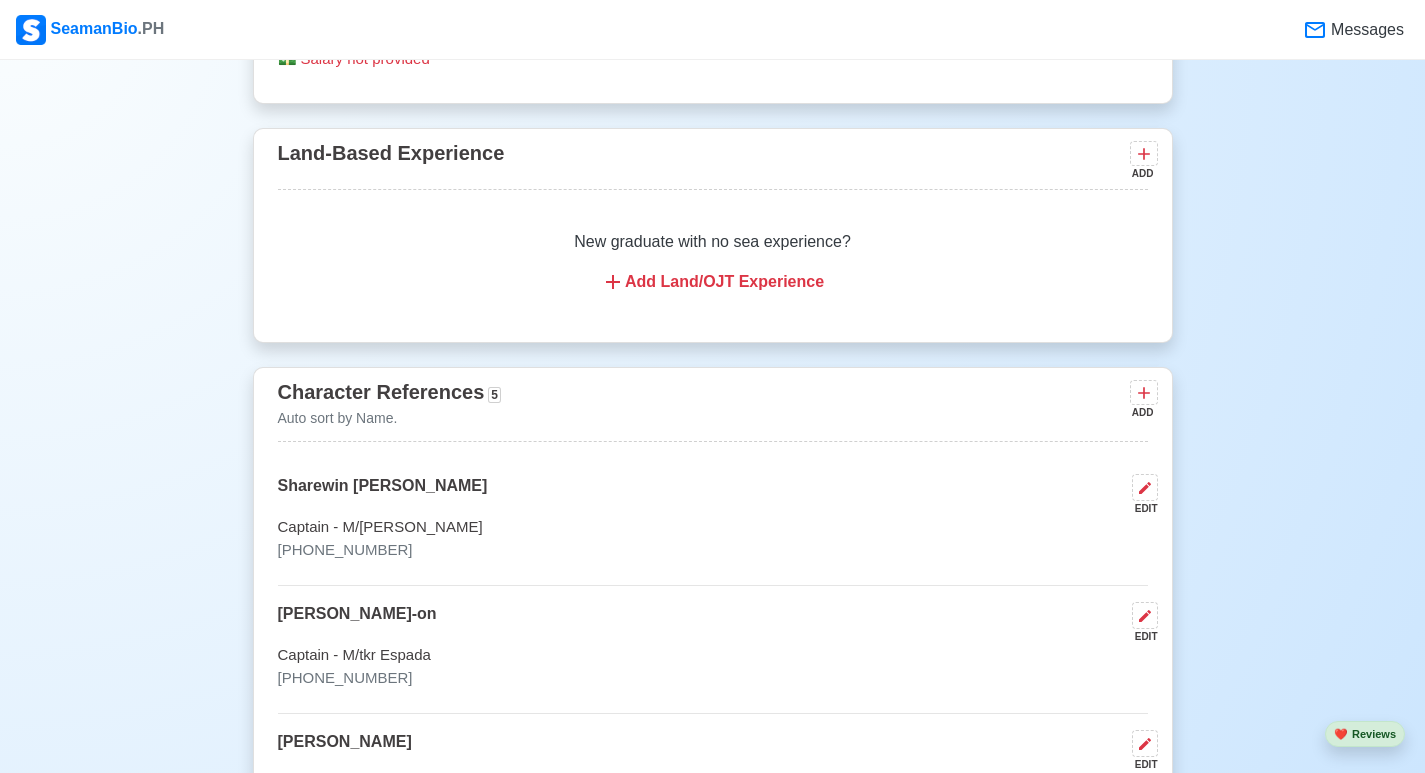 scroll, scrollTop: 5700, scrollLeft: 0, axis: vertical 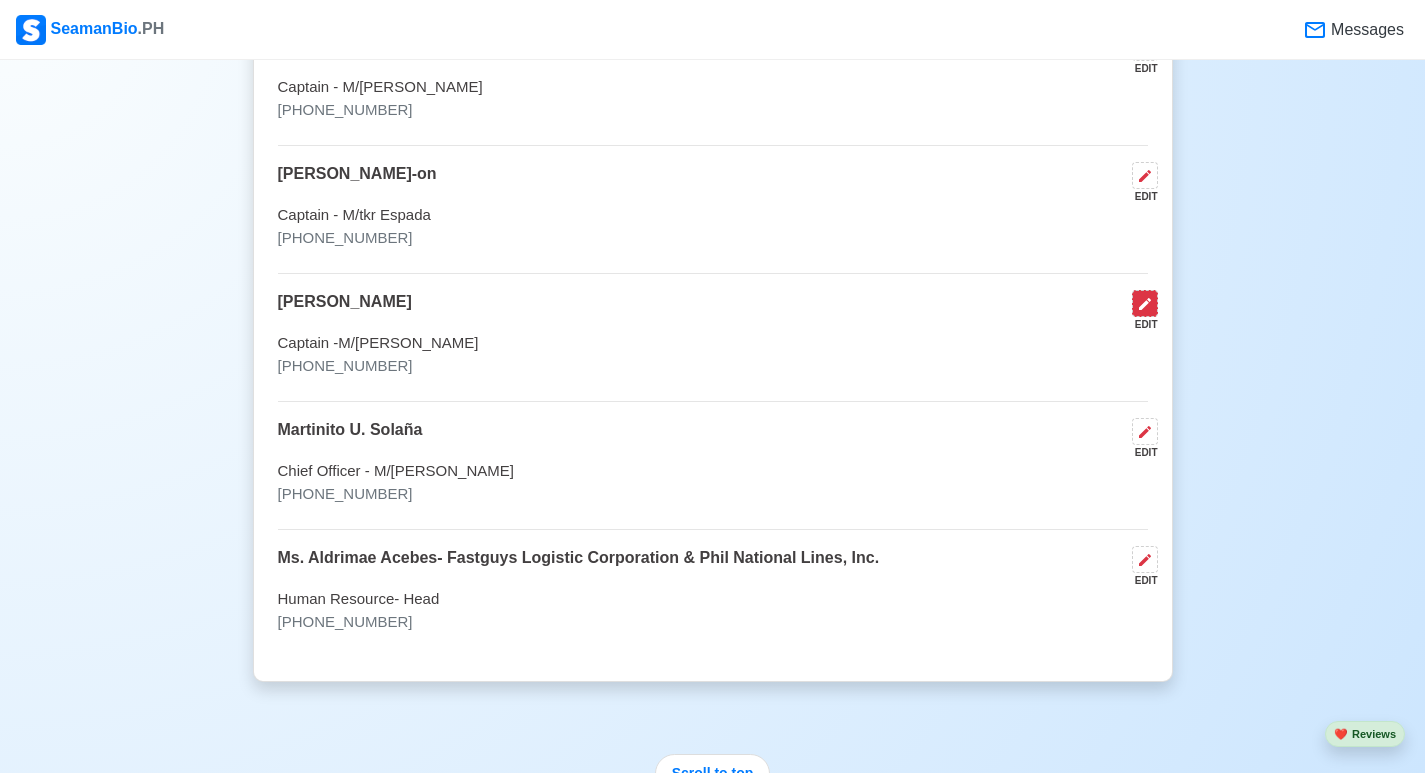 click on "EDIT" at bounding box center [1141, 311] 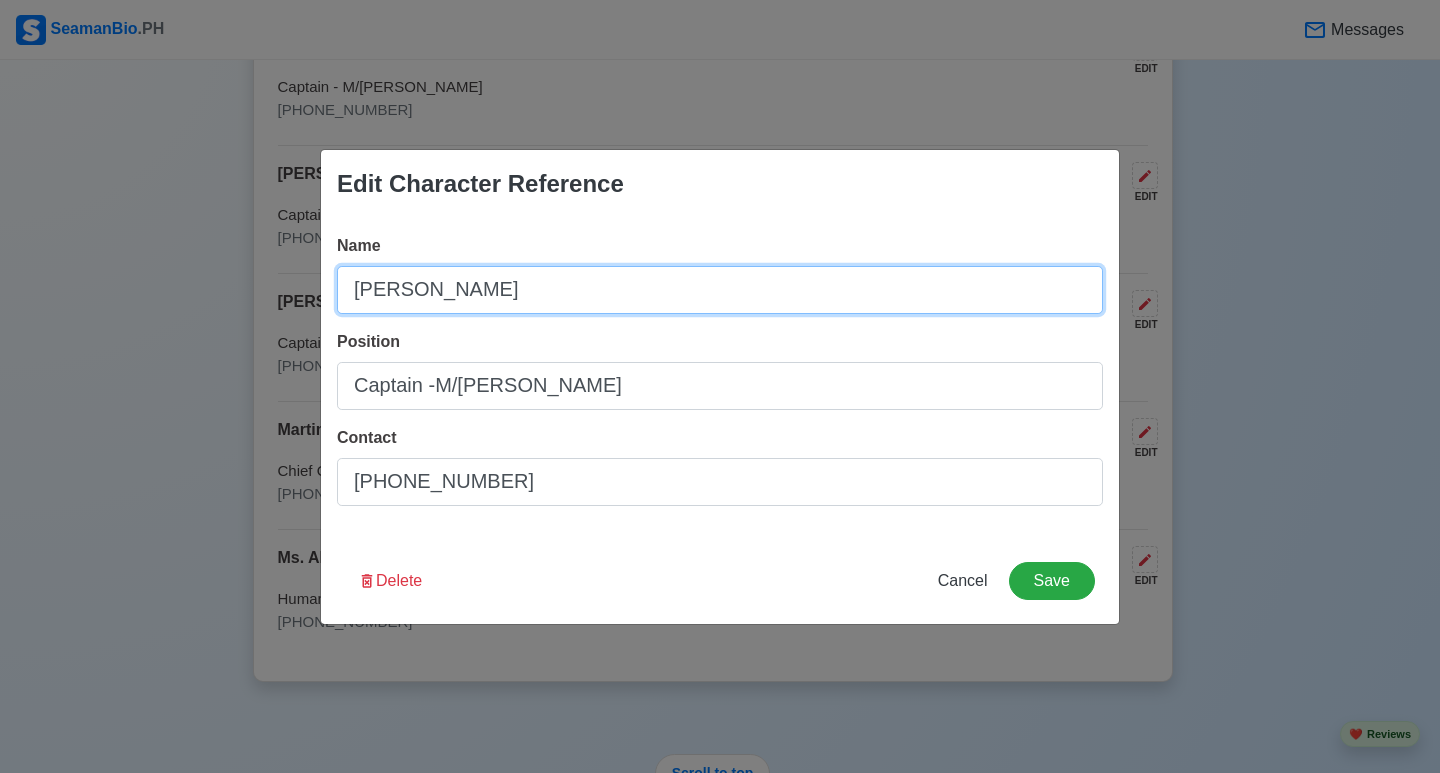 click on "[PERSON_NAME]" at bounding box center (720, 290) 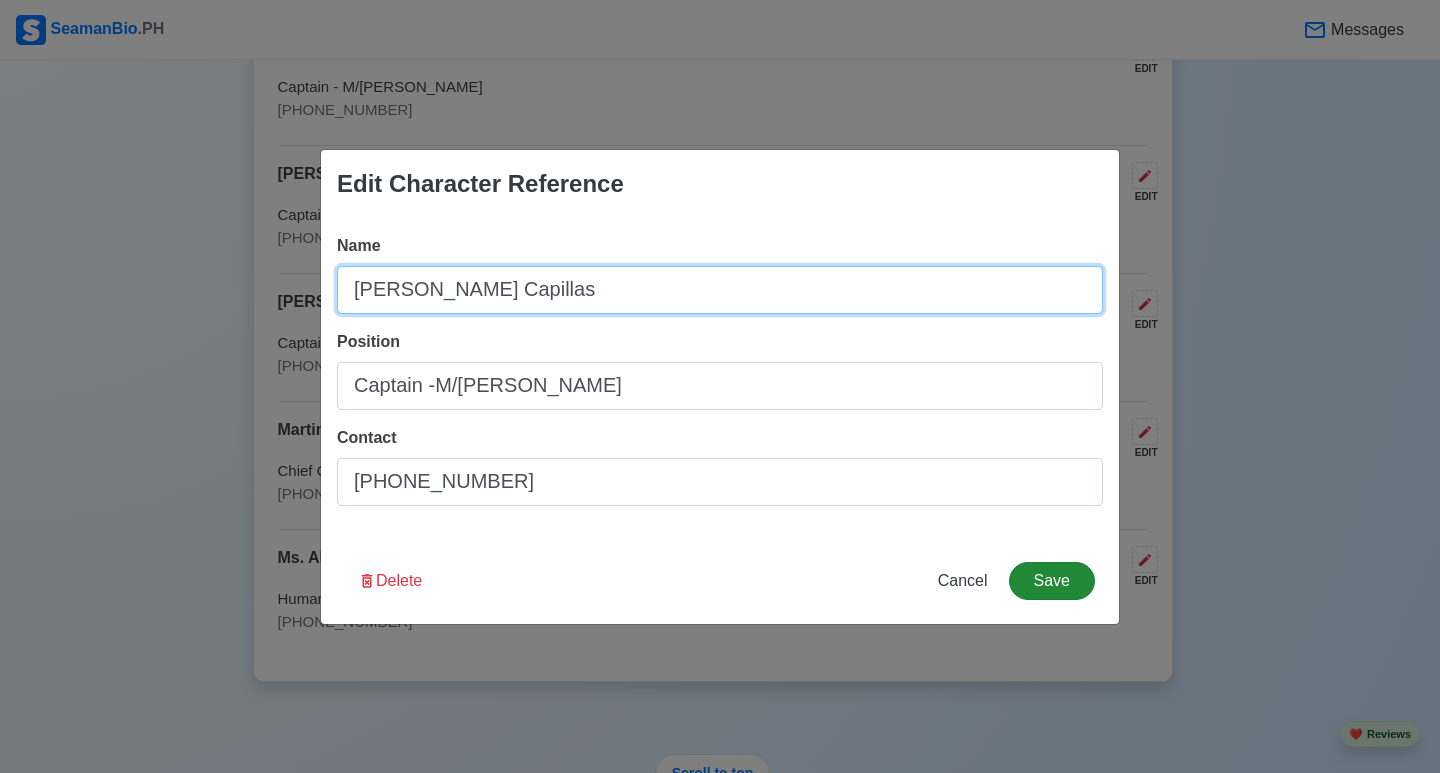 type on "[PERSON_NAME] Capillas" 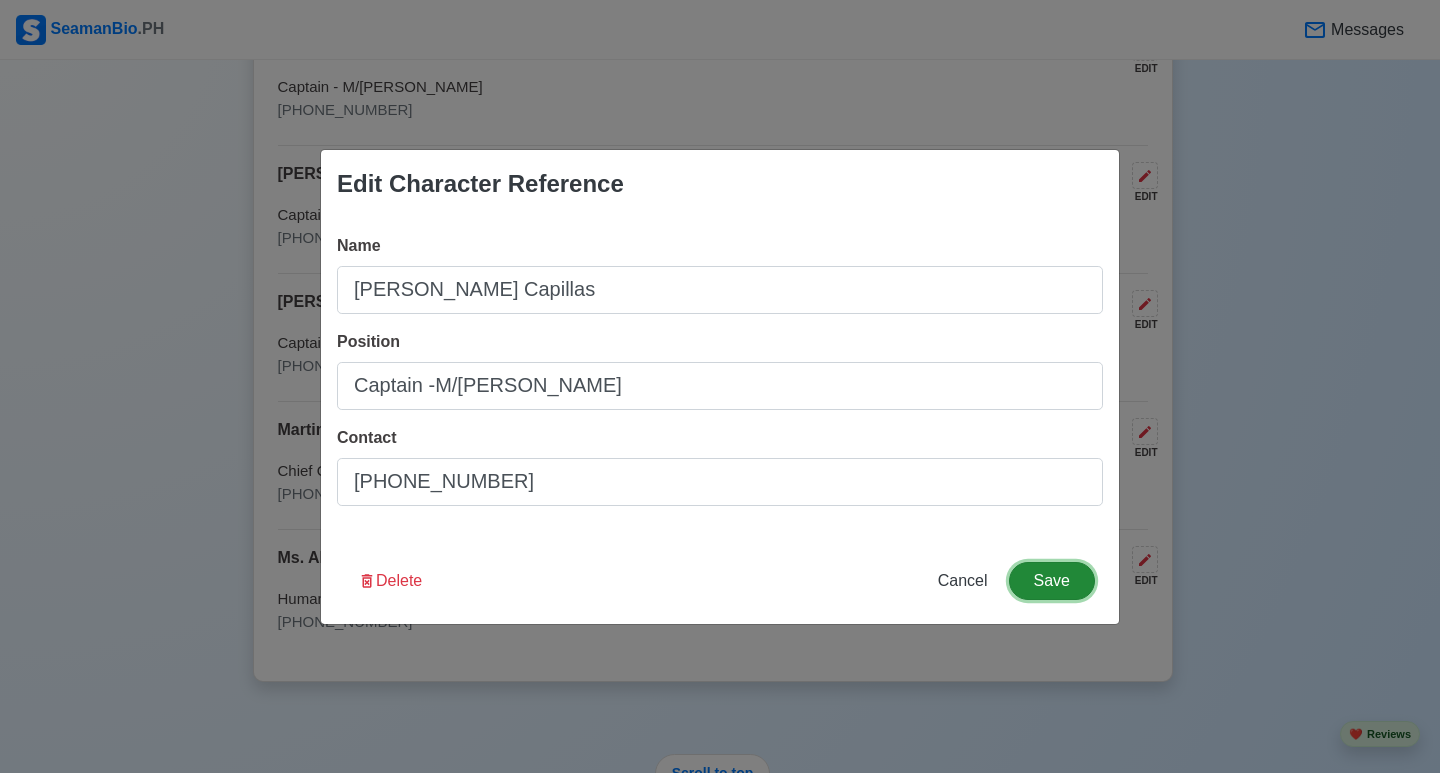 click on "Save" at bounding box center [1052, 581] 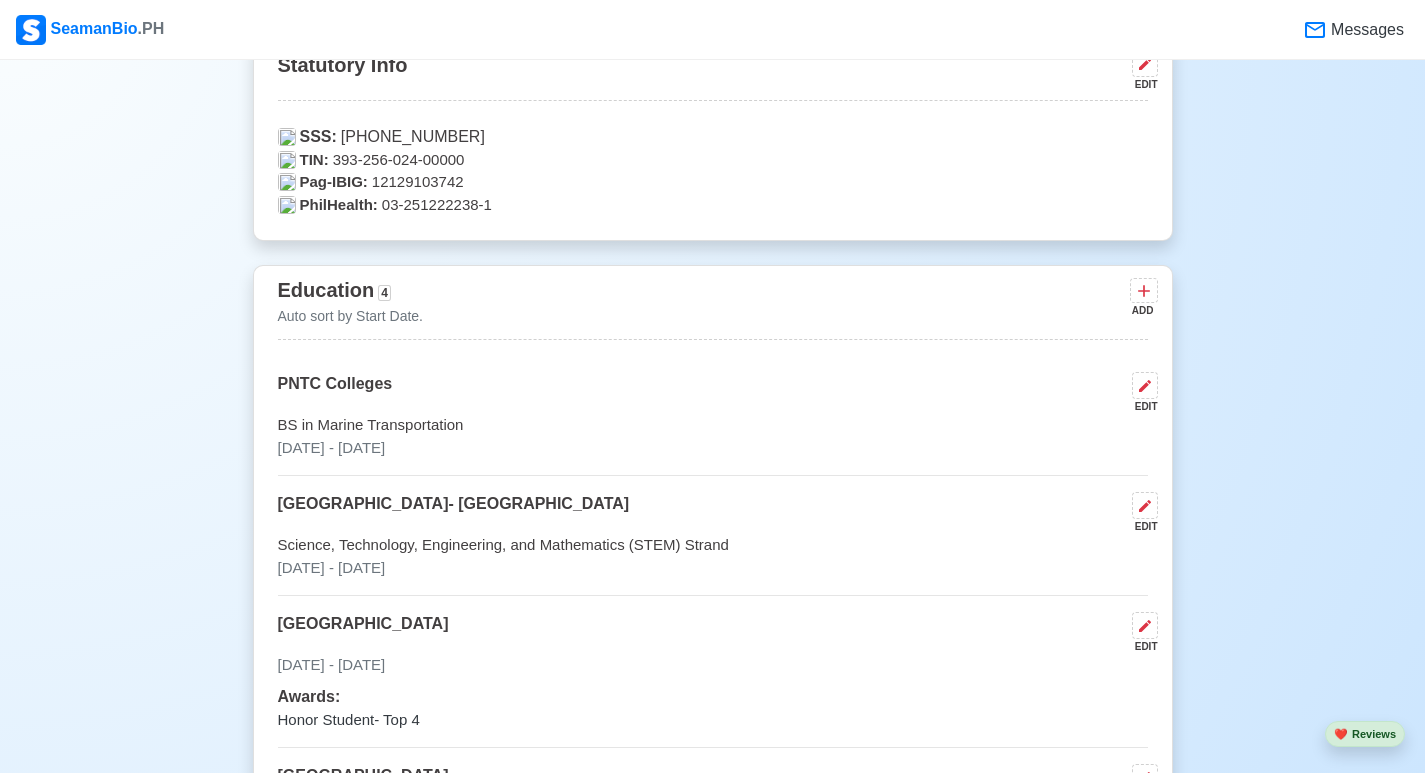 scroll, scrollTop: 1300, scrollLeft: 0, axis: vertical 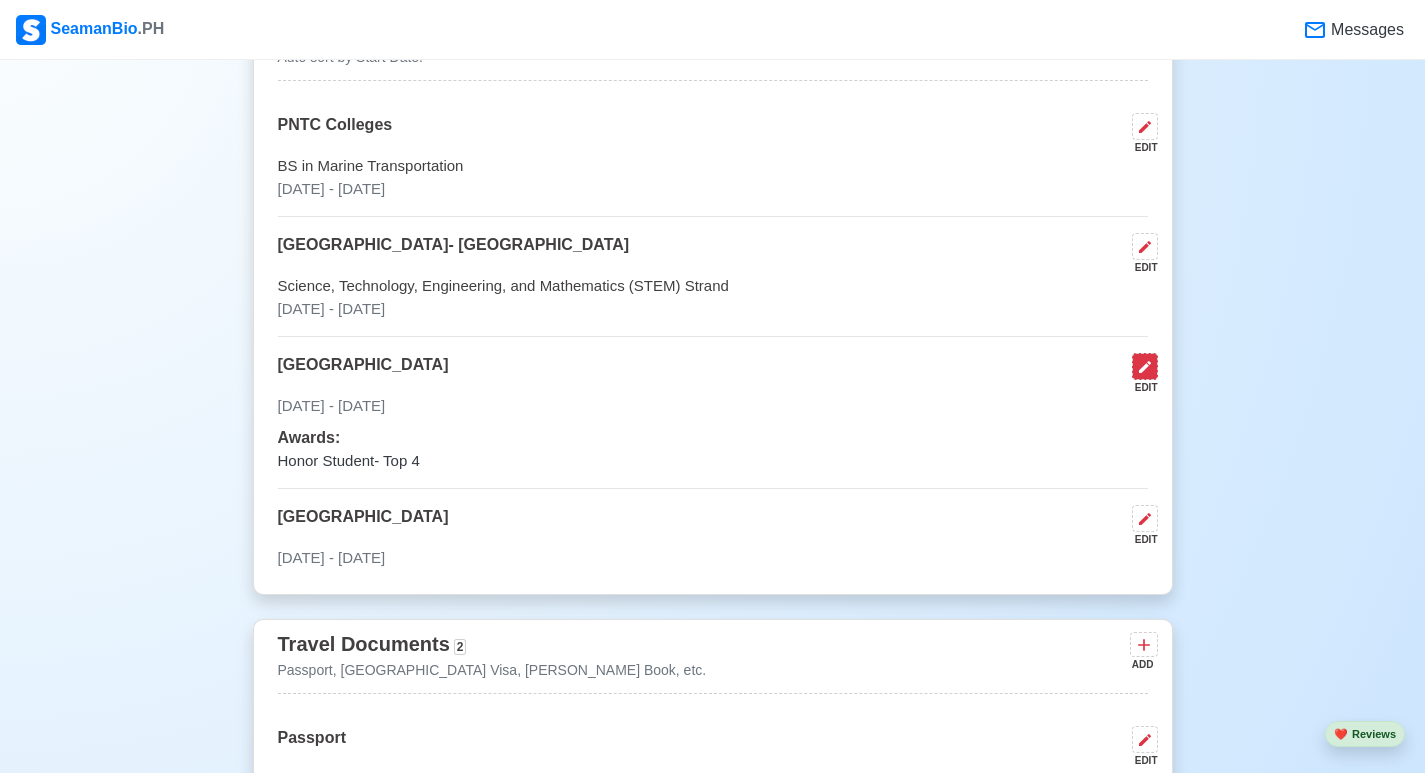 click 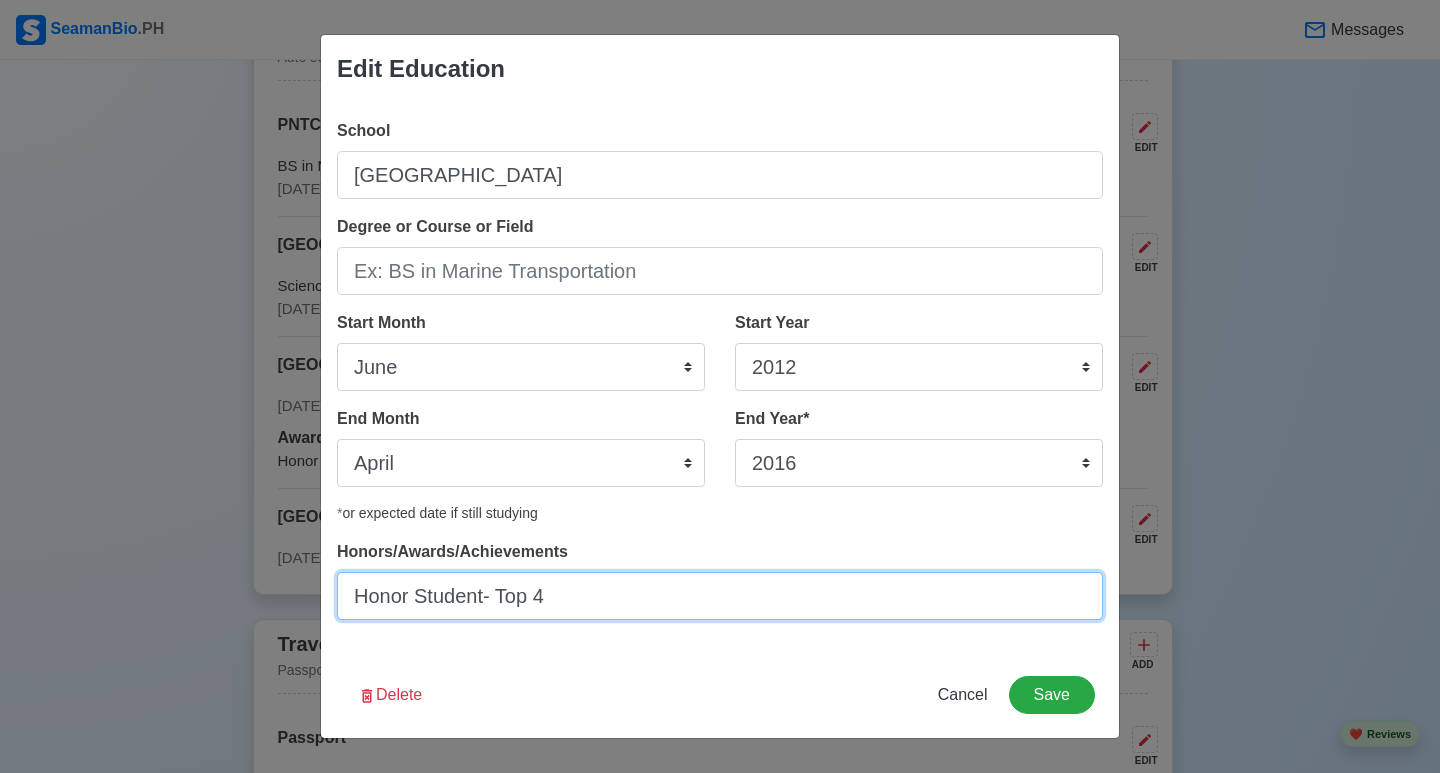 drag, startPoint x: 596, startPoint y: 594, endPoint x: 505, endPoint y: 596, distance: 91.02197 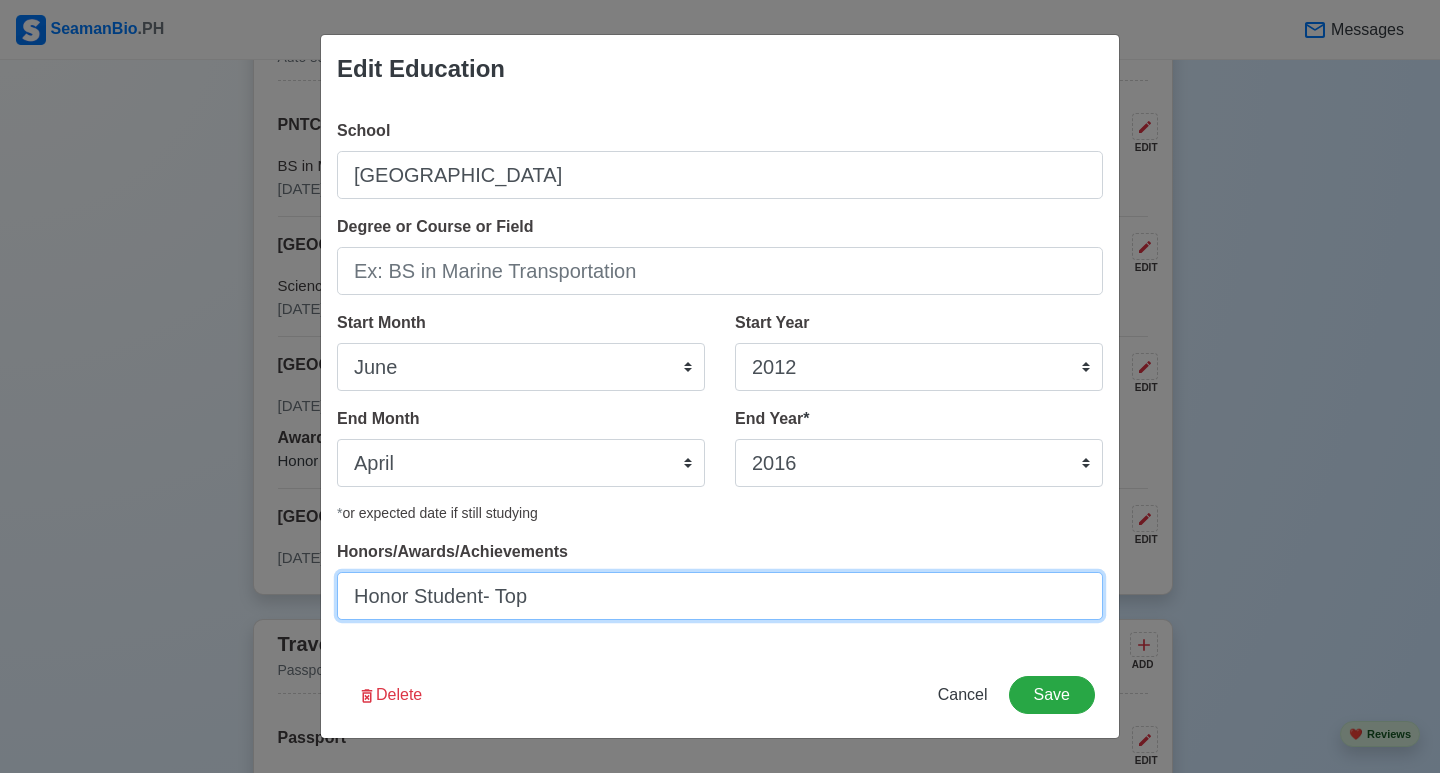 type on "Honor Student- Top 4" 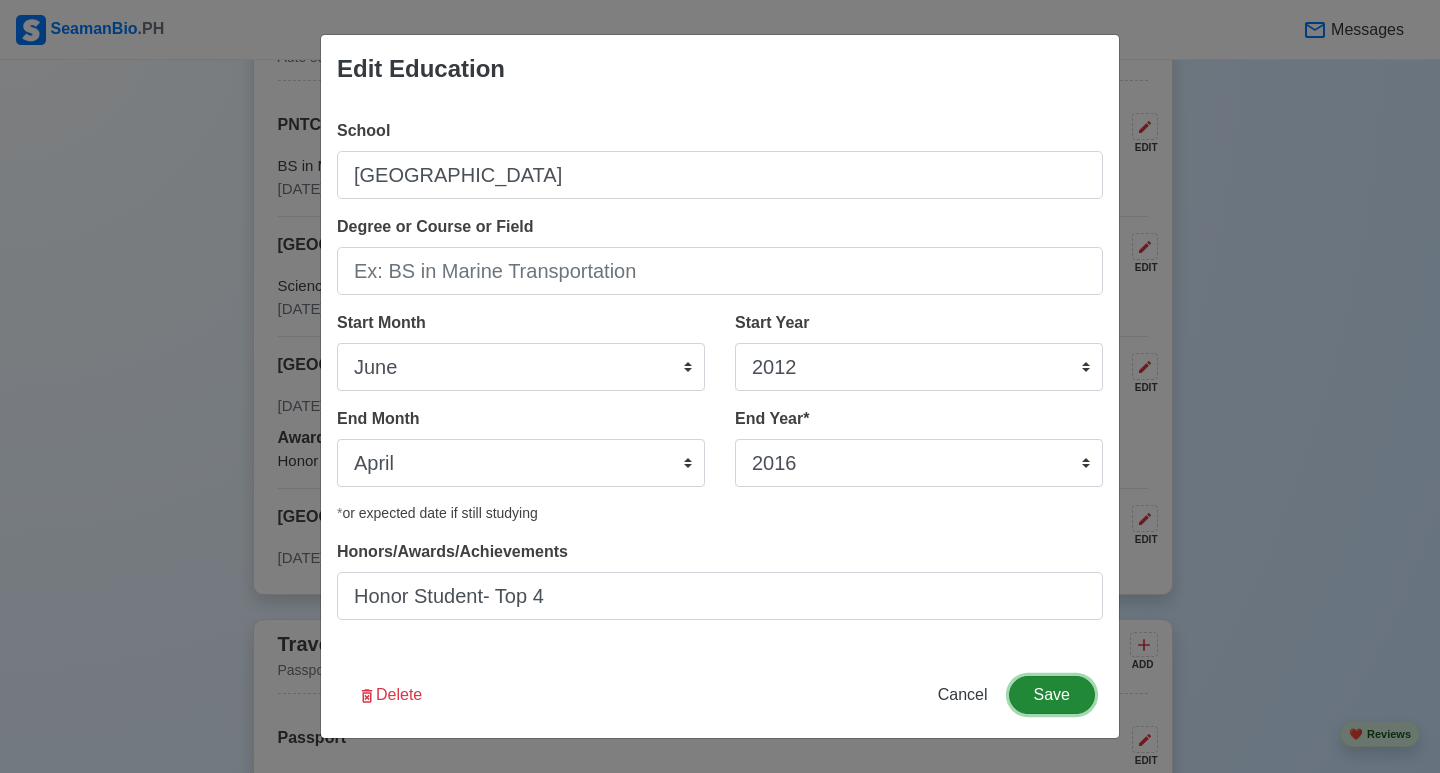 click on "Save" at bounding box center [1052, 695] 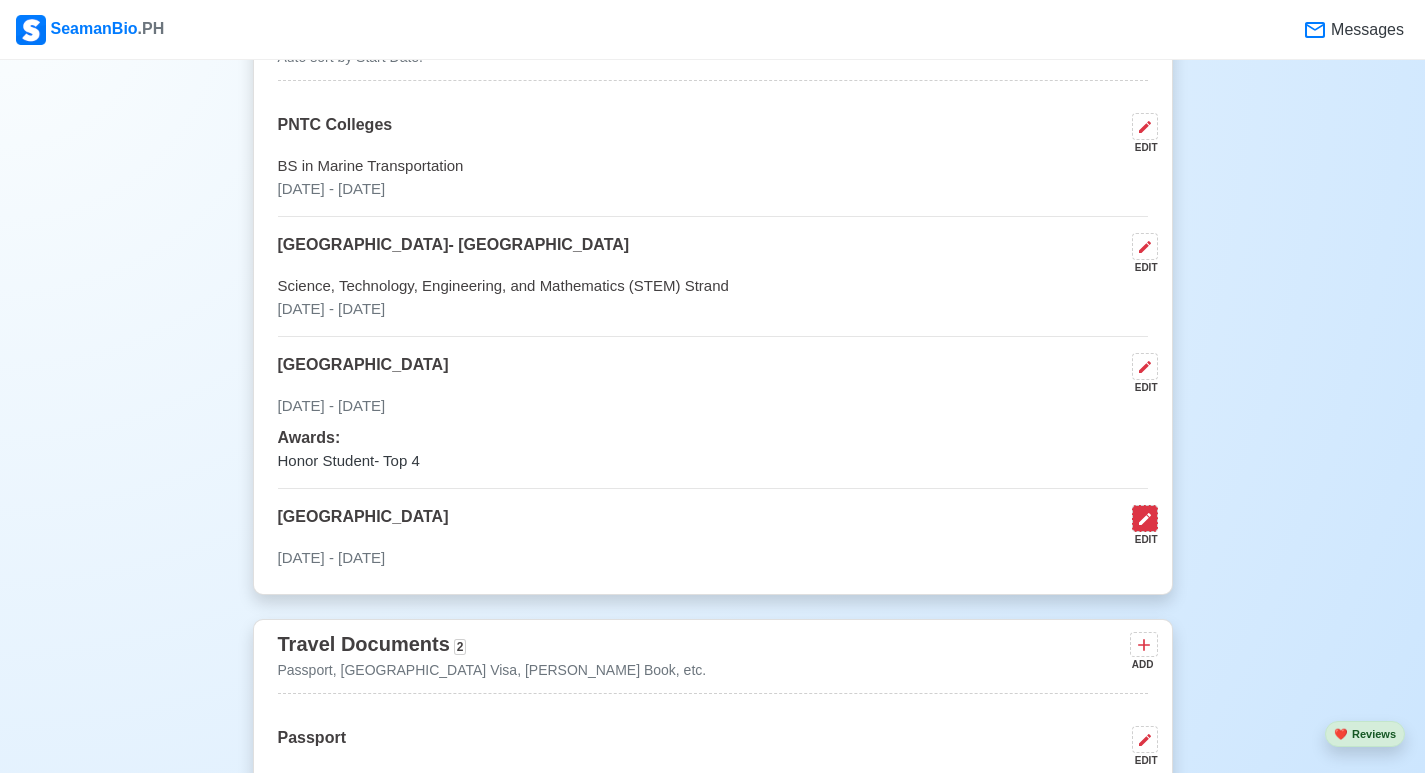 click 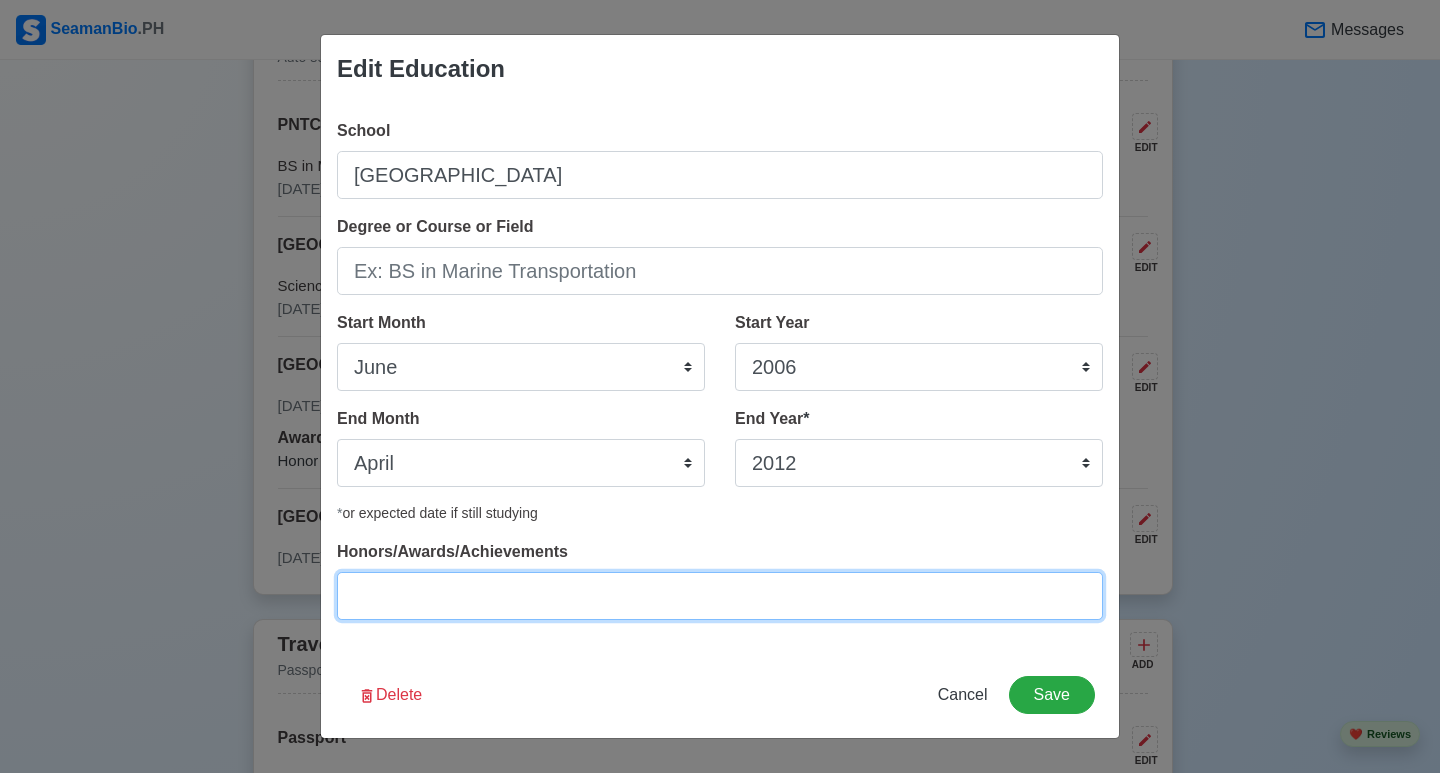 click on "Honors/Awards/Achievements" at bounding box center (720, 596) 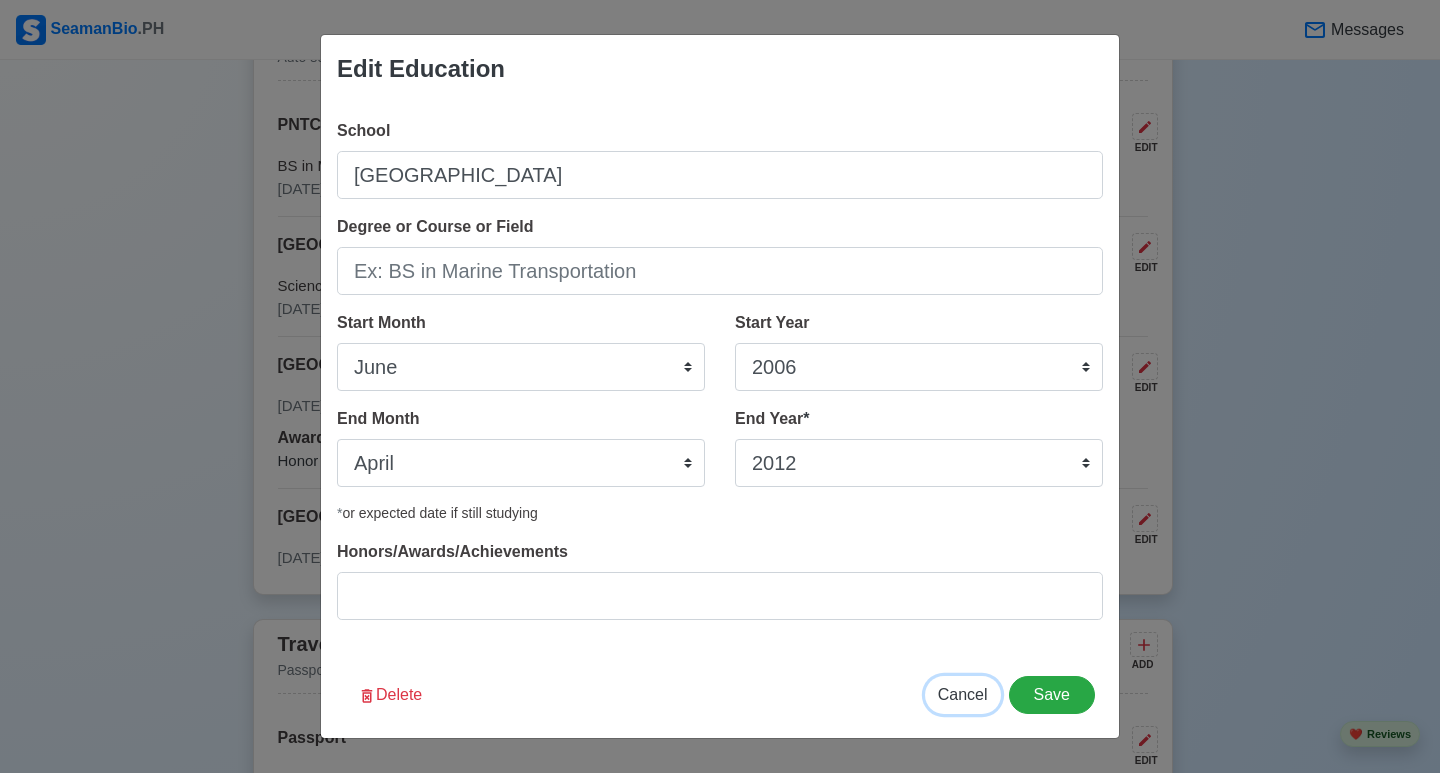 click on "Cancel" at bounding box center [963, 694] 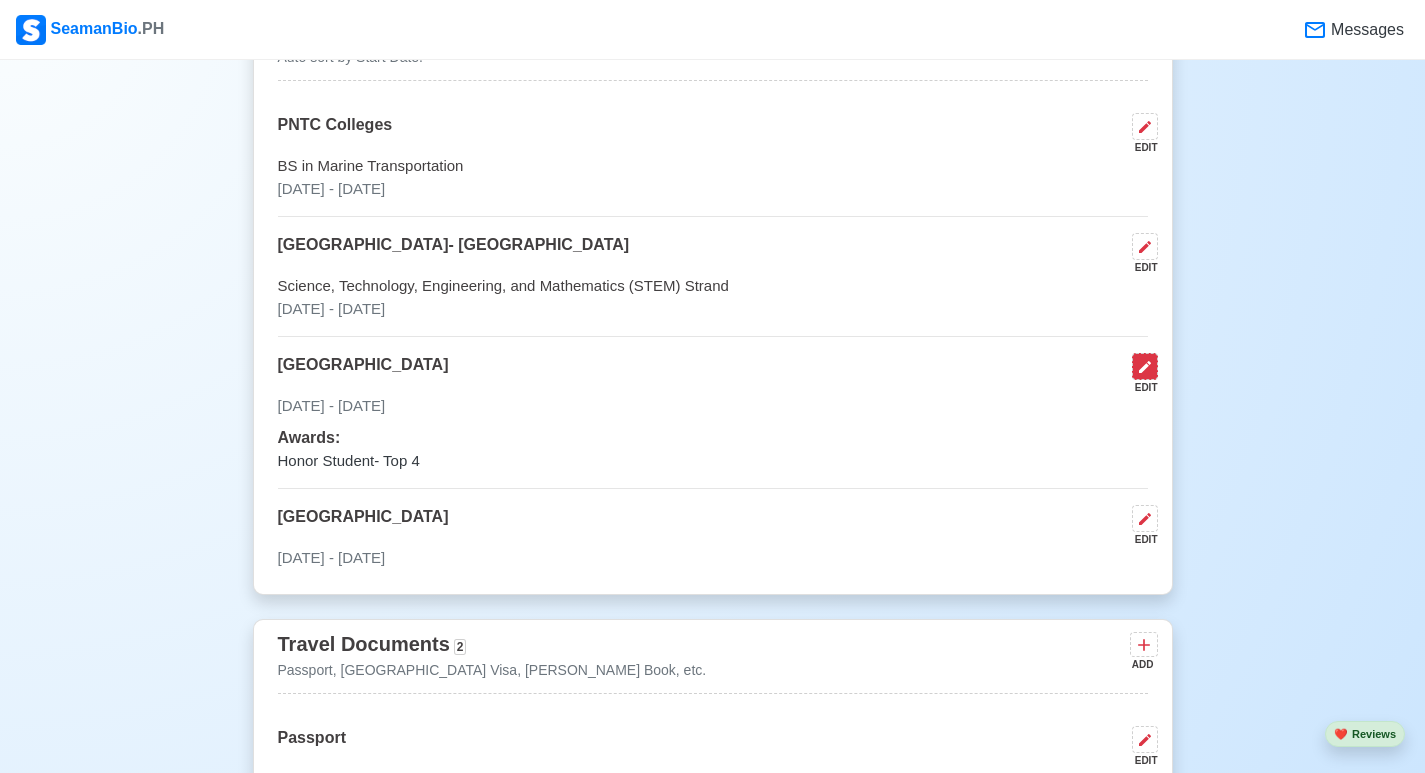 click 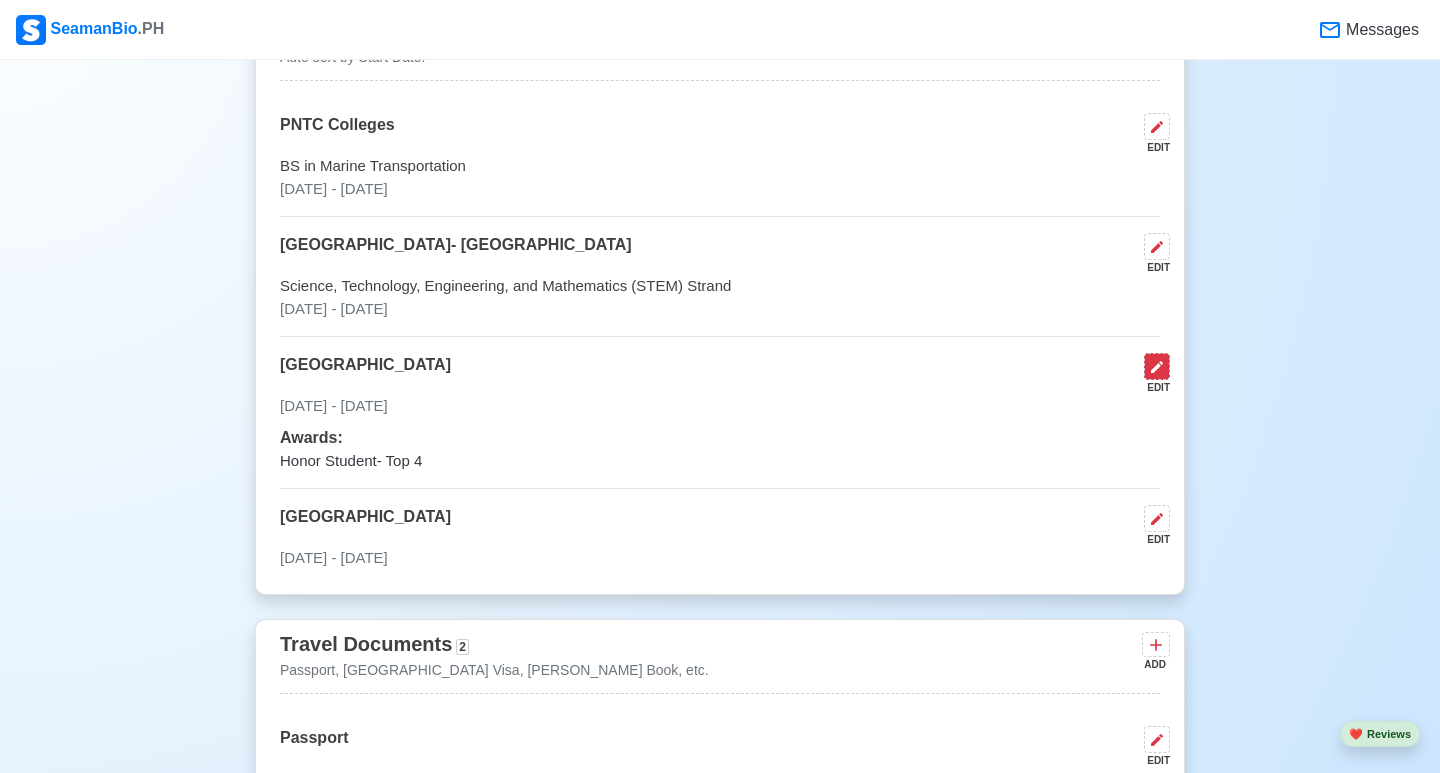 select on "June" 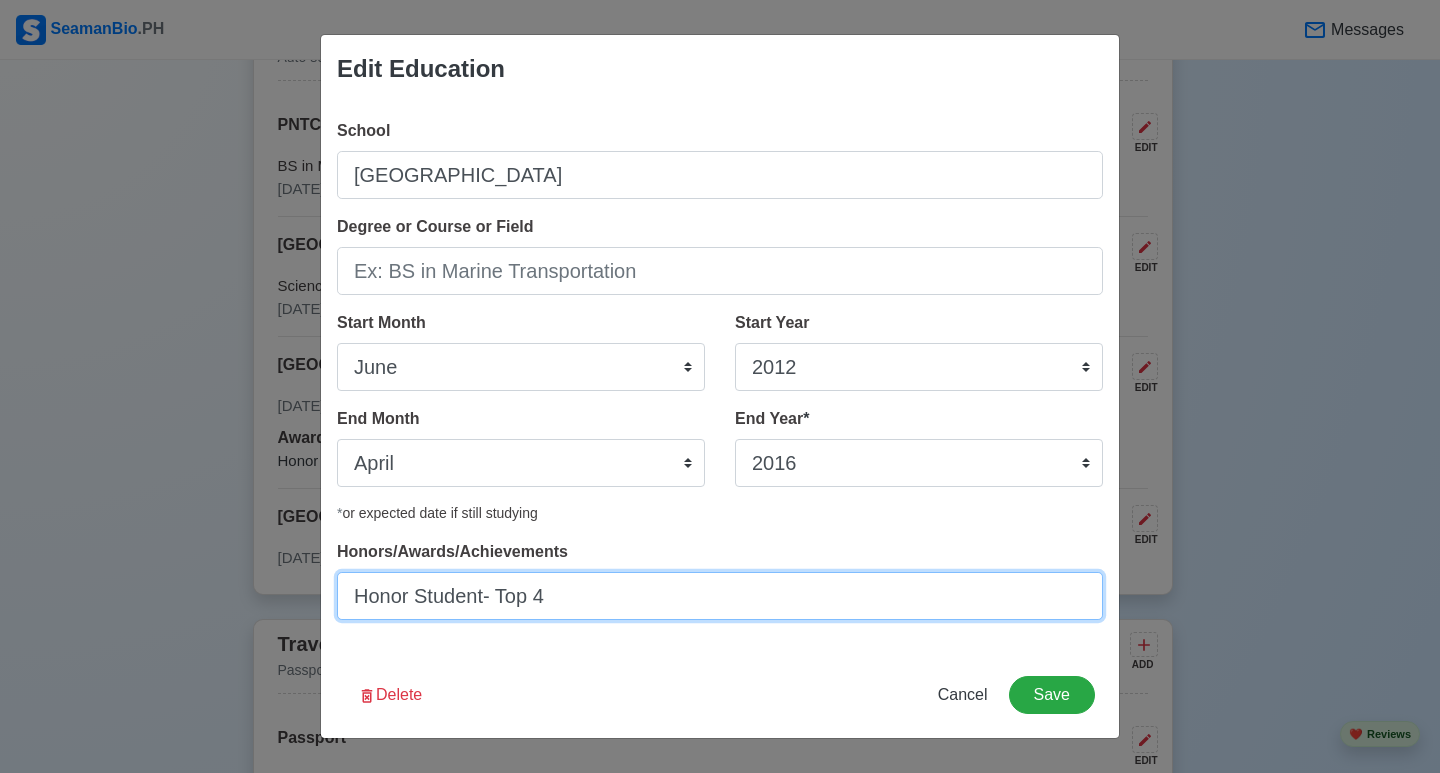 drag, startPoint x: 561, startPoint y: 599, endPoint x: 318, endPoint y: 592, distance: 243.1008 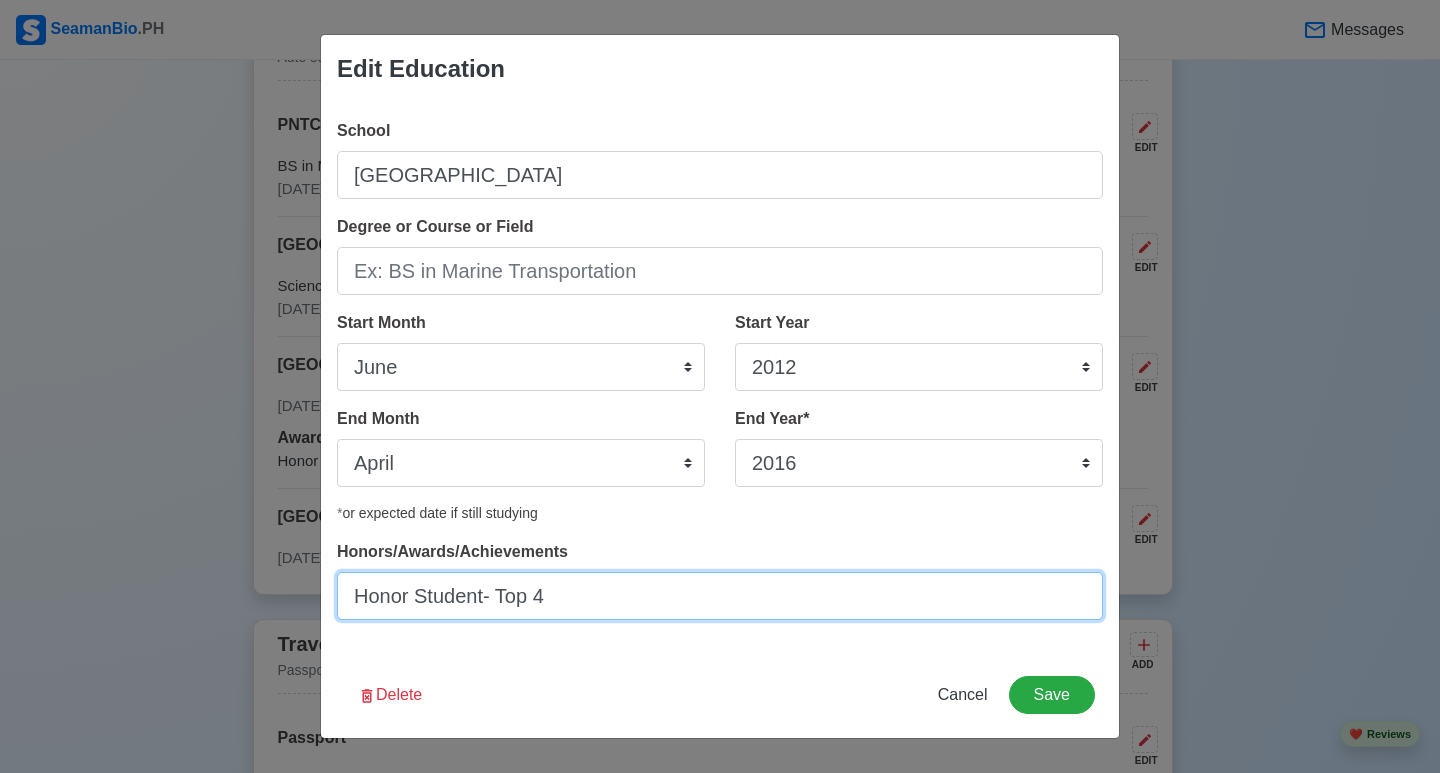 type on "$" 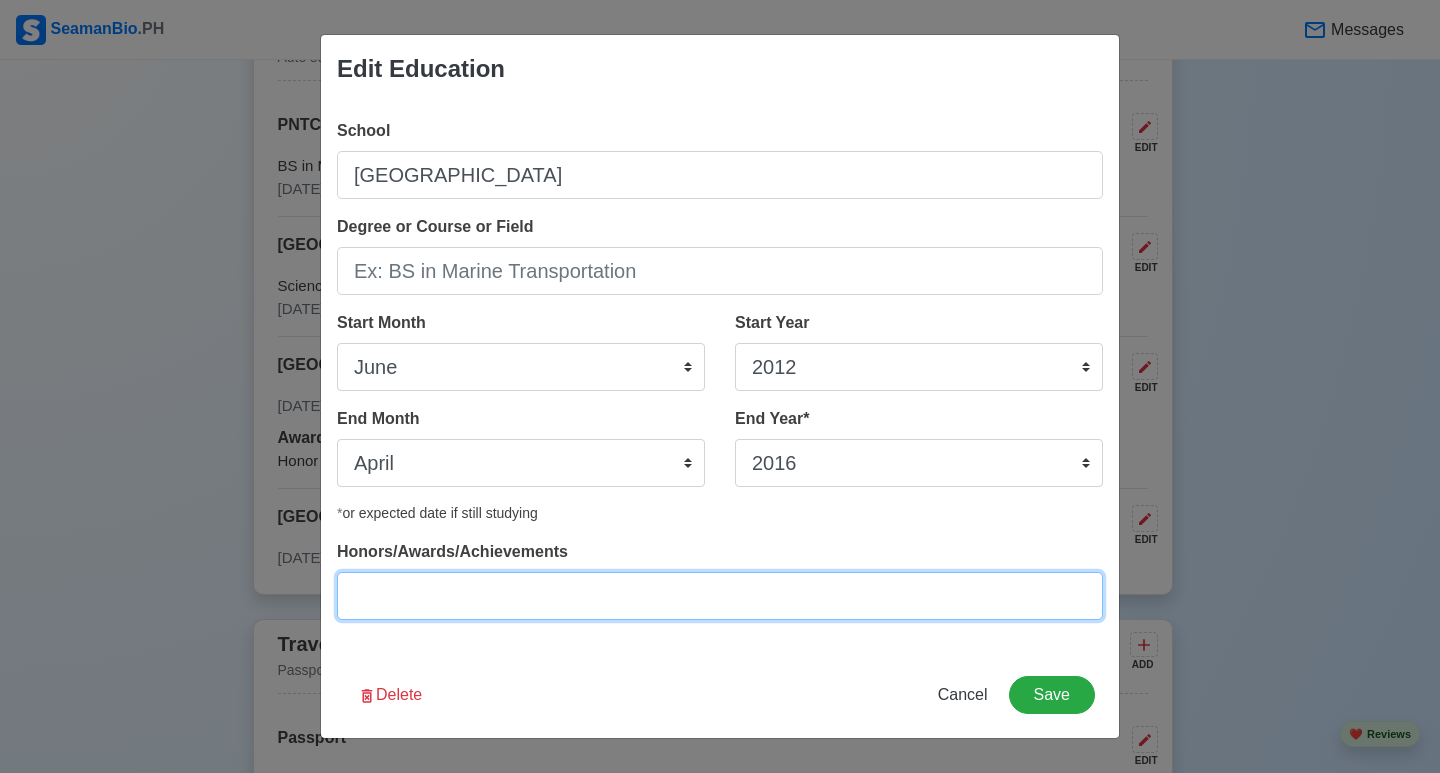 type on "$" 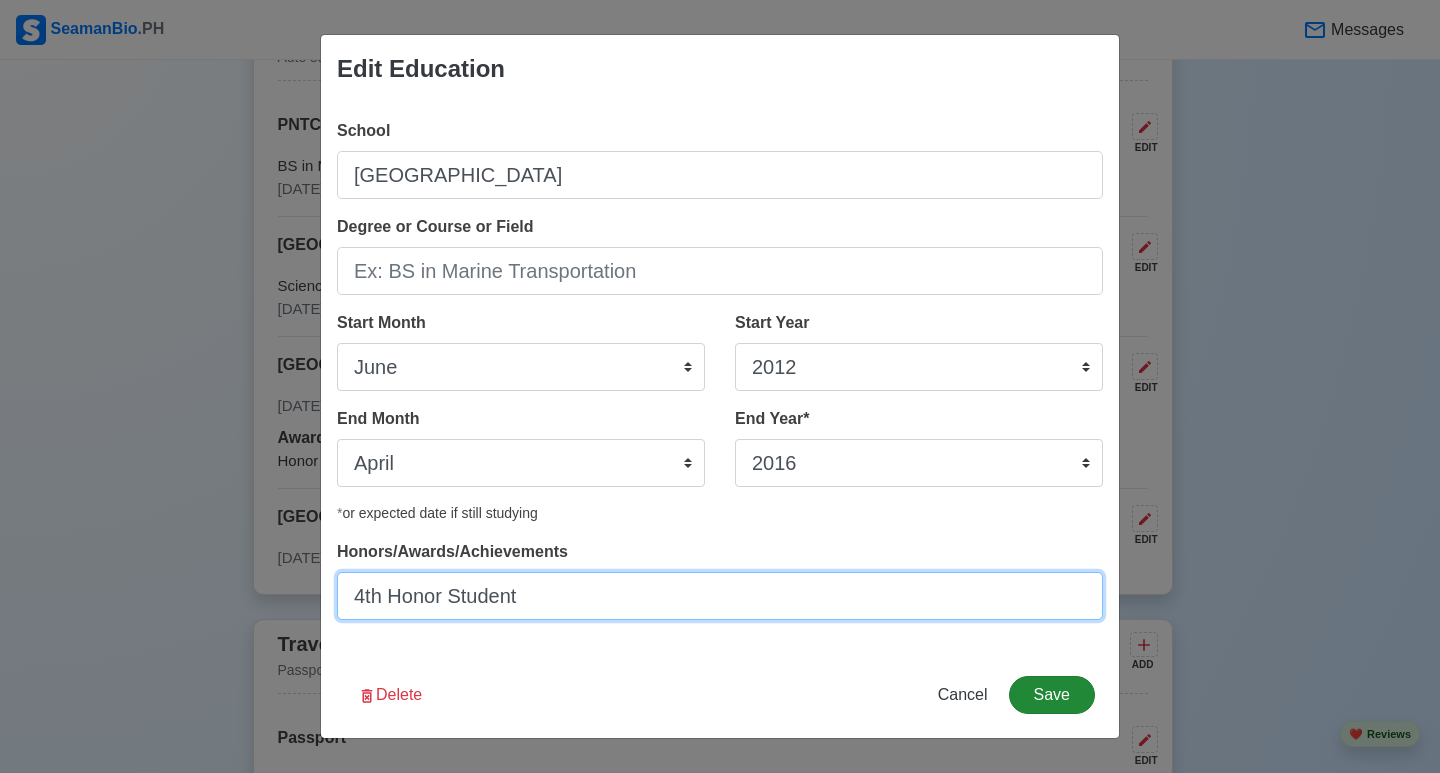type on "4th Honor Student" 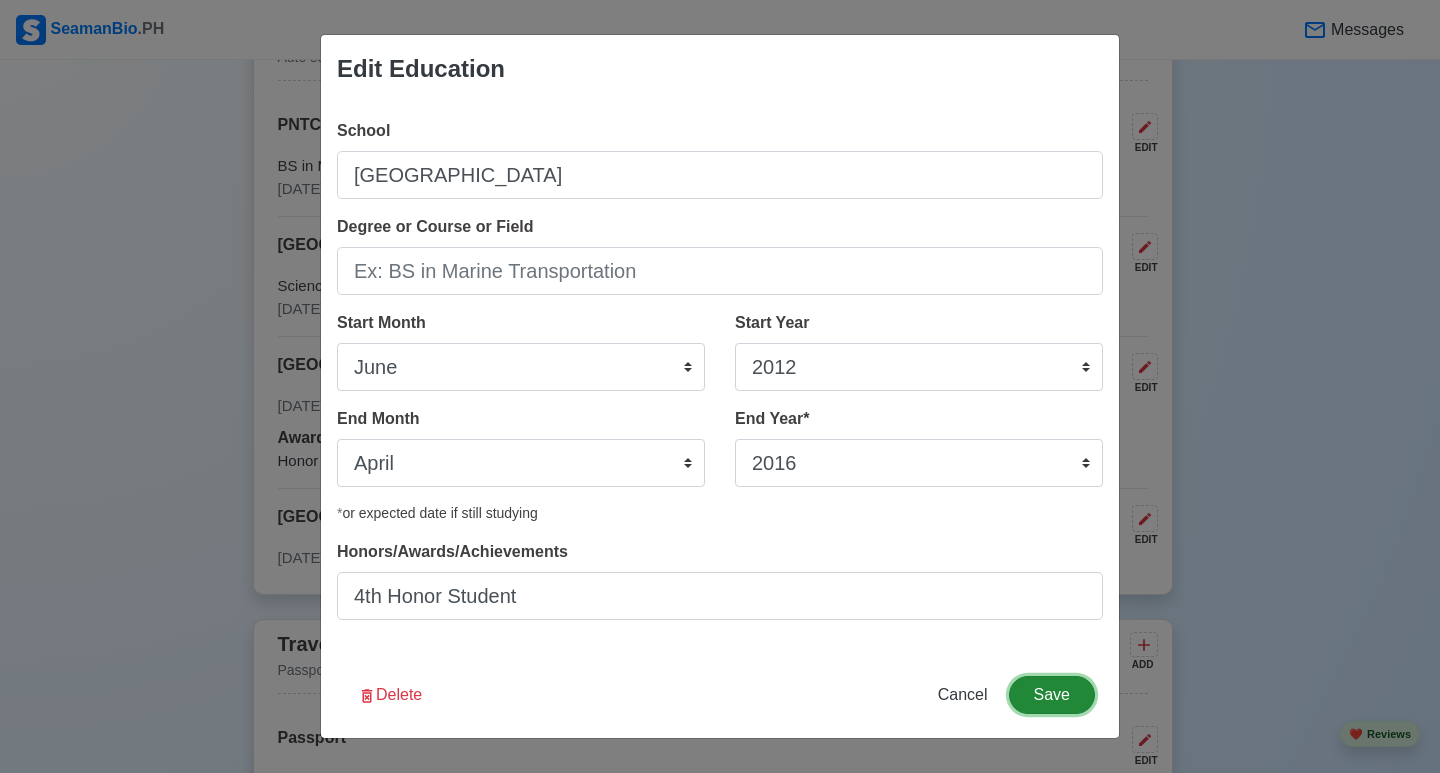 click on "Save" at bounding box center [1052, 695] 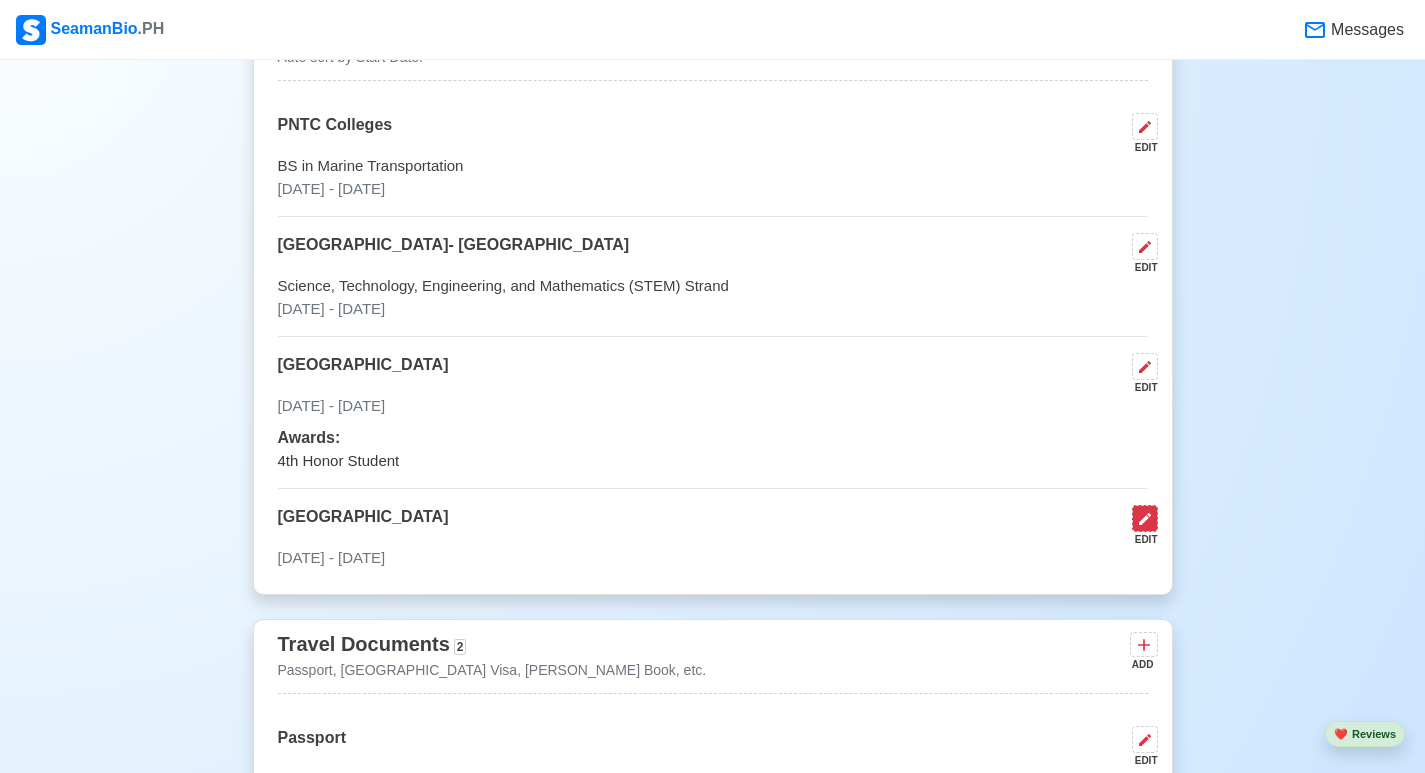 click at bounding box center [1145, 518] 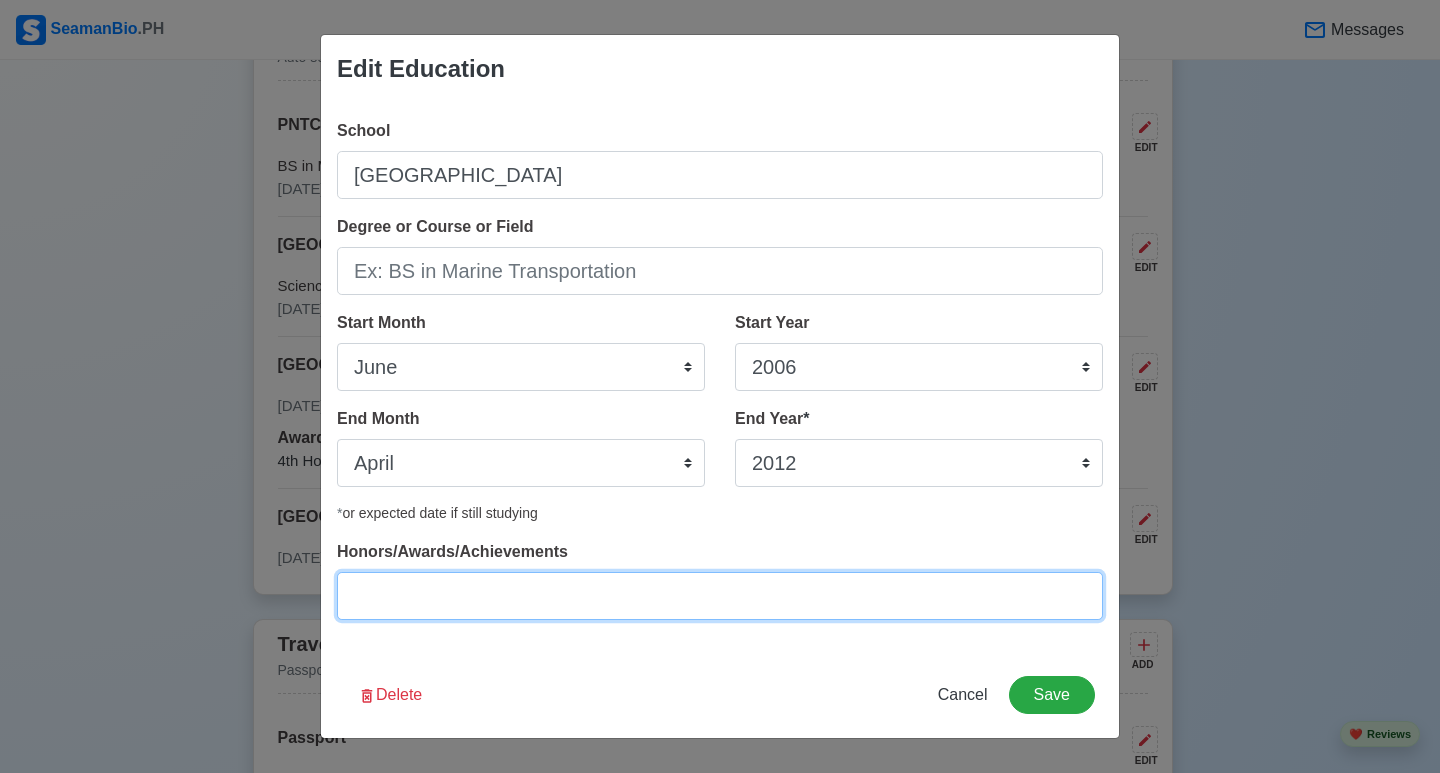 click on "Honors/Awards/Achievements" at bounding box center (720, 596) 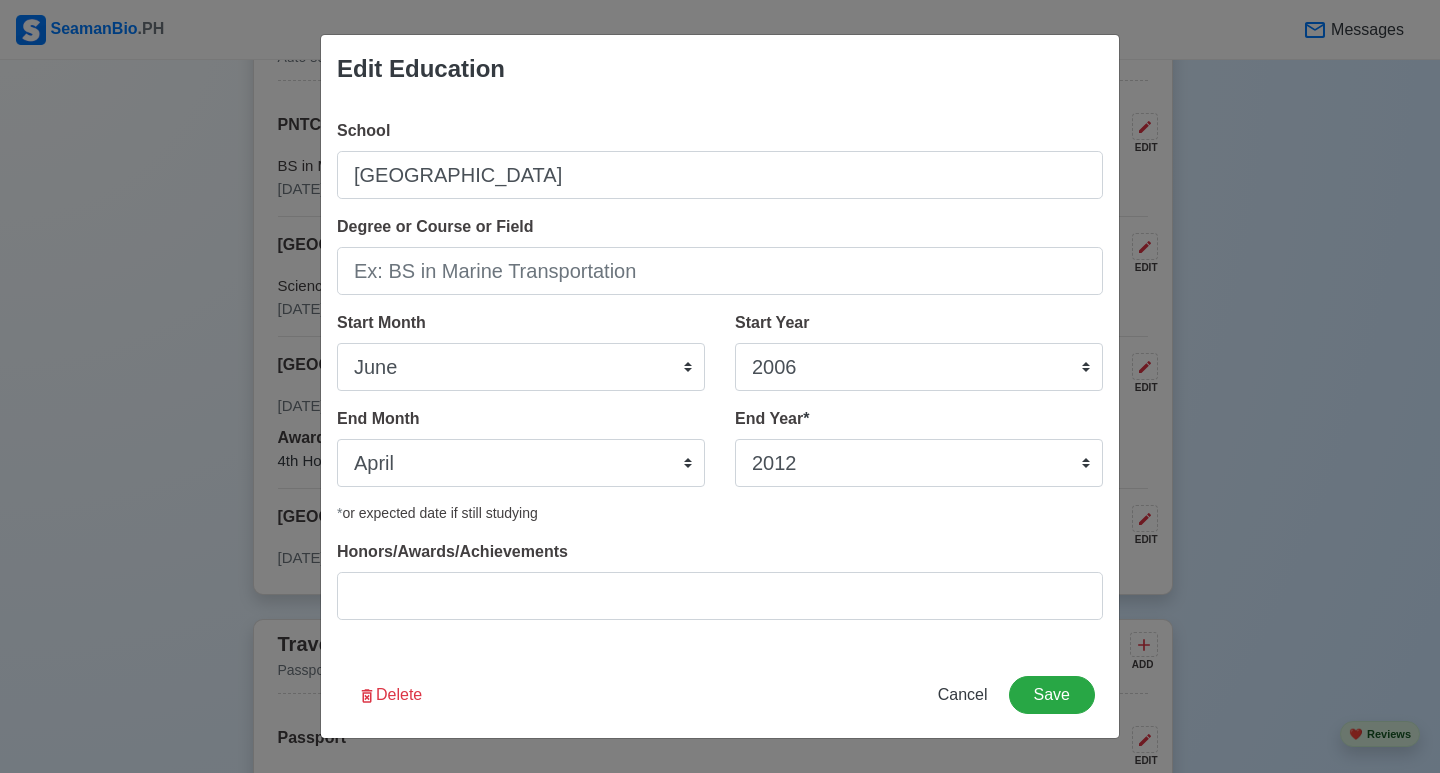 drag, startPoint x: 152, startPoint y: 683, endPoint x: 973, endPoint y: 683, distance: 821 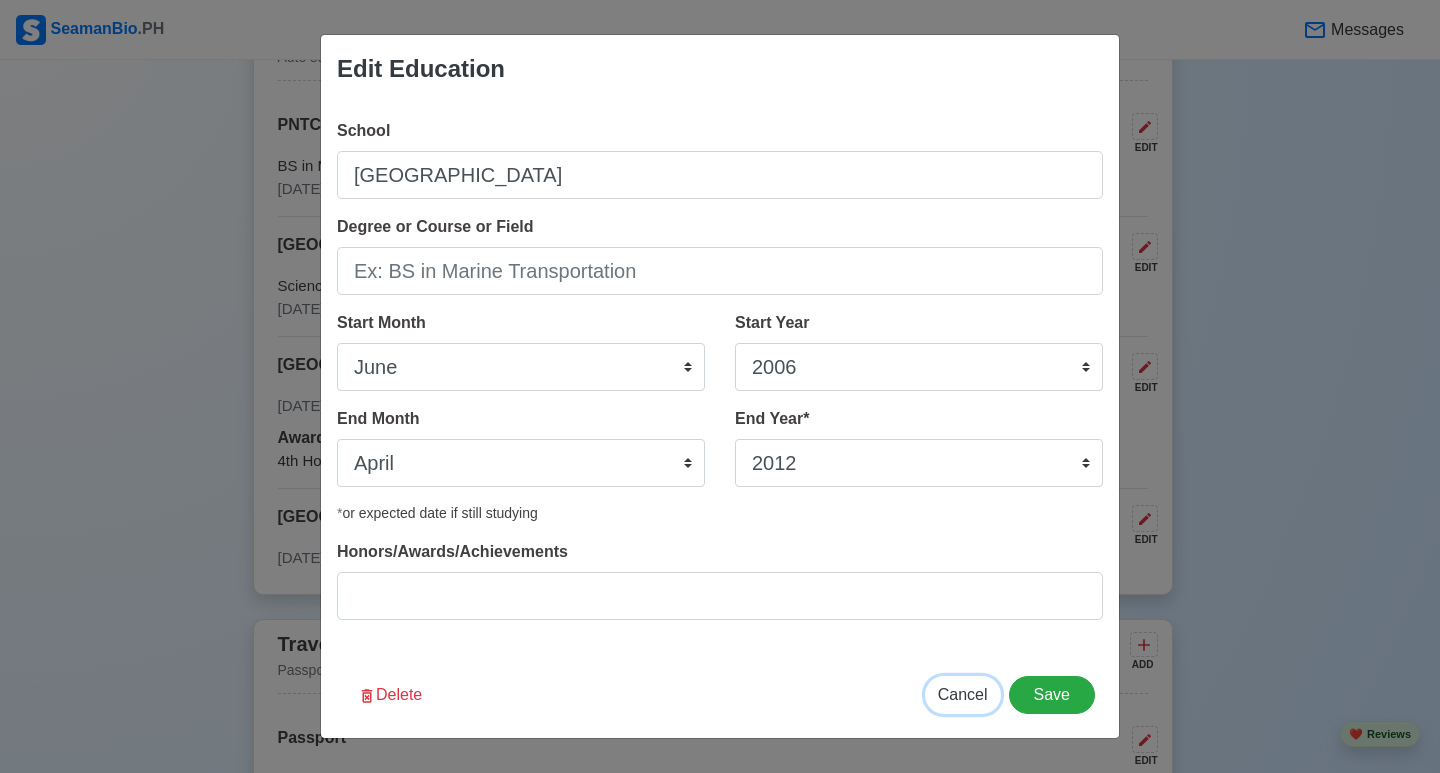 click on "Cancel" at bounding box center (963, 694) 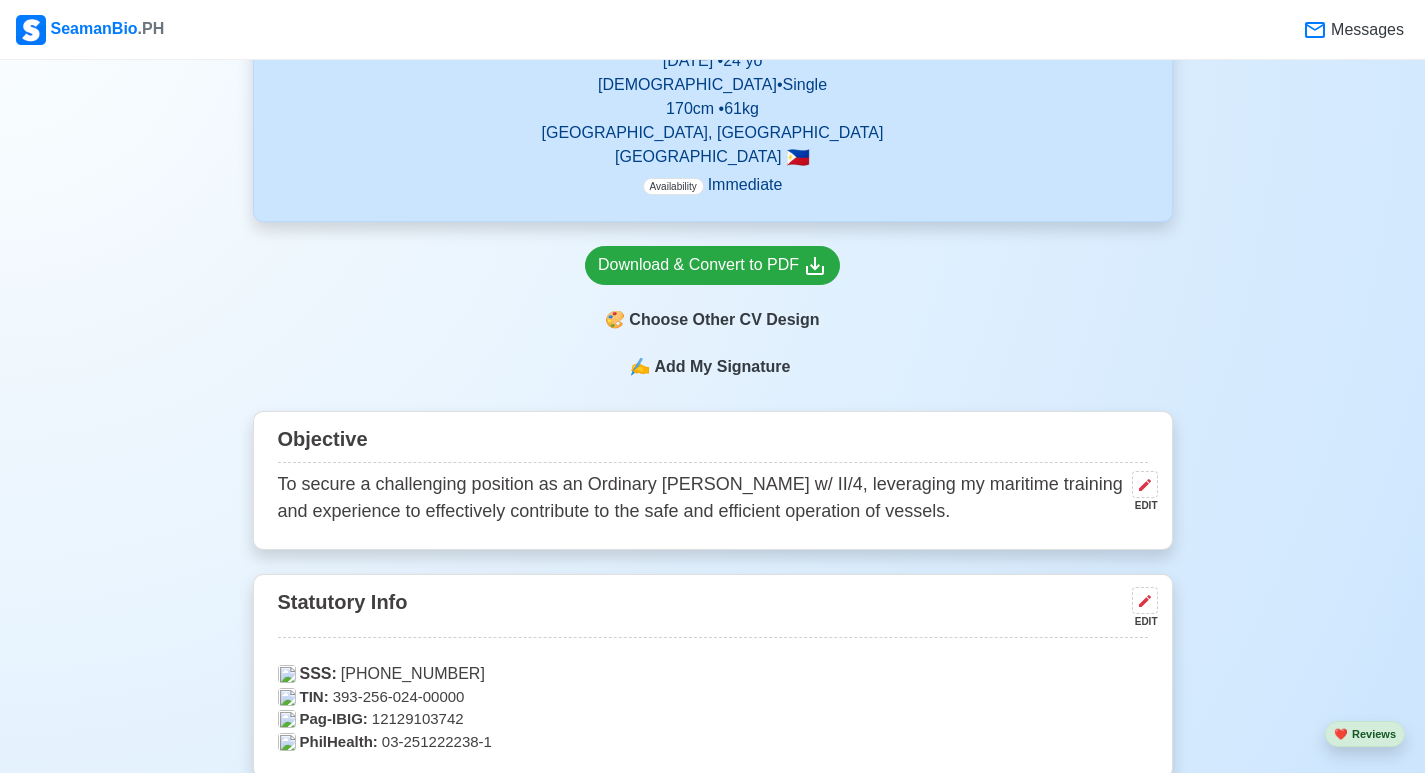 scroll, scrollTop: 500, scrollLeft: 0, axis: vertical 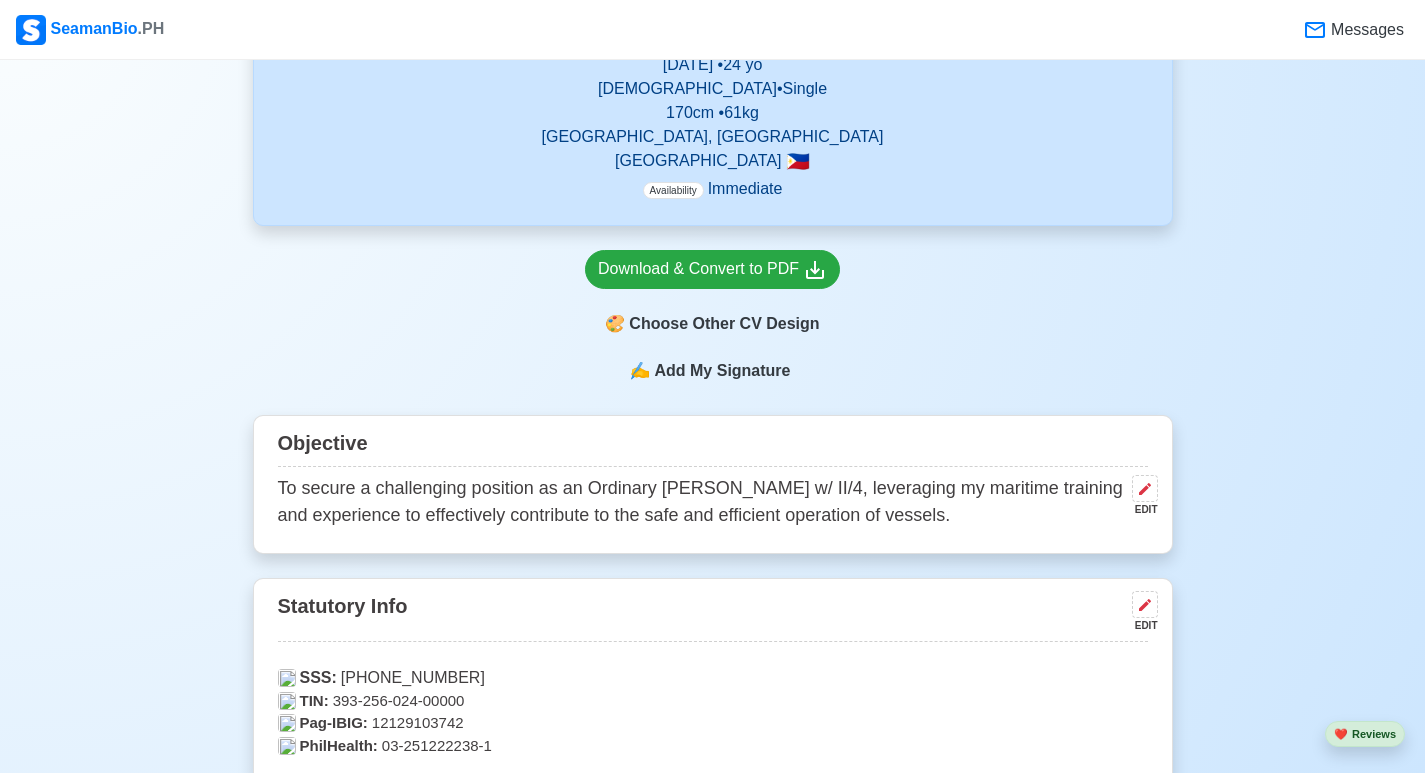 click on "To secure a challenging position as an Ordinary [PERSON_NAME] w/ II/4, leveraging my maritime training and experience to effectively contribute to the safe and efficient operation of vessels." at bounding box center [701, 502] 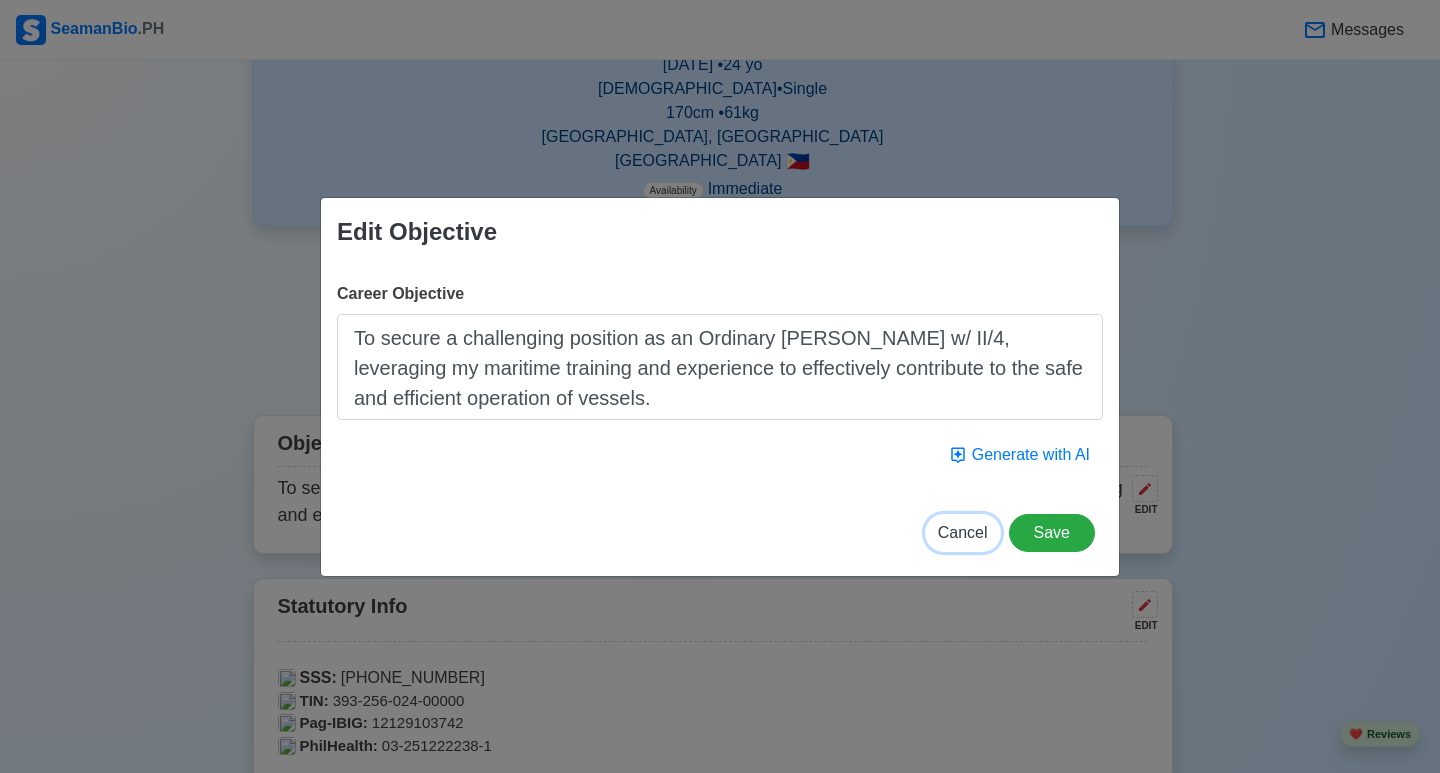 click on "Cancel" at bounding box center [963, 532] 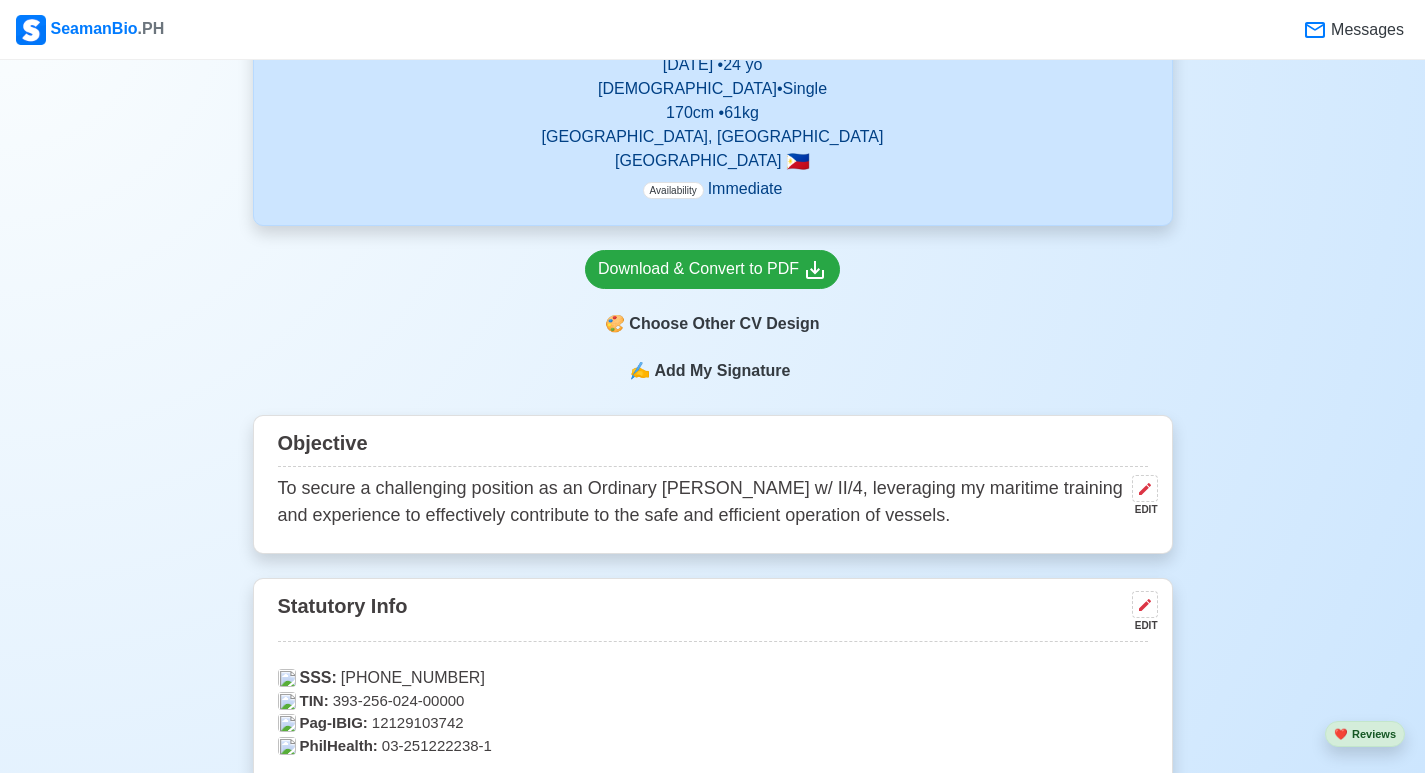 click on "To secure a challenging position as an Ordinary [PERSON_NAME] w/ II/4, leveraging my maritime training and experience to effectively contribute to the safe and efficient operation of vessels." at bounding box center [701, 502] 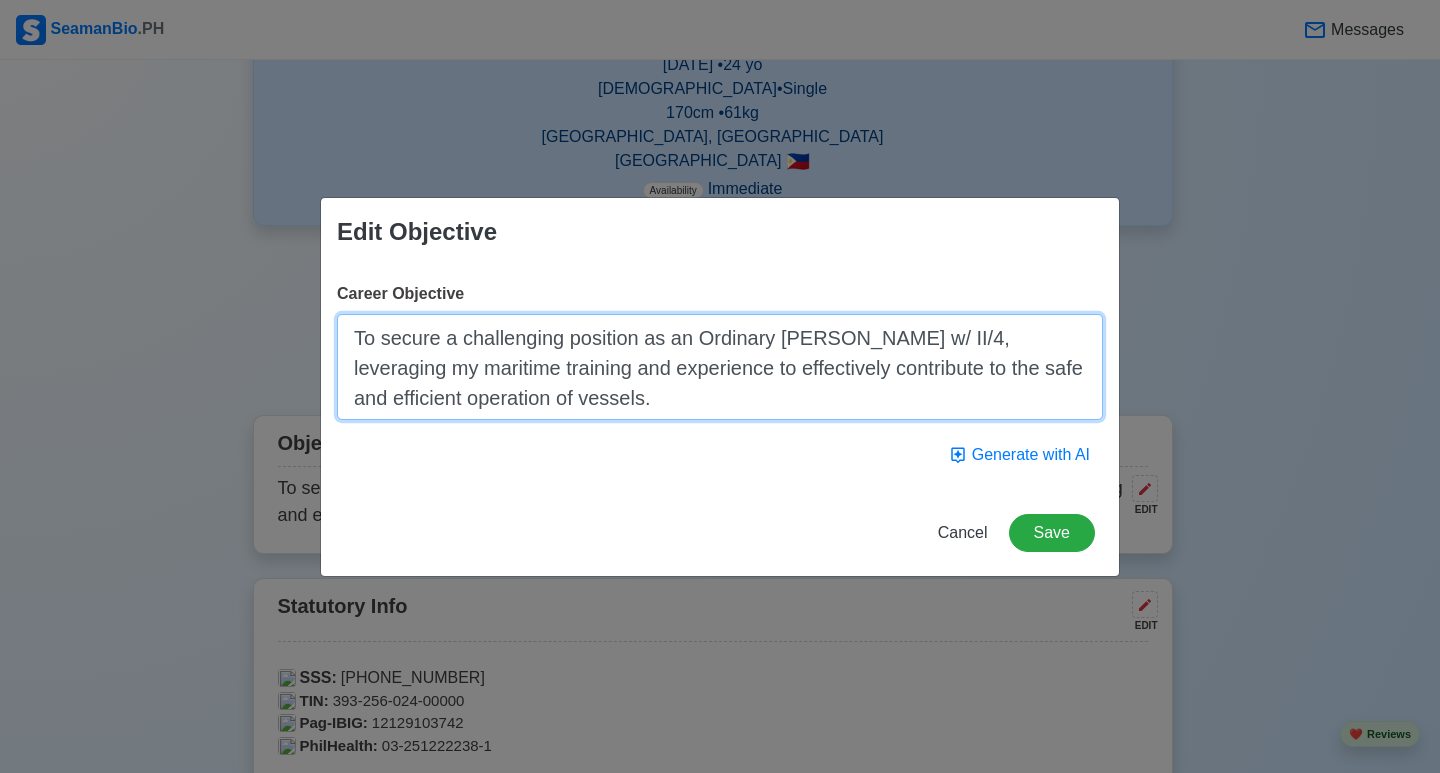 drag, startPoint x: 397, startPoint y: 350, endPoint x: 628, endPoint y: 408, distance: 238.1701 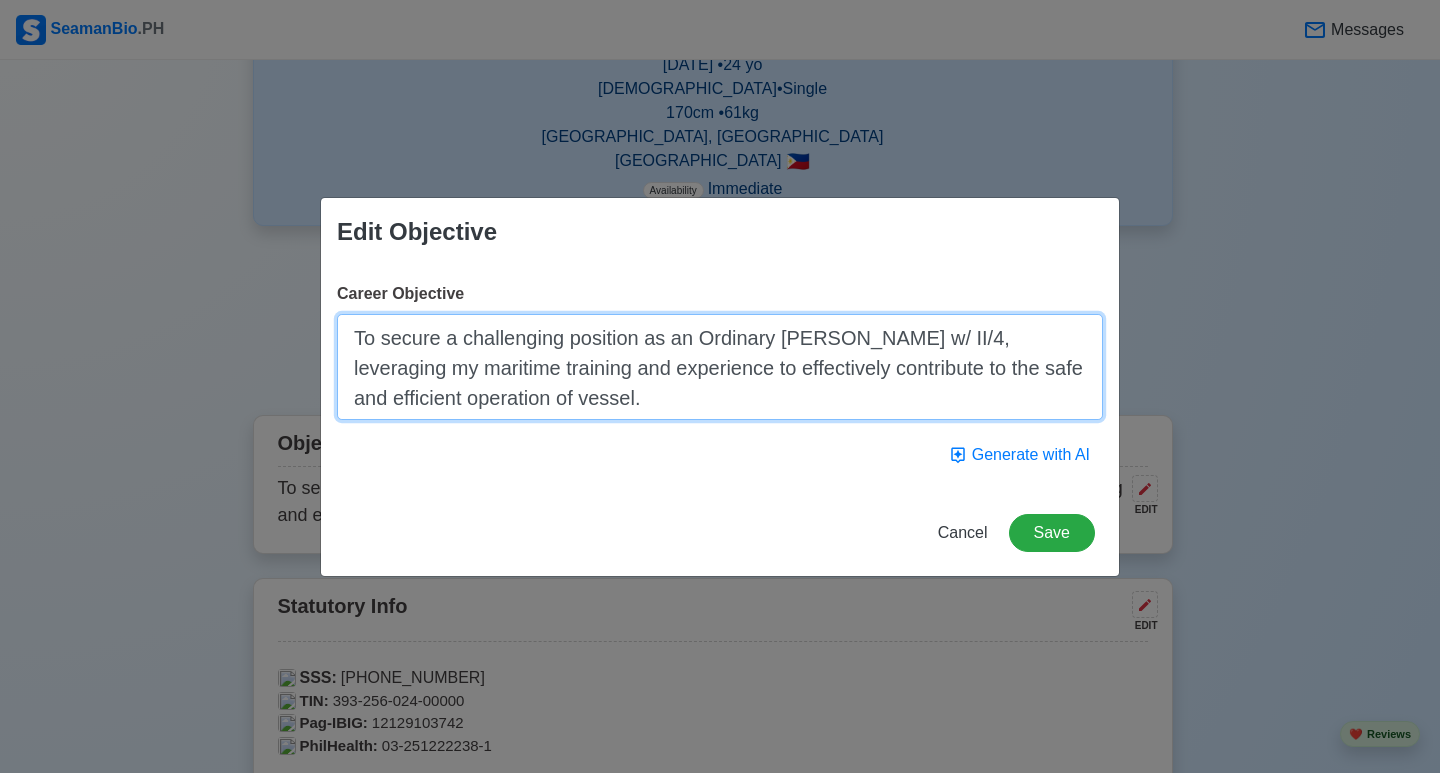 type on "To secure a challenging position as an Ordinary [PERSON_NAME] w/ II/4, leveraging my maritime training and experience to effectively contribute to the safe and efficient operation of vessel." 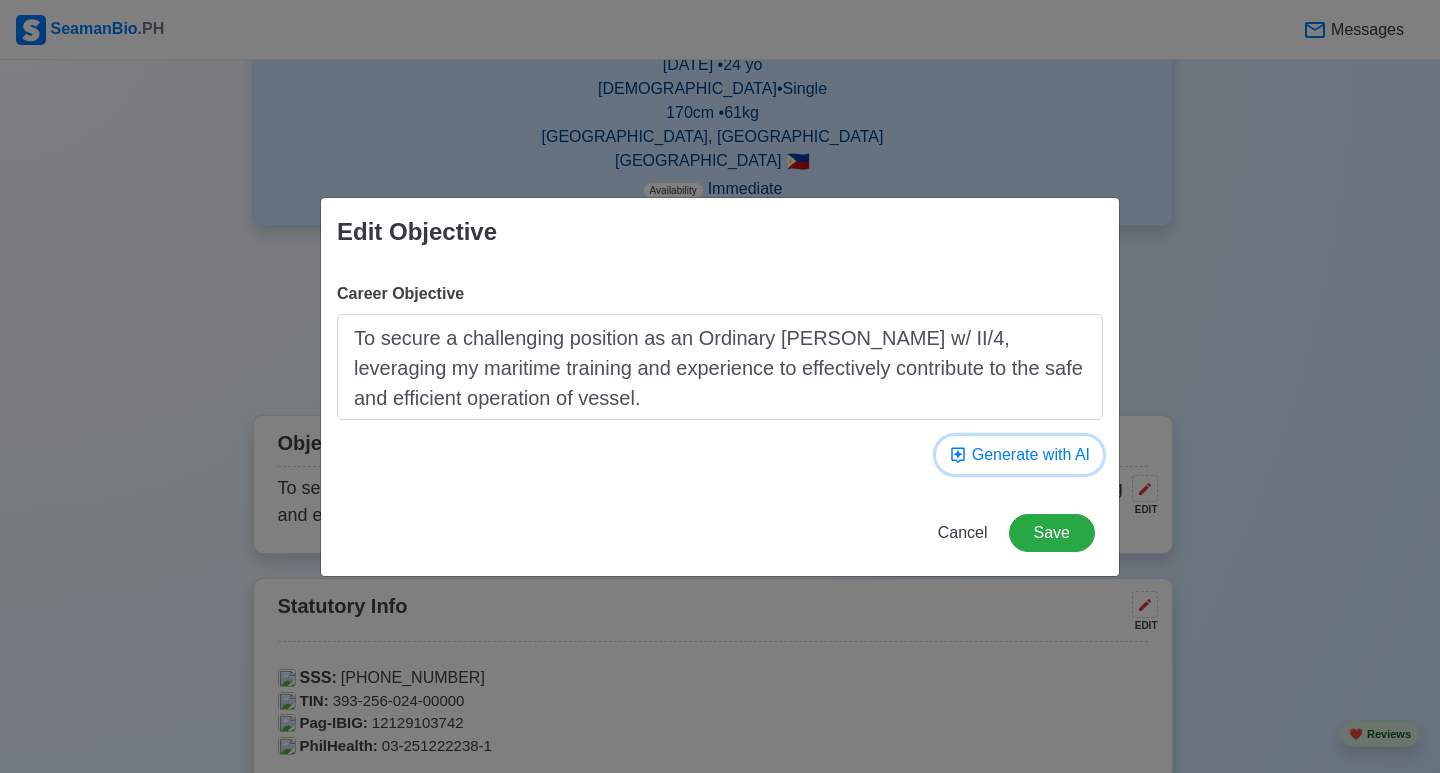 type 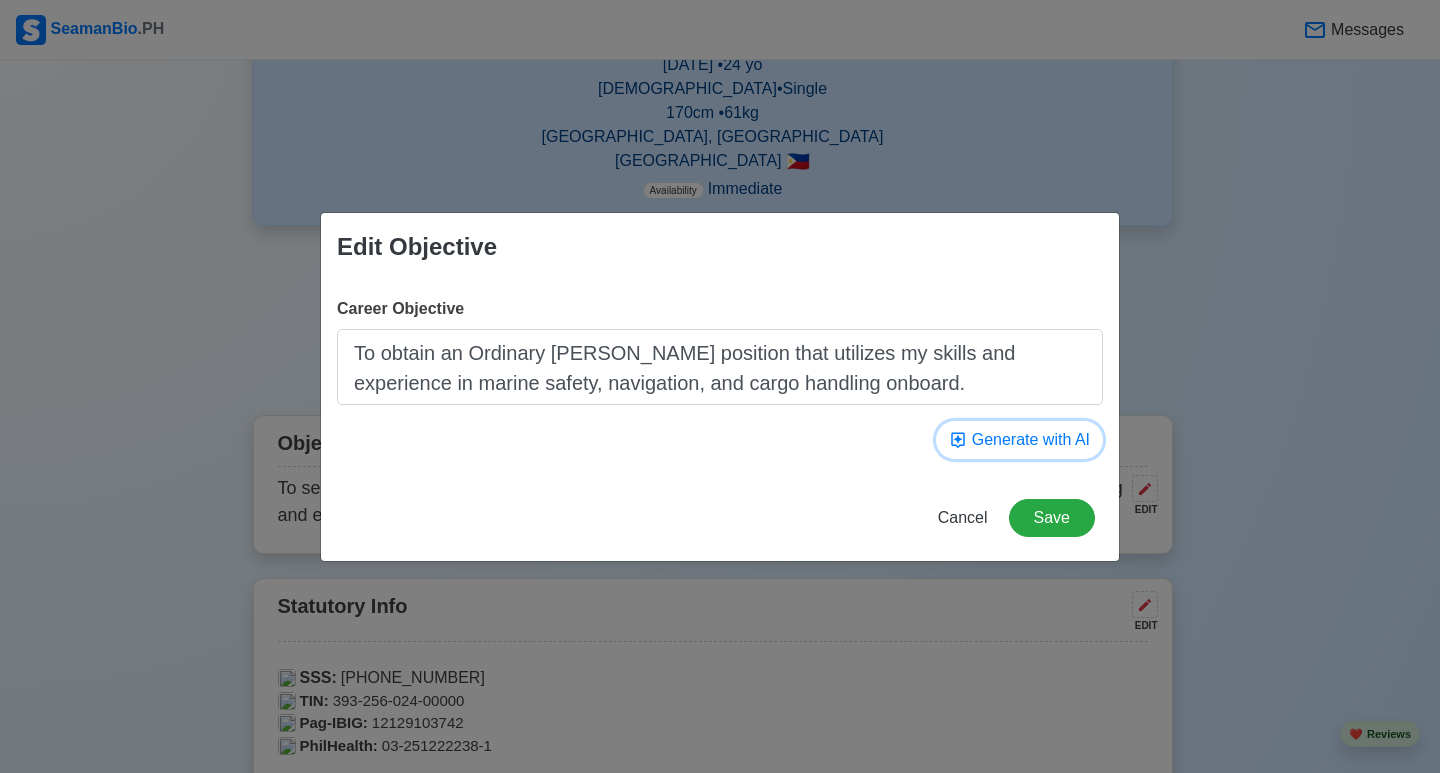 click on "Generate with AI" at bounding box center [1019, 440] 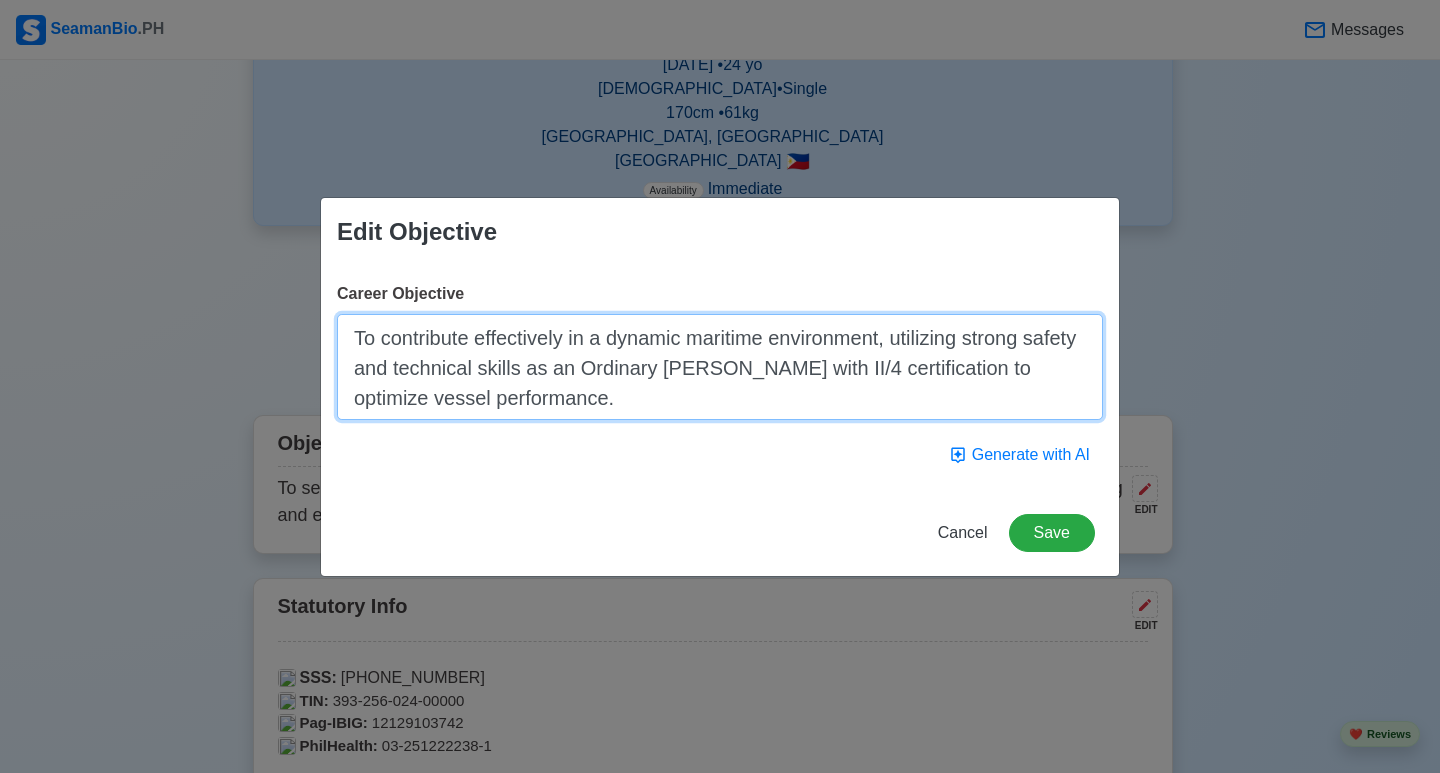 drag, startPoint x: 355, startPoint y: 338, endPoint x: 596, endPoint y: 417, distance: 253.61783 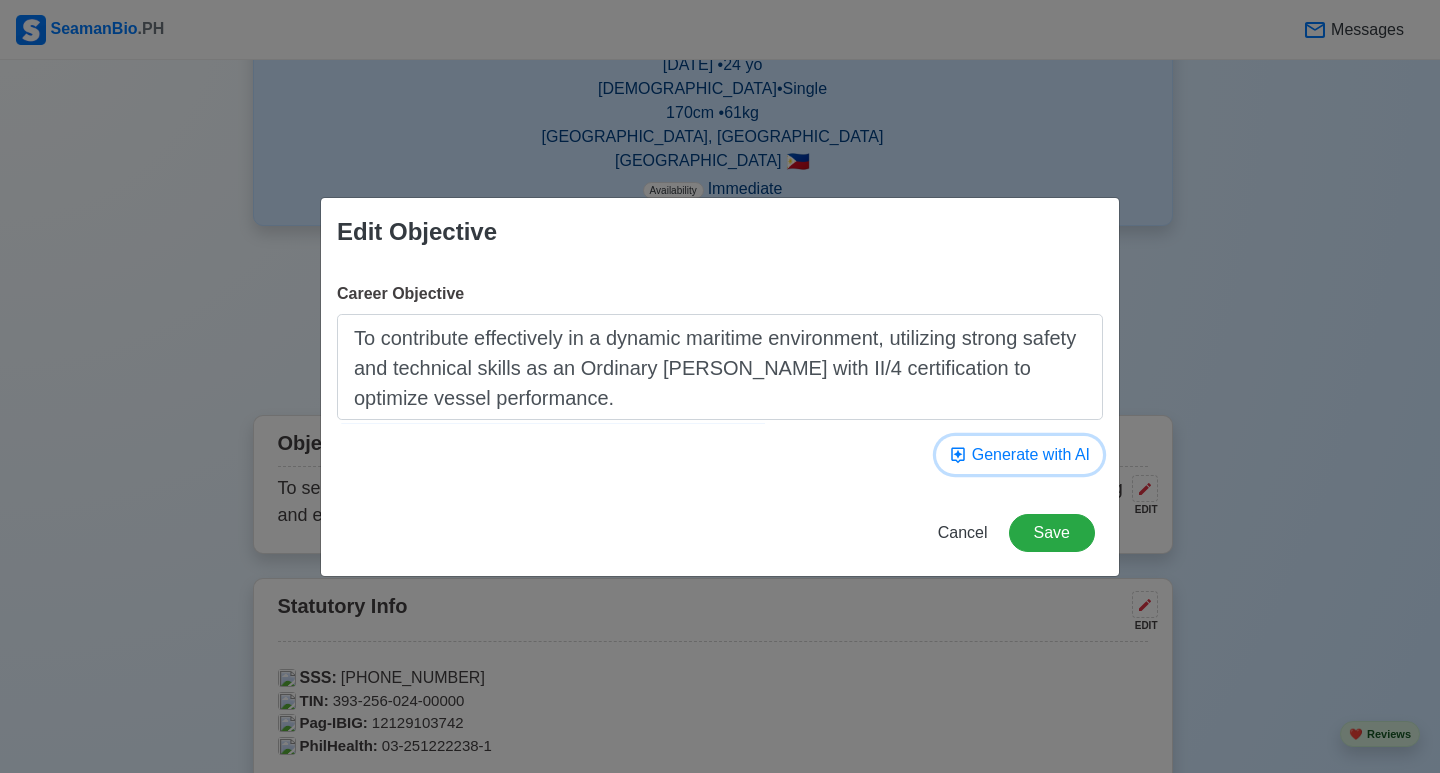 click on "Generate with AI" at bounding box center (1019, 455) 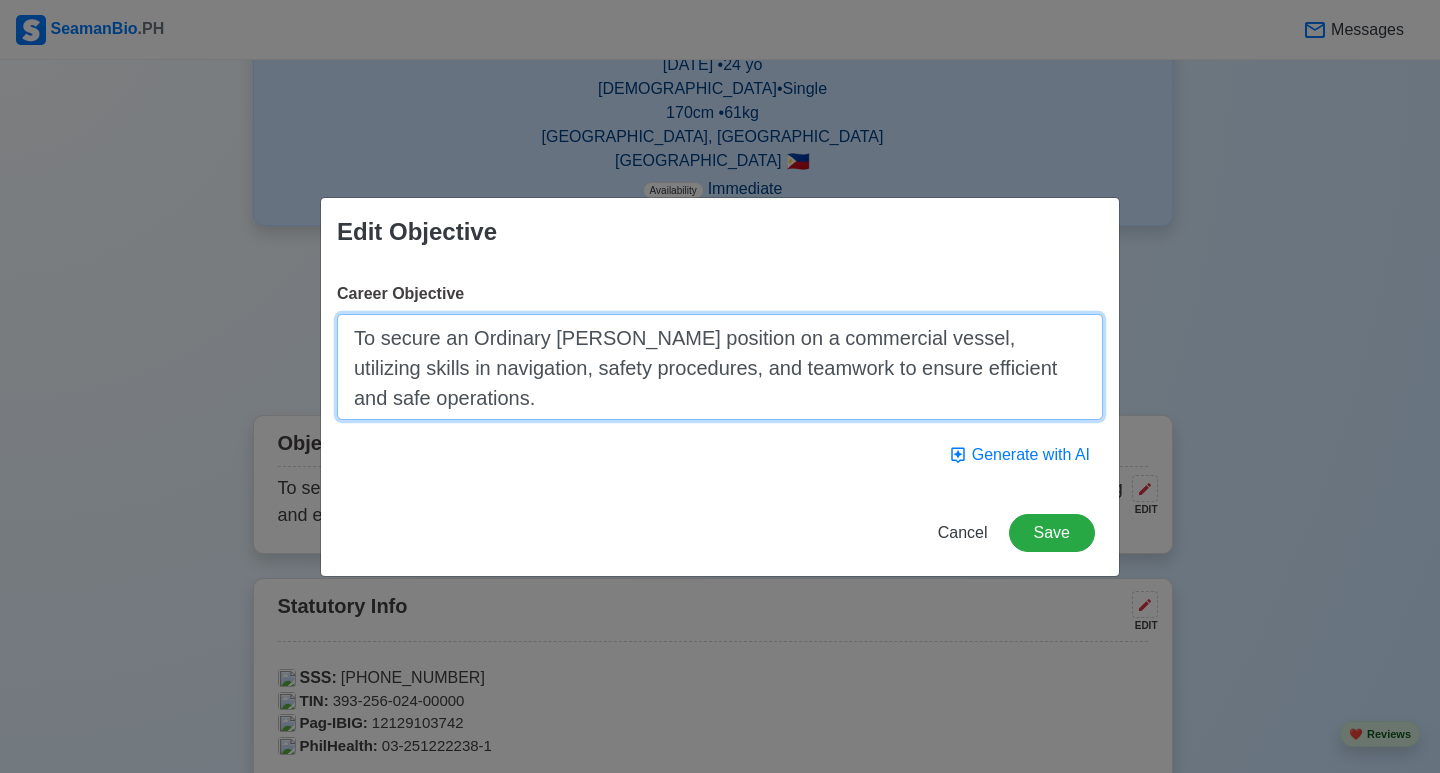 drag, startPoint x: 350, startPoint y: 334, endPoint x: 613, endPoint y: 418, distance: 276.08875 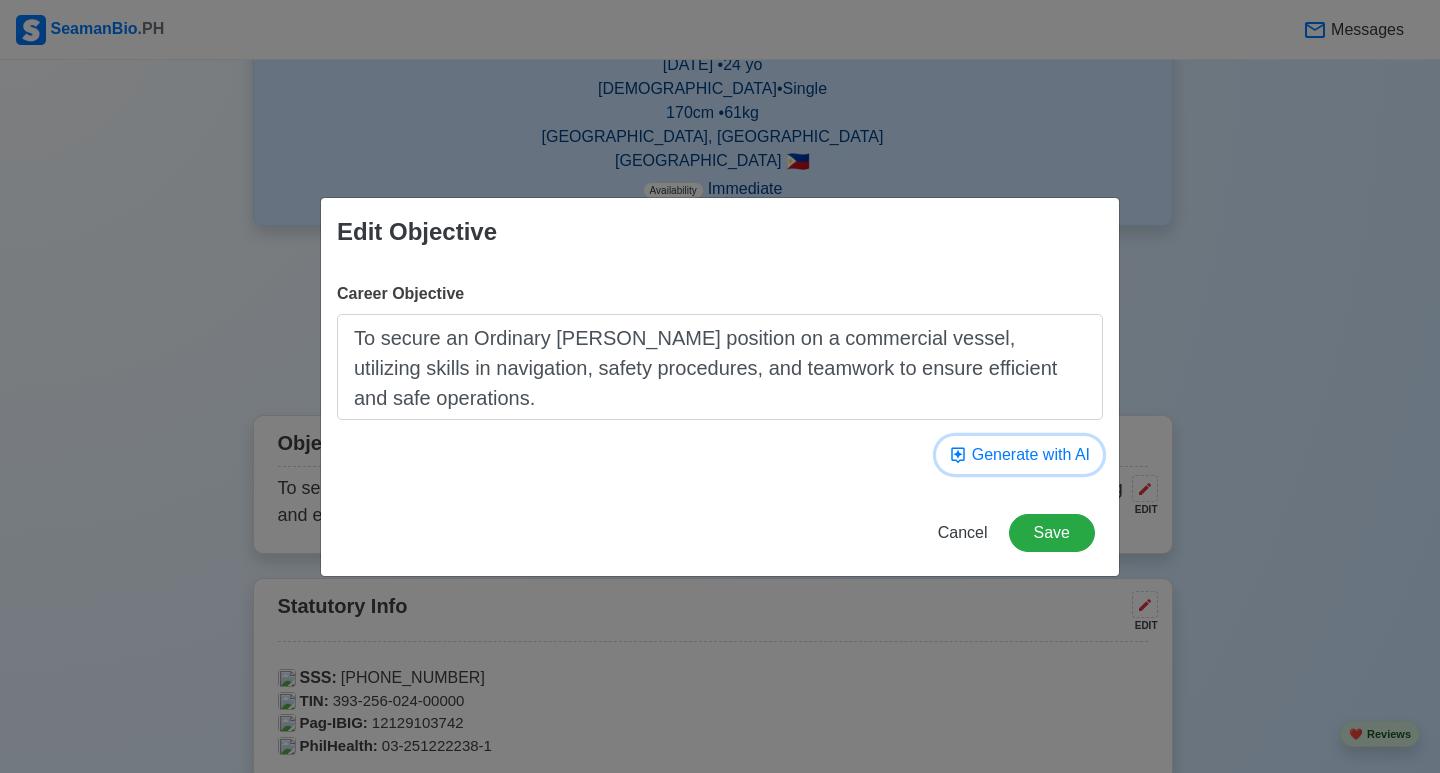 click on "Generate with AI" at bounding box center [1019, 455] 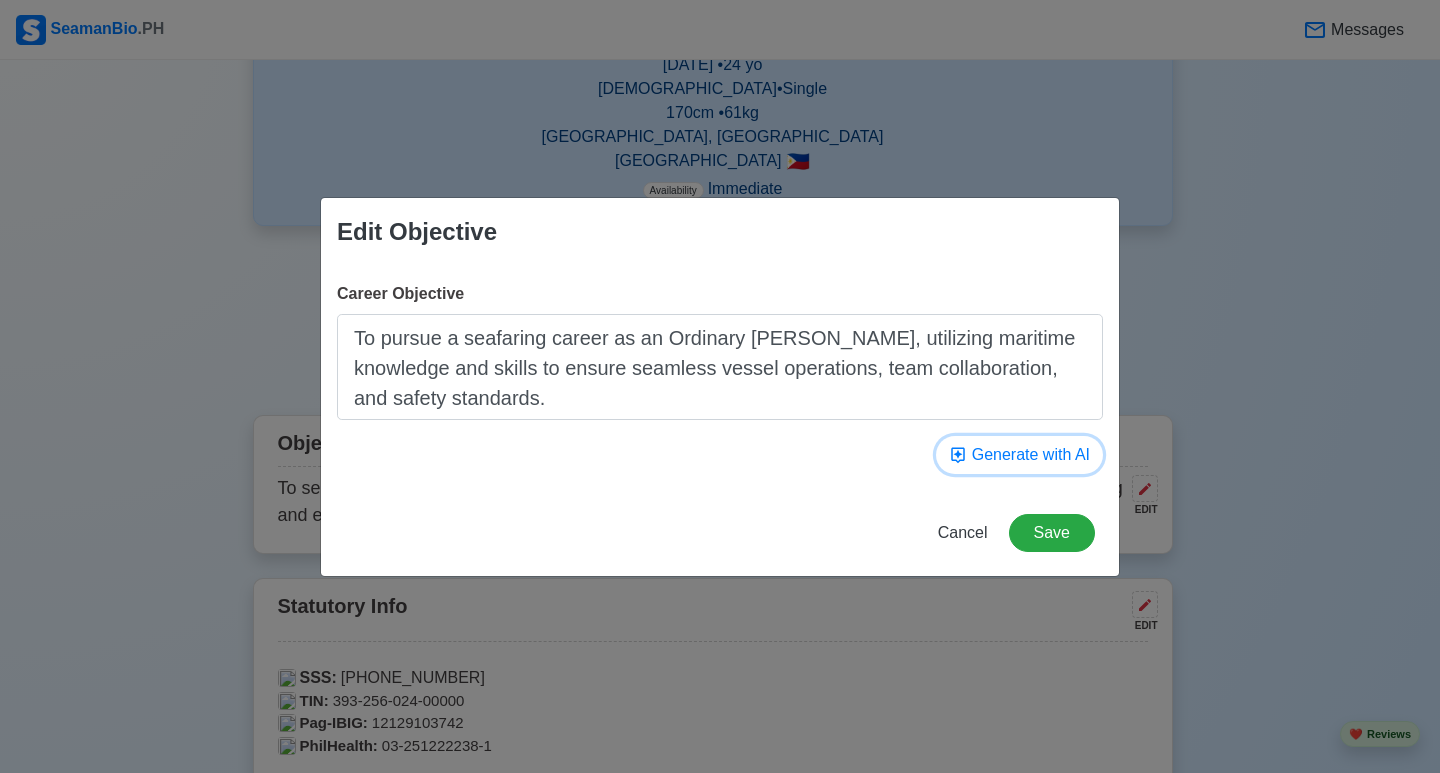 click on "Generate with AI" at bounding box center [1019, 455] 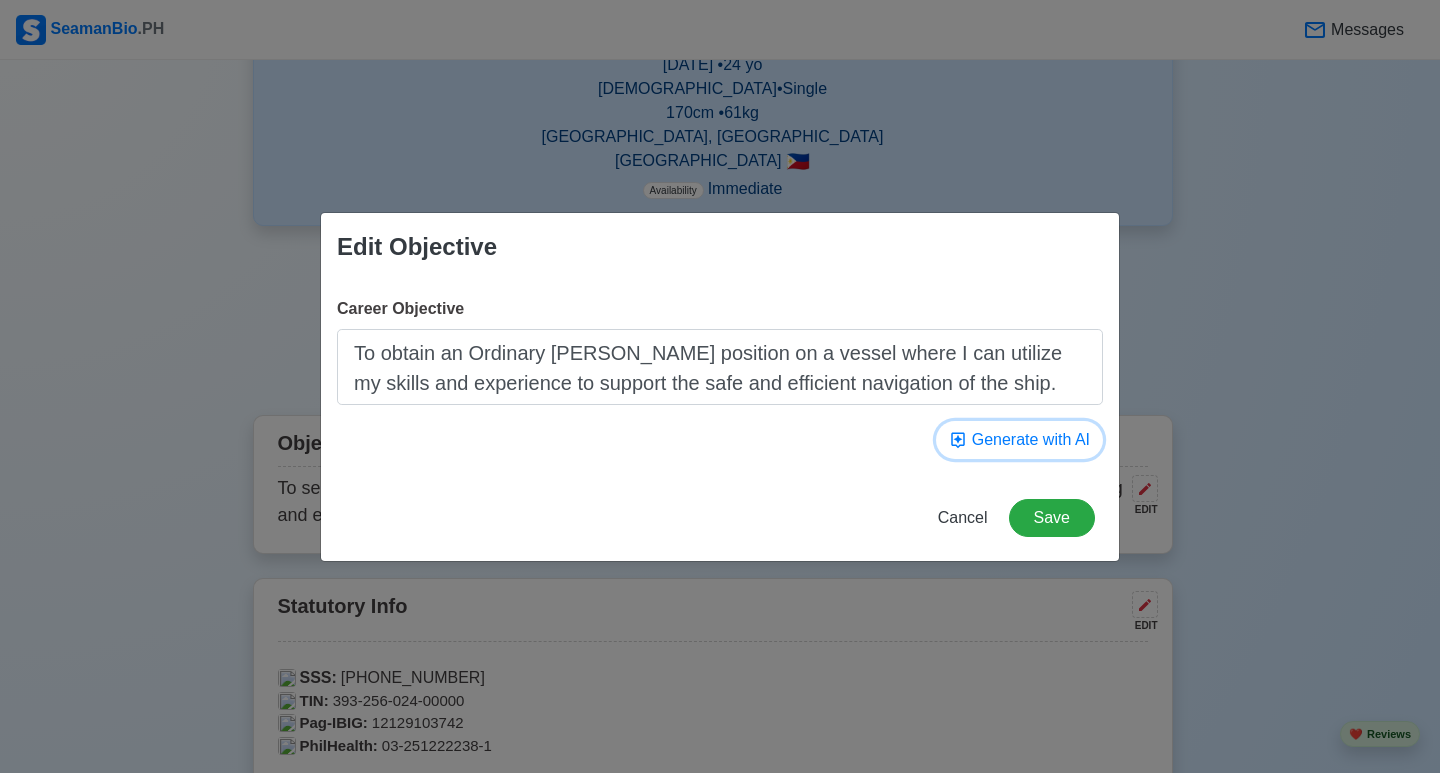 click on "Generate with AI" at bounding box center [1019, 440] 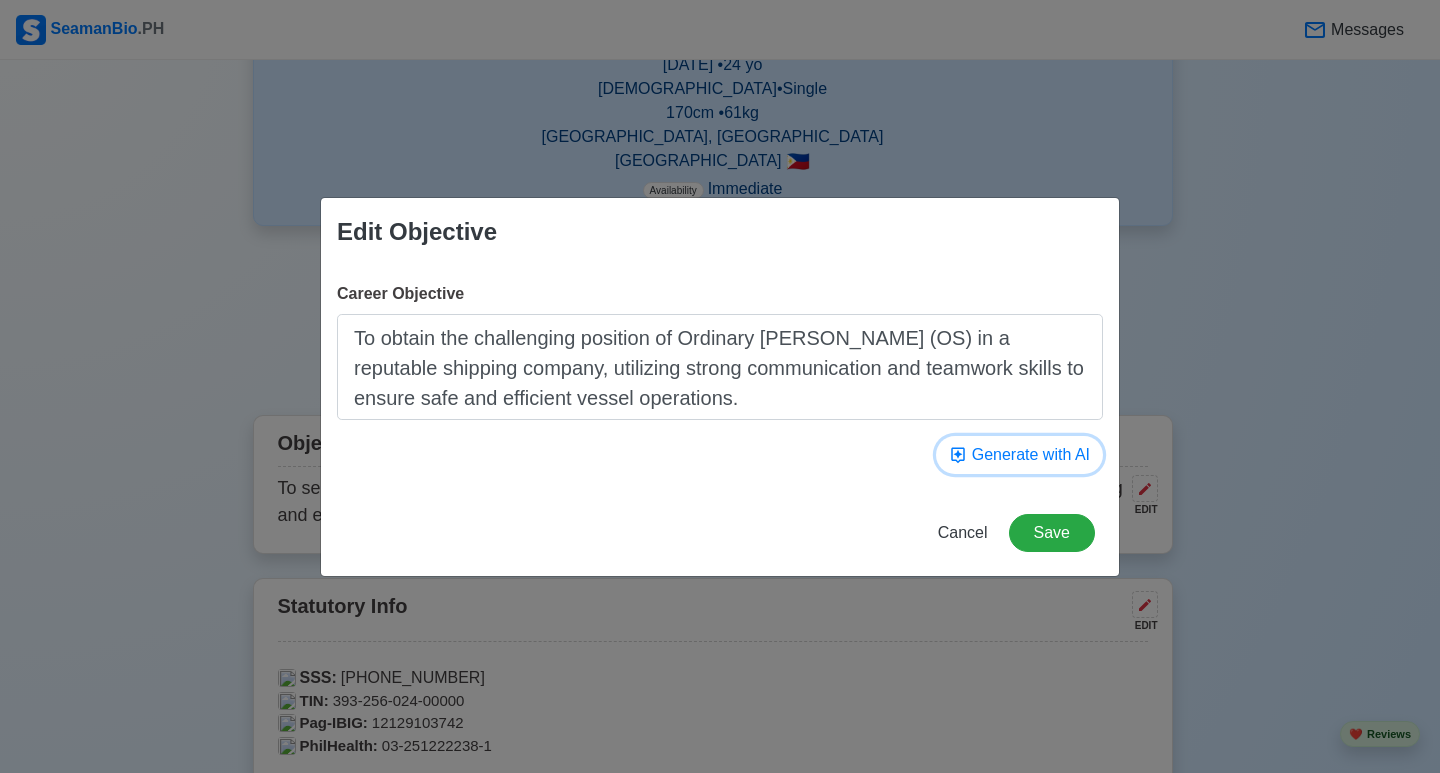 click on "Generate with AI" at bounding box center [1019, 455] 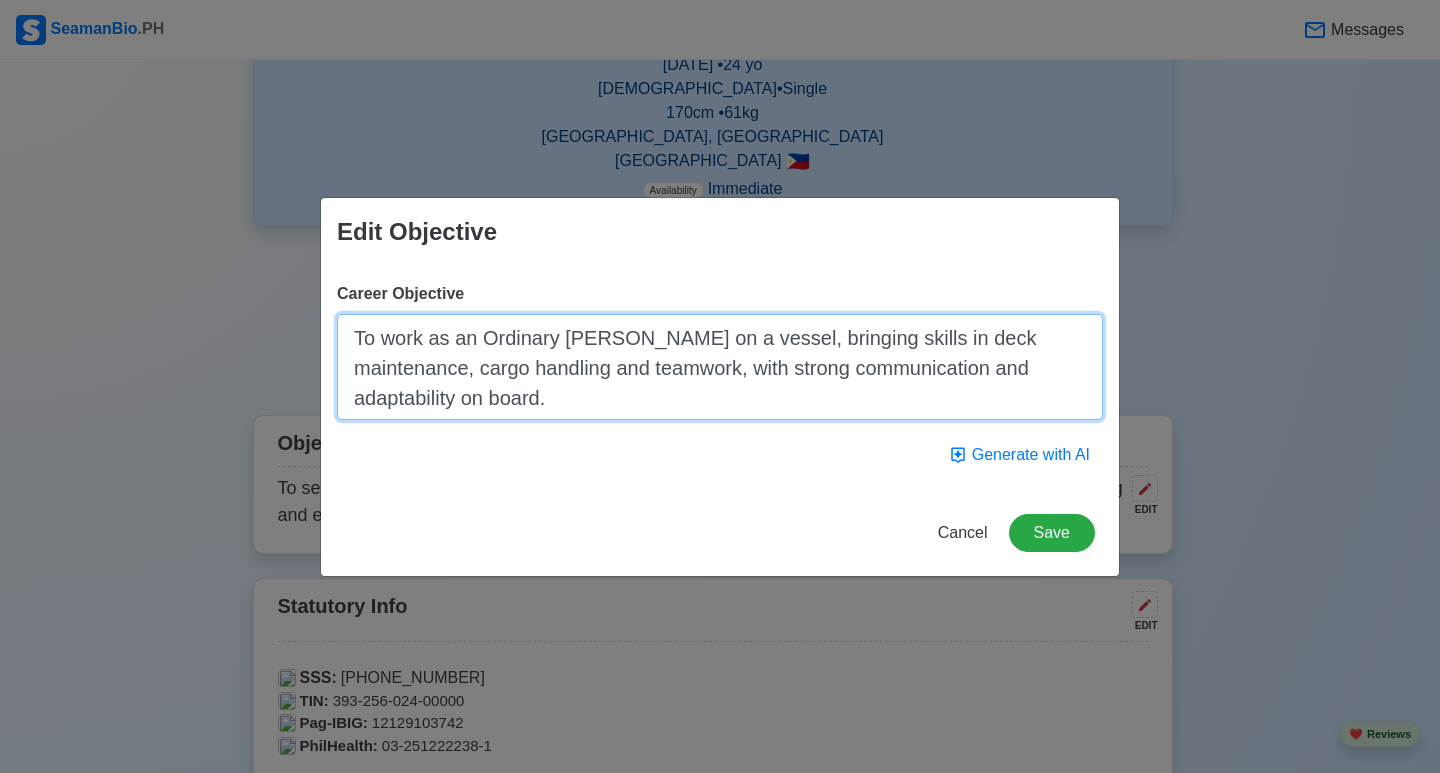 drag, startPoint x: 415, startPoint y: 396, endPoint x: 333, endPoint y: 311, distance: 118.10589 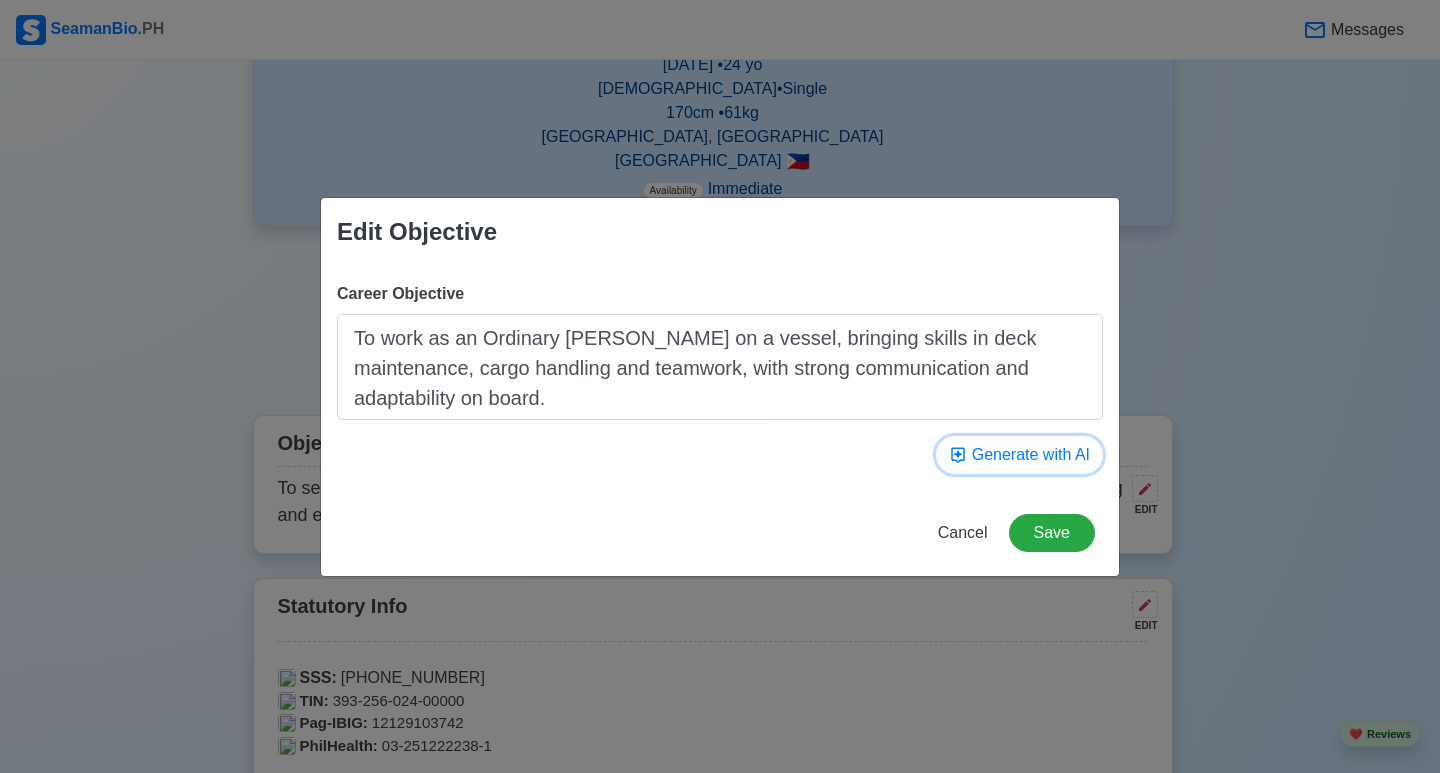 click on "Generate with AI" at bounding box center (1019, 455) 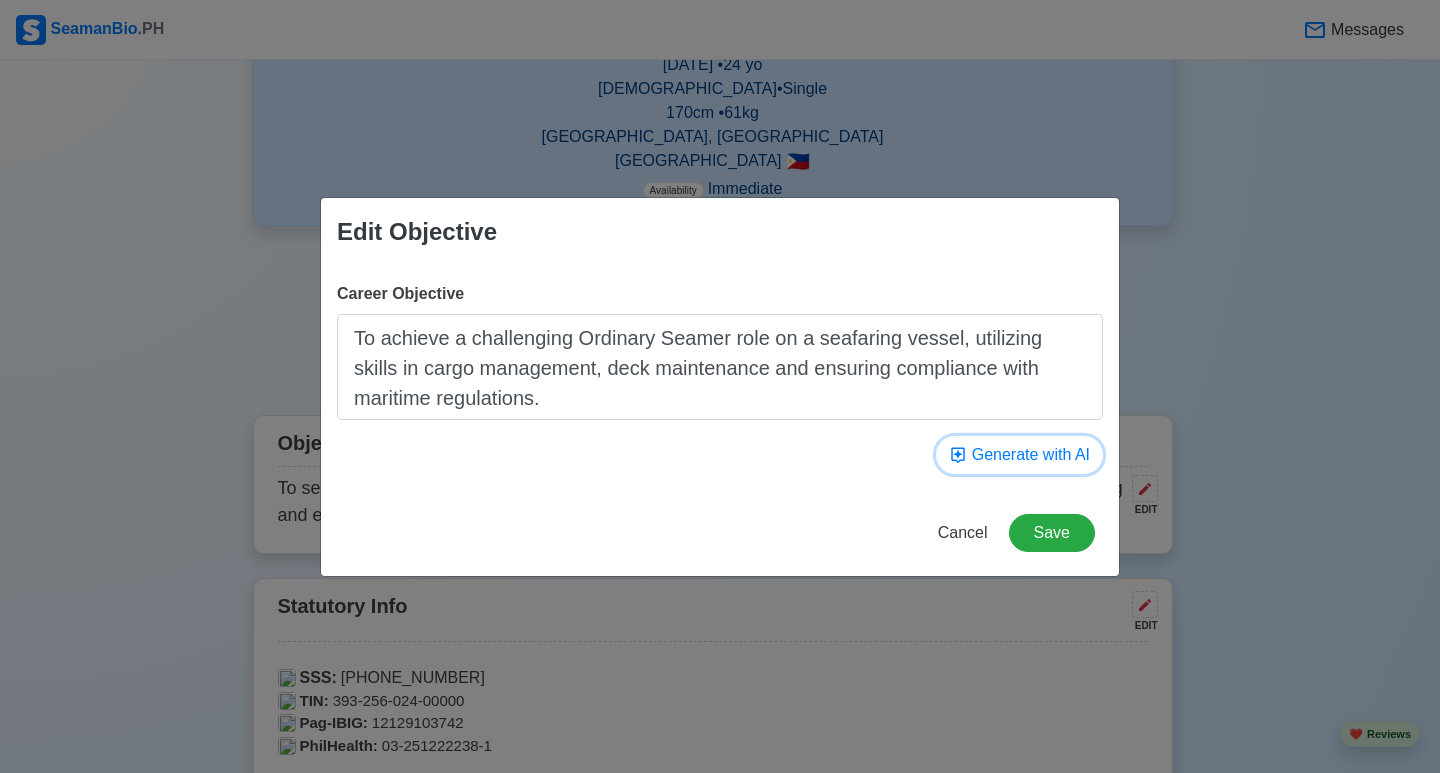 click on "Generate with AI" at bounding box center (1019, 455) 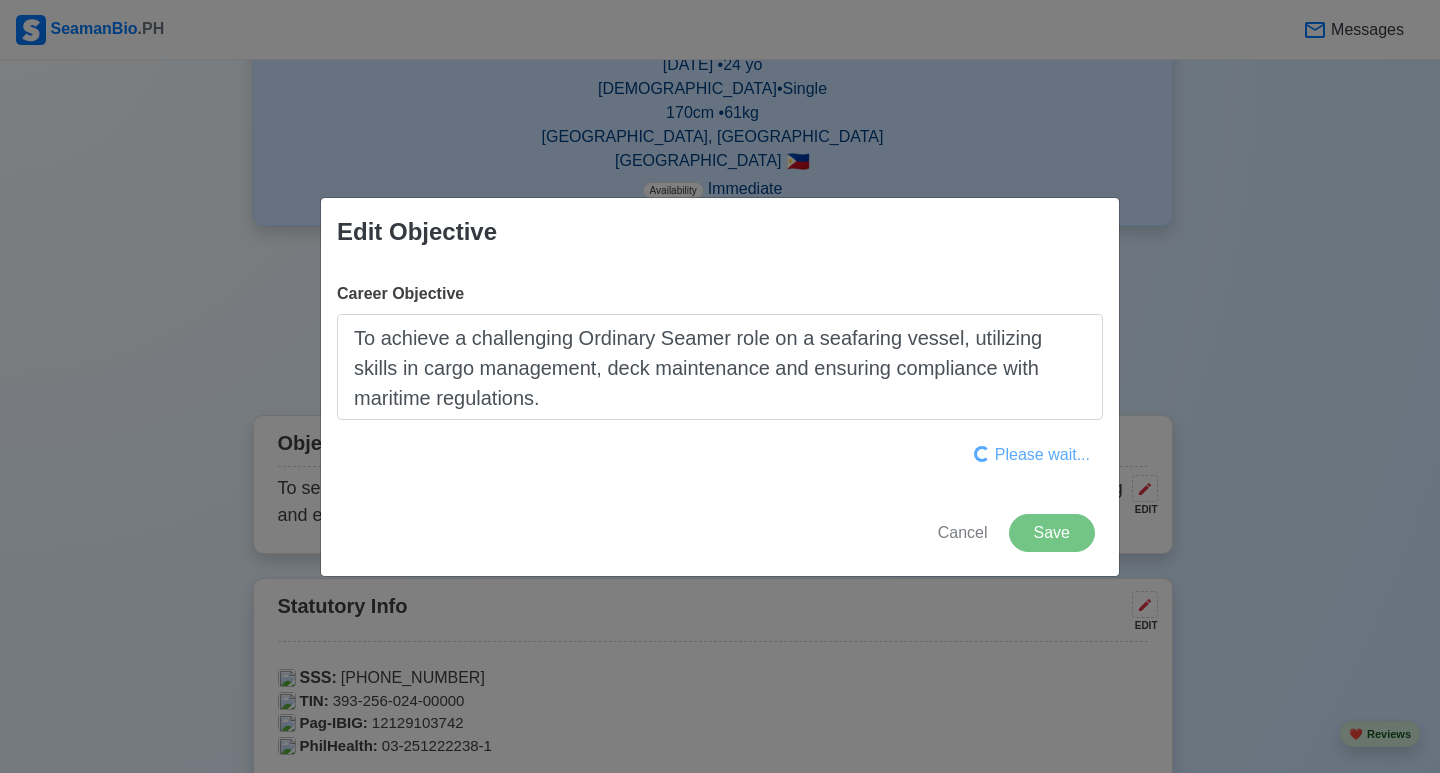 type on "To assist and support ships' operations as an Ordinary [PERSON_NAME], utilizing II/4 certification to contribute to navigation, safety, and vessel maintenance through diligent effort and teamwork." 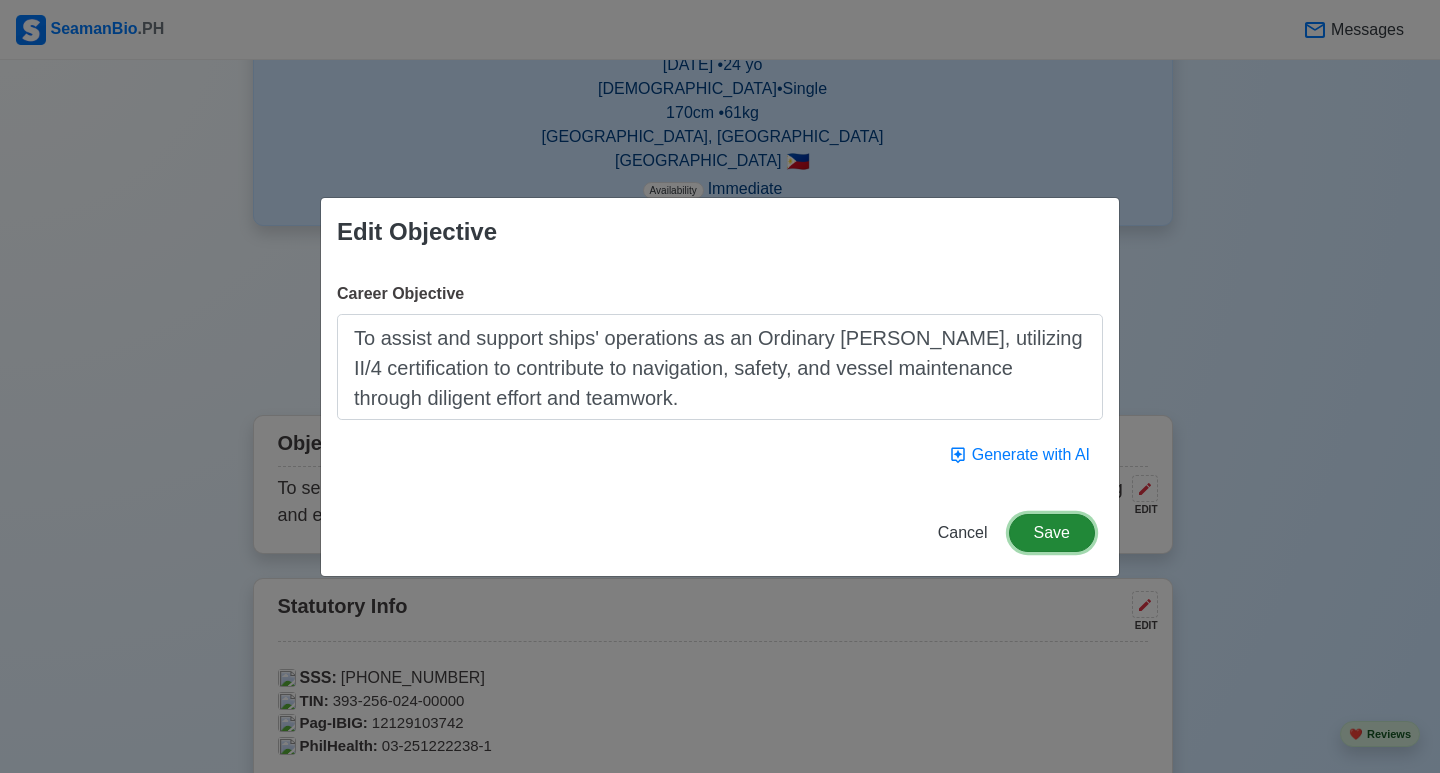 click on "Save" at bounding box center [1052, 533] 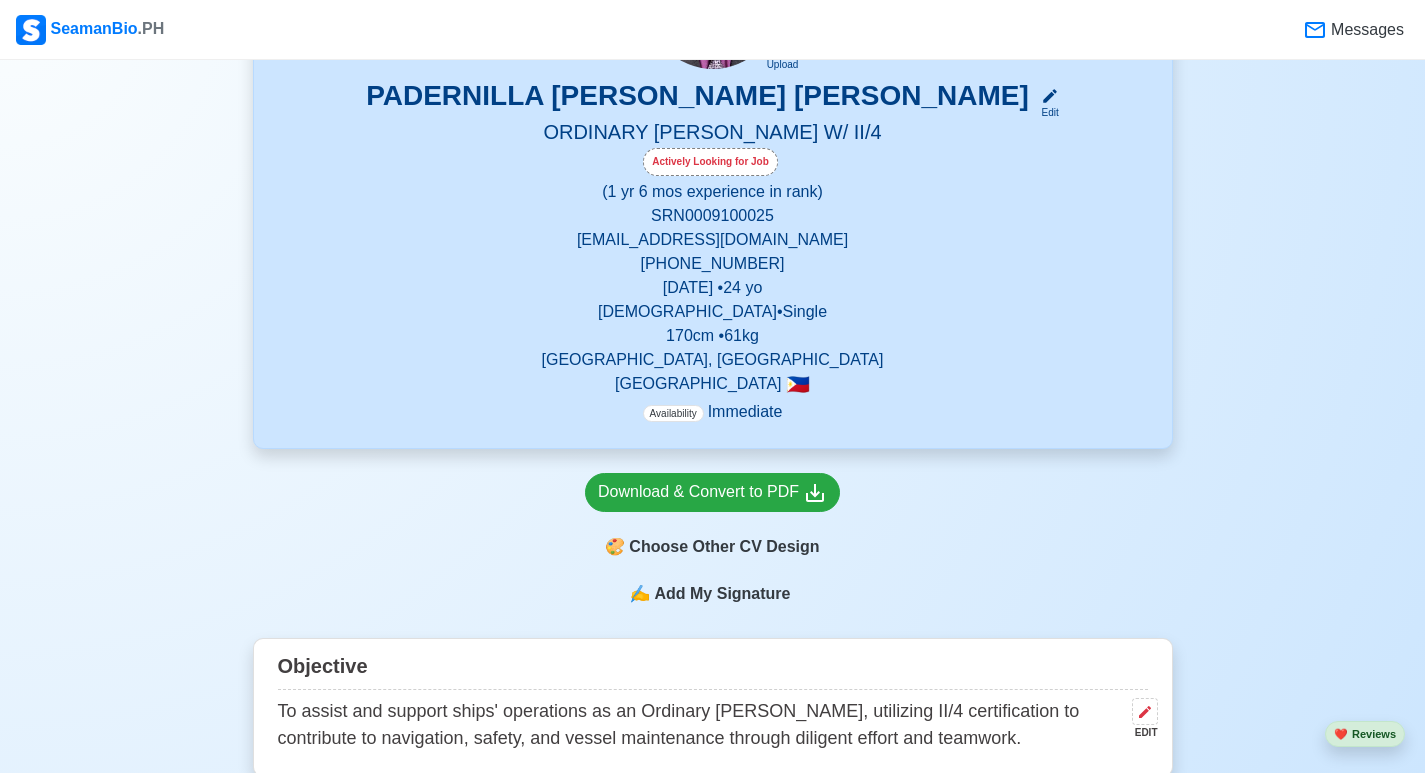 scroll, scrollTop: 300, scrollLeft: 0, axis: vertical 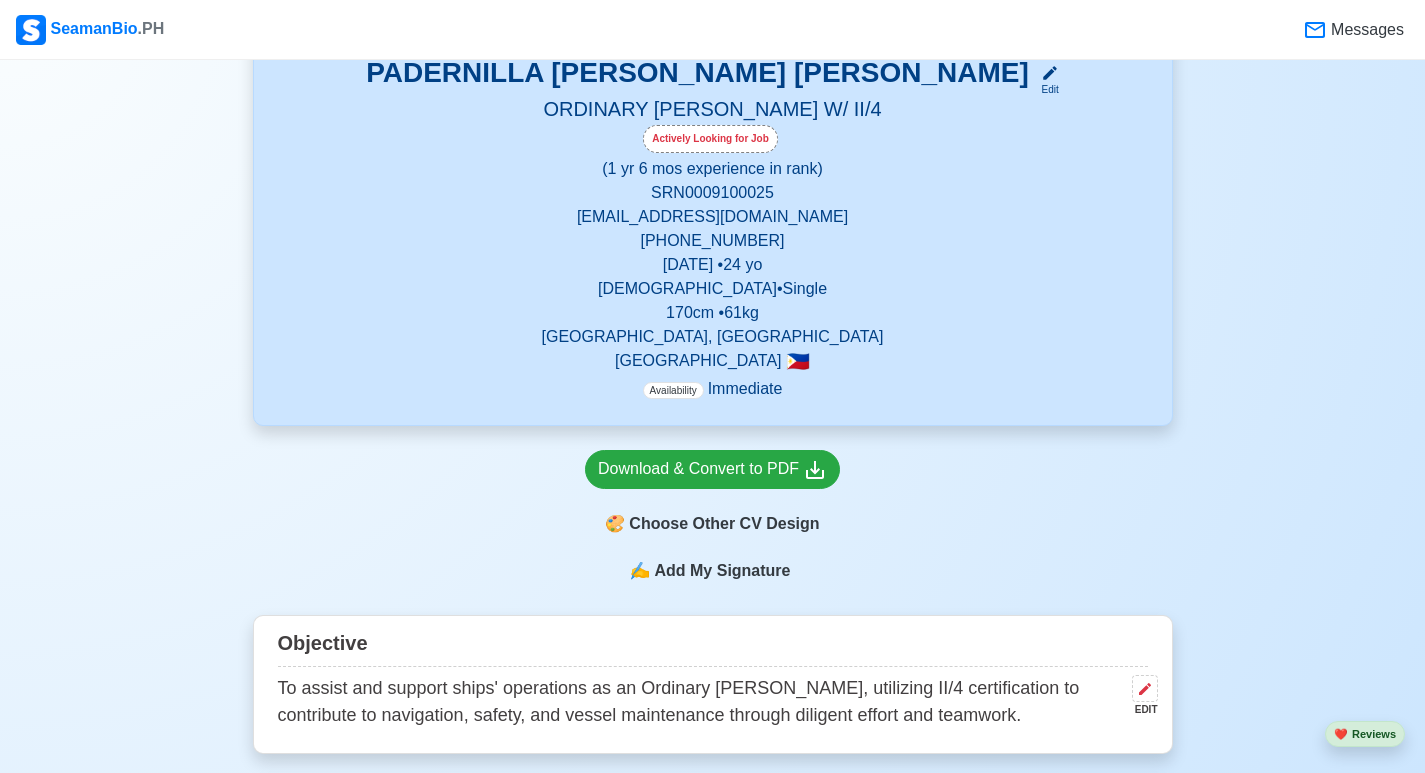 click on "(1 yr 6 mos experience in rank)" at bounding box center [713, 169] 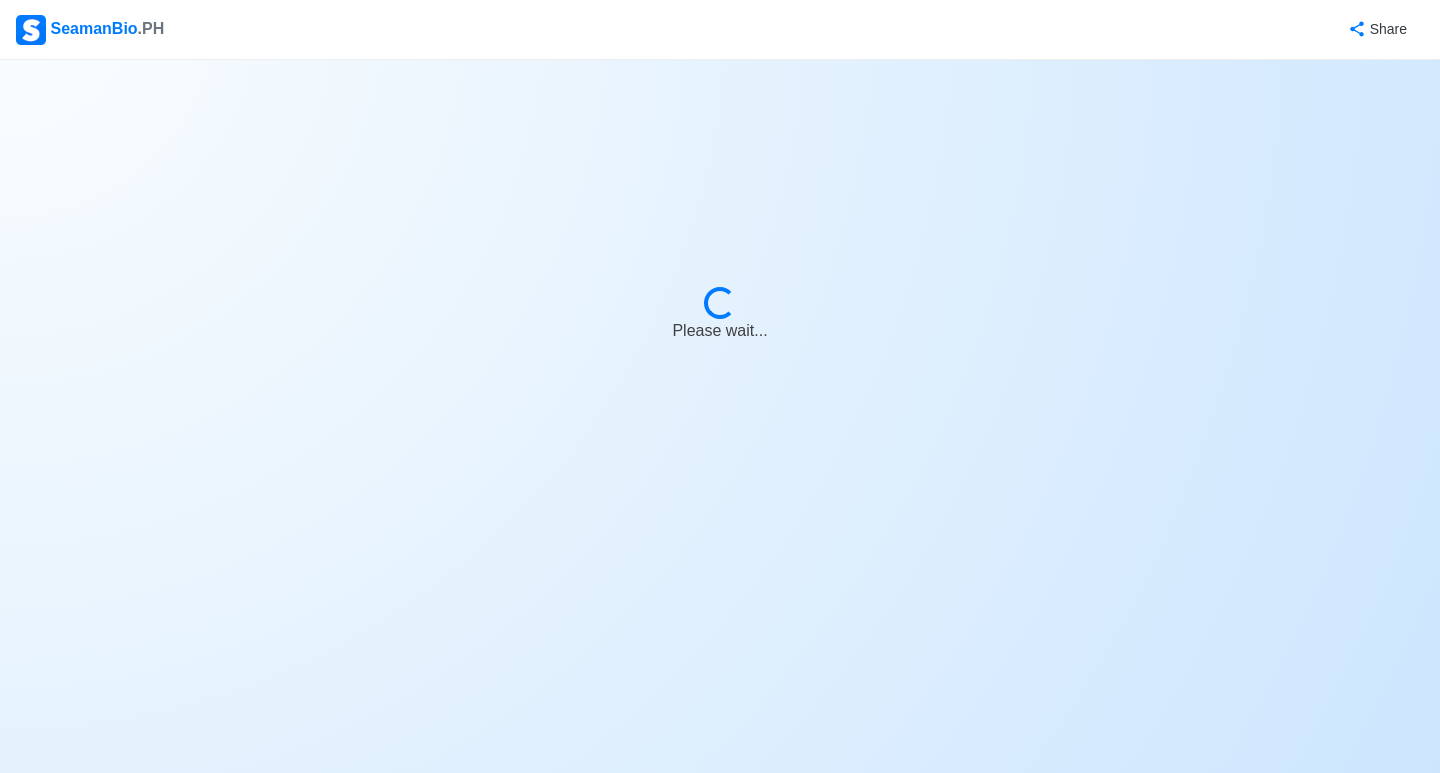 select on "Actively Looking for Job" 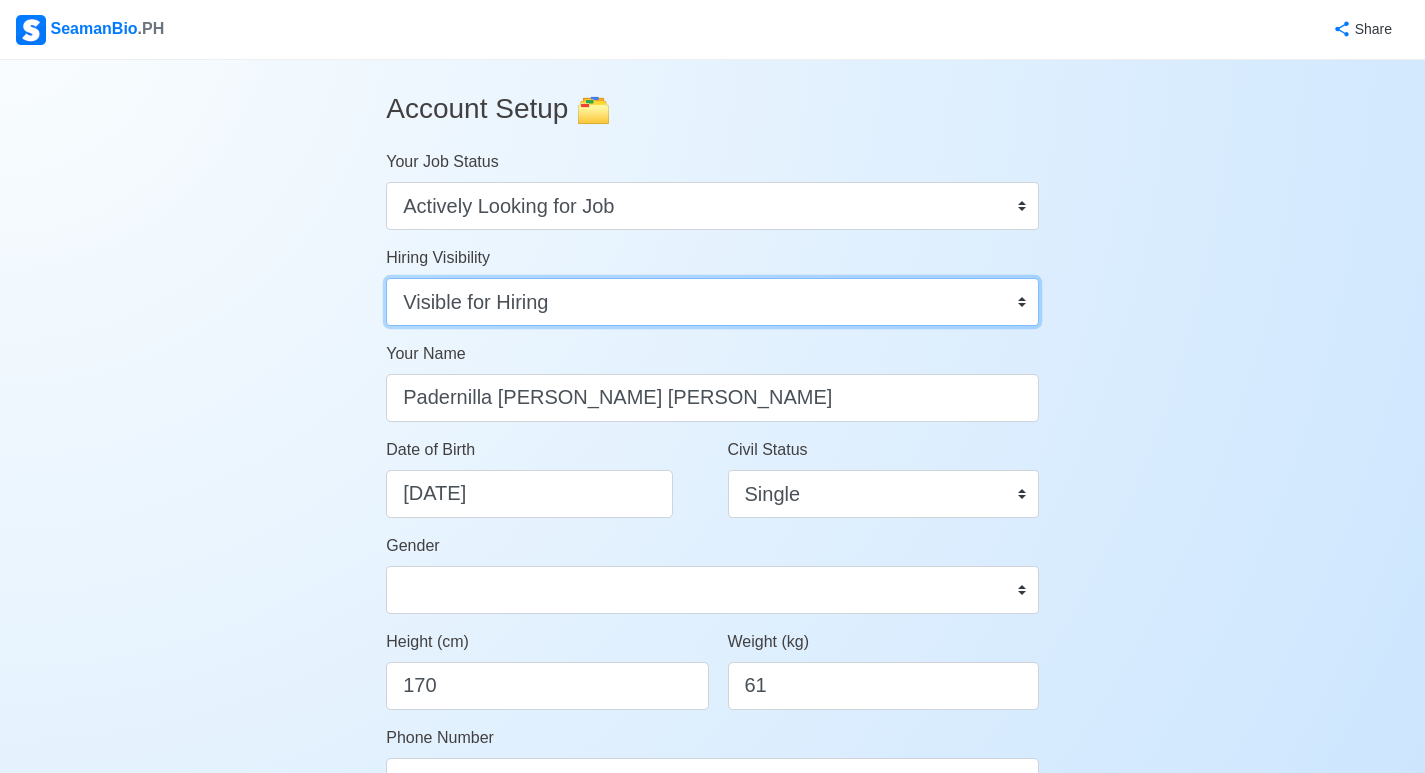 click on "Visible for Hiring Not Visible for Hiring" at bounding box center (712, 302) 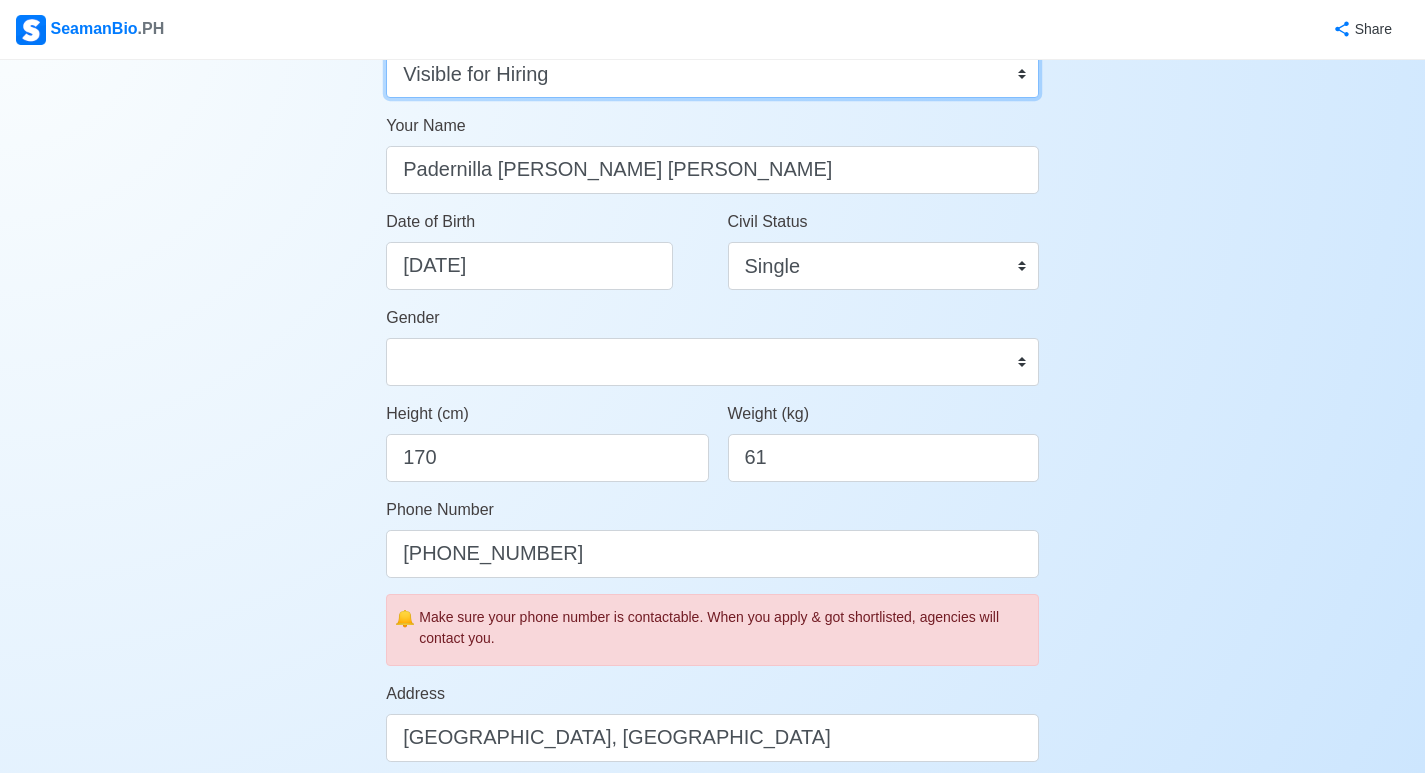 scroll, scrollTop: 400, scrollLeft: 0, axis: vertical 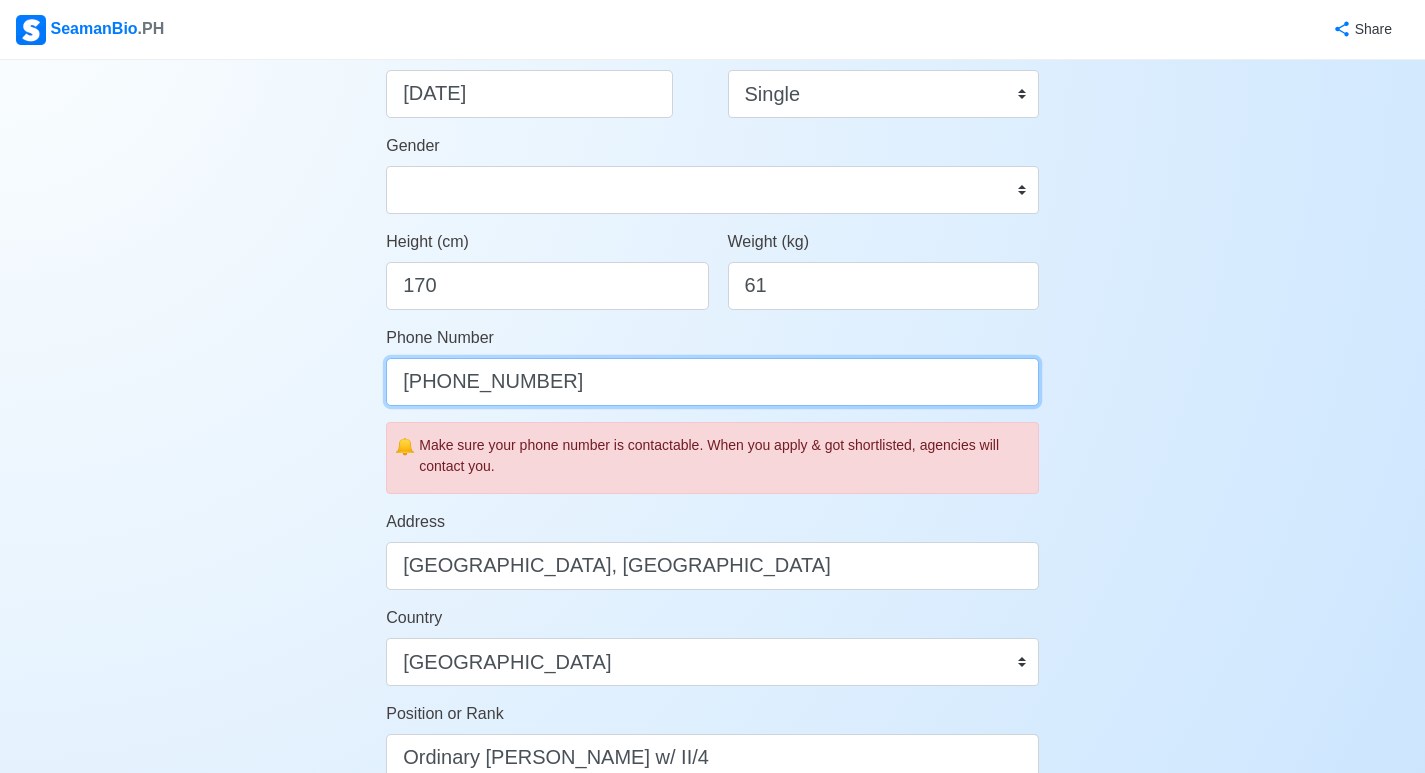 click on "[PHONE_NUMBER]" at bounding box center [712, 382] 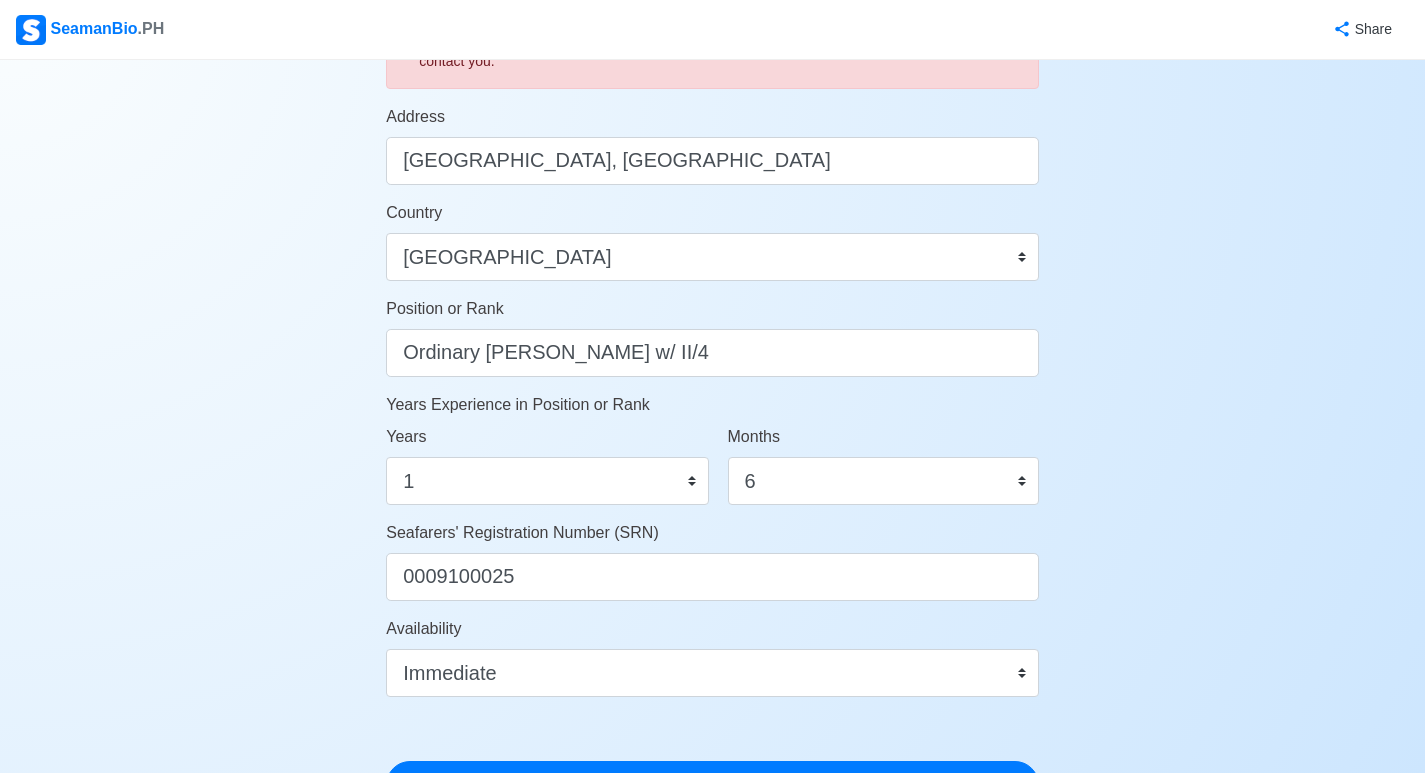 scroll, scrollTop: 900, scrollLeft: 0, axis: vertical 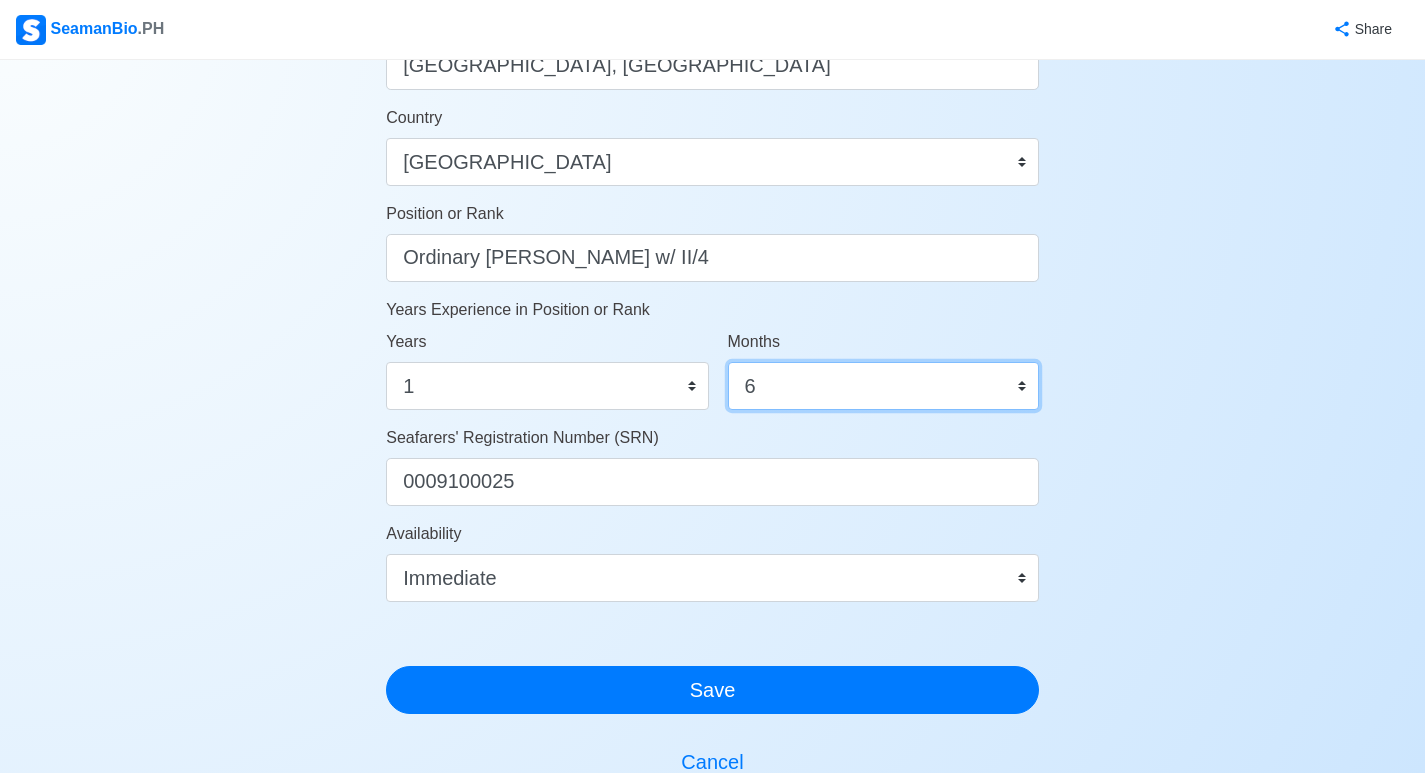 click on "0 1 2 3 4 5 6 7 8 9 10 11" at bounding box center [883, 386] 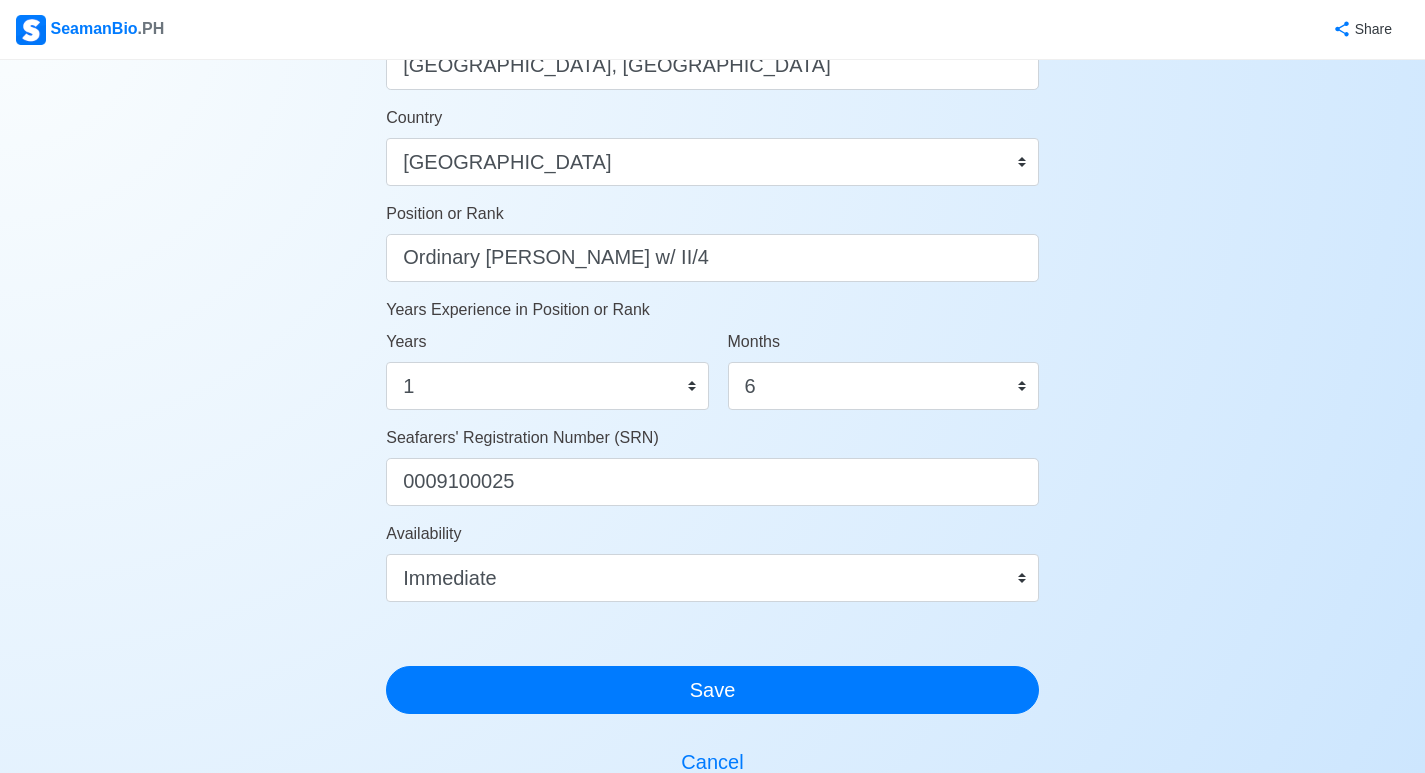 click on "Account Setup   🗂️ Your Job Status Onboard Actively Looking for Job Not Looking for Job Hiring Visibility Visible for Hiring Not Visible for Hiring Your Name Padernilla [PERSON_NAME] [PERSON_NAME] Date of Birth     [DEMOGRAPHIC_DATA] Civil Status Single Married Widowed Separated Gender [DEMOGRAPHIC_DATA] [DEMOGRAPHIC_DATA] Height (cm) 170 Weight (kg) 61 Phone Number [PHONE_NUMBER] 🔔 Make sure your phone number is contactable. When you apply & got shortlisted, agencies will contact you. Address [GEOGRAPHIC_DATA], [GEOGRAPHIC_DATA] Country [GEOGRAPHIC_DATA] [GEOGRAPHIC_DATA] [GEOGRAPHIC_DATA] [GEOGRAPHIC_DATA] [US_STATE] [GEOGRAPHIC_DATA] [GEOGRAPHIC_DATA] [GEOGRAPHIC_DATA] [GEOGRAPHIC_DATA] [GEOGRAPHIC_DATA] [GEOGRAPHIC_DATA] [GEOGRAPHIC_DATA] [GEOGRAPHIC_DATA] [GEOGRAPHIC_DATA] [GEOGRAPHIC_DATA] [GEOGRAPHIC_DATA] [GEOGRAPHIC_DATA] [GEOGRAPHIC_DATA] [GEOGRAPHIC_DATA] [GEOGRAPHIC_DATA] [GEOGRAPHIC_DATA] [GEOGRAPHIC_DATA] [GEOGRAPHIC_DATA] [GEOGRAPHIC_DATA] [GEOGRAPHIC_DATA] [GEOGRAPHIC_DATA] [GEOGRAPHIC_DATA], [GEOGRAPHIC_DATA] [GEOGRAPHIC_DATA] [GEOGRAPHIC_DATA] [GEOGRAPHIC_DATA] [GEOGRAPHIC_DATA] [GEOGRAPHIC_DATA] [GEOGRAPHIC_DATA] [GEOGRAPHIC_DATA] [GEOGRAPHIC_DATA] [GEOGRAPHIC_DATA] [GEOGRAPHIC_DATA] [GEOGRAPHIC_DATA] [GEOGRAPHIC_DATA] [GEOGRAPHIC_DATA] [GEOGRAPHIC_DATA] [GEOGRAPHIC_DATA] [GEOGRAPHIC_DATA] 0 1" at bounding box center (712, 72) 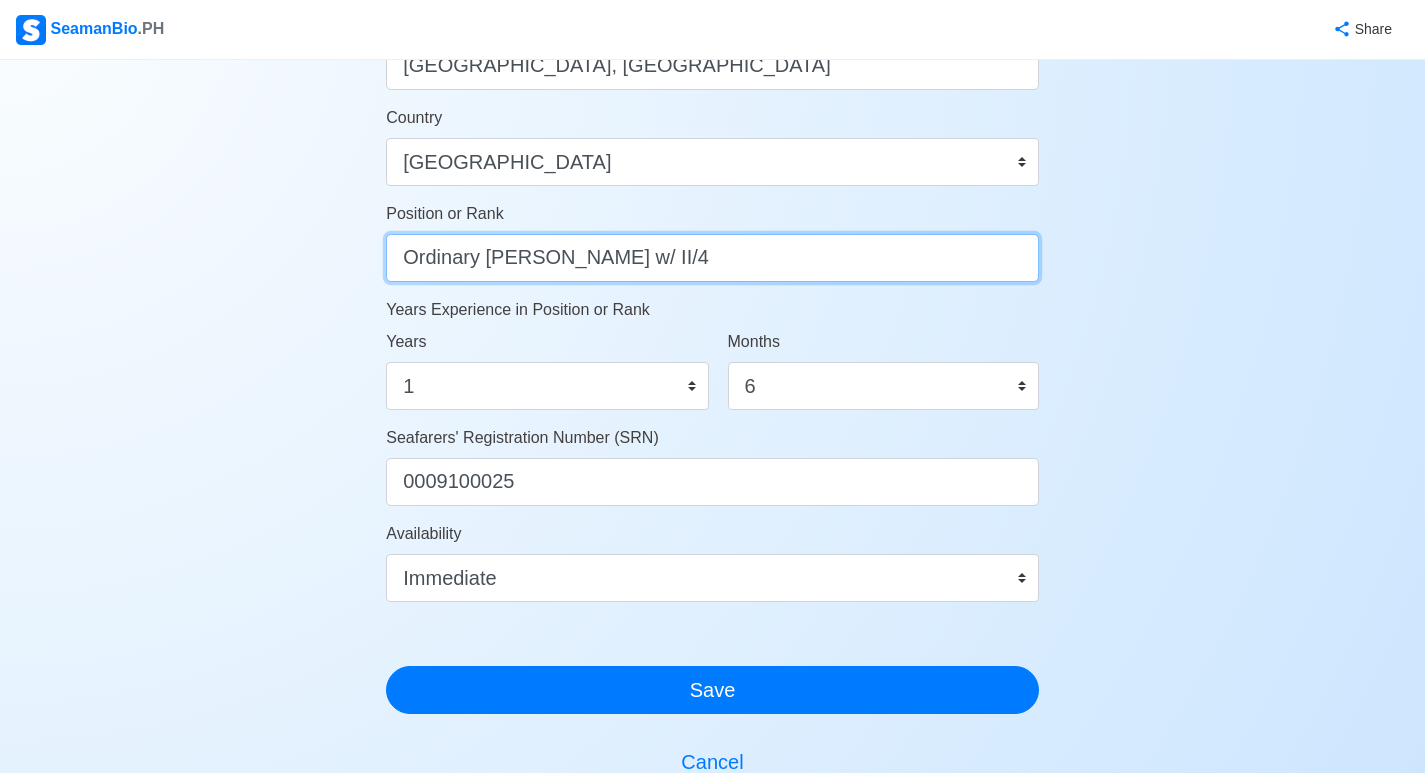 click on "Ordinary [PERSON_NAME] w/ II/4" at bounding box center [712, 258] 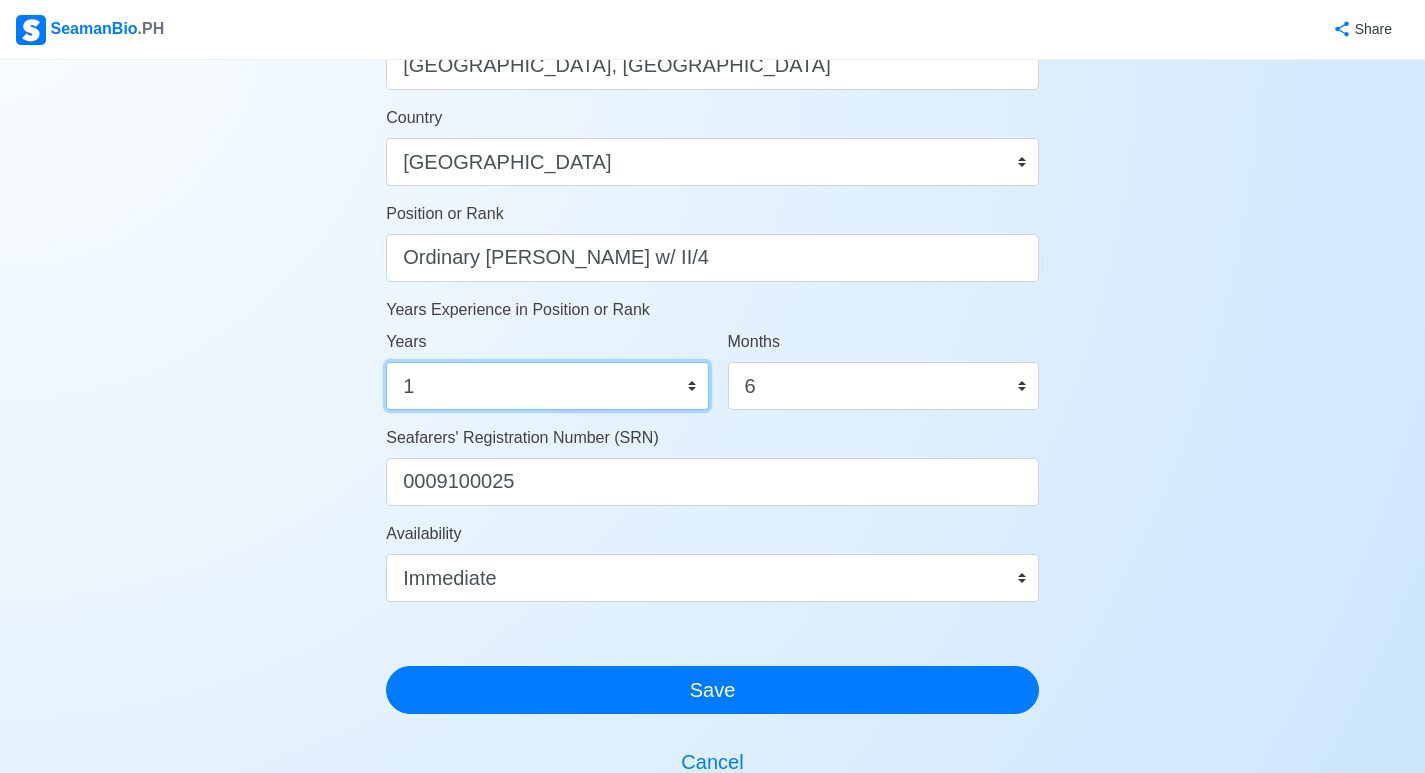 click on "0 1 2 3 4 5 6 7 8 9 10 11 12 13 14 15 16 17 18 19 20 21 22 23 24 25 26 27 28 29 30 31 32 33 34 35 36 37 38 39 40 41 42 43 44 45 46 47 48 49 50" at bounding box center [547, 386] 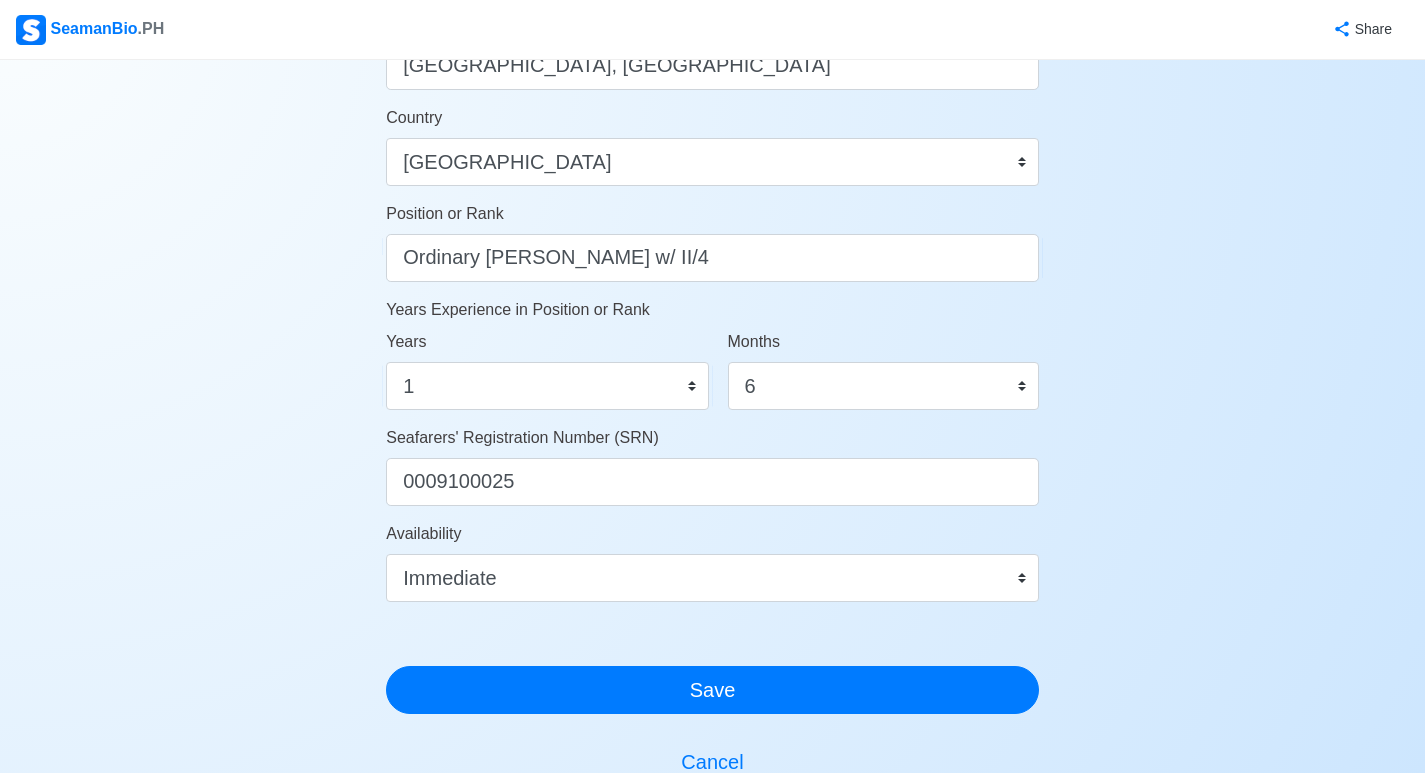 click on "Account Setup   🗂️ Your Job Status Onboard Actively Looking for Job Not Looking for Job Hiring Visibility Visible for Hiring Not Visible for Hiring Your Name Padernilla [PERSON_NAME] [PERSON_NAME] Date of Birth     [DEMOGRAPHIC_DATA] Civil Status Single Married Widowed Separated Gender [DEMOGRAPHIC_DATA] [DEMOGRAPHIC_DATA] Height (cm) 170 Weight (kg) 61 Phone Number [PHONE_NUMBER] 🔔 Make sure your phone number is contactable. When you apply & got shortlisted, agencies will contact you. Address [GEOGRAPHIC_DATA], [GEOGRAPHIC_DATA] Country [GEOGRAPHIC_DATA] [GEOGRAPHIC_DATA] [GEOGRAPHIC_DATA] [GEOGRAPHIC_DATA] [US_STATE] [GEOGRAPHIC_DATA] [GEOGRAPHIC_DATA] [GEOGRAPHIC_DATA] [GEOGRAPHIC_DATA] [GEOGRAPHIC_DATA] [GEOGRAPHIC_DATA] [GEOGRAPHIC_DATA] [GEOGRAPHIC_DATA] [GEOGRAPHIC_DATA] [GEOGRAPHIC_DATA] [GEOGRAPHIC_DATA] [GEOGRAPHIC_DATA] [GEOGRAPHIC_DATA] [GEOGRAPHIC_DATA] [GEOGRAPHIC_DATA] [GEOGRAPHIC_DATA] [GEOGRAPHIC_DATA] [GEOGRAPHIC_DATA] [GEOGRAPHIC_DATA] [GEOGRAPHIC_DATA] [GEOGRAPHIC_DATA] [GEOGRAPHIC_DATA], [GEOGRAPHIC_DATA] [GEOGRAPHIC_DATA] [GEOGRAPHIC_DATA] [GEOGRAPHIC_DATA] [GEOGRAPHIC_DATA] [GEOGRAPHIC_DATA] [GEOGRAPHIC_DATA] [GEOGRAPHIC_DATA] [GEOGRAPHIC_DATA] [GEOGRAPHIC_DATA] [GEOGRAPHIC_DATA] [GEOGRAPHIC_DATA] [GEOGRAPHIC_DATA] [GEOGRAPHIC_DATA] [GEOGRAPHIC_DATA] [GEOGRAPHIC_DATA] [GEOGRAPHIC_DATA] 0 1" at bounding box center (712, 72) 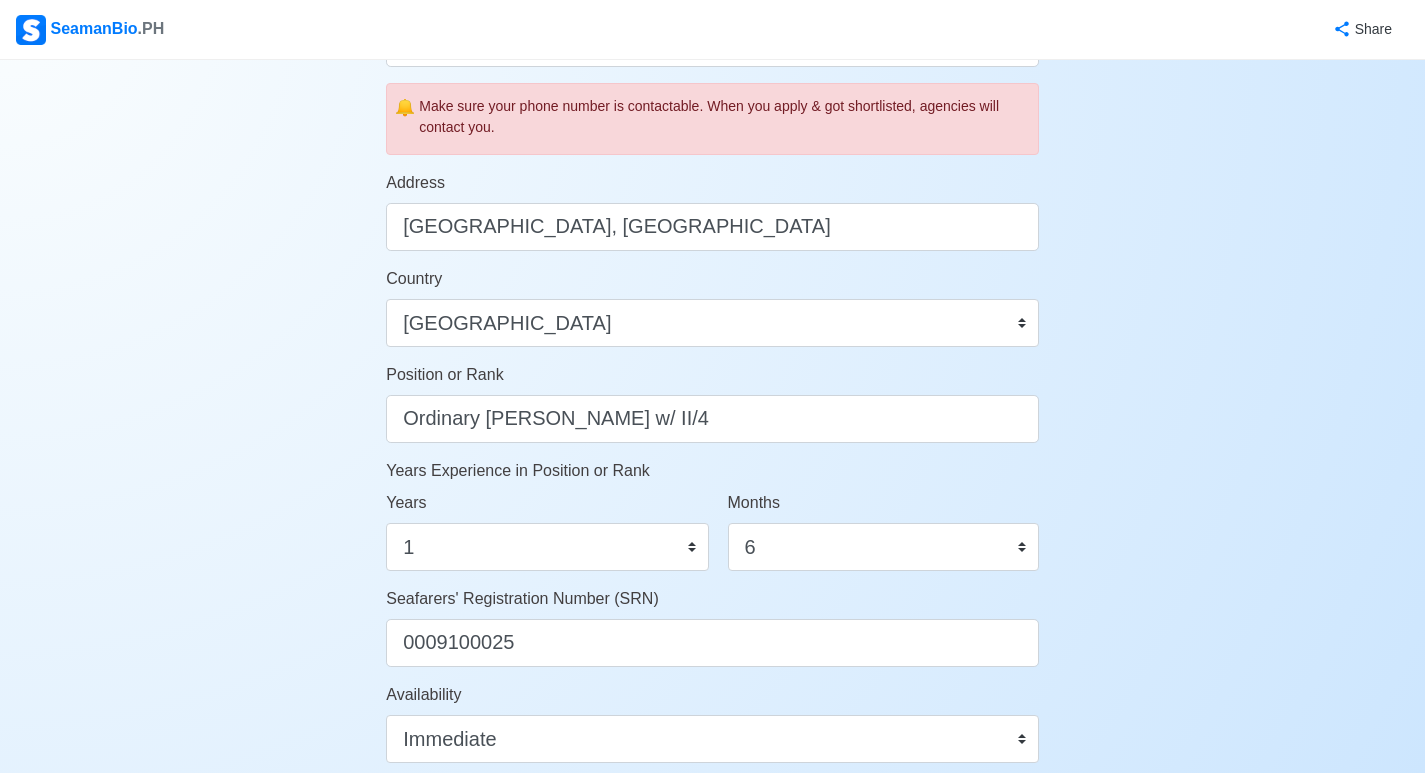scroll, scrollTop: 800, scrollLeft: 0, axis: vertical 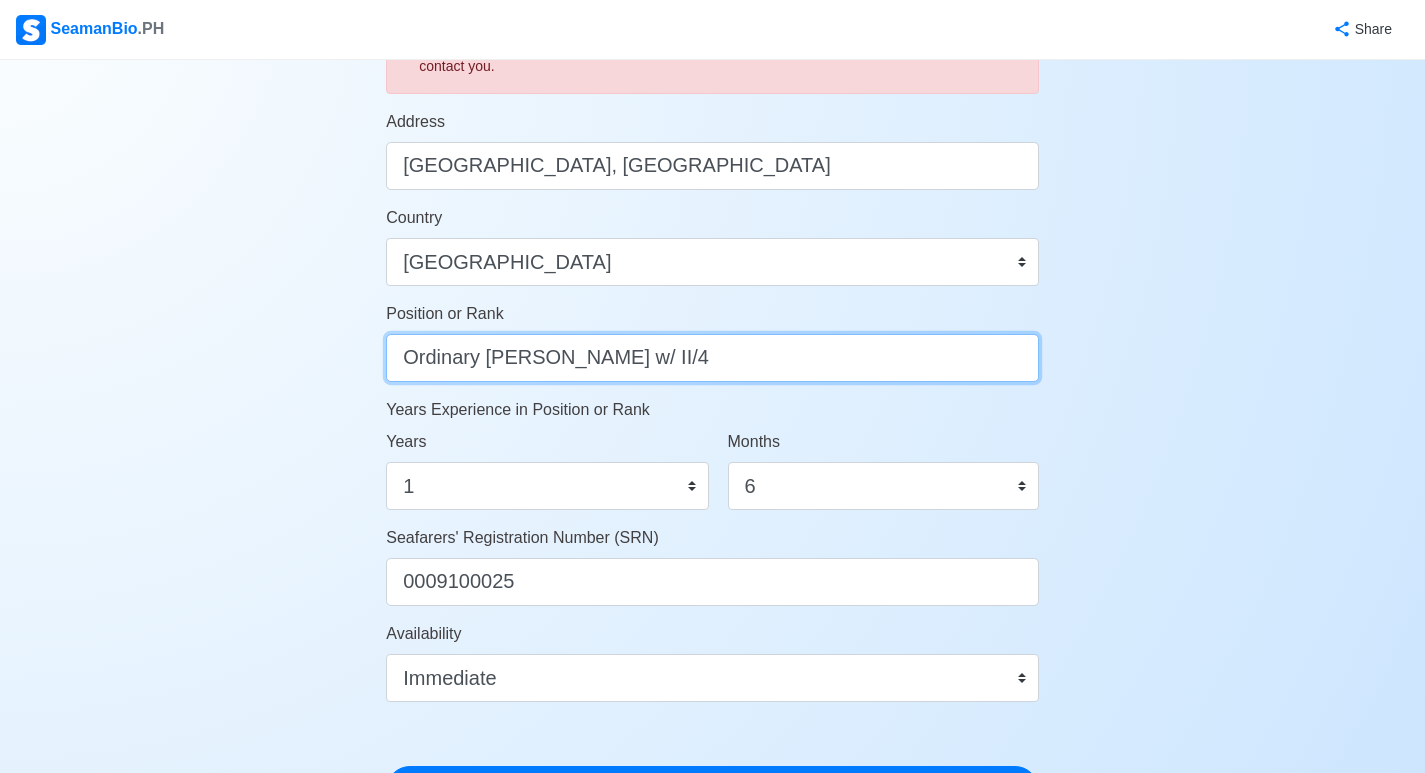 click on "Ordinary [PERSON_NAME] w/ II/4" at bounding box center [712, 358] 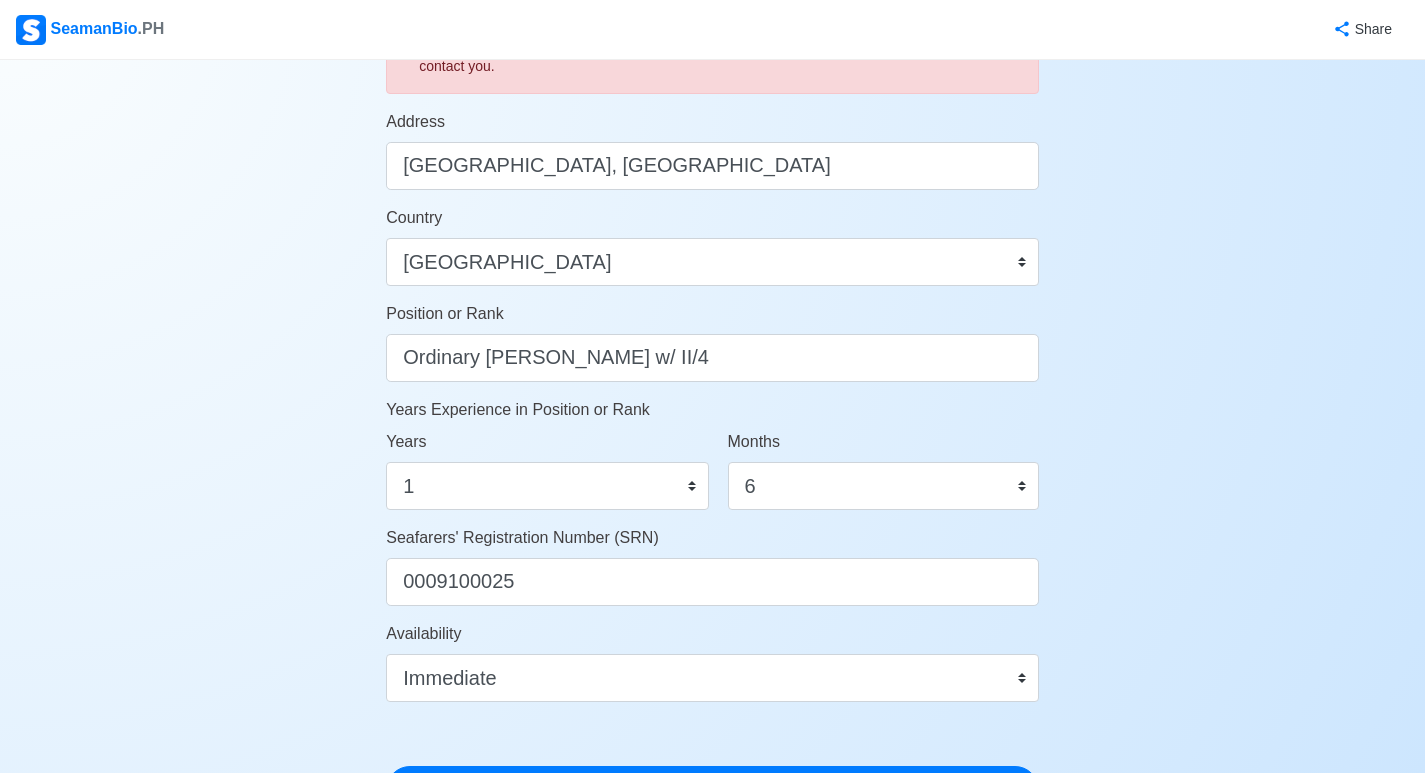click on "Account Setup   🗂️ Your Job Status Onboard Actively Looking for Job Not Looking for Job Hiring Visibility Visible for Hiring Not Visible for Hiring Your Name Padernilla [PERSON_NAME] [PERSON_NAME] Date of Birth     [DEMOGRAPHIC_DATA] Civil Status Single Married Widowed Separated Gender [DEMOGRAPHIC_DATA] [DEMOGRAPHIC_DATA] Height (cm) 170 Weight (kg) 61 Phone Number [PHONE_NUMBER] 🔔 Make sure your phone number is contactable. When you apply & got shortlisted, agencies will contact you. Address [GEOGRAPHIC_DATA], [GEOGRAPHIC_DATA] Country [GEOGRAPHIC_DATA] [GEOGRAPHIC_DATA] [GEOGRAPHIC_DATA] [GEOGRAPHIC_DATA] [US_STATE] [GEOGRAPHIC_DATA] [GEOGRAPHIC_DATA] [GEOGRAPHIC_DATA] [GEOGRAPHIC_DATA] [GEOGRAPHIC_DATA] [GEOGRAPHIC_DATA] [GEOGRAPHIC_DATA] [GEOGRAPHIC_DATA] [GEOGRAPHIC_DATA] [GEOGRAPHIC_DATA] [GEOGRAPHIC_DATA] [GEOGRAPHIC_DATA] [GEOGRAPHIC_DATA] [GEOGRAPHIC_DATA] [GEOGRAPHIC_DATA] [GEOGRAPHIC_DATA] [GEOGRAPHIC_DATA] [GEOGRAPHIC_DATA] [GEOGRAPHIC_DATA] [GEOGRAPHIC_DATA] [GEOGRAPHIC_DATA] [GEOGRAPHIC_DATA], [GEOGRAPHIC_DATA] [GEOGRAPHIC_DATA] [GEOGRAPHIC_DATA] [GEOGRAPHIC_DATA] [GEOGRAPHIC_DATA] [GEOGRAPHIC_DATA] [GEOGRAPHIC_DATA] [GEOGRAPHIC_DATA] [GEOGRAPHIC_DATA] [GEOGRAPHIC_DATA] [GEOGRAPHIC_DATA] [GEOGRAPHIC_DATA] [GEOGRAPHIC_DATA] [GEOGRAPHIC_DATA] [GEOGRAPHIC_DATA] [GEOGRAPHIC_DATA] [GEOGRAPHIC_DATA] 0 1" at bounding box center (712, 172) 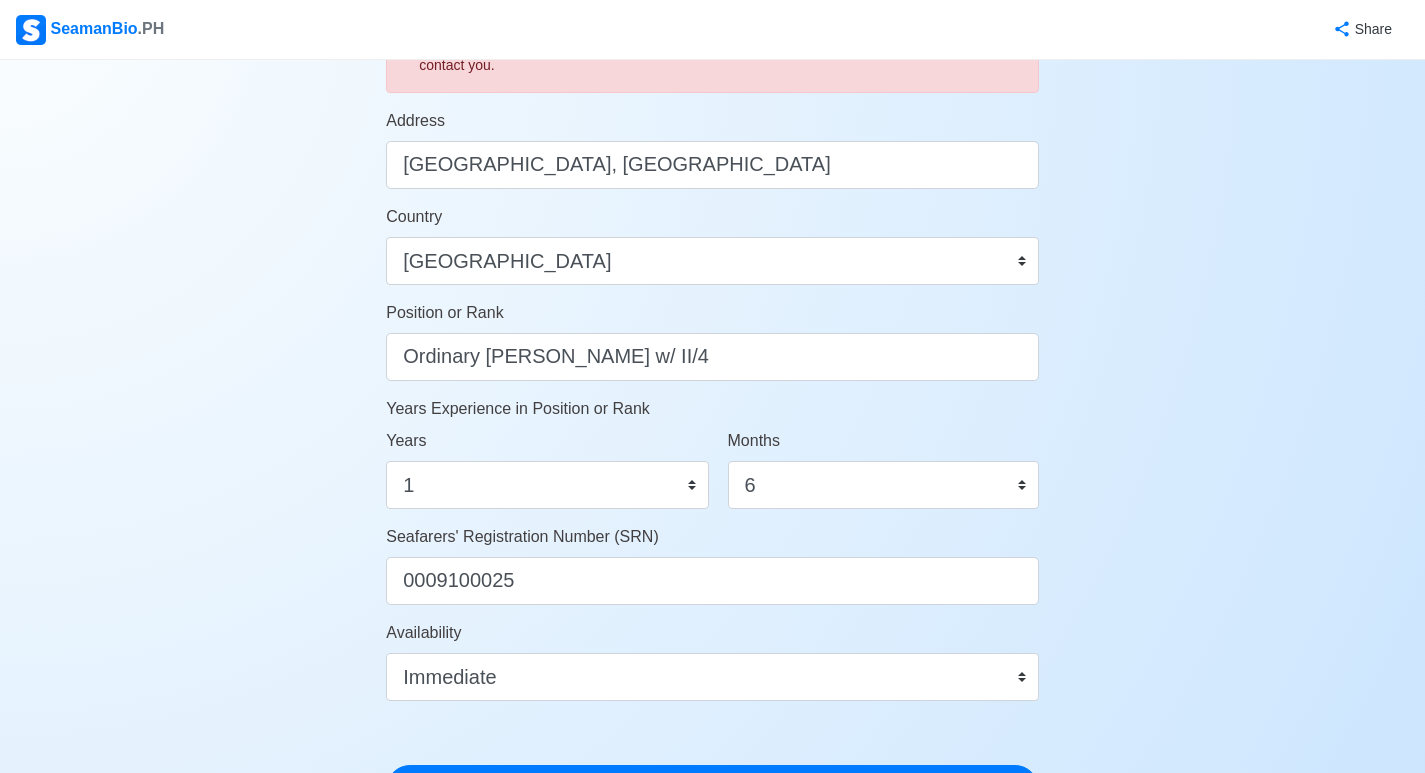 scroll, scrollTop: 800, scrollLeft: 0, axis: vertical 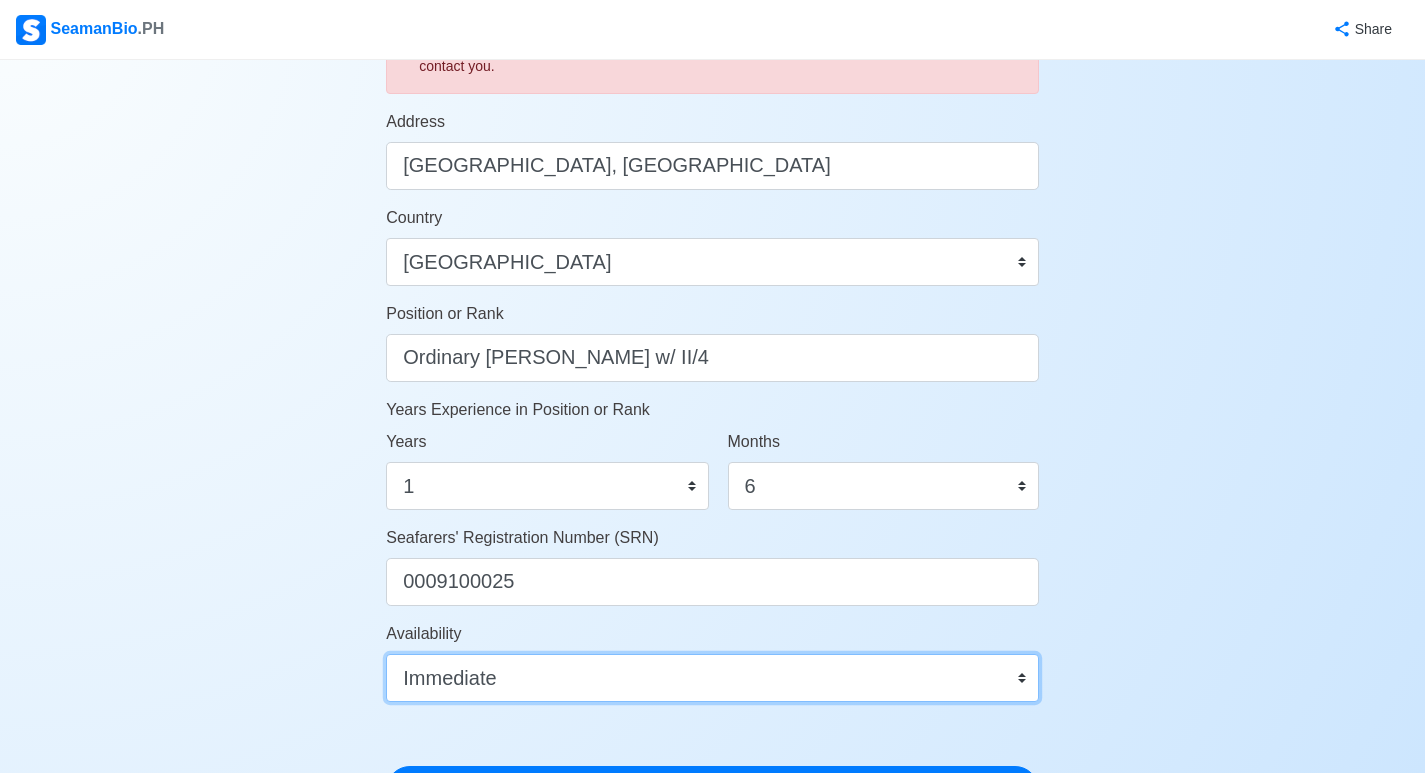 click on "Immediate [DATE]  [DATE]  [DATE]  [DATE]  [DATE]  [DATE]  [DATE]  [DATE]  [DATE]" at bounding box center (712, 678) 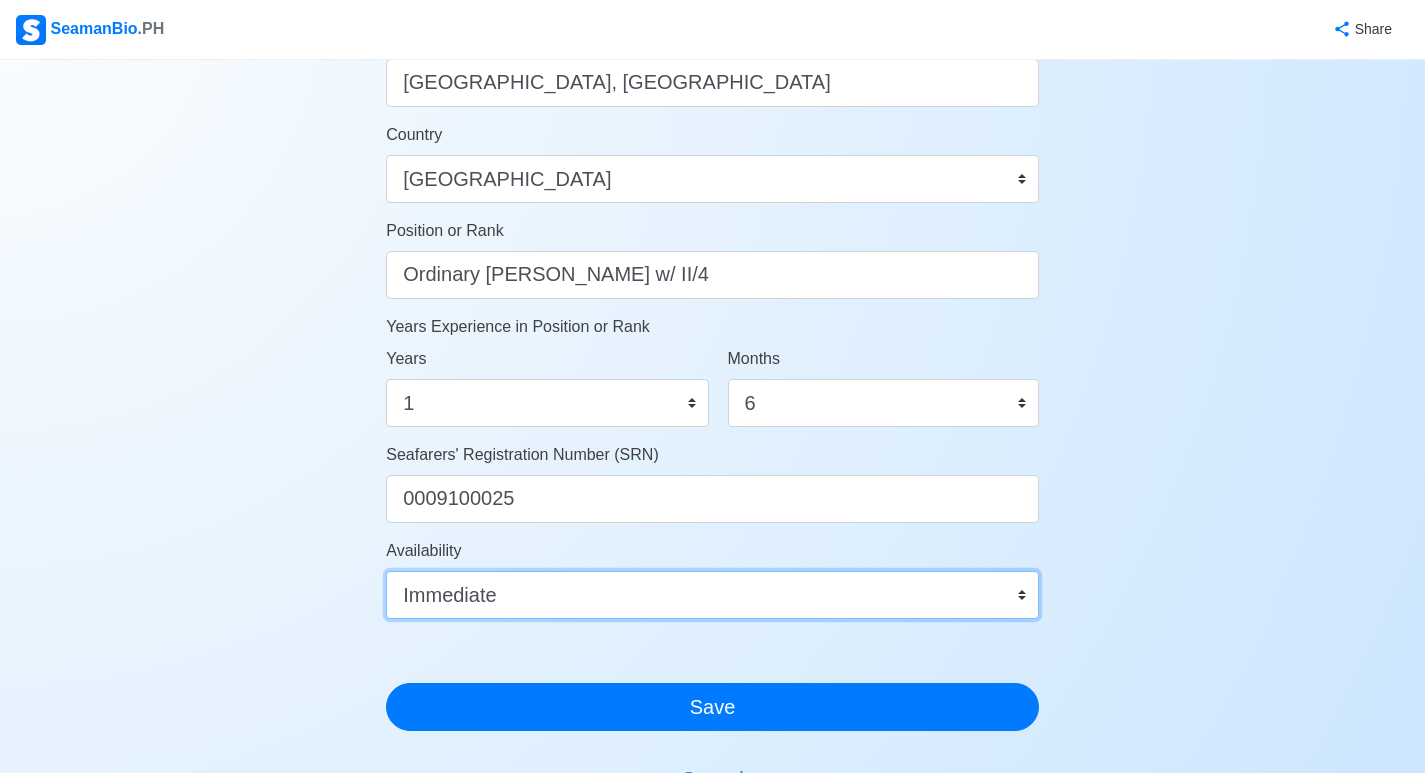 scroll, scrollTop: 900, scrollLeft: 0, axis: vertical 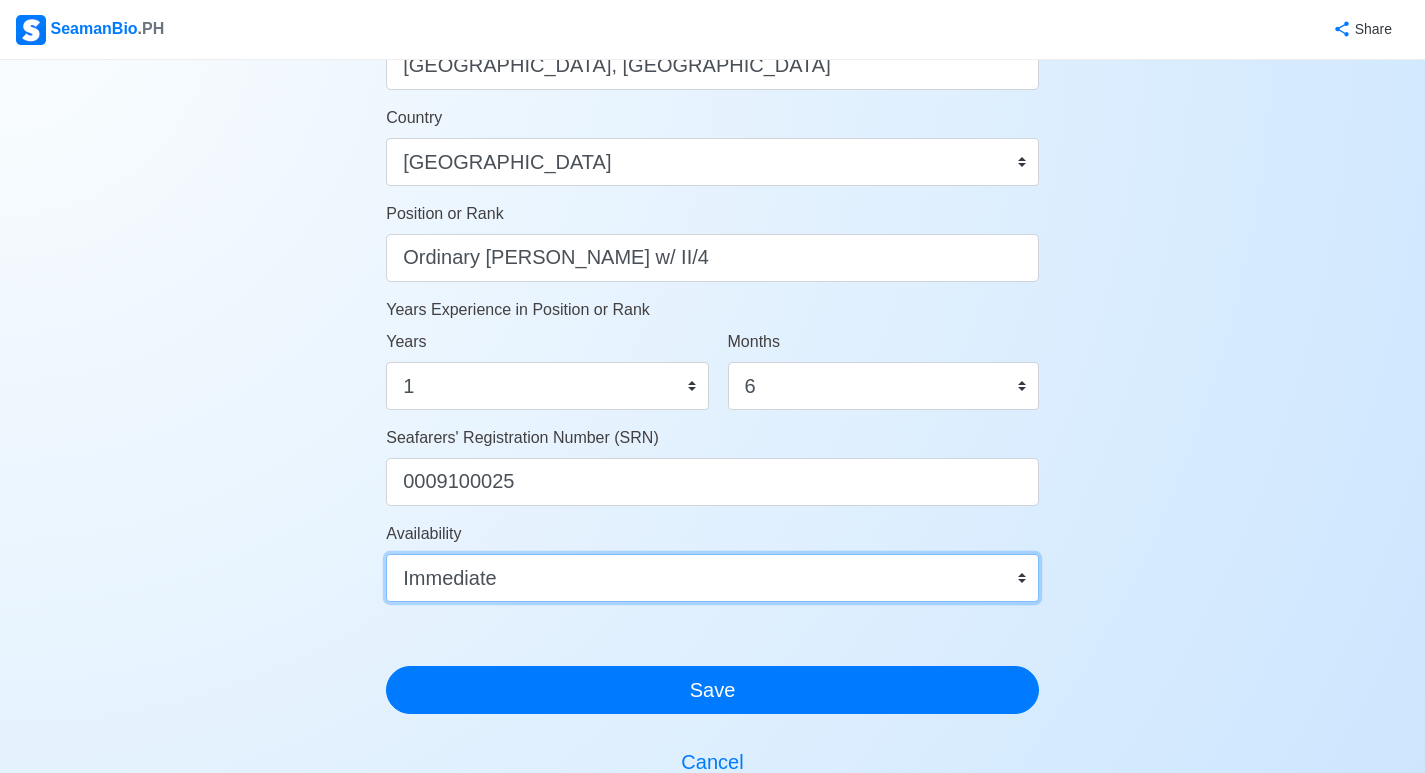 click on "Immediate [DATE]  [DATE]  [DATE]  [DATE]  [DATE]  [DATE]  [DATE]  [DATE]  [DATE]" at bounding box center (712, 578) 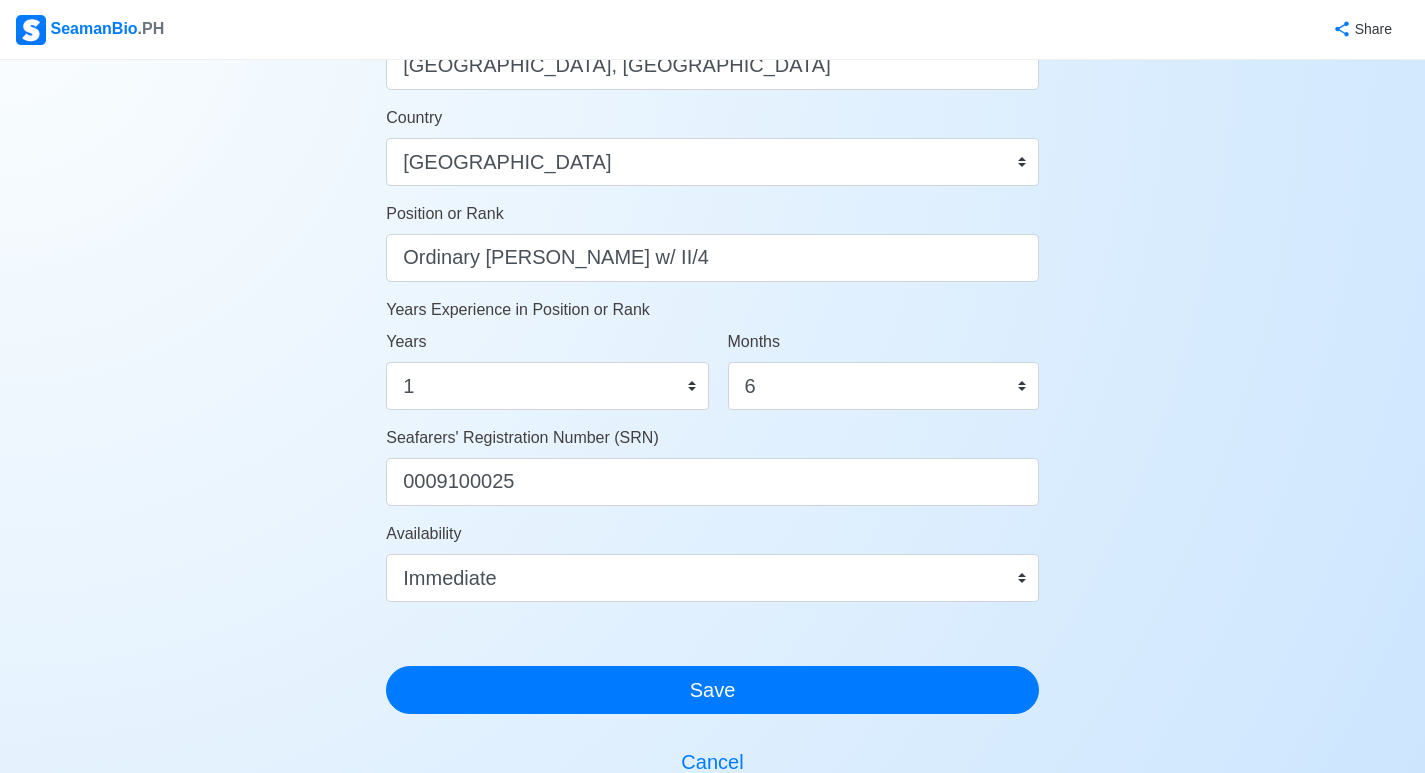 click on "Account Setup   🗂️ Your Job Status Onboard Actively Looking for Job Not Looking for Job Hiring Visibility Visible for Hiring Not Visible for Hiring Your Name Padernilla [PERSON_NAME] [PERSON_NAME] Date of Birth     [DEMOGRAPHIC_DATA] Civil Status Single Married Widowed Separated Gender [DEMOGRAPHIC_DATA] [DEMOGRAPHIC_DATA] Height (cm) 170 Weight (kg) 61 Phone Number [PHONE_NUMBER] 🔔 Make sure your phone number is contactable. When you apply & got shortlisted, agencies will contact you. Address [GEOGRAPHIC_DATA], [GEOGRAPHIC_DATA] Country [GEOGRAPHIC_DATA] [GEOGRAPHIC_DATA] [GEOGRAPHIC_DATA] [GEOGRAPHIC_DATA] [US_STATE] [GEOGRAPHIC_DATA] [GEOGRAPHIC_DATA] [GEOGRAPHIC_DATA] [GEOGRAPHIC_DATA] [GEOGRAPHIC_DATA] [GEOGRAPHIC_DATA] [GEOGRAPHIC_DATA] [GEOGRAPHIC_DATA] [GEOGRAPHIC_DATA] [GEOGRAPHIC_DATA] [GEOGRAPHIC_DATA] [GEOGRAPHIC_DATA] [GEOGRAPHIC_DATA] [GEOGRAPHIC_DATA] [GEOGRAPHIC_DATA] [GEOGRAPHIC_DATA] [GEOGRAPHIC_DATA] [GEOGRAPHIC_DATA] [GEOGRAPHIC_DATA] [GEOGRAPHIC_DATA] [GEOGRAPHIC_DATA] [GEOGRAPHIC_DATA], [GEOGRAPHIC_DATA] [GEOGRAPHIC_DATA] [GEOGRAPHIC_DATA] [GEOGRAPHIC_DATA] [GEOGRAPHIC_DATA] [GEOGRAPHIC_DATA] [GEOGRAPHIC_DATA] [GEOGRAPHIC_DATA] [GEOGRAPHIC_DATA] [GEOGRAPHIC_DATA] [GEOGRAPHIC_DATA] [GEOGRAPHIC_DATA] [GEOGRAPHIC_DATA] [GEOGRAPHIC_DATA] [GEOGRAPHIC_DATA] [GEOGRAPHIC_DATA] [GEOGRAPHIC_DATA] 0 1" at bounding box center [712, 72] 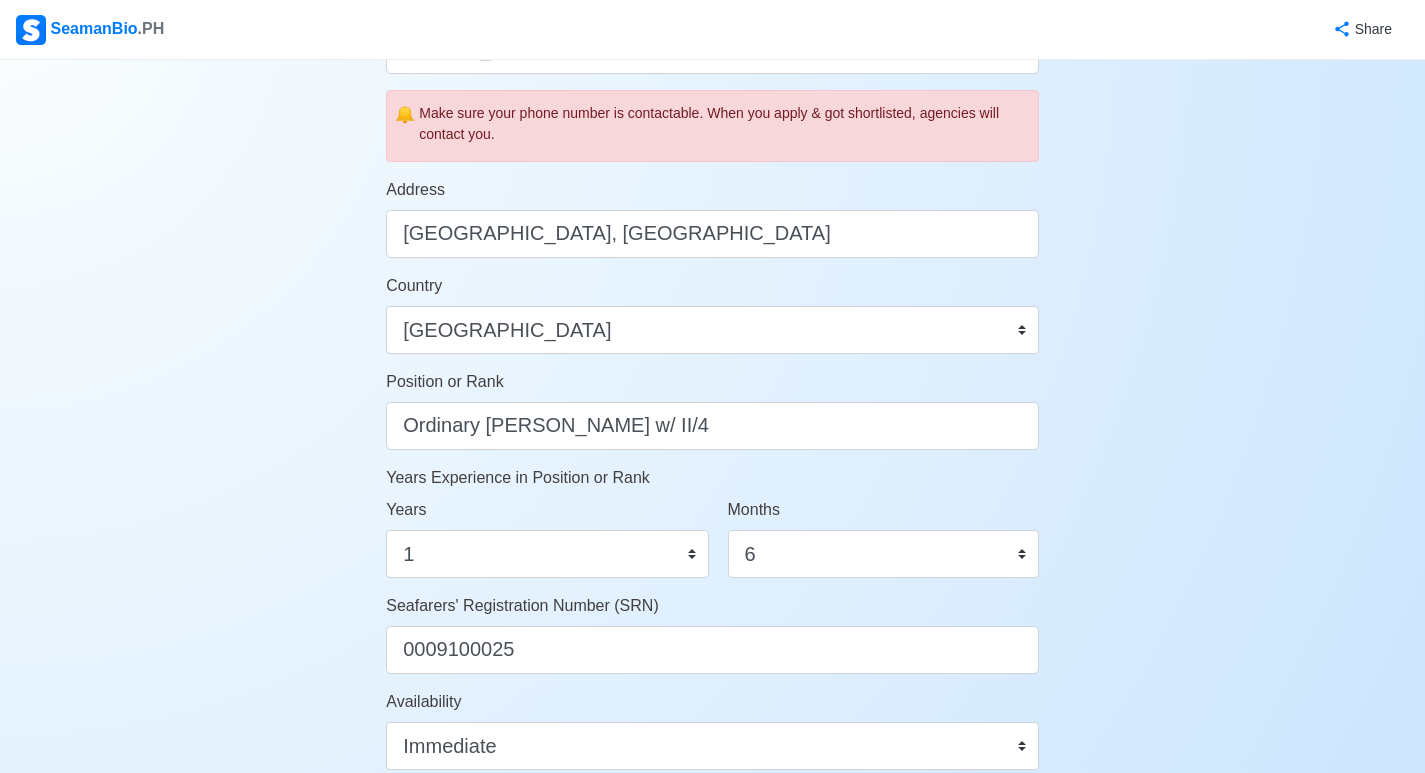 scroll, scrollTop: 700, scrollLeft: 0, axis: vertical 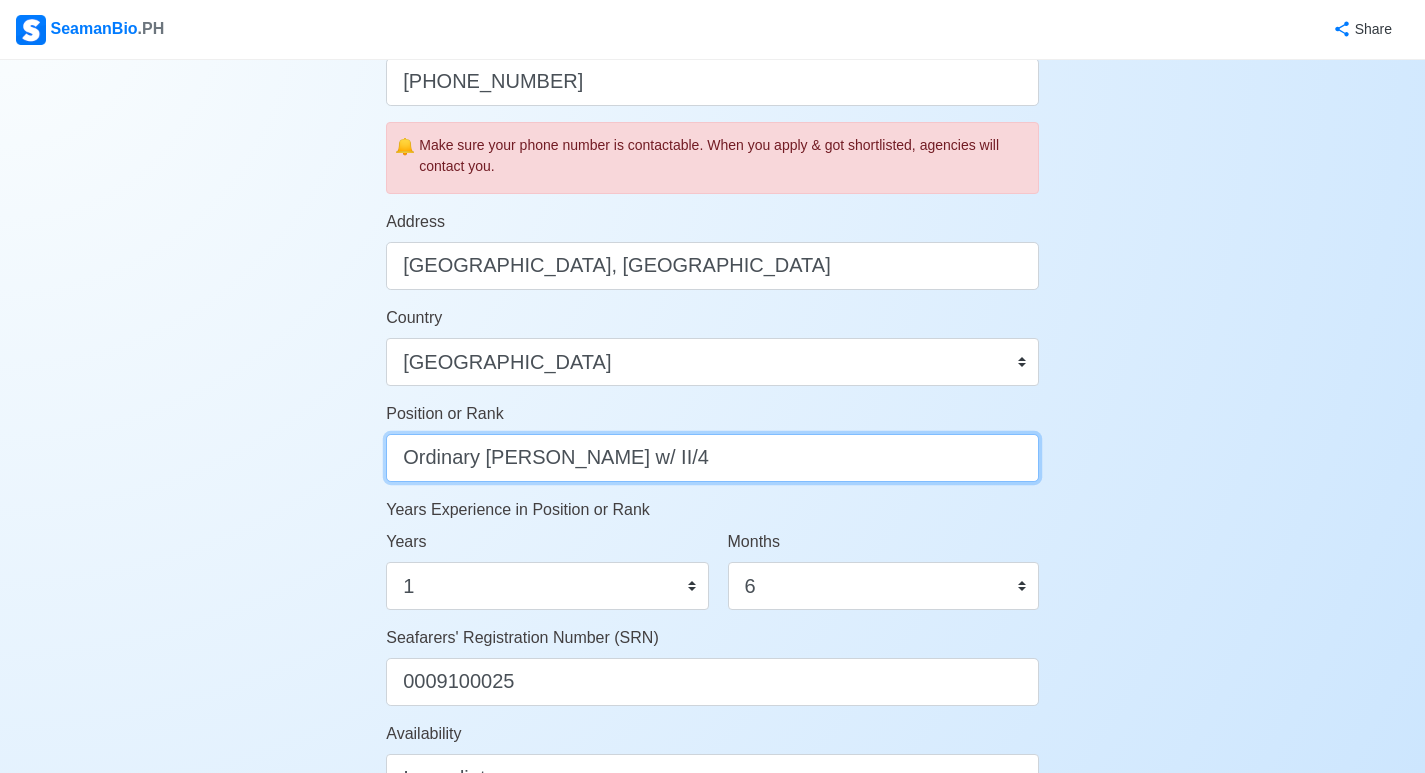 drag, startPoint x: 552, startPoint y: 460, endPoint x: 183, endPoint y: 478, distance: 369.43875 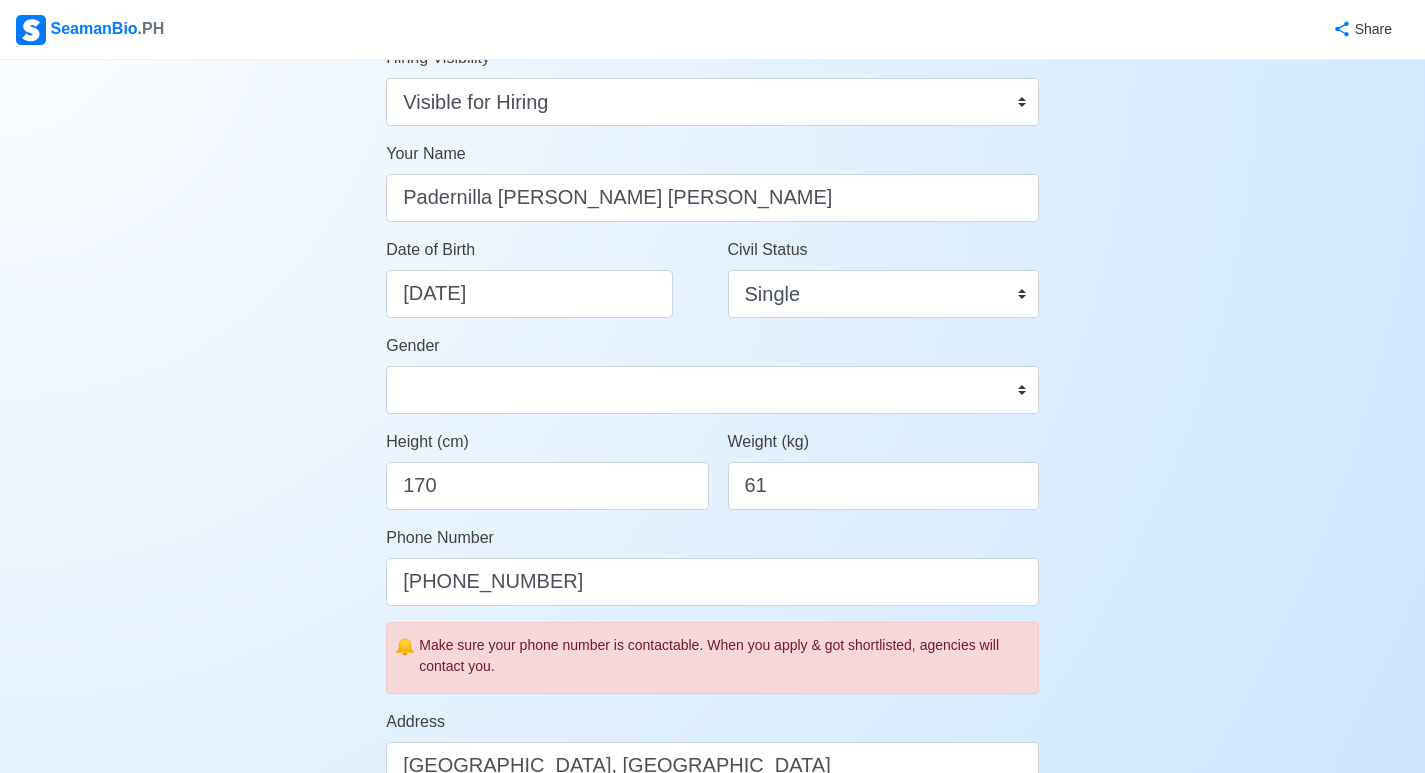 scroll, scrollTop: 0, scrollLeft: 0, axis: both 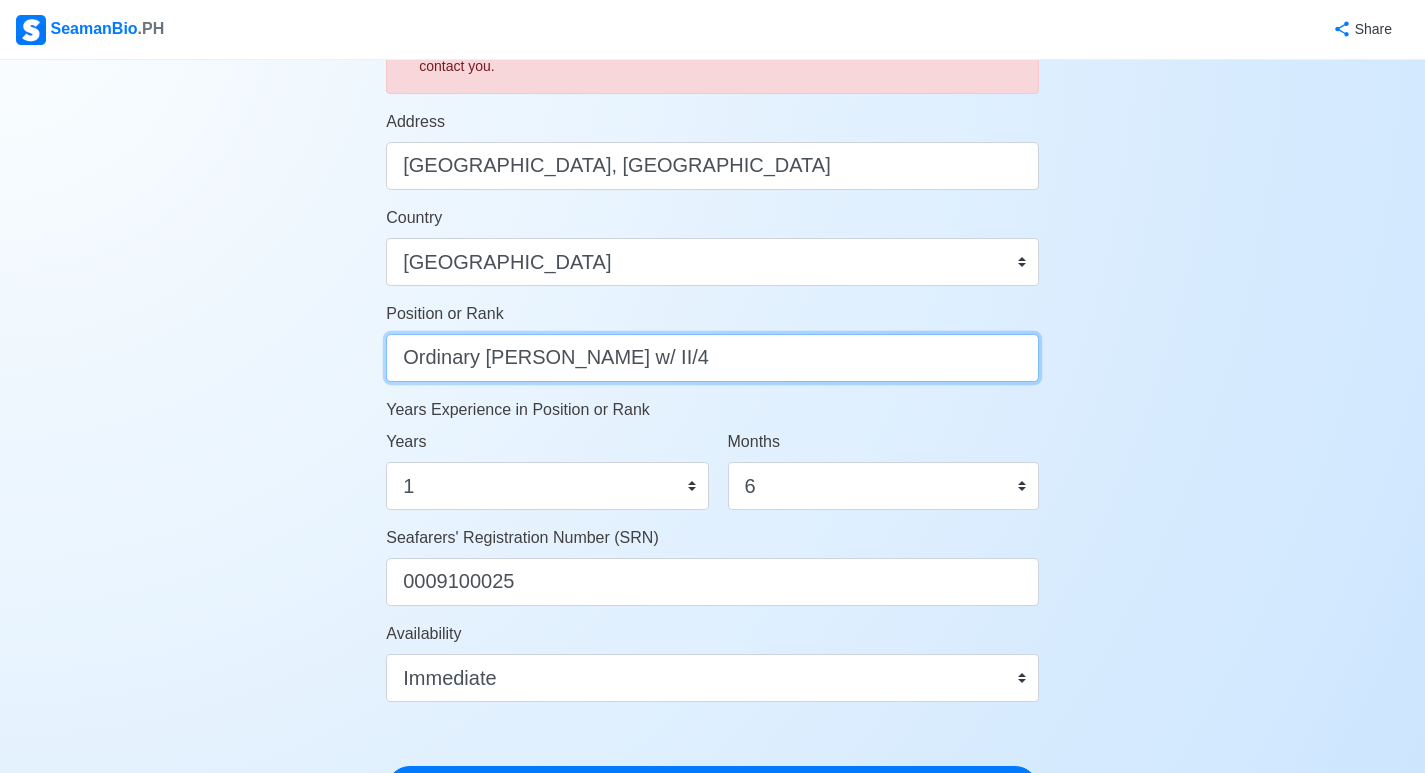 click on "Ordinary [PERSON_NAME] w/ II/4" at bounding box center [712, 358] 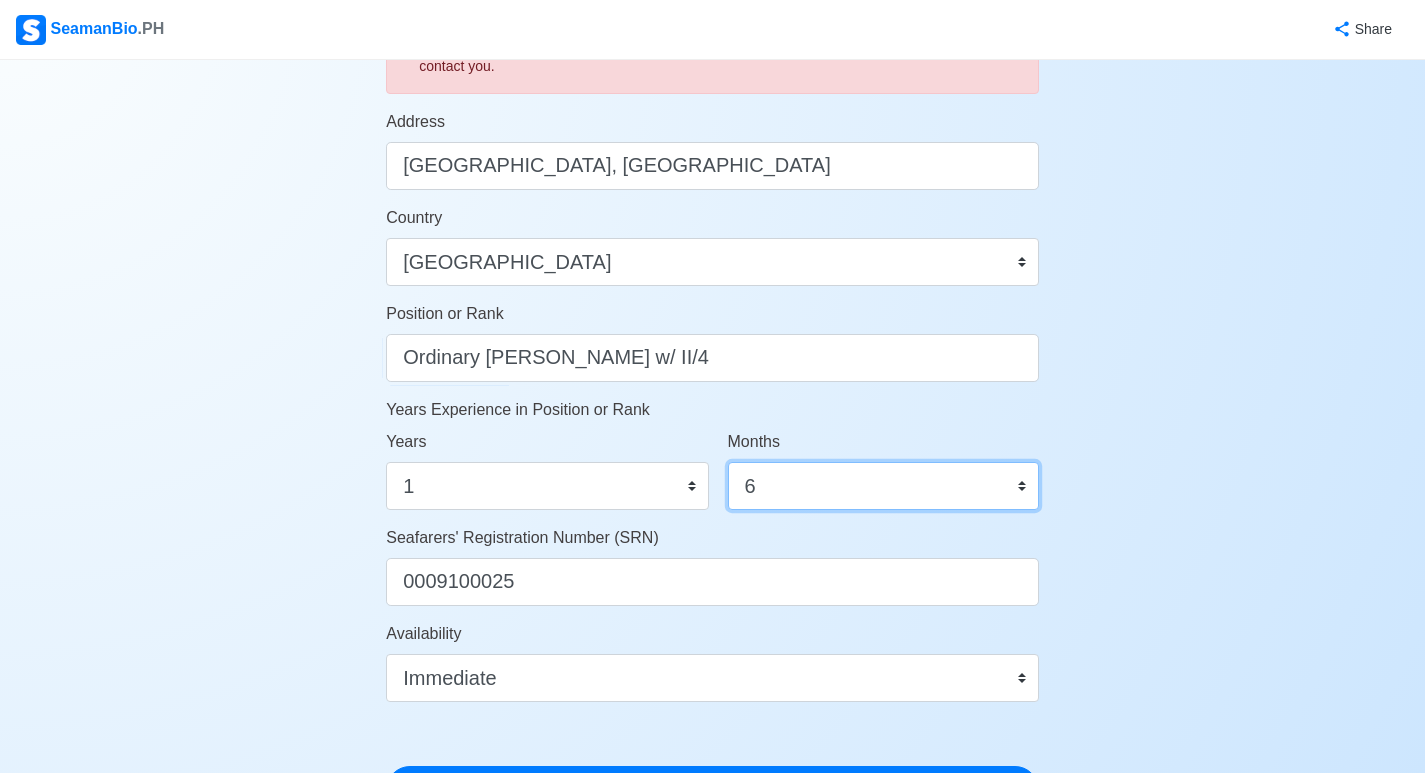 click on "0 1 2 3 4 5 6 7 8 9 10 11" at bounding box center [883, 486] 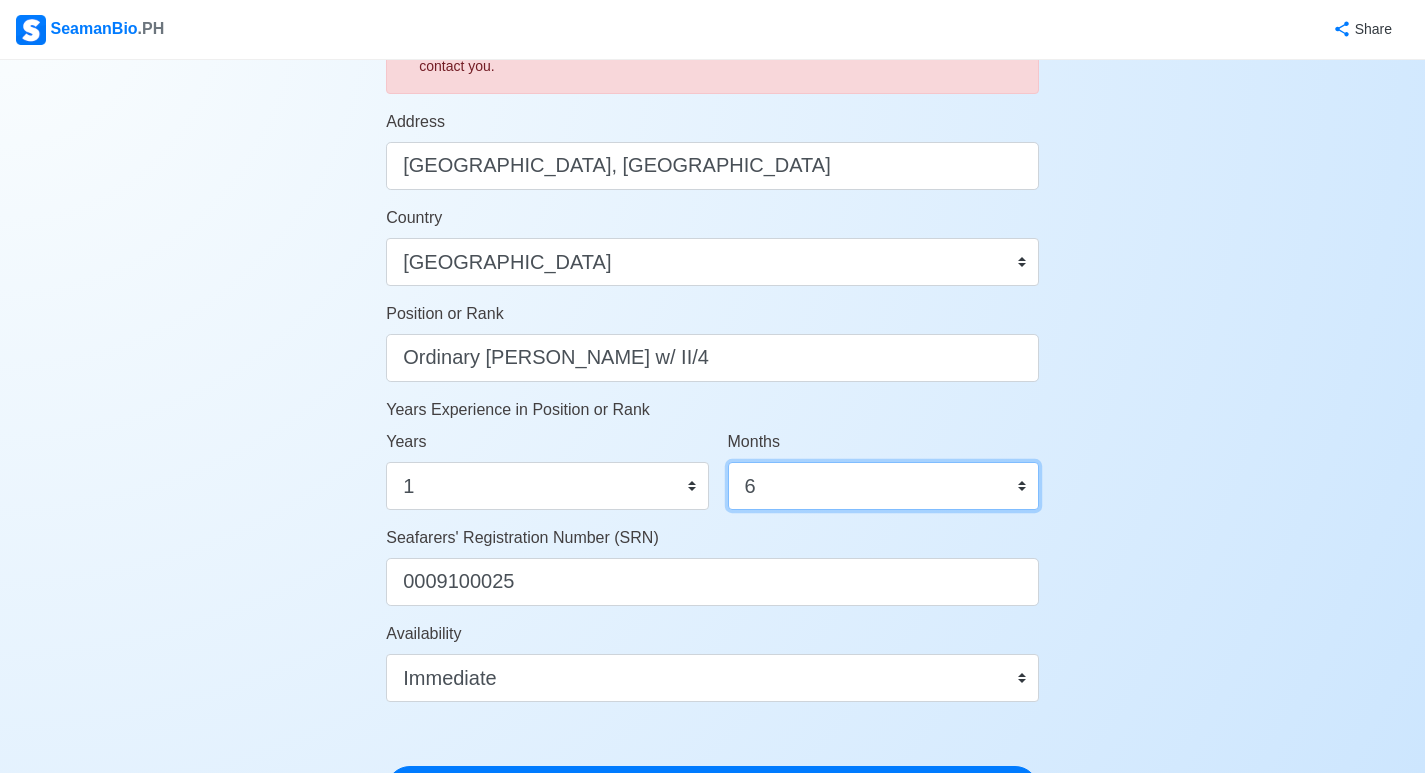 select on "7" 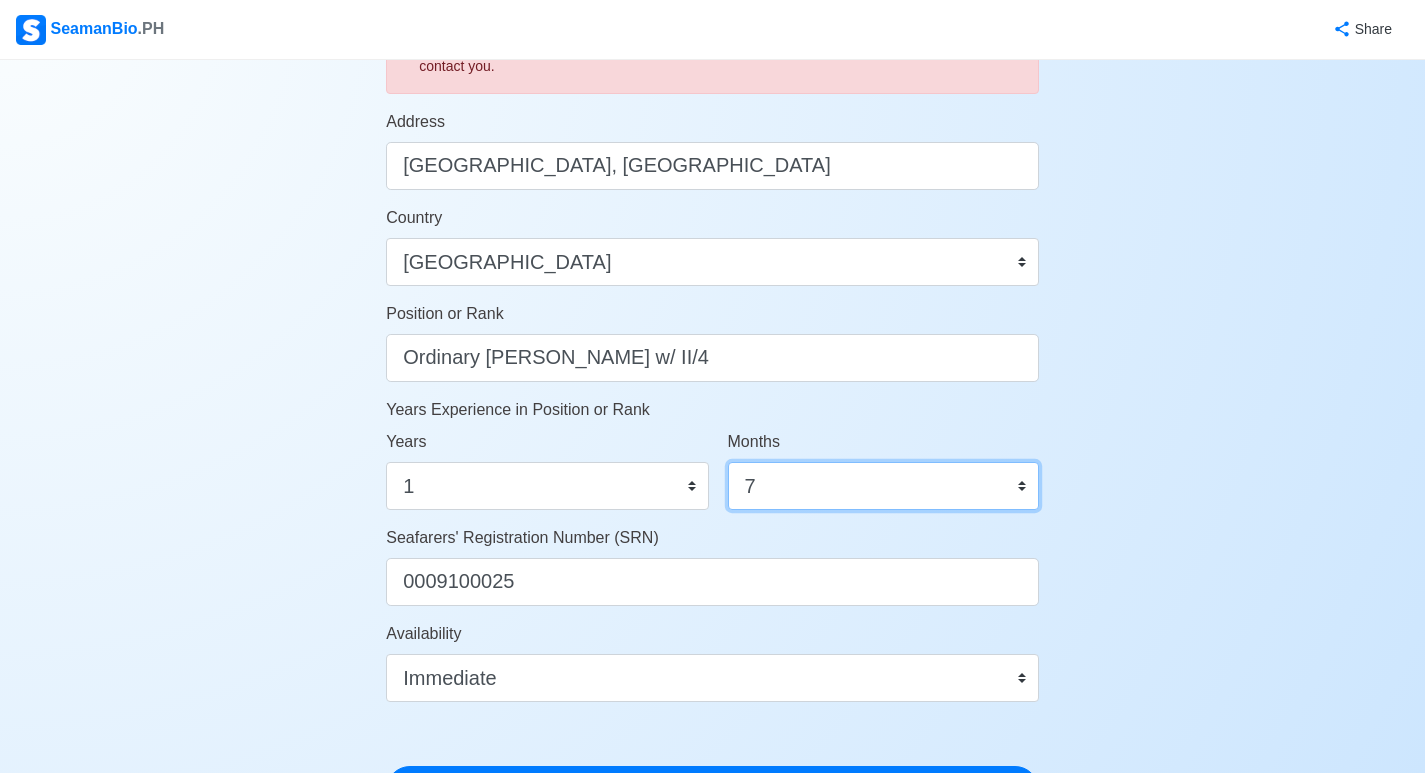 click on "0 1 2 3 4 5 6 7 8 9 10 11" at bounding box center [883, 486] 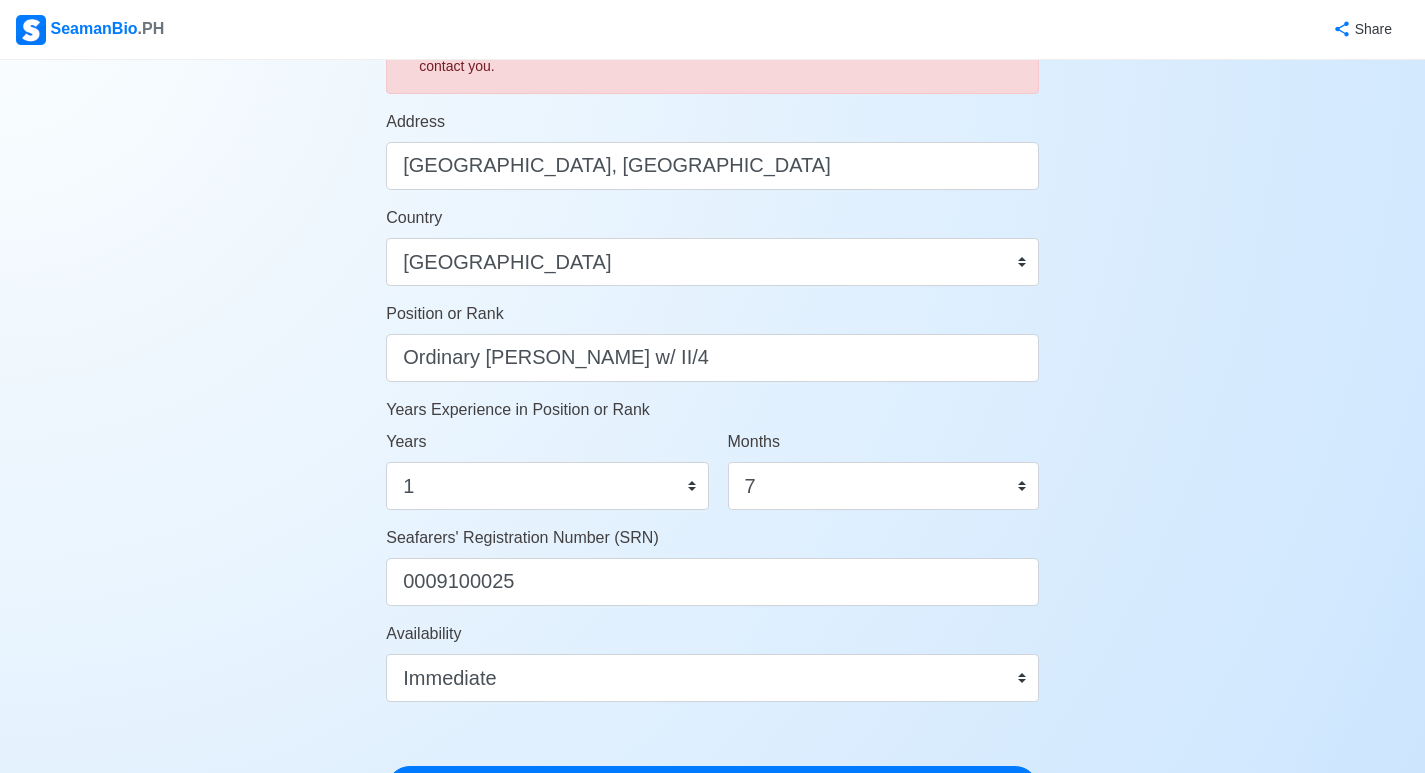 click on "Account Setup   🗂️ Your Job Status Onboard Actively Looking for Job Not Looking for Job Hiring Visibility Visible for Hiring Not Visible for Hiring Your Name Padernilla [PERSON_NAME] [PERSON_NAME] Date of Birth     [DEMOGRAPHIC_DATA] Civil Status Single Married Widowed Separated Gender [DEMOGRAPHIC_DATA] [DEMOGRAPHIC_DATA] Height (cm) 170 Weight (kg) 61 Phone Number [PHONE_NUMBER] 🔔 Make sure your phone number is contactable. When you apply & got shortlisted, agencies will contact you. Address [GEOGRAPHIC_DATA], [GEOGRAPHIC_DATA] Country [GEOGRAPHIC_DATA] [GEOGRAPHIC_DATA] [GEOGRAPHIC_DATA] [GEOGRAPHIC_DATA] [US_STATE] [GEOGRAPHIC_DATA] [GEOGRAPHIC_DATA] [GEOGRAPHIC_DATA] [GEOGRAPHIC_DATA] [GEOGRAPHIC_DATA] [GEOGRAPHIC_DATA] [GEOGRAPHIC_DATA] [GEOGRAPHIC_DATA] [GEOGRAPHIC_DATA] [GEOGRAPHIC_DATA] [GEOGRAPHIC_DATA] [GEOGRAPHIC_DATA] [GEOGRAPHIC_DATA] [GEOGRAPHIC_DATA] [GEOGRAPHIC_DATA] [GEOGRAPHIC_DATA] [GEOGRAPHIC_DATA] [GEOGRAPHIC_DATA] [GEOGRAPHIC_DATA] [GEOGRAPHIC_DATA] [GEOGRAPHIC_DATA] [GEOGRAPHIC_DATA], [GEOGRAPHIC_DATA] [GEOGRAPHIC_DATA] [GEOGRAPHIC_DATA] [GEOGRAPHIC_DATA] [GEOGRAPHIC_DATA] [GEOGRAPHIC_DATA] [GEOGRAPHIC_DATA] [GEOGRAPHIC_DATA] [GEOGRAPHIC_DATA] [GEOGRAPHIC_DATA] [GEOGRAPHIC_DATA] [GEOGRAPHIC_DATA] [GEOGRAPHIC_DATA] [GEOGRAPHIC_DATA] [GEOGRAPHIC_DATA] [GEOGRAPHIC_DATA] [GEOGRAPHIC_DATA] 0 1" at bounding box center [712, 172] 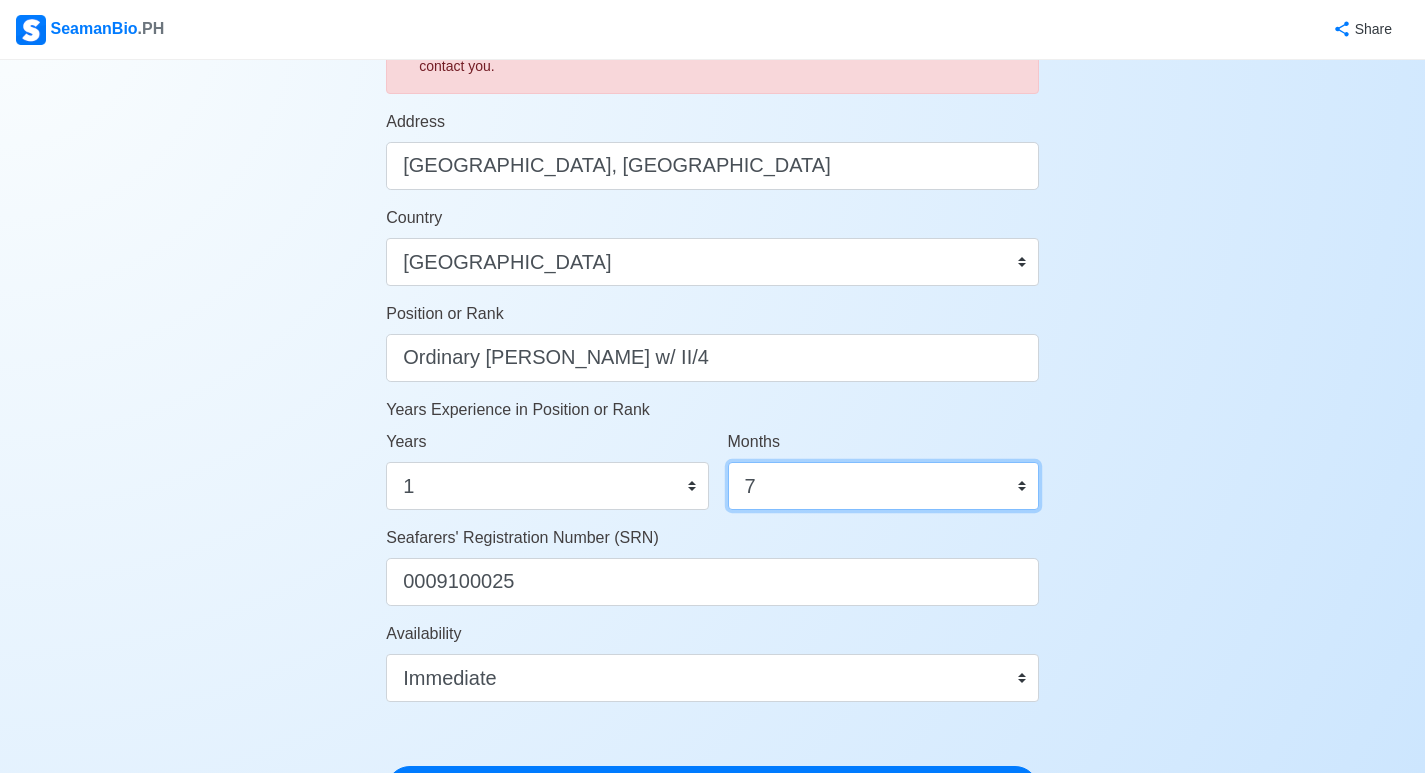 click on "0 1 2 3 4 5 6 7 8 9 10 11" at bounding box center (883, 486) 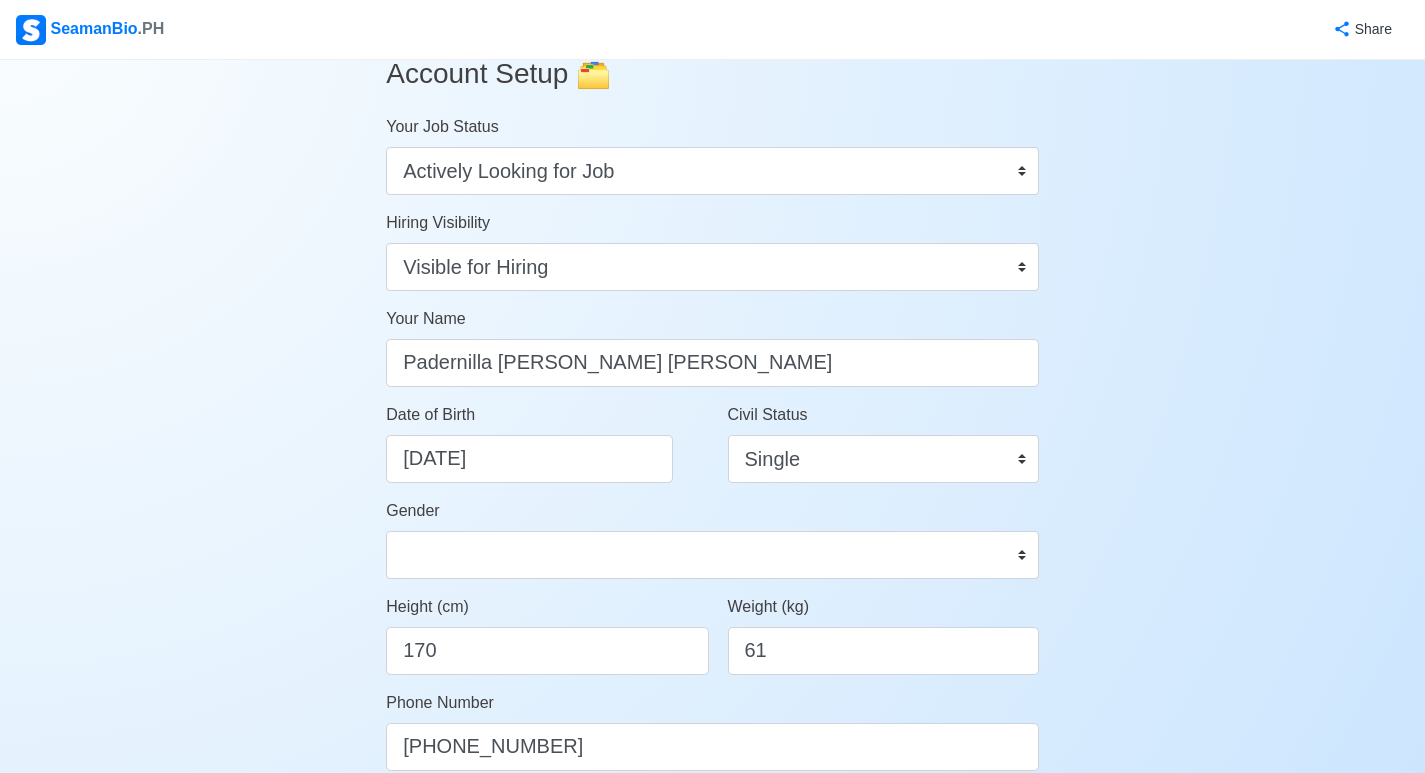 scroll, scrollTop: 0, scrollLeft: 0, axis: both 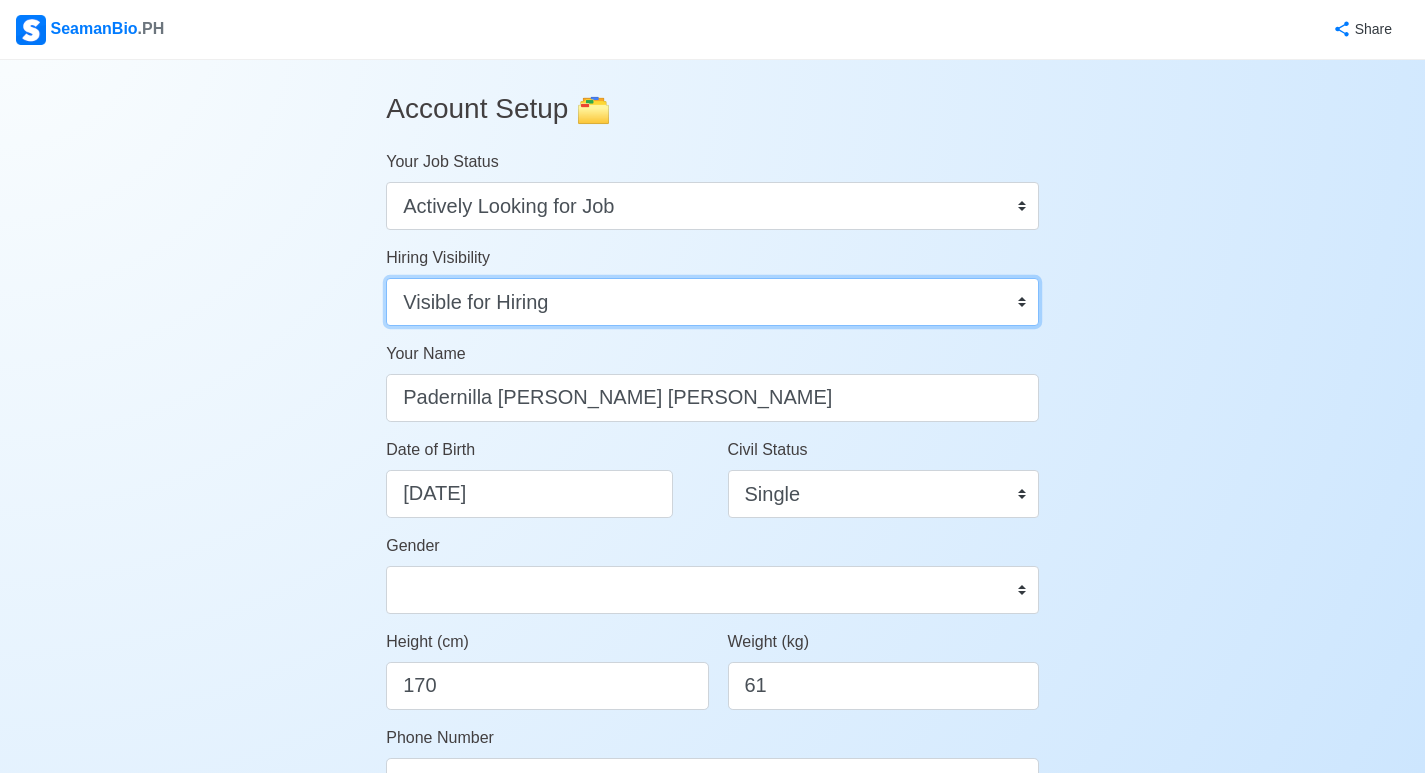 click on "Visible for Hiring Not Visible for Hiring" at bounding box center [712, 302] 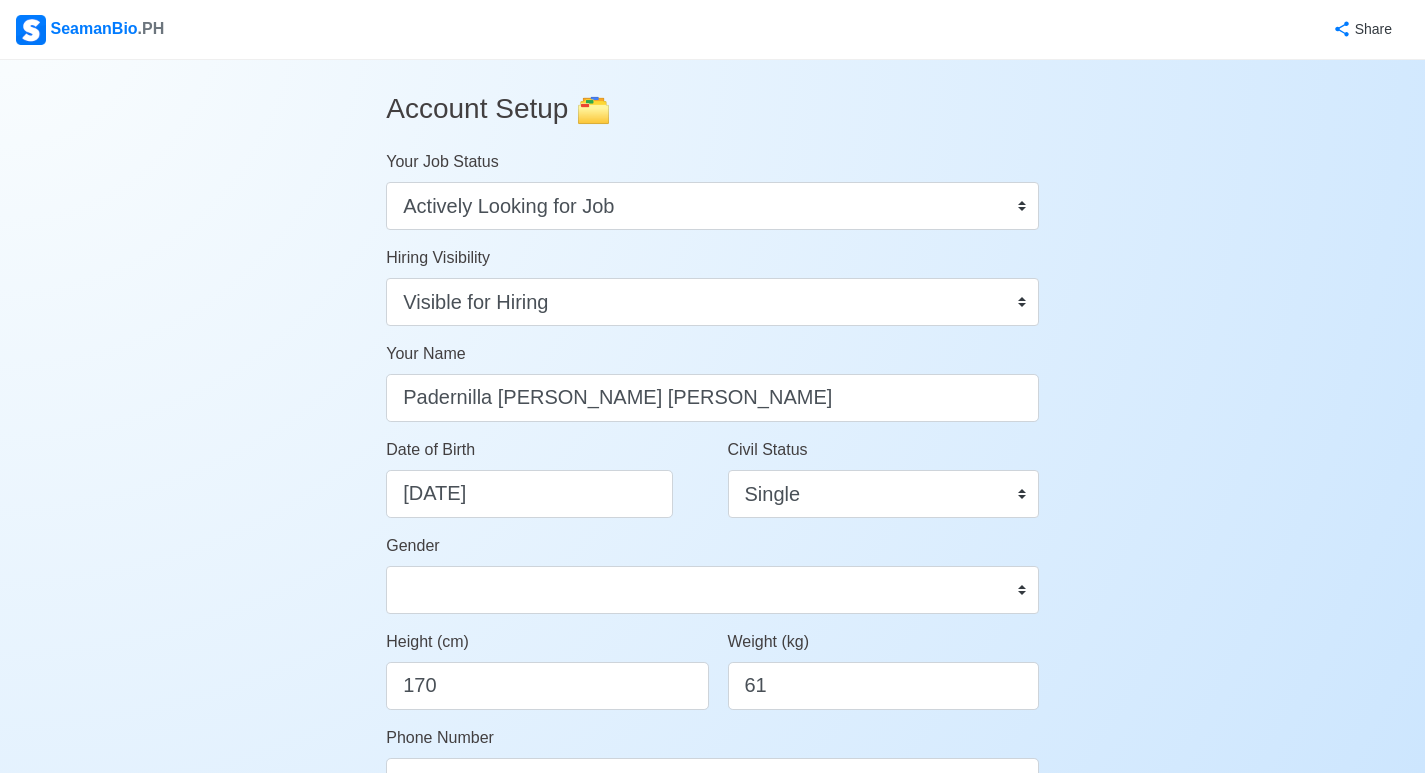 click on "Your Job Status Onboard Actively Looking for Job Not Looking for Job" at bounding box center [712, 190] 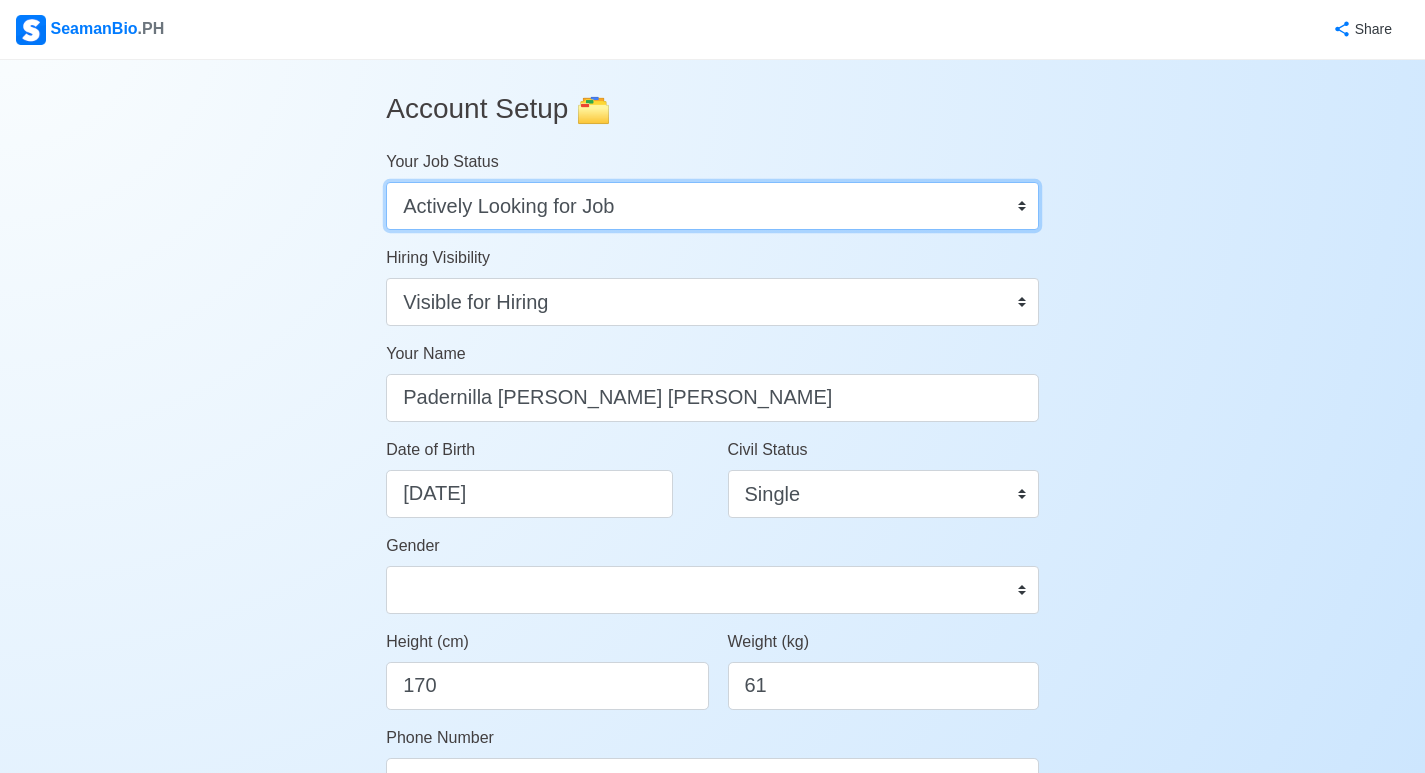 click on "Onboard Actively Looking for Job Not Looking for Job" at bounding box center (712, 206) 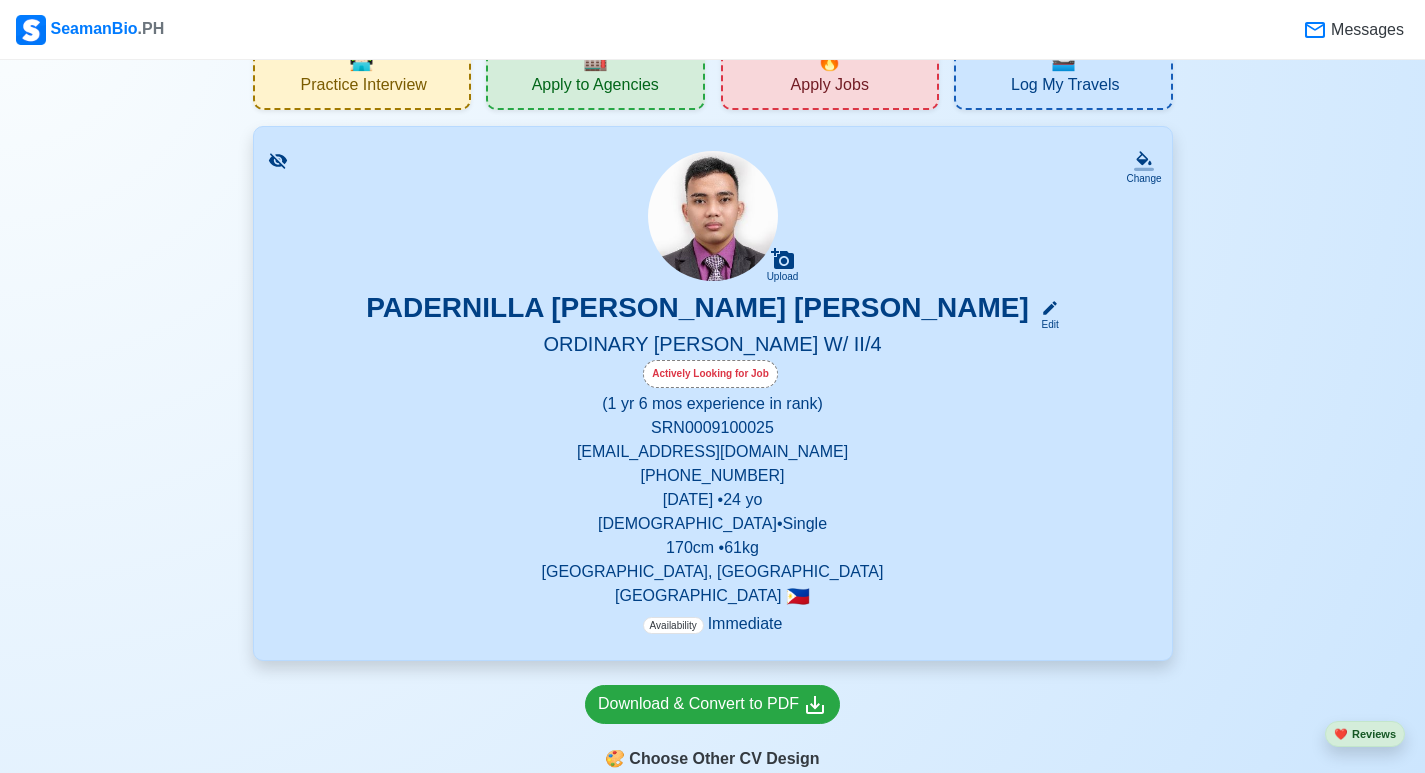 scroll, scrollTop: 100, scrollLeft: 0, axis: vertical 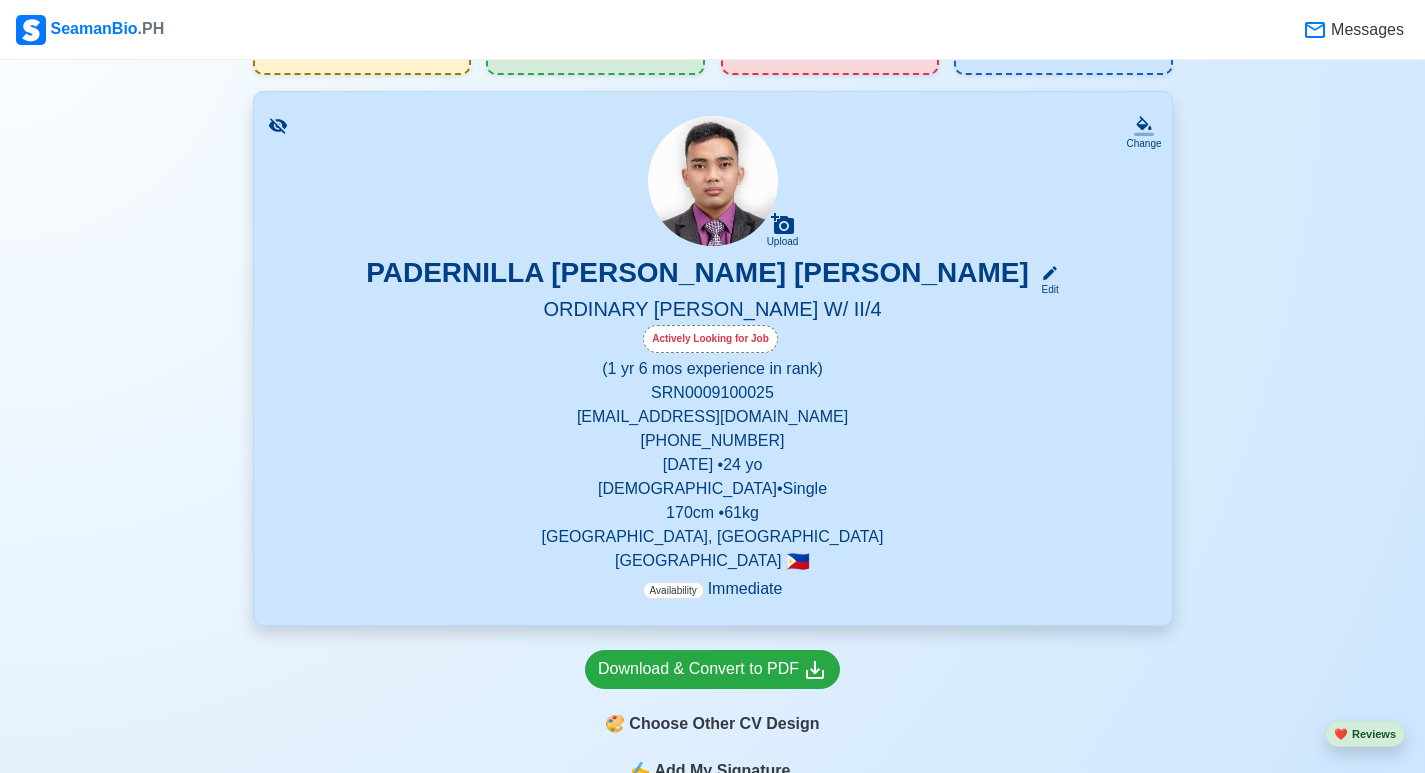 click on "(1 yr 6 mos experience in rank)" at bounding box center (713, 369) 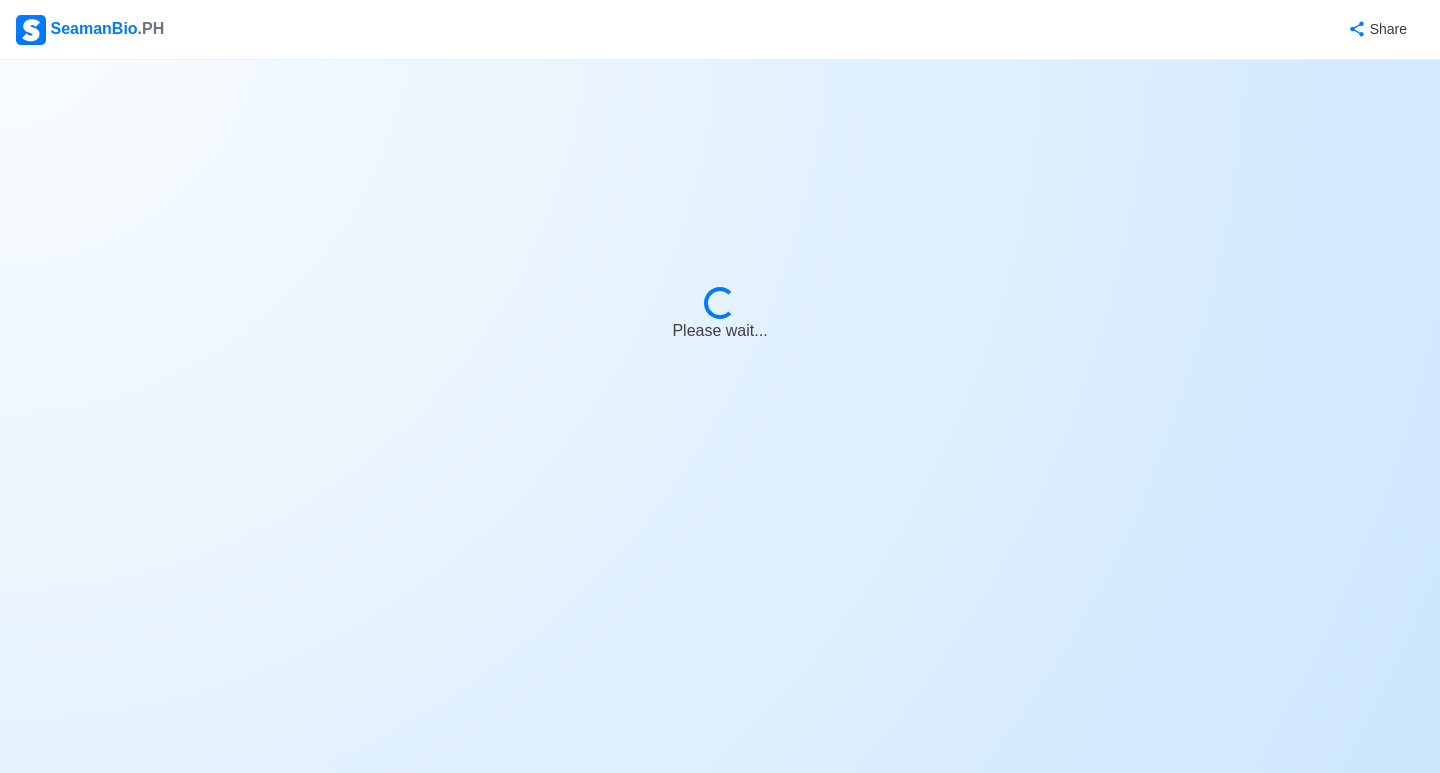 select on "Actively Looking for Job" 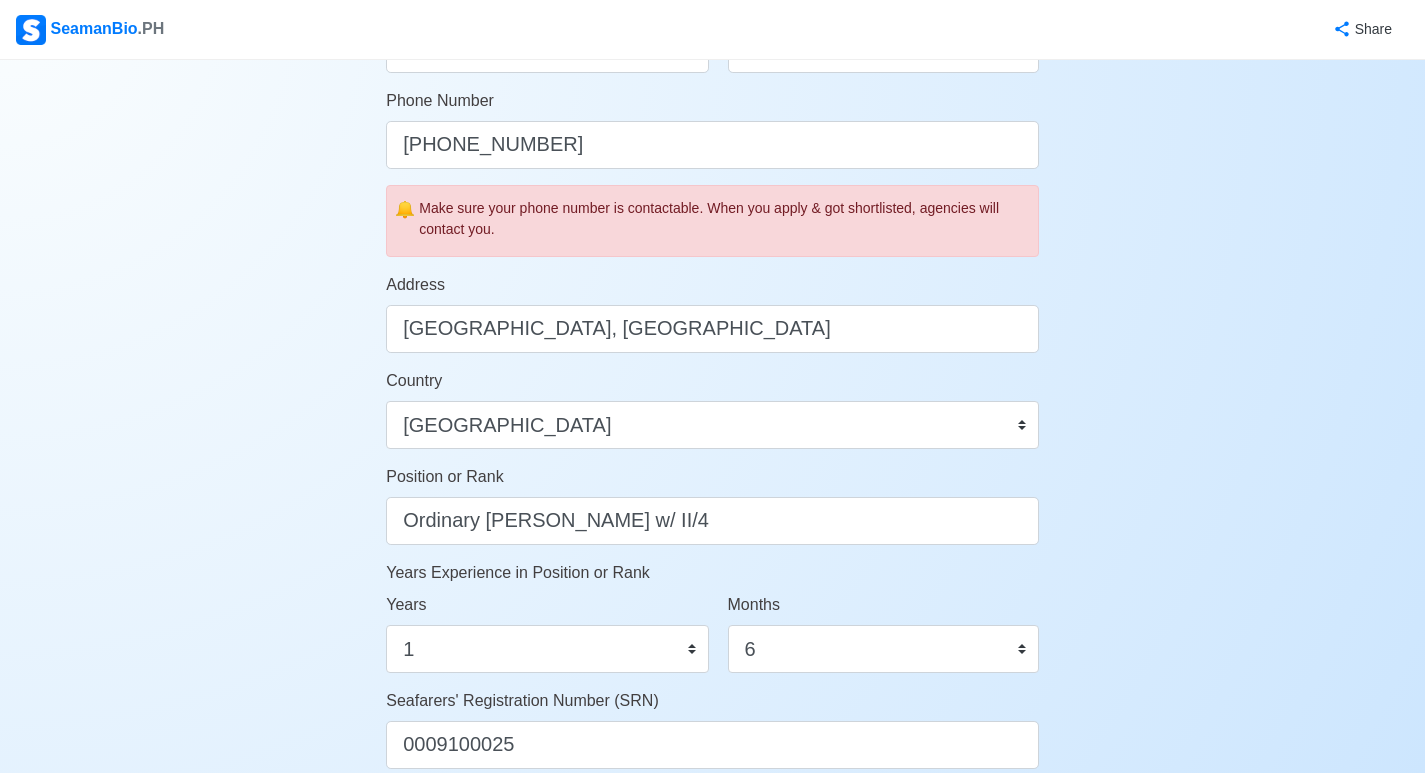 scroll, scrollTop: 700, scrollLeft: 0, axis: vertical 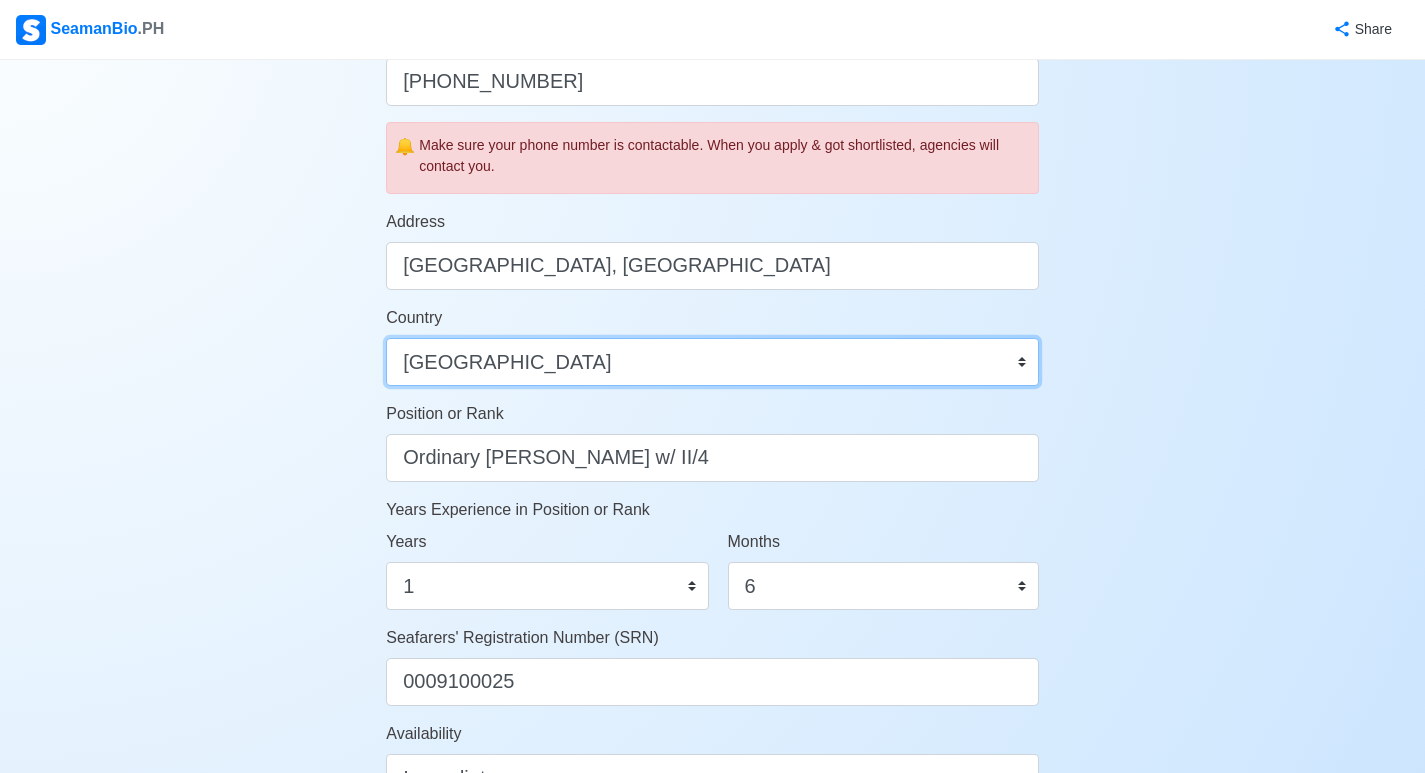 click on "[GEOGRAPHIC_DATA] [GEOGRAPHIC_DATA] [GEOGRAPHIC_DATA] [GEOGRAPHIC_DATA] [US_STATE] [GEOGRAPHIC_DATA] [GEOGRAPHIC_DATA] [GEOGRAPHIC_DATA] [GEOGRAPHIC_DATA] [GEOGRAPHIC_DATA] [GEOGRAPHIC_DATA] [GEOGRAPHIC_DATA] [GEOGRAPHIC_DATA] [GEOGRAPHIC_DATA] [GEOGRAPHIC_DATA] [GEOGRAPHIC_DATA] [GEOGRAPHIC_DATA] [GEOGRAPHIC_DATA] [GEOGRAPHIC_DATA] [GEOGRAPHIC_DATA] [GEOGRAPHIC_DATA] [GEOGRAPHIC_DATA] [GEOGRAPHIC_DATA] [GEOGRAPHIC_DATA] [GEOGRAPHIC_DATA] [GEOGRAPHIC_DATA] [GEOGRAPHIC_DATA], [GEOGRAPHIC_DATA] [GEOGRAPHIC_DATA] [GEOGRAPHIC_DATA] [GEOGRAPHIC_DATA] [GEOGRAPHIC_DATA] [GEOGRAPHIC_DATA] [GEOGRAPHIC_DATA] [GEOGRAPHIC_DATA] [GEOGRAPHIC_DATA] [GEOGRAPHIC_DATA] [GEOGRAPHIC_DATA] [GEOGRAPHIC_DATA] [GEOGRAPHIC_DATA] [GEOGRAPHIC_DATA] [GEOGRAPHIC_DATA] [GEOGRAPHIC_DATA] [GEOGRAPHIC_DATA] [GEOGRAPHIC_DATA] [GEOGRAPHIC_DATA] [GEOGRAPHIC_DATA] [GEOGRAPHIC_DATA] [GEOGRAPHIC_DATA] [GEOGRAPHIC_DATA] [GEOGRAPHIC_DATA] [GEOGRAPHIC_DATA] [GEOGRAPHIC_DATA], [GEOGRAPHIC_DATA] [GEOGRAPHIC_DATA] [GEOGRAPHIC_DATA] [GEOGRAPHIC_DATA] [GEOGRAPHIC_DATA] [GEOGRAPHIC_DATA] [GEOGRAPHIC_DATA] [GEOGRAPHIC_DATA] [GEOGRAPHIC_DATA] [GEOGRAPHIC_DATA] [GEOGRAPHIC_DATA] [GEOGRAPHIC_DATA] [GEOGRAPHIC_DATA] [GEOGRAPHIC_DATA] [GEOGRAPHIC_DATA] [GEOGRAPHIC_DATA] [GEOGRAPHIC_DATA] [GEOGRAPHIC_DATA] [GEOGRAPHIC_DATA] [GEOGRAPHIC_DATA] [GEOGRAPHIC_DATA] ([GEOGRAPHIC_DATA]) [GEOGRAPHIC_DATA] [GEOGRAPHIC_DATA] [GEOGRAPHIC_DATA] [GEOGRAPHIC_DATA] [GEOGRAPHIC_DATA] [GEOGRAPHIC_DATA] [GEOGRAPHIC_DATA] [GEOGRAPHIC_DATA] [GEOGRAPHIC_DATA] [US_STATE] [GEOGRAPHIC_DATA] [GEOGRAPHIC_DATA] [GEOGRAPHIC_DATA] [GEOGRAPHIC_DATA] [GEOGRAPHIC_DATA] [GEOGRAPHIC_DATA]" at bounding box center (712, 362) 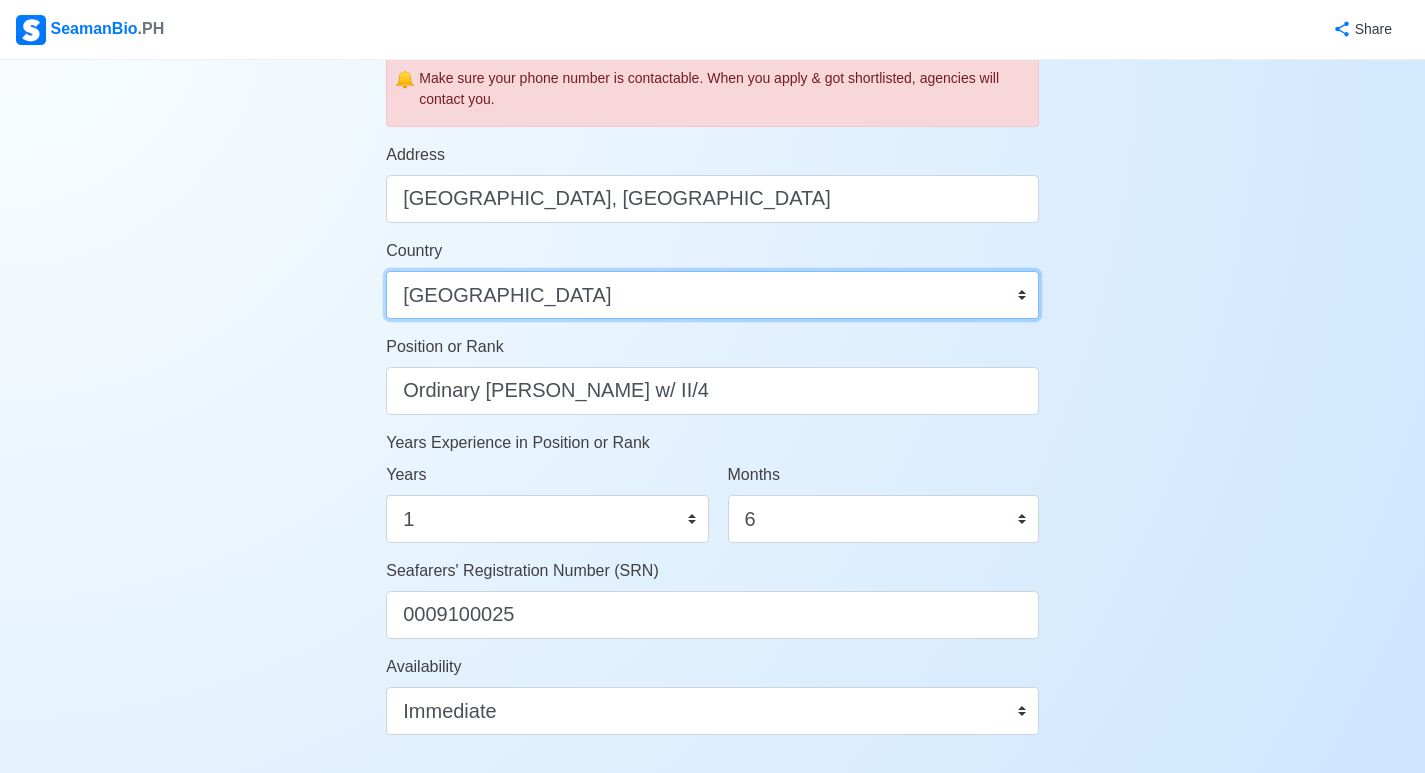 scroll, scrollTop: 800, scrollLeft: 0, axis: vertical 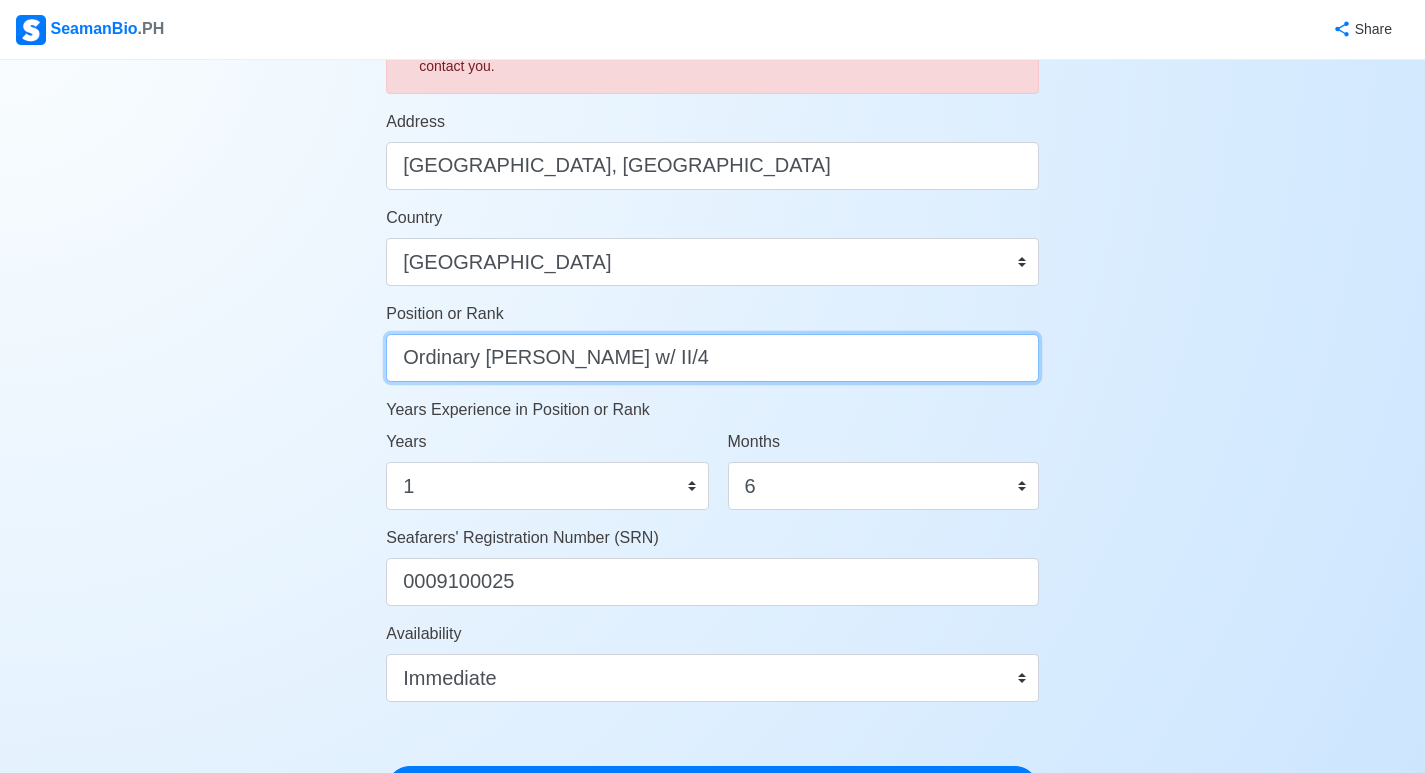 click on "Ordinary [PERSON_NAME] w/ II/4" at bounding box center (712, 358) 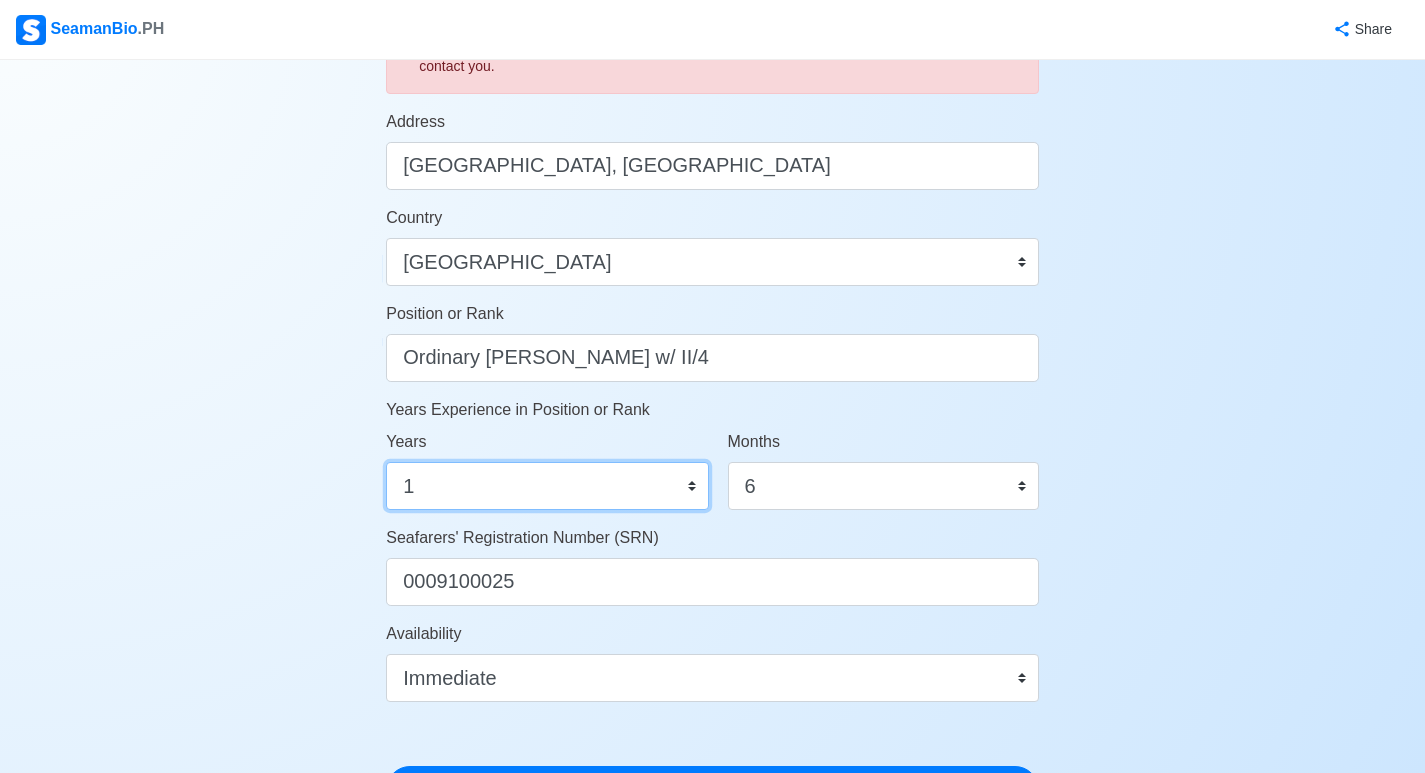 click on "0 1 2 3 4 5 6 7 8 9 10 11 12 13 14 15 16 17 18 19 20 21 22 23 24 25 26 27 28 29 30 31 32 33 34 35 36 37 38 39 40 41 42 43 44 45 46 47 48 49 50" at bounding box center [547, 486] 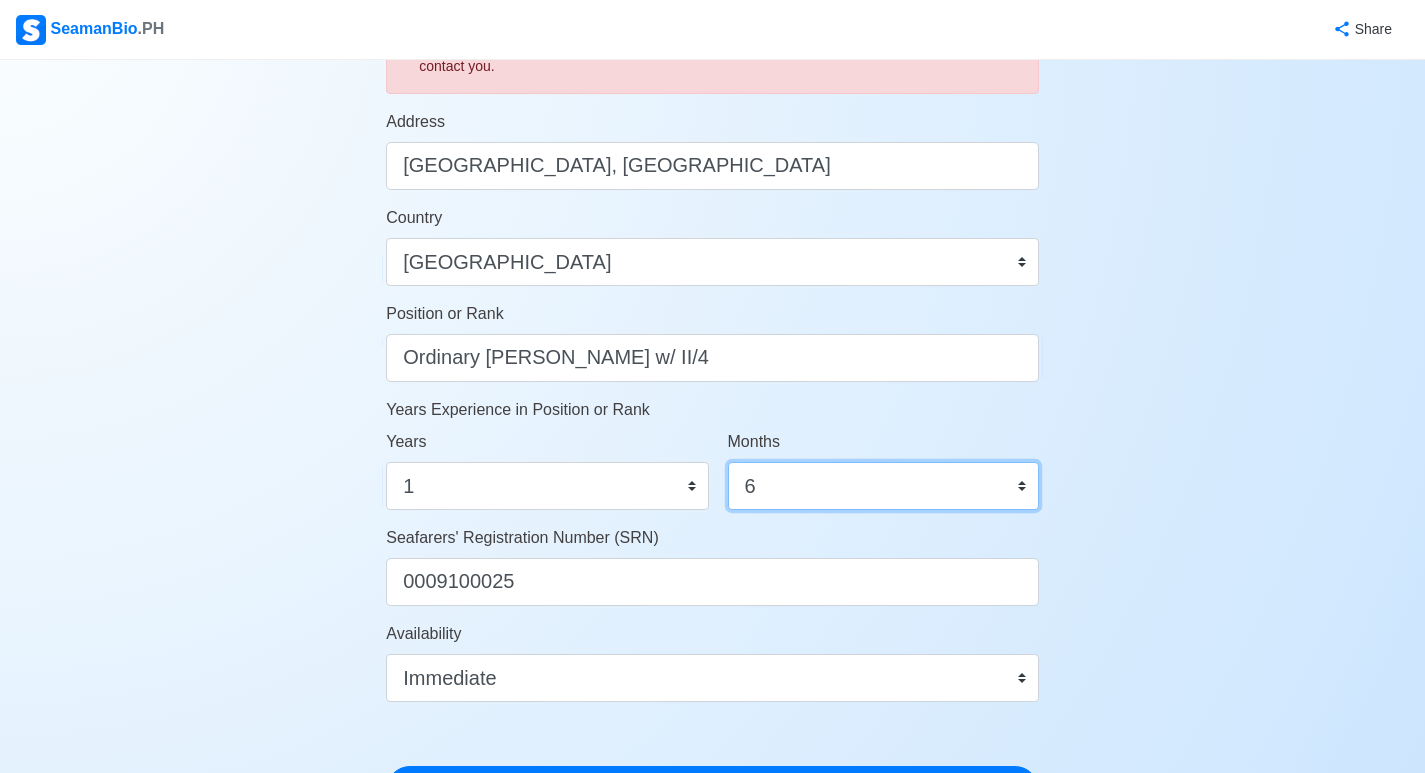 click on "0 1 2 3 4 5 6 7 8 9 10 11" at bounding box center (883, 486) 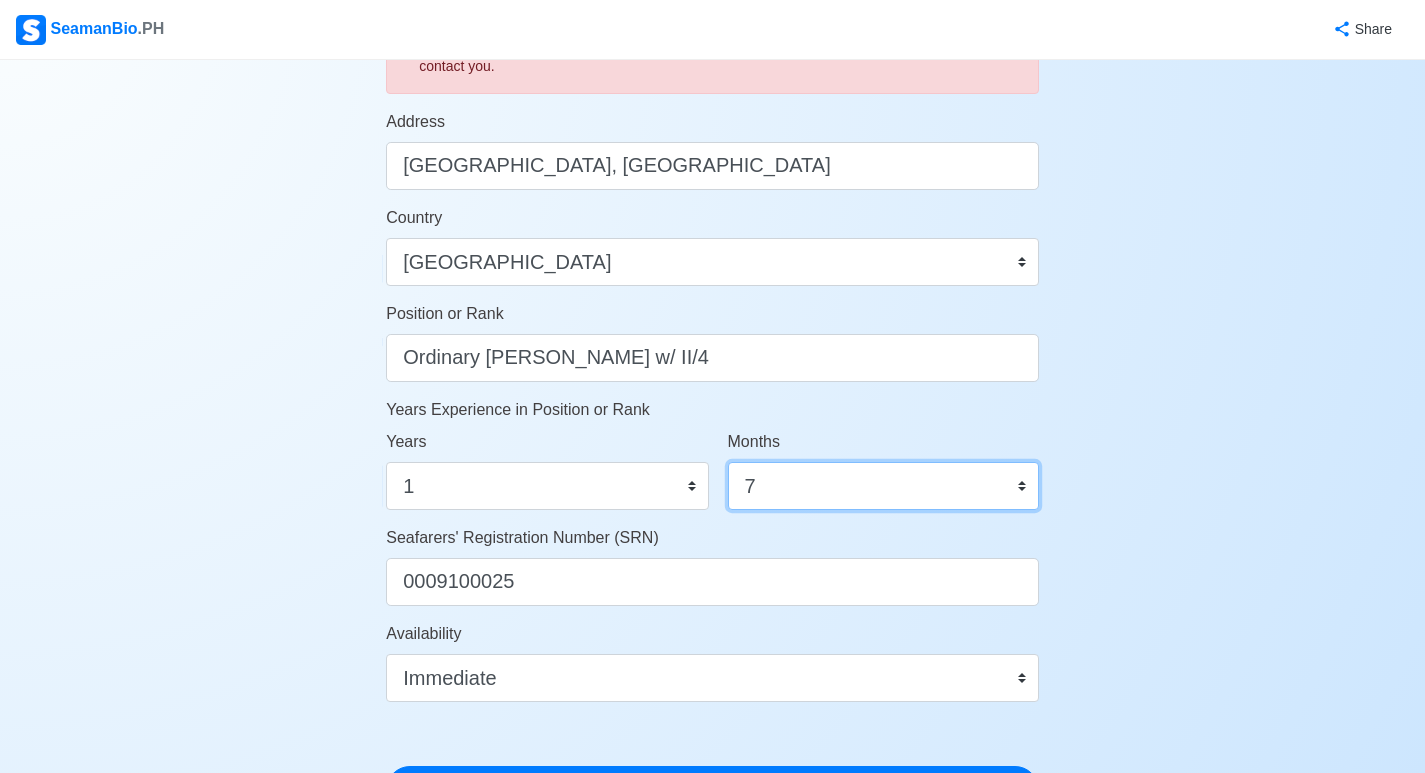 click on "0 1 2 3 4 5 6 7 8 9 10 11" at bounding box center [883, 486] 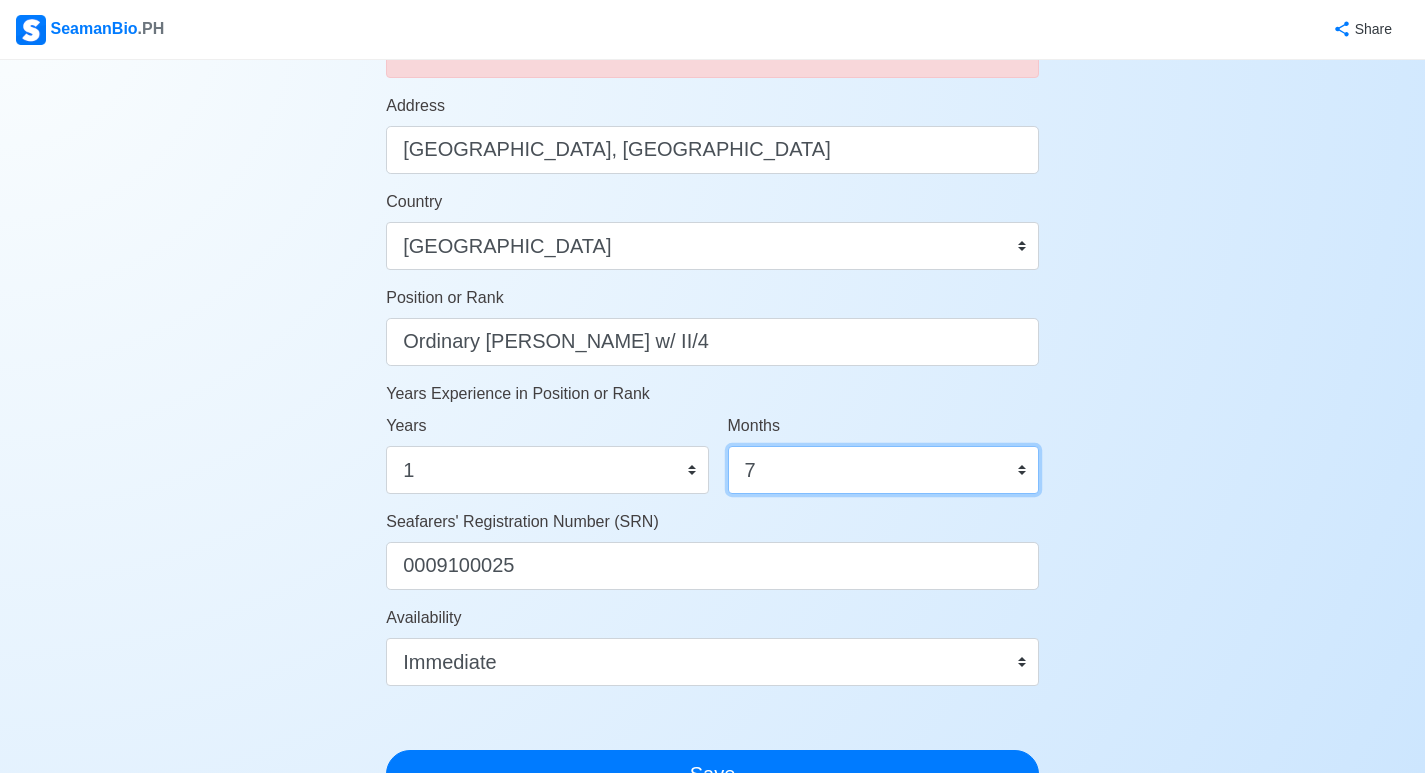 scroll, scrollTop: 1100, scrollLeft: 0, axis: vertical 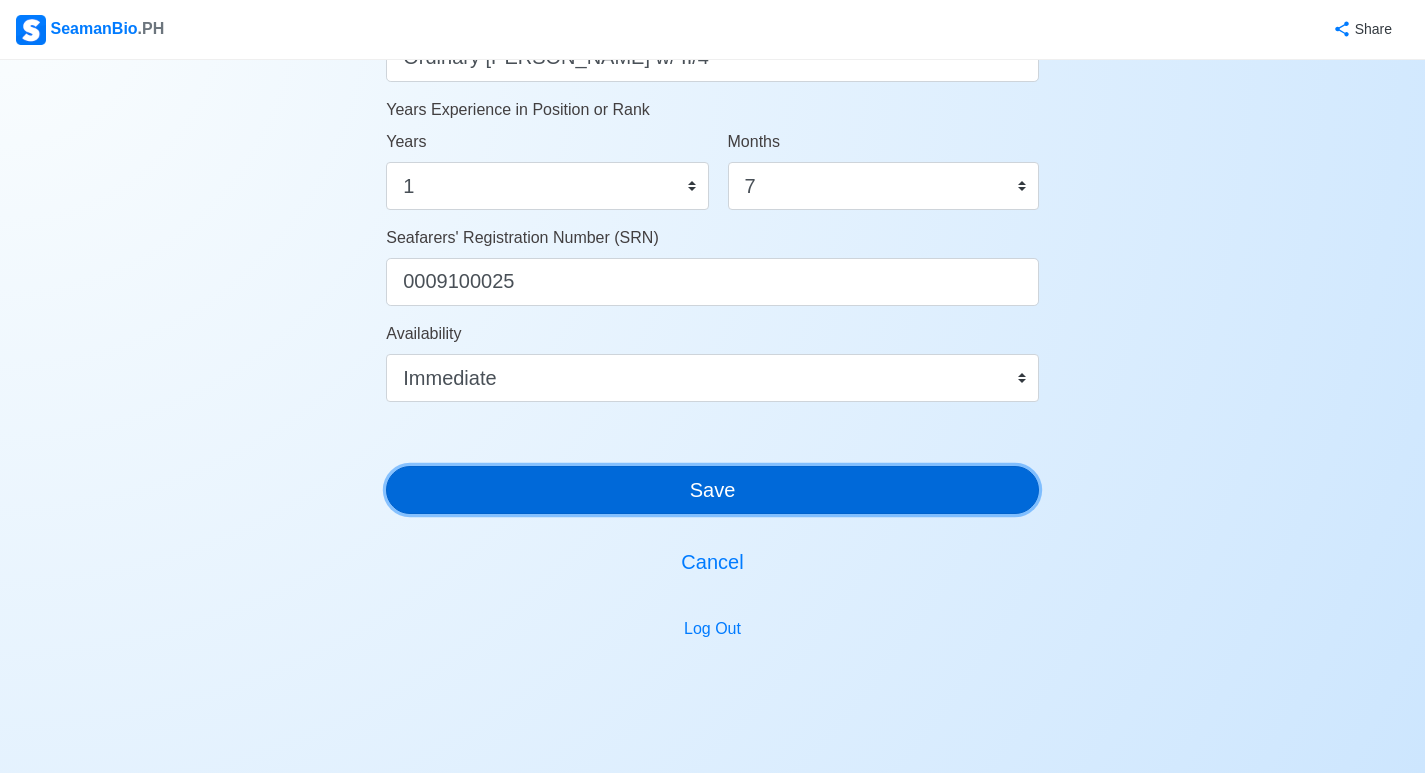 click on "Save" at bounding box center (712, 490) 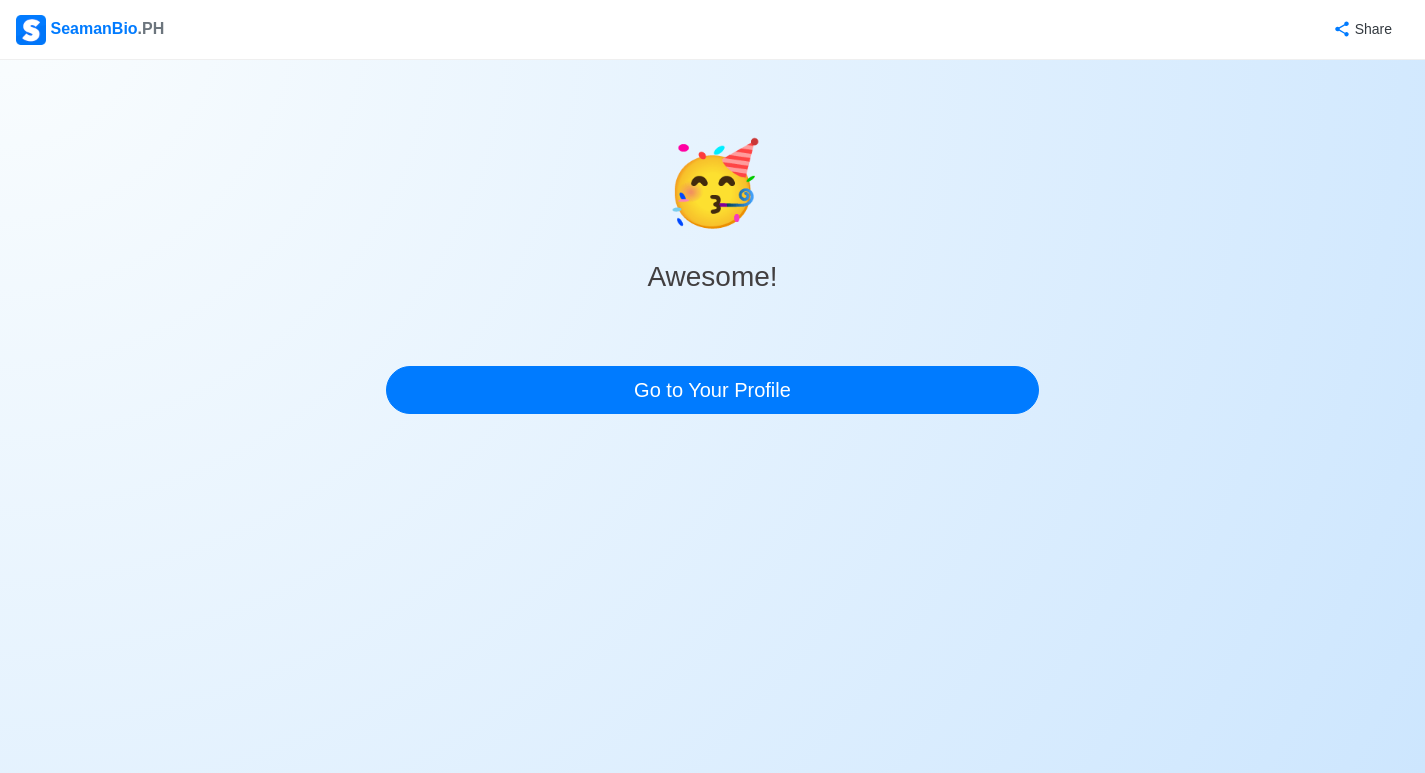 scroll, scrollTop: 0, scrollLeft: 0, axis: both 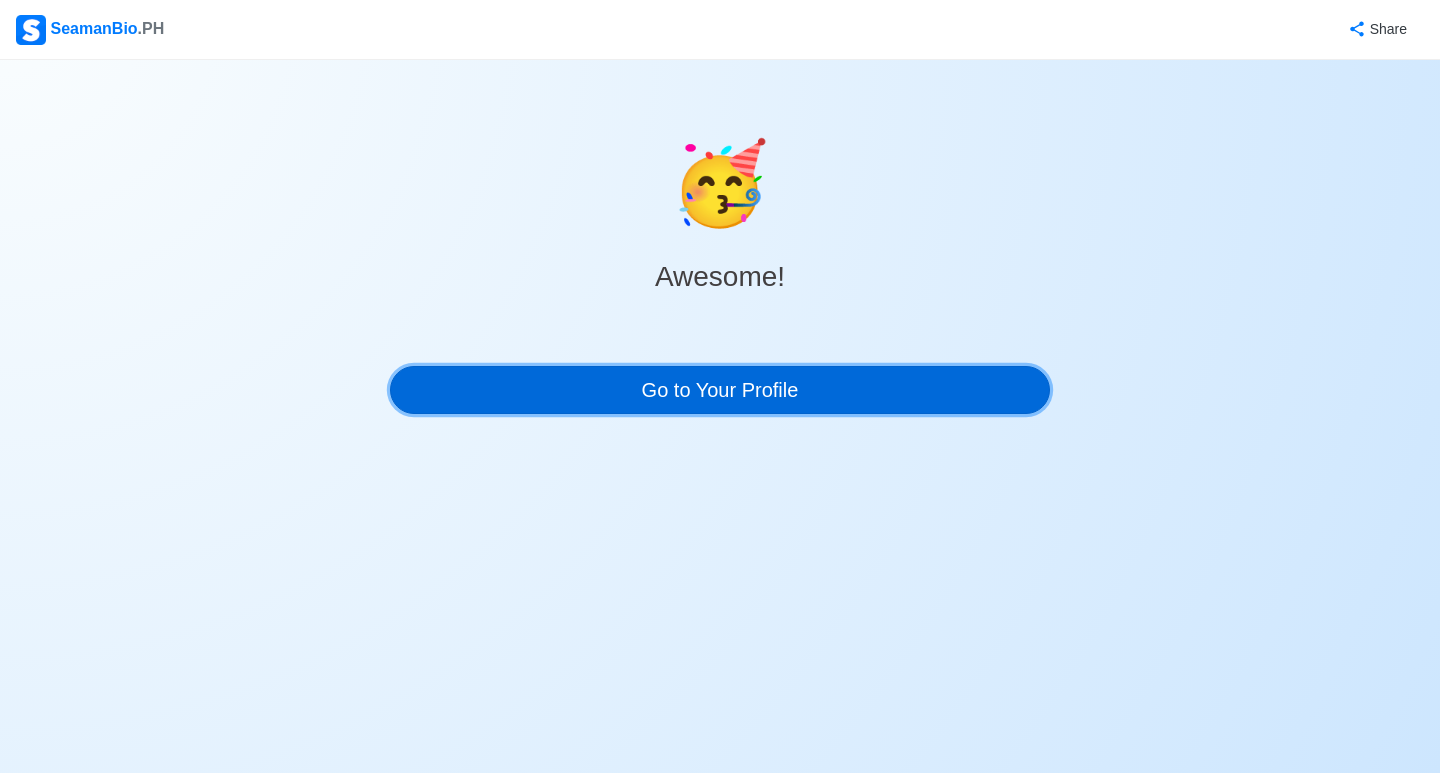 click on "Go to Your Profile" at bounding box center [720, 390] 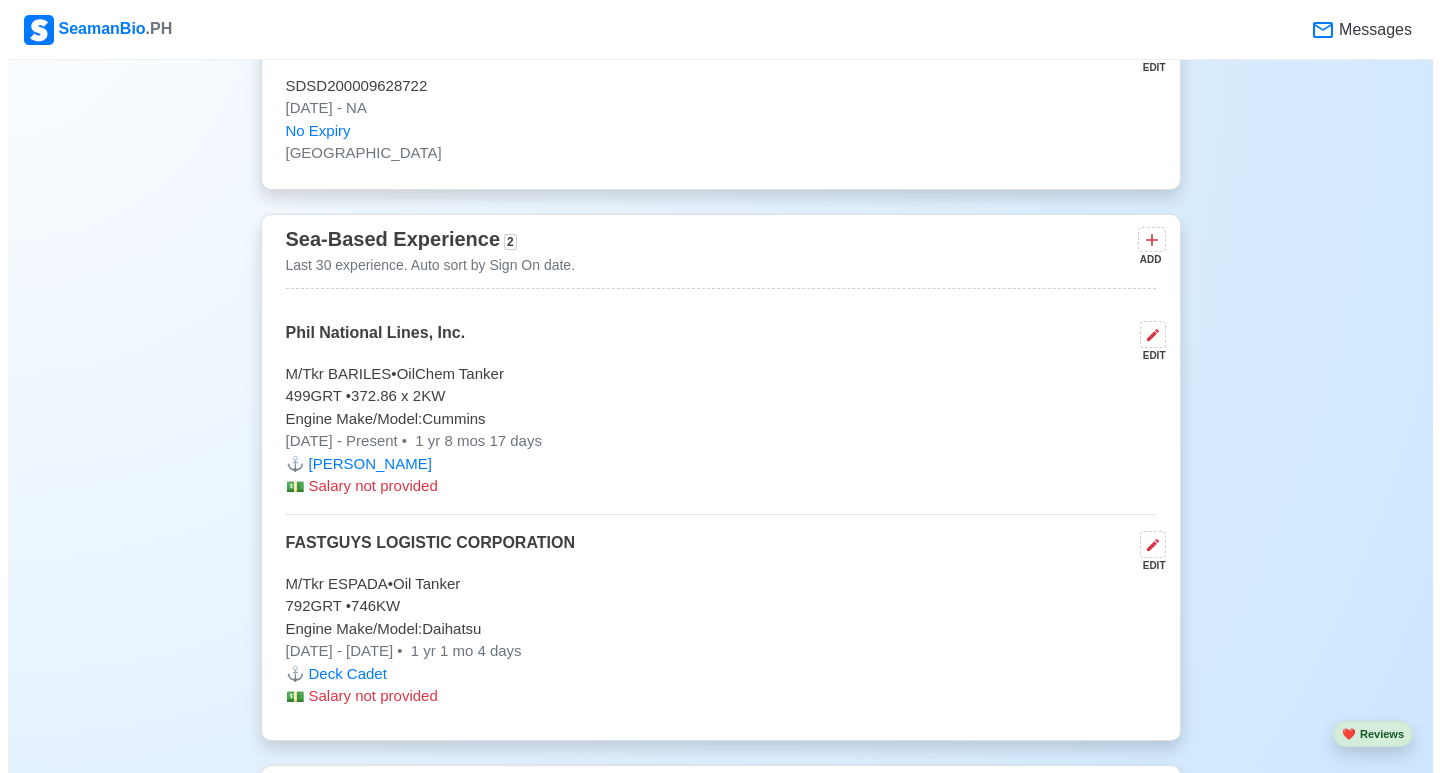 scroll, scrollTop: 4800, scrollLeft: 0, axis: vertical 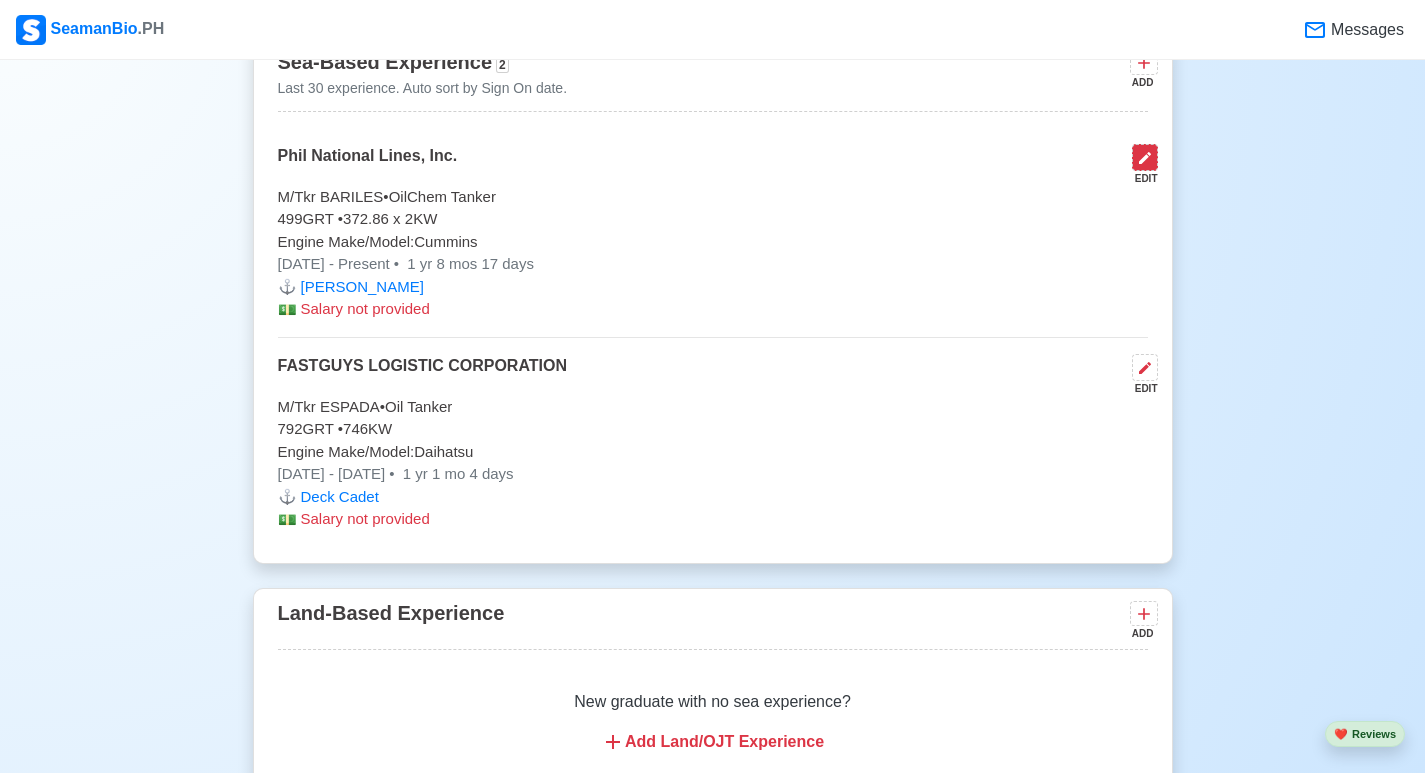 click 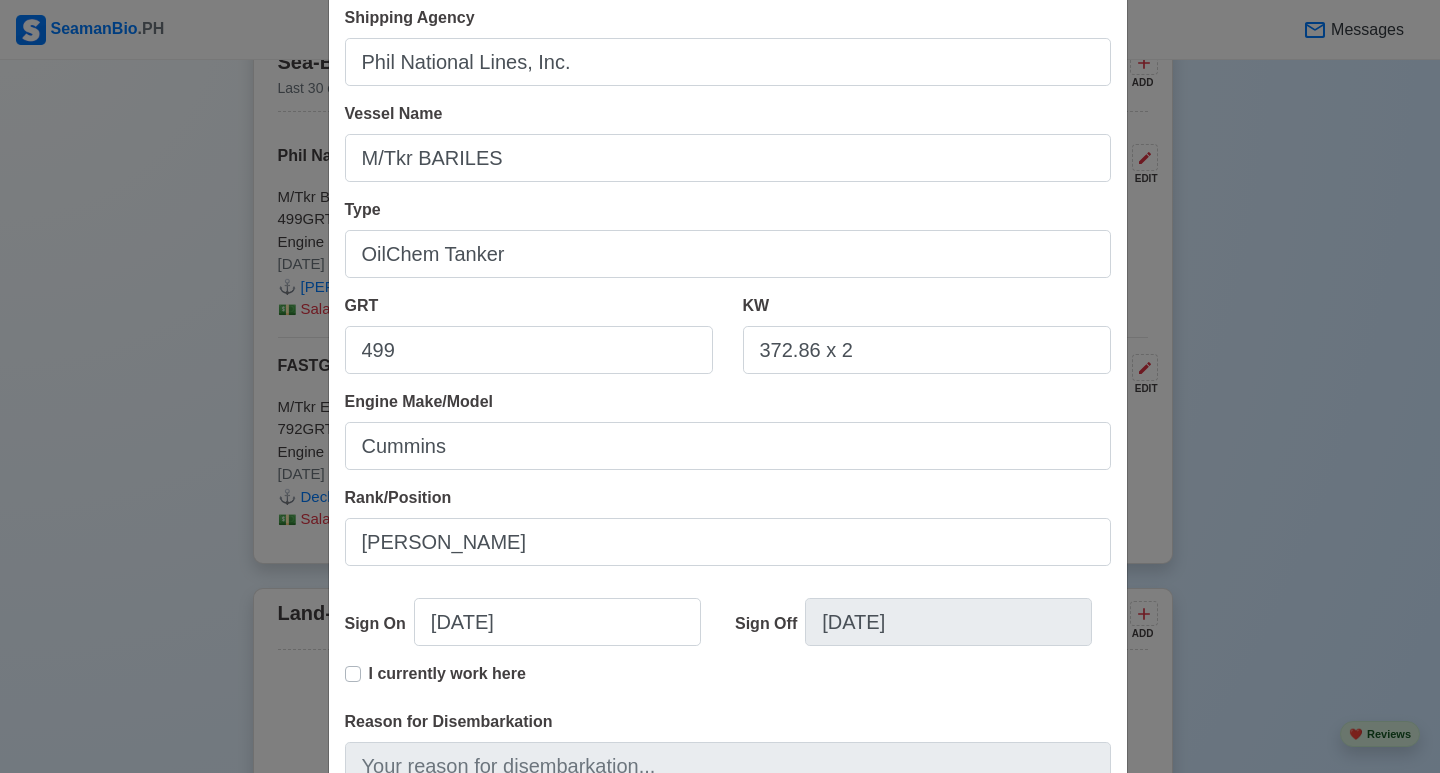 scroll, scrollTop: 200, scrollLeft: 0, axis: vertical 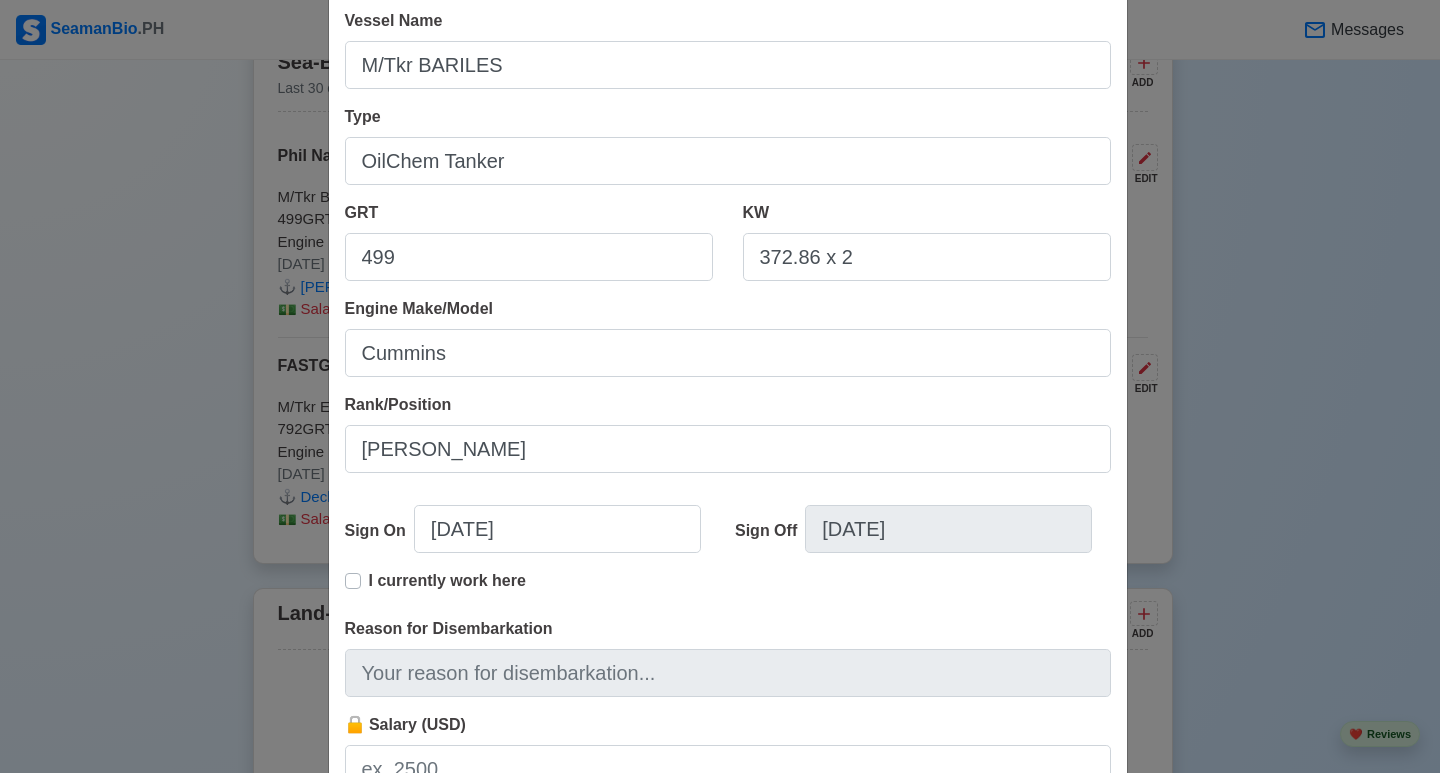click on "Sign On [DATE] Sign Off [DATE] I currently work here" at bounding box center [728, 553] 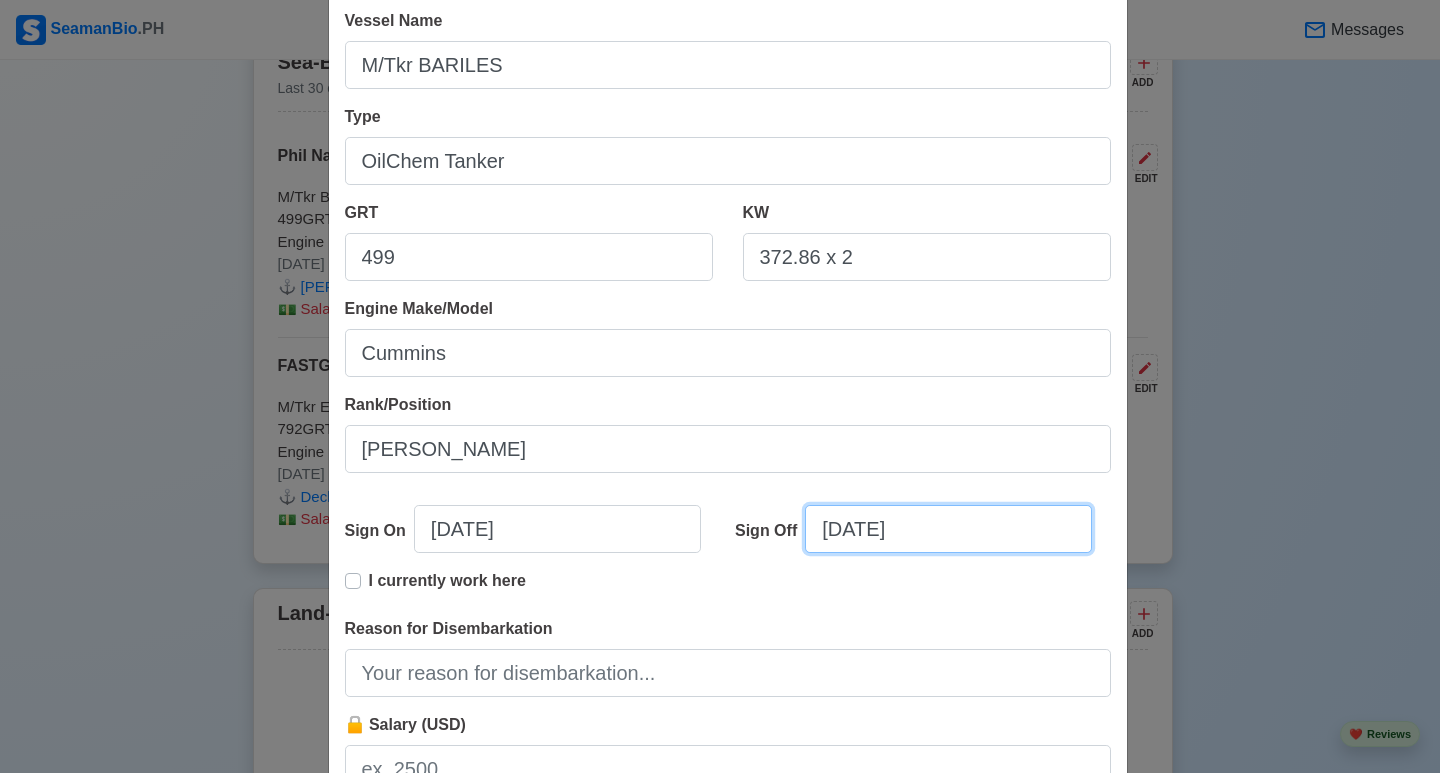 click on "[DATE]" at bounding box center (948, 529) 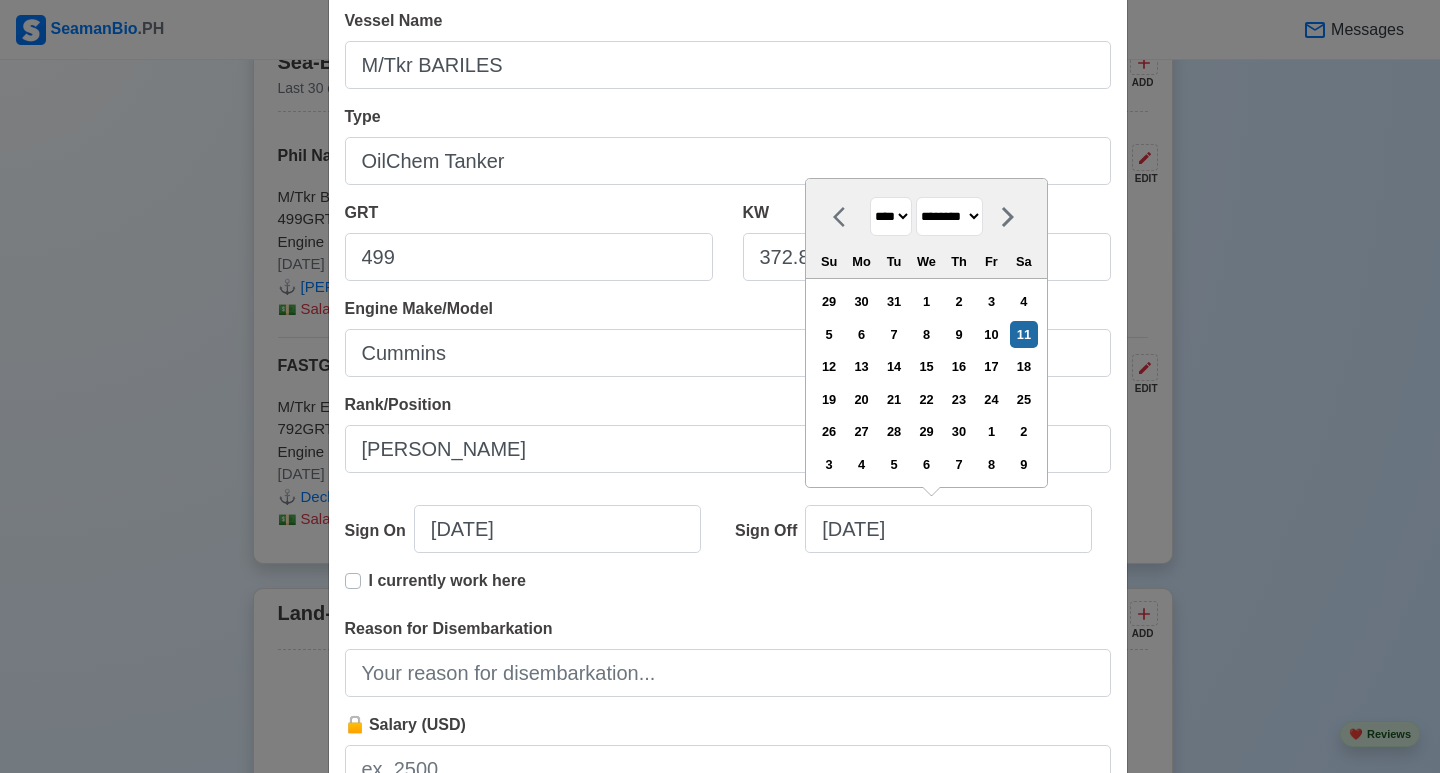 click on "******* ******** ***** ***** *** **** **** ****** ********* ******* ******** ********" at bounding box center [949, 216] 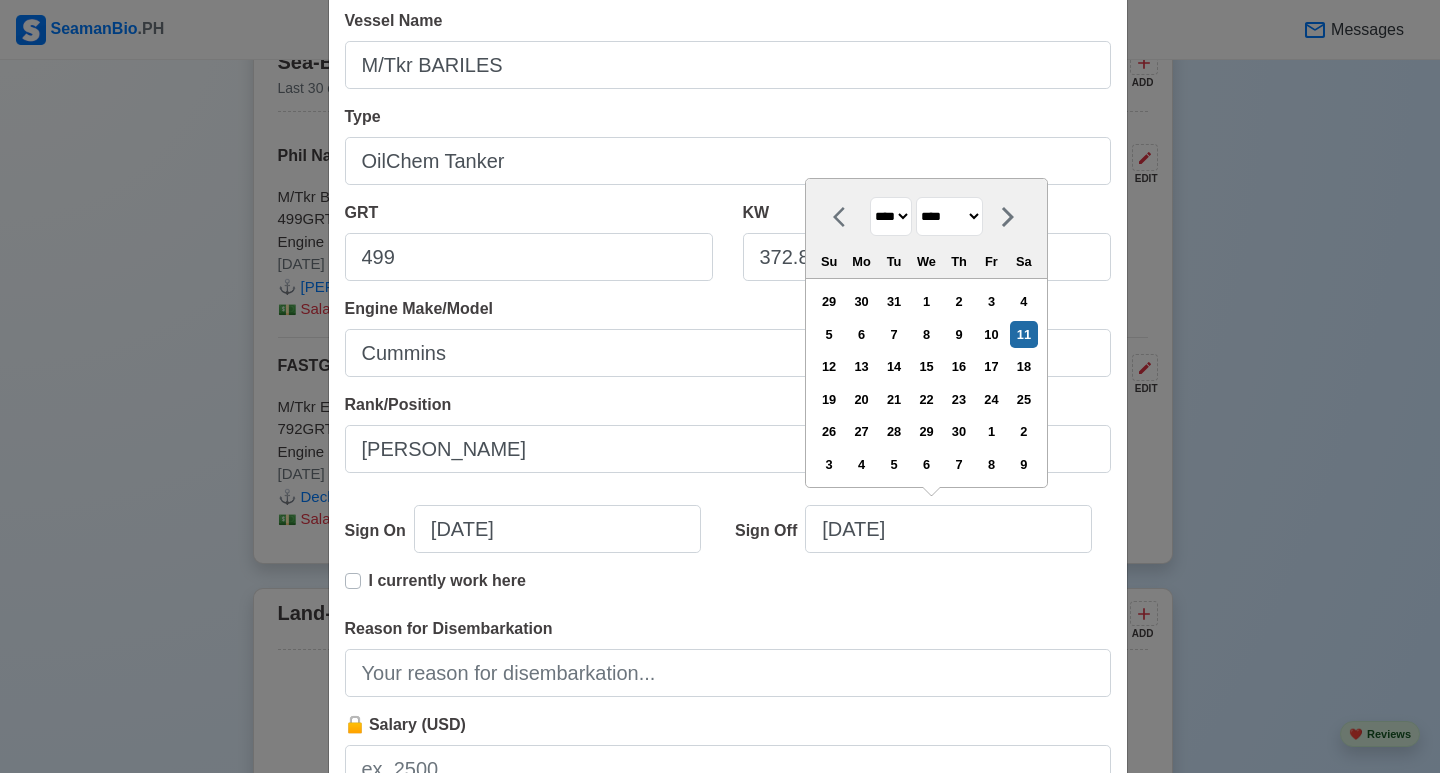 click on "******* ******** ***** ***** *** **** **** ****** ********* ******* ******** ********" at bounding box center [949, 216] 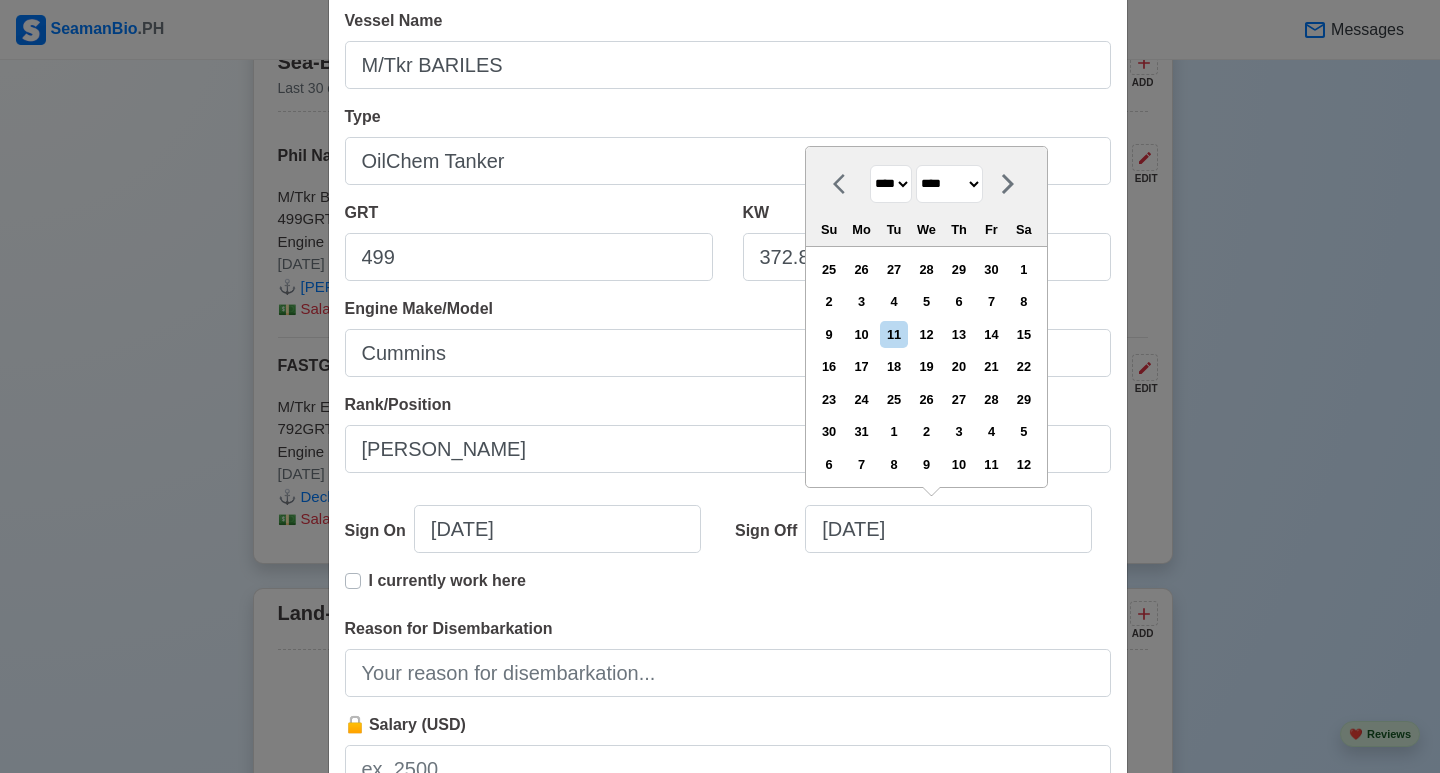 click on "**** **** **** **** **** **** **** **** **** **** **** **** **** **** **** **** **** **** **** **** **** **** **** **** **** **** **** **** **** **** **** **** **** **** **** **** **** **** **** **** **** **** **** **** **** **** **** **** **** **** **** **** **** **** **** **** **** **** **** **** **** **** **** **** **** **** **** **** **** **** **** **** **** **** **** **** **** **** **** **** **** **** **** **** **** **** **** **** **** **** **** **** **** **** **** **** **** **** **** **** **** **** **** **** **** **** **** ****" at bounding box center [891, 184] 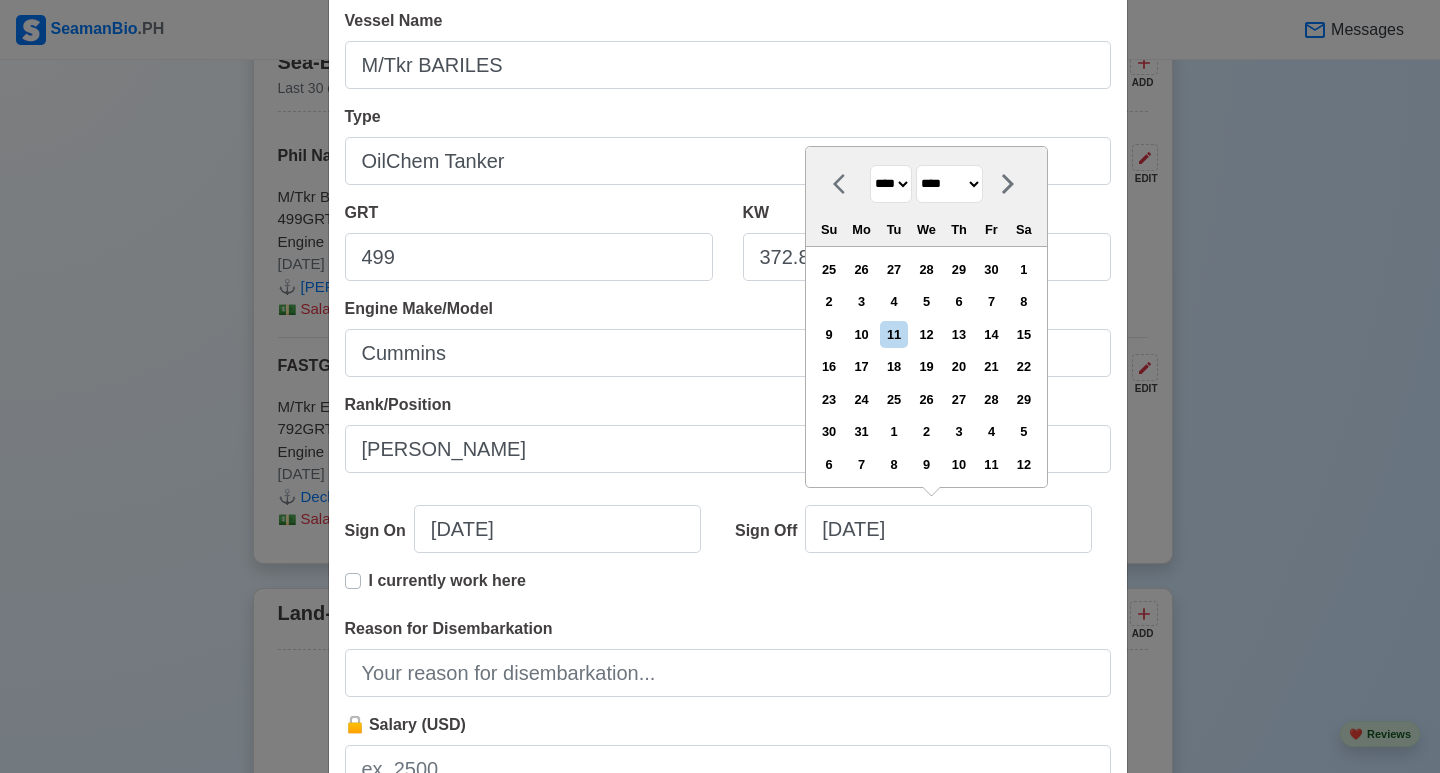 select on "****" 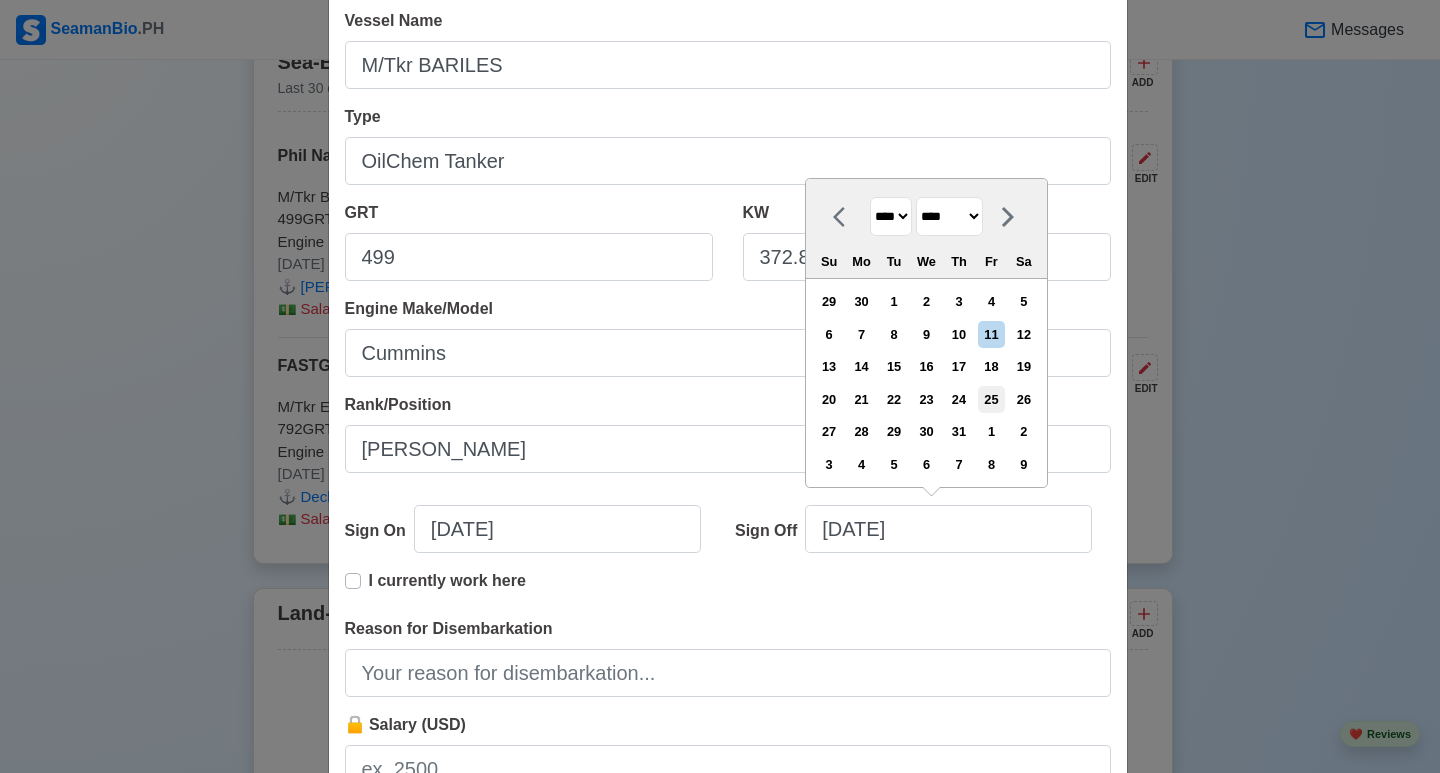 click on "25" at bounding box center [991, 399] 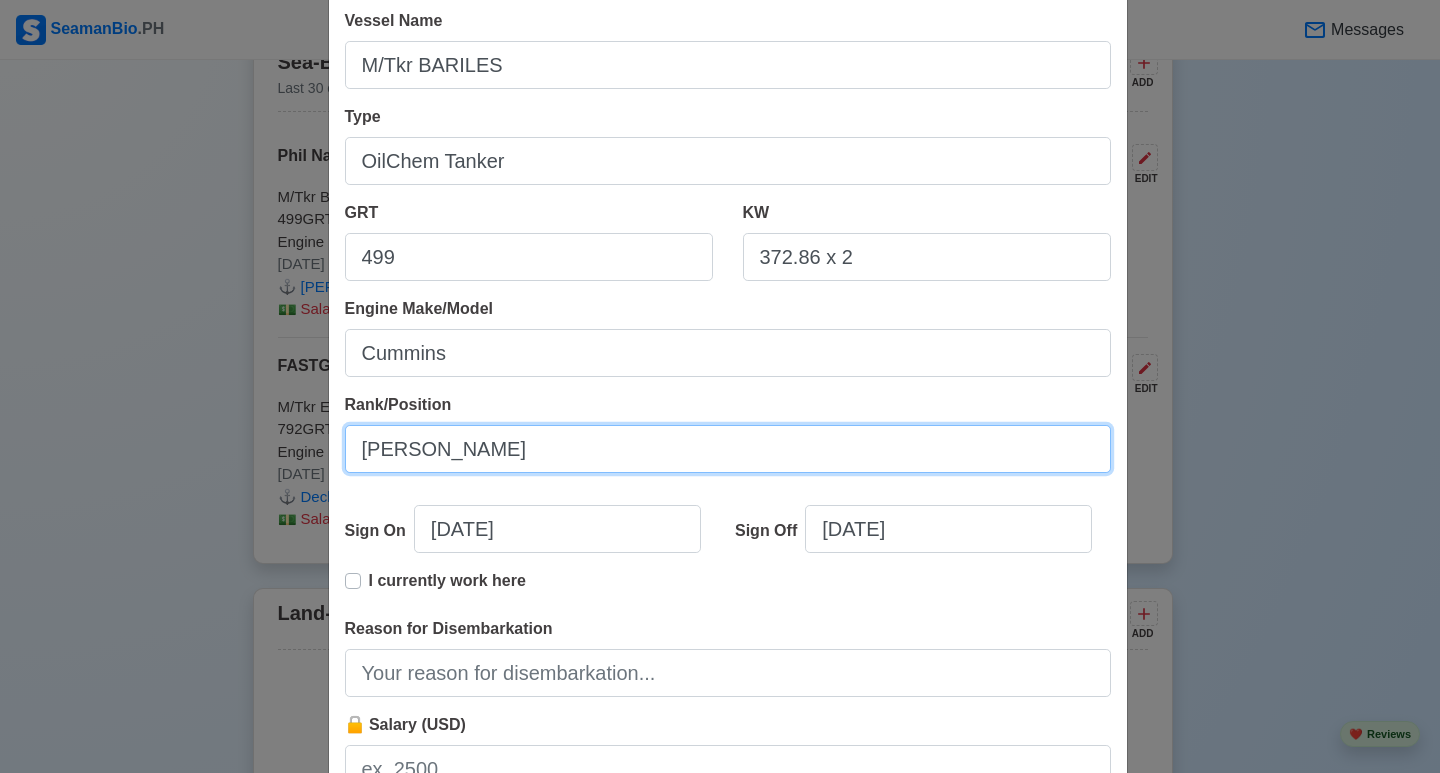 click on "[PERSON_NAME]" at bounding box center [728, 449] 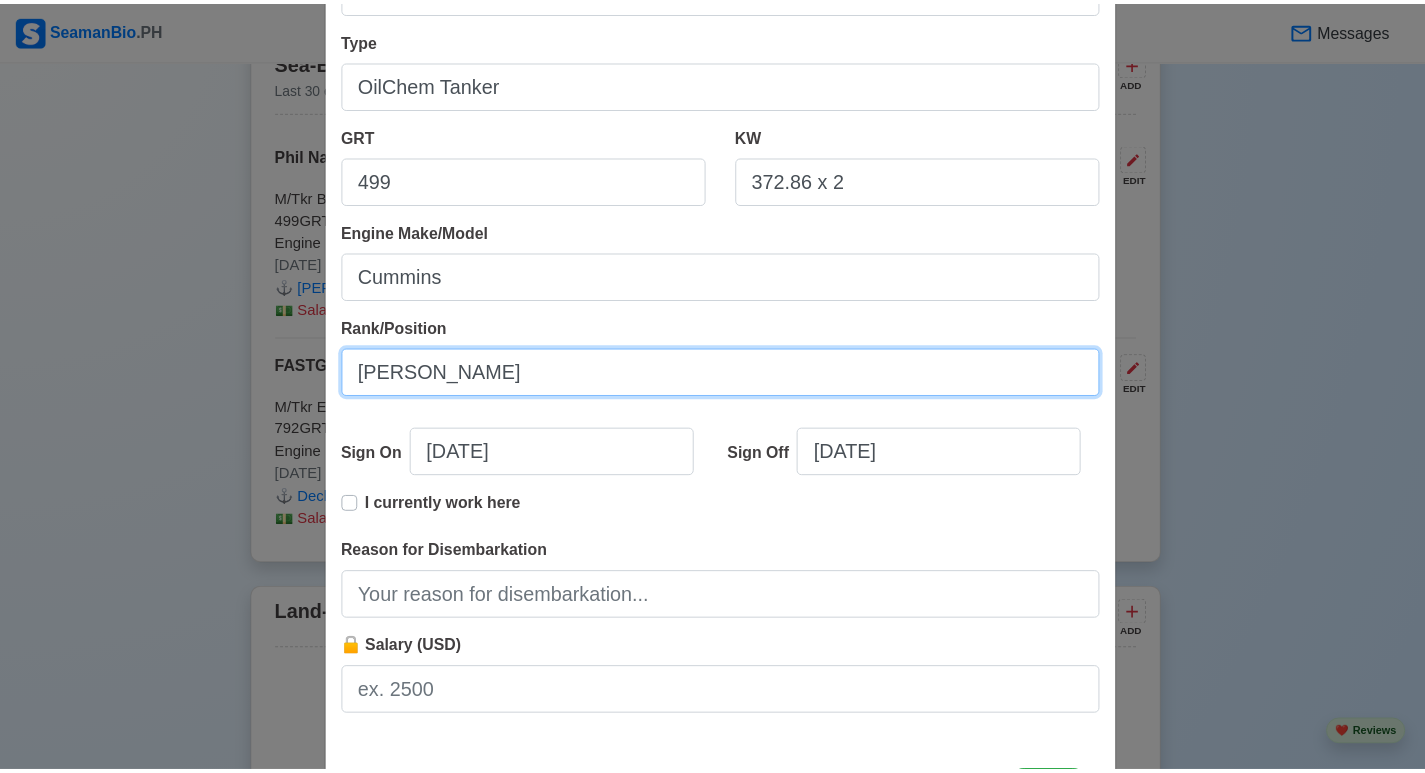 scroll, scrollTop: 367, scrollLeft: 0, axis: vertical 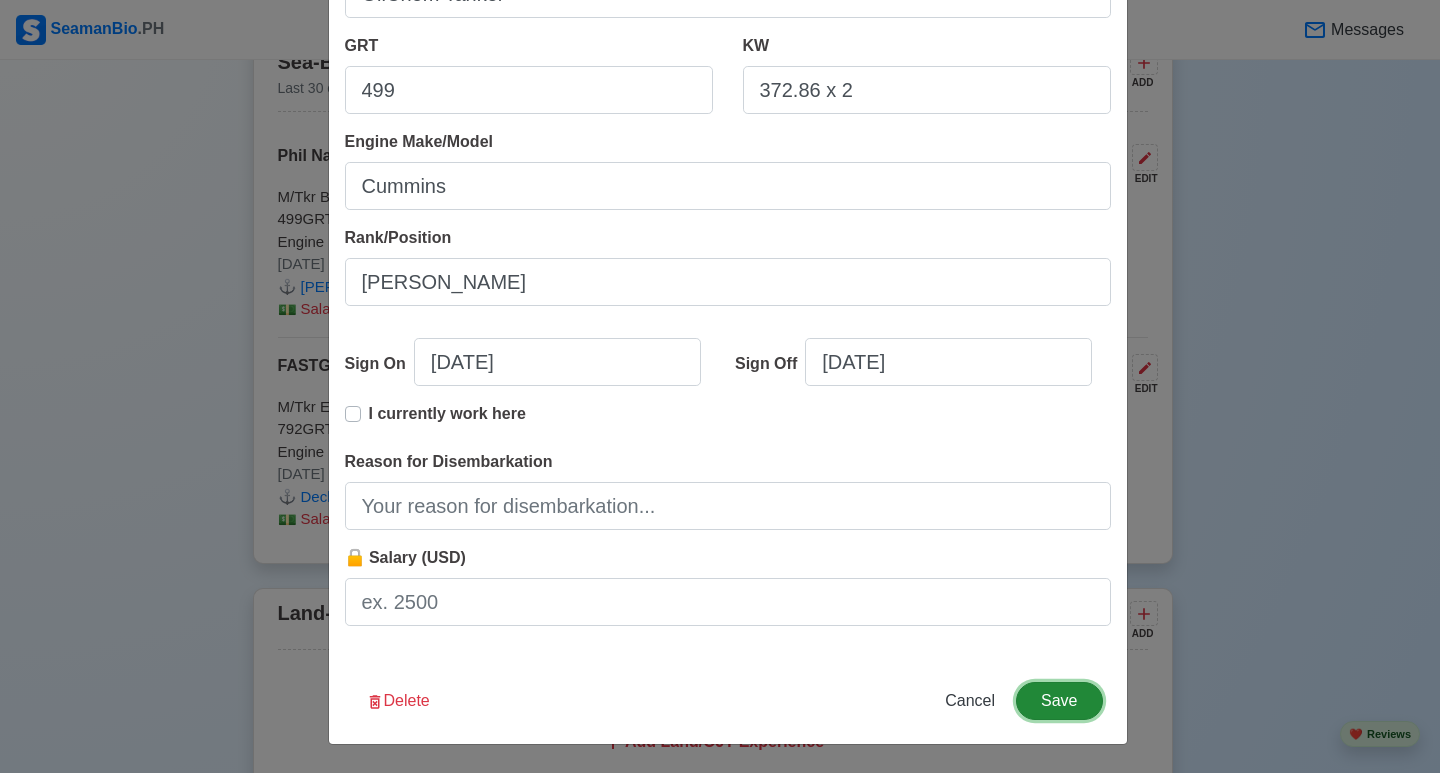 click on "Save" at bounding box center [1059, 701] 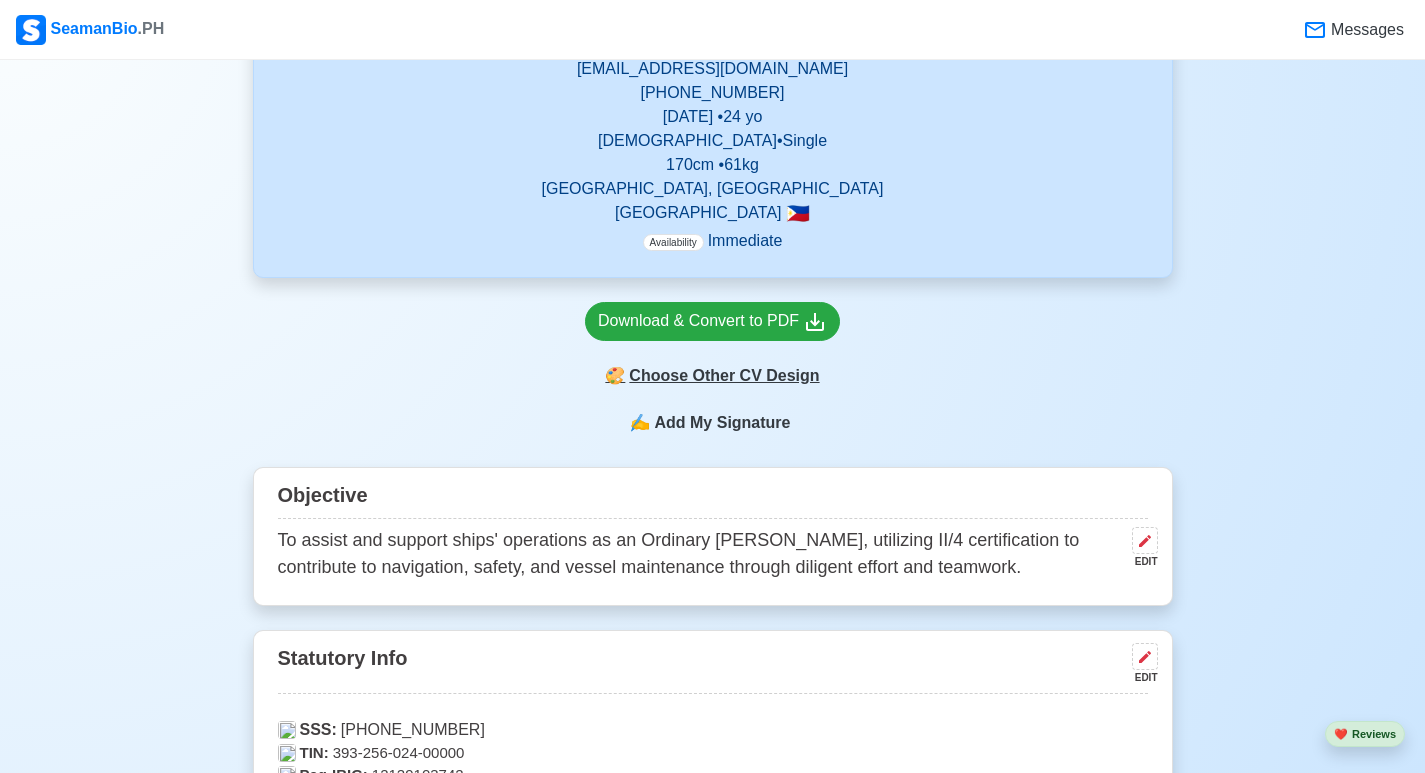 scroll, scrollTop: 200, scrollLeft: 0, axis: vertical 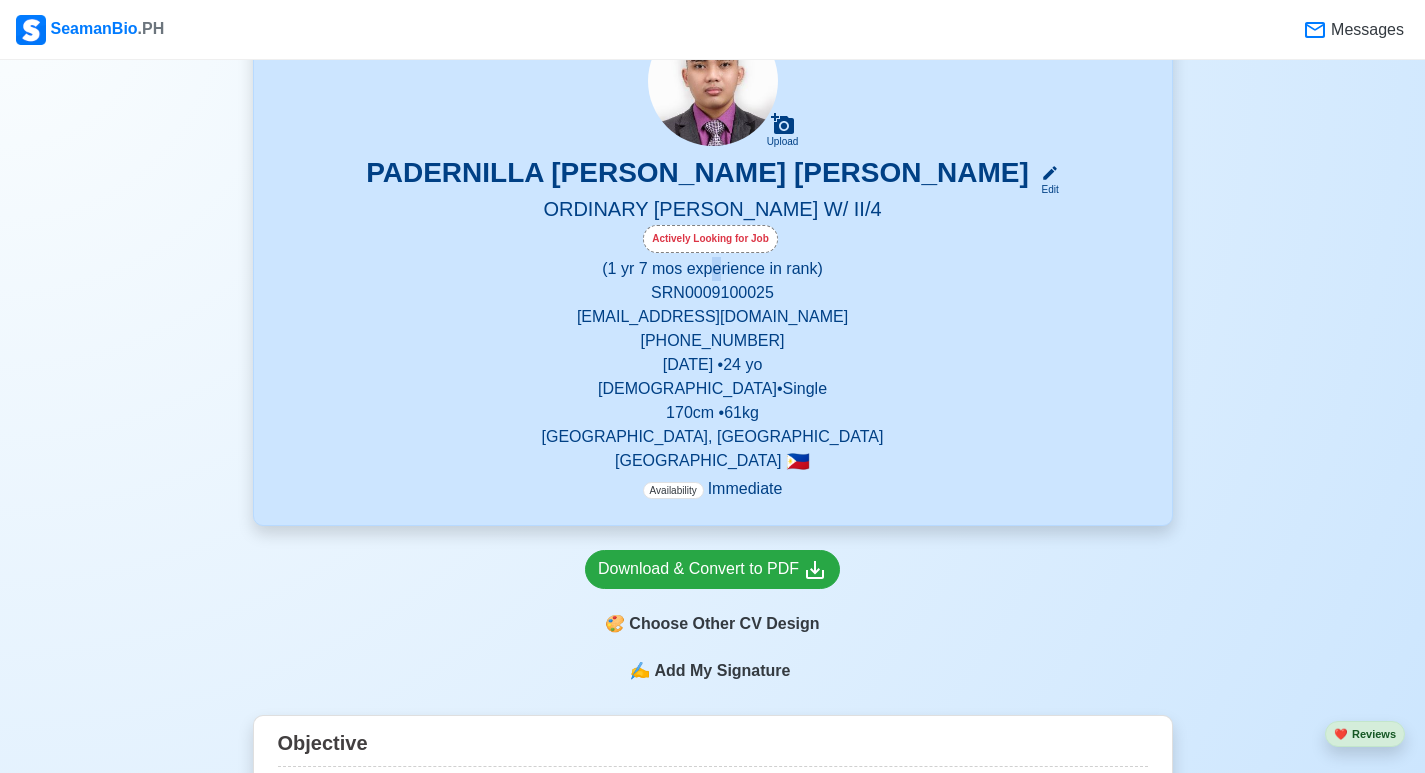 click on "(1 yr 7 mos experience in rank)" at bounding box center (713, 269) 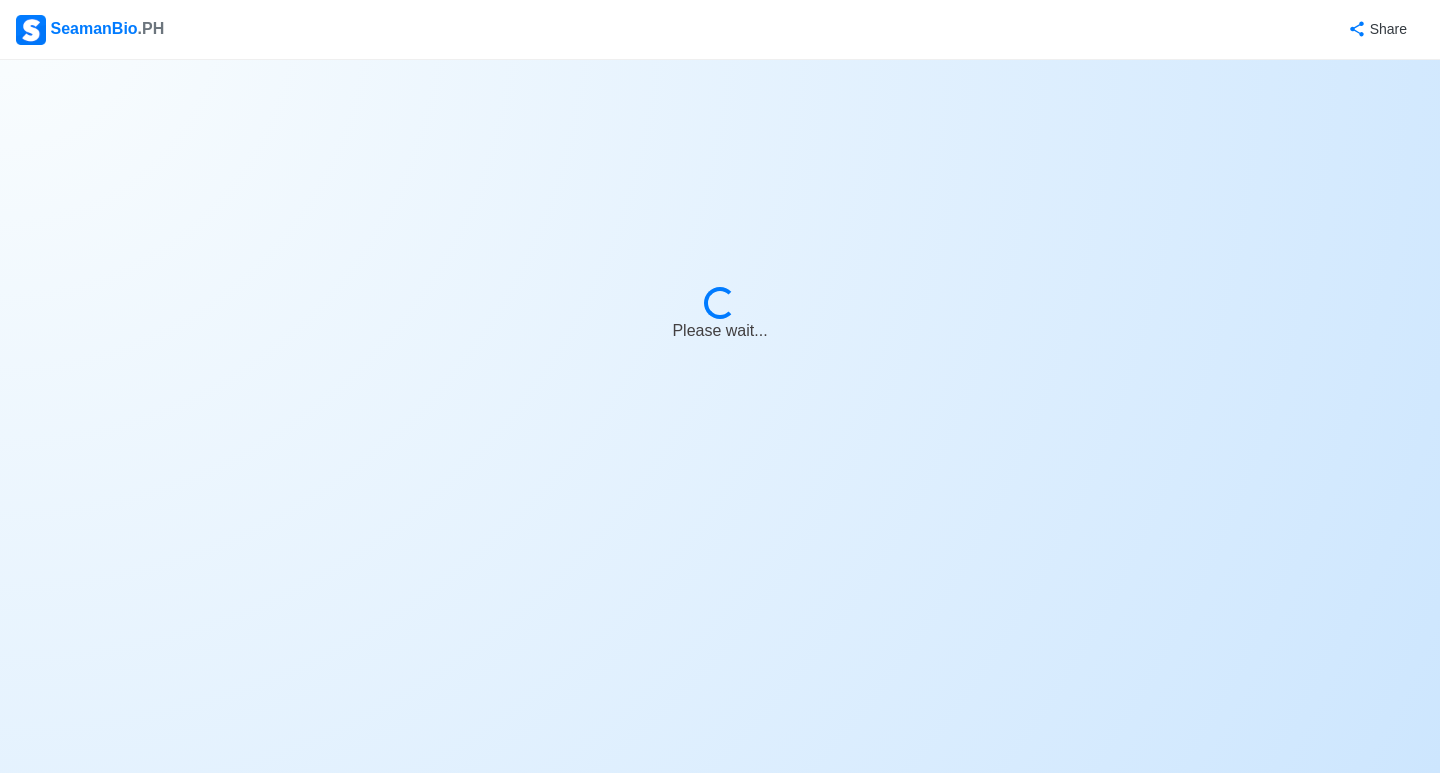 select on "Actively Looking for Job" 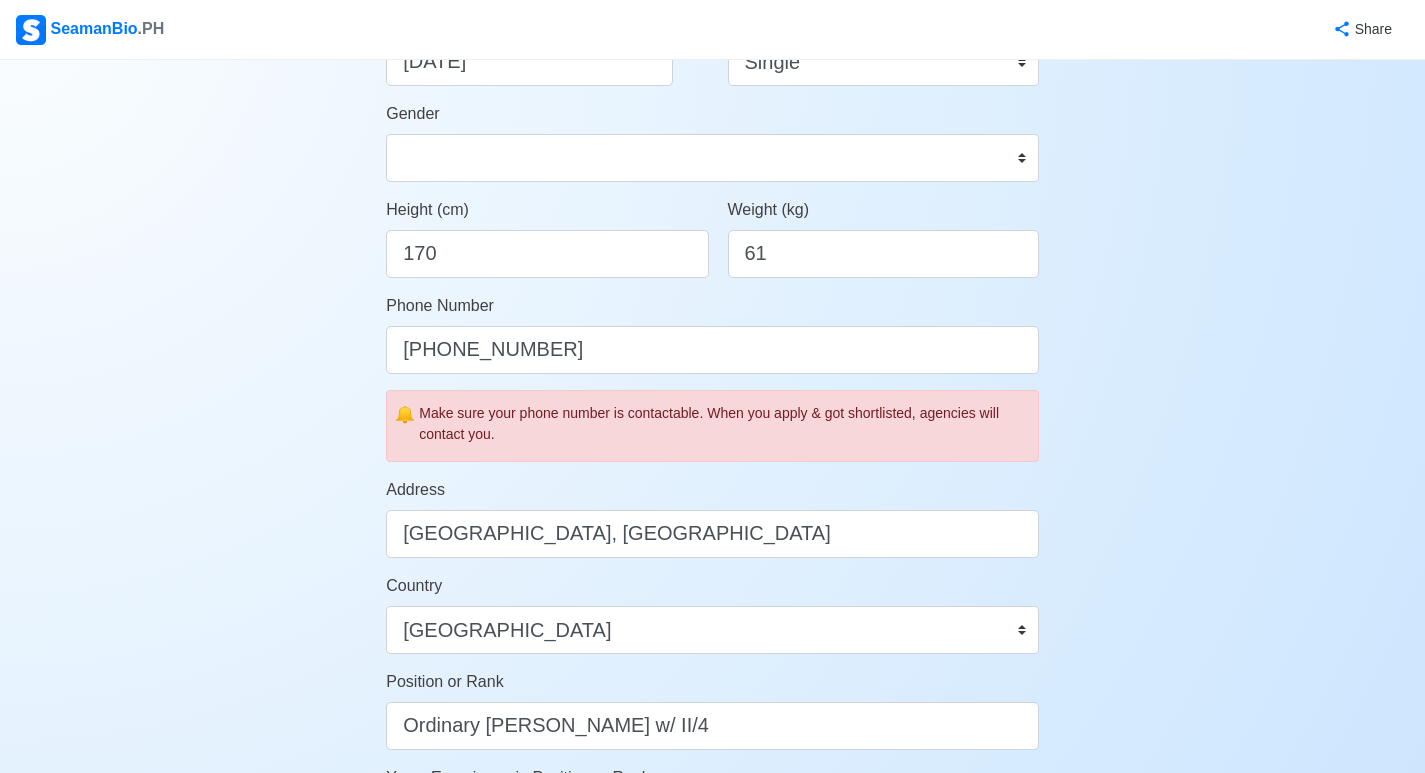 scroll, scrollTop: 700, scrollLeft: 0, axis: vertical 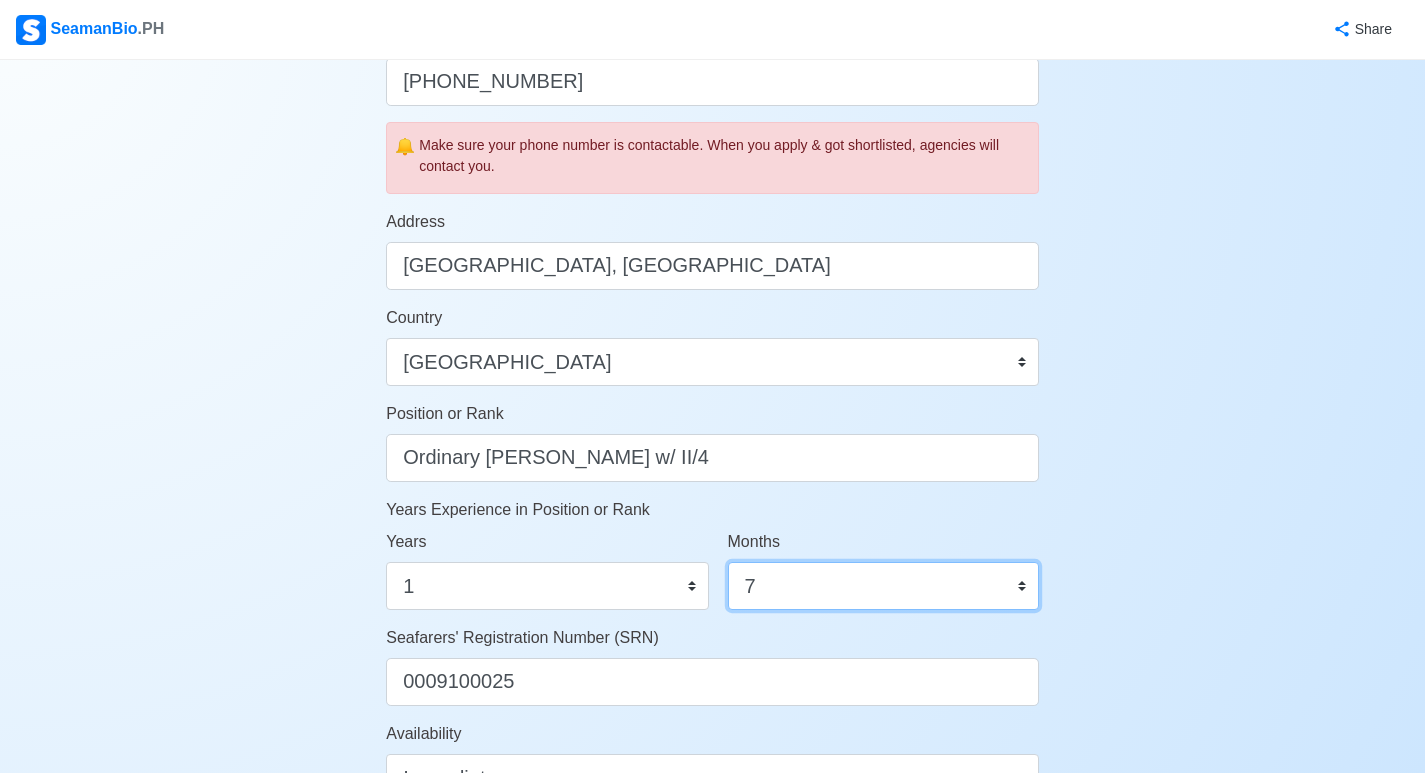 click on "0 1 2 3 4 5 6 7 8 9 10 11" at bounding box center [883, 586] 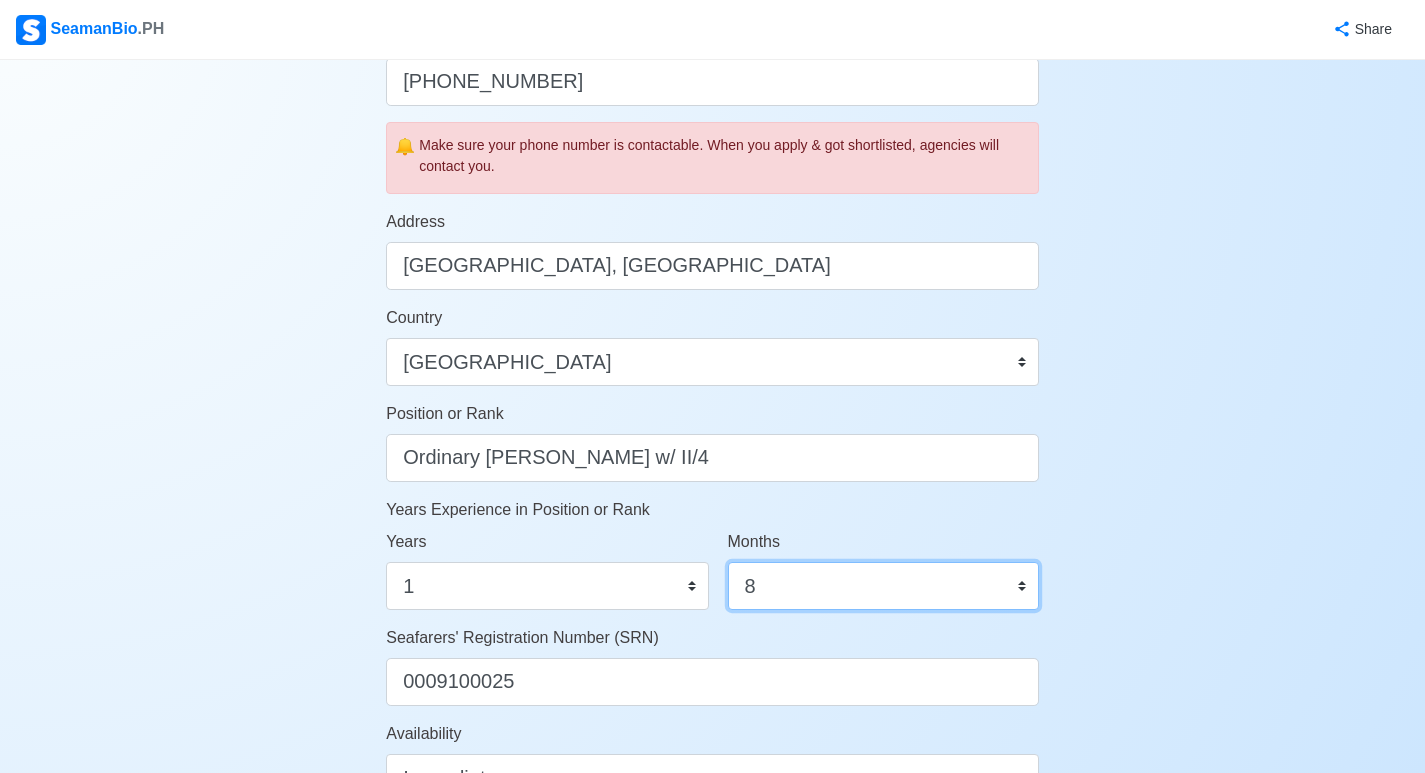 click on "0 1 2 3 4 5 6 7 8 9 10 11" at bounding box center (883, 586) 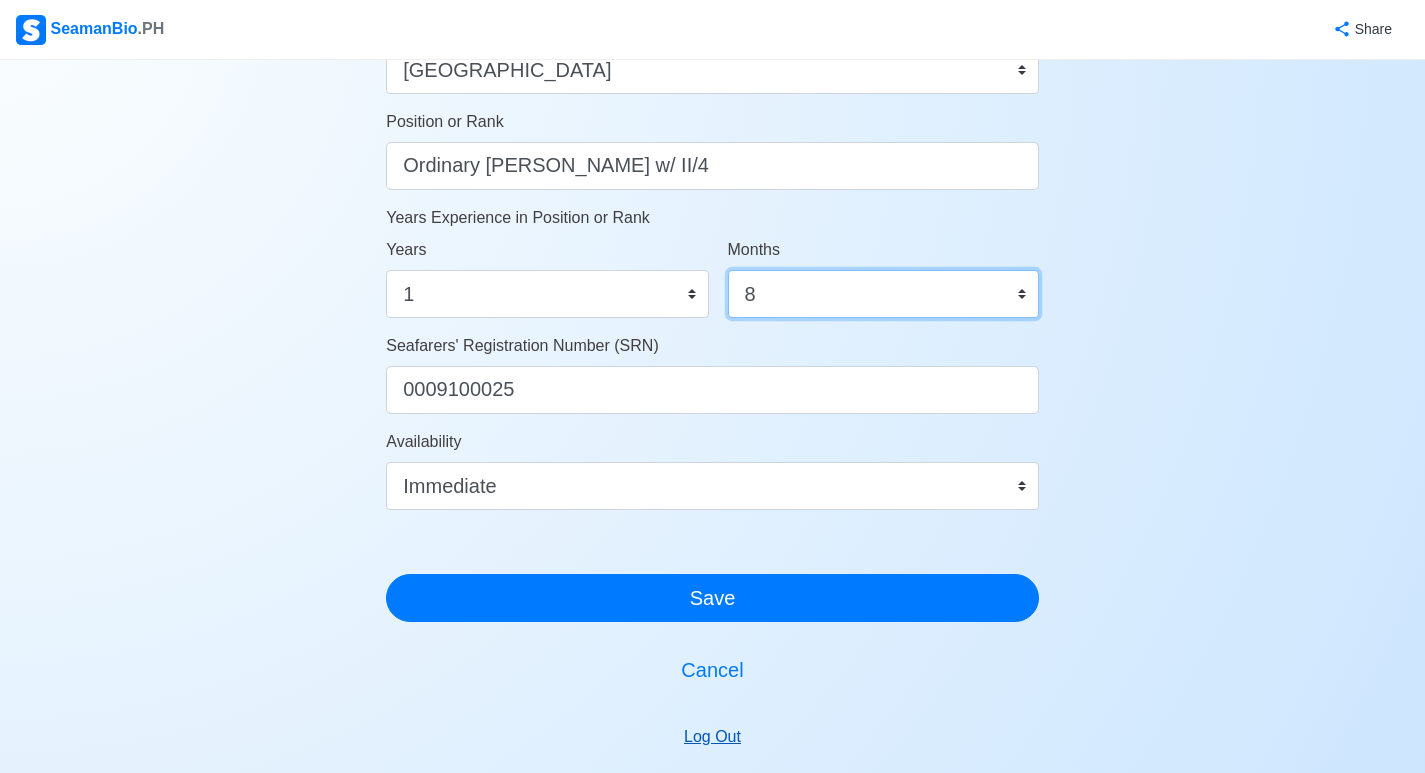 scroll, scrollTop: 1159, scrollLeft: 0, axis: vertical 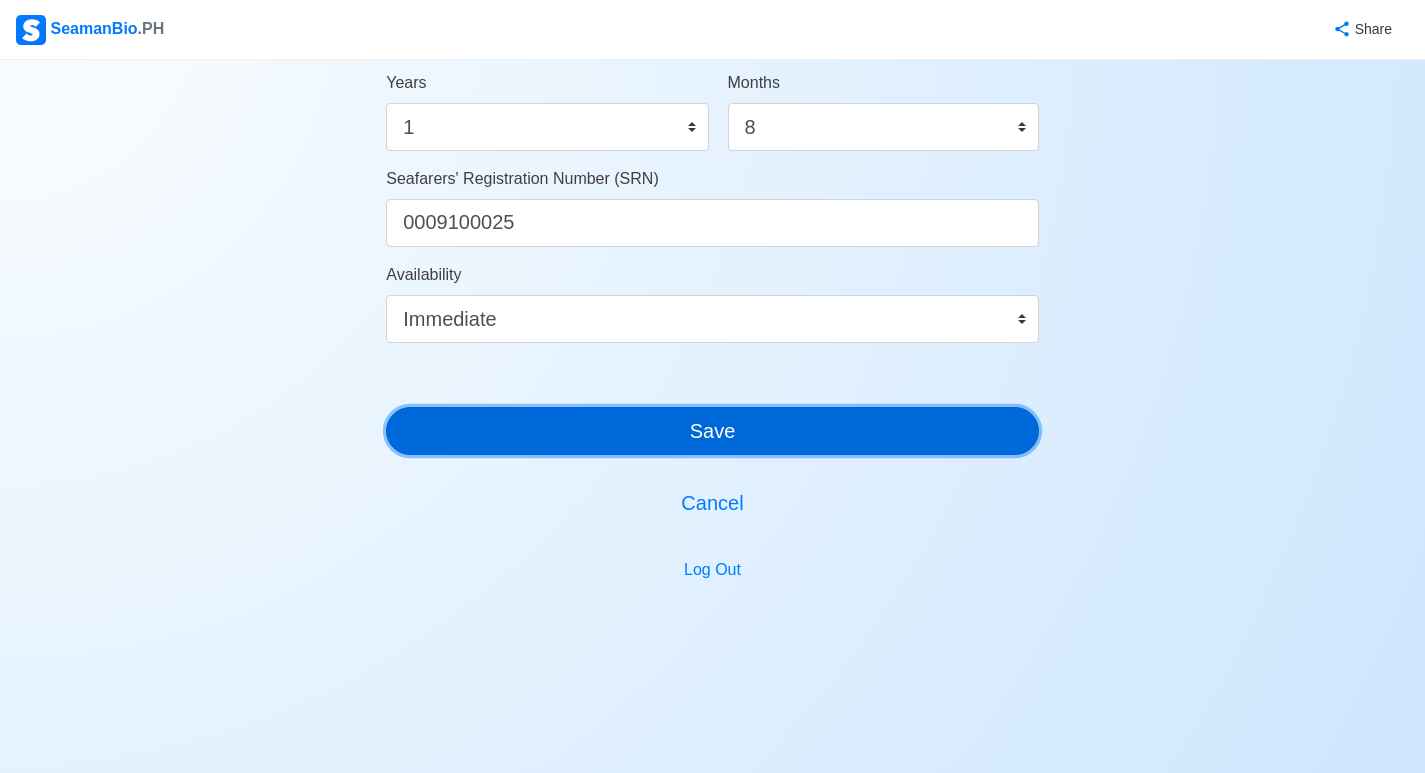 click on "Save" at bounding box center [712, 431] 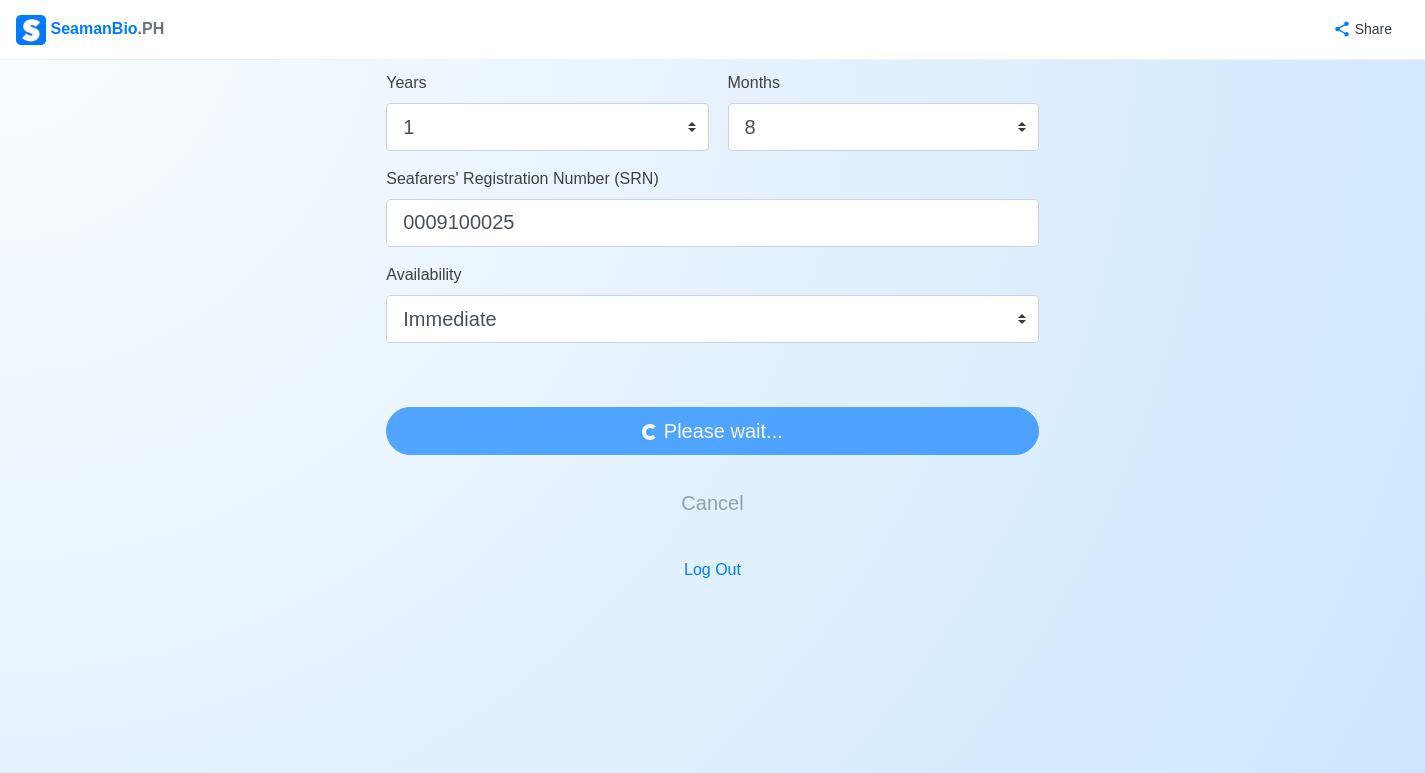 scroll, scrollTop: 0, scrollLeft: 0, axis: both 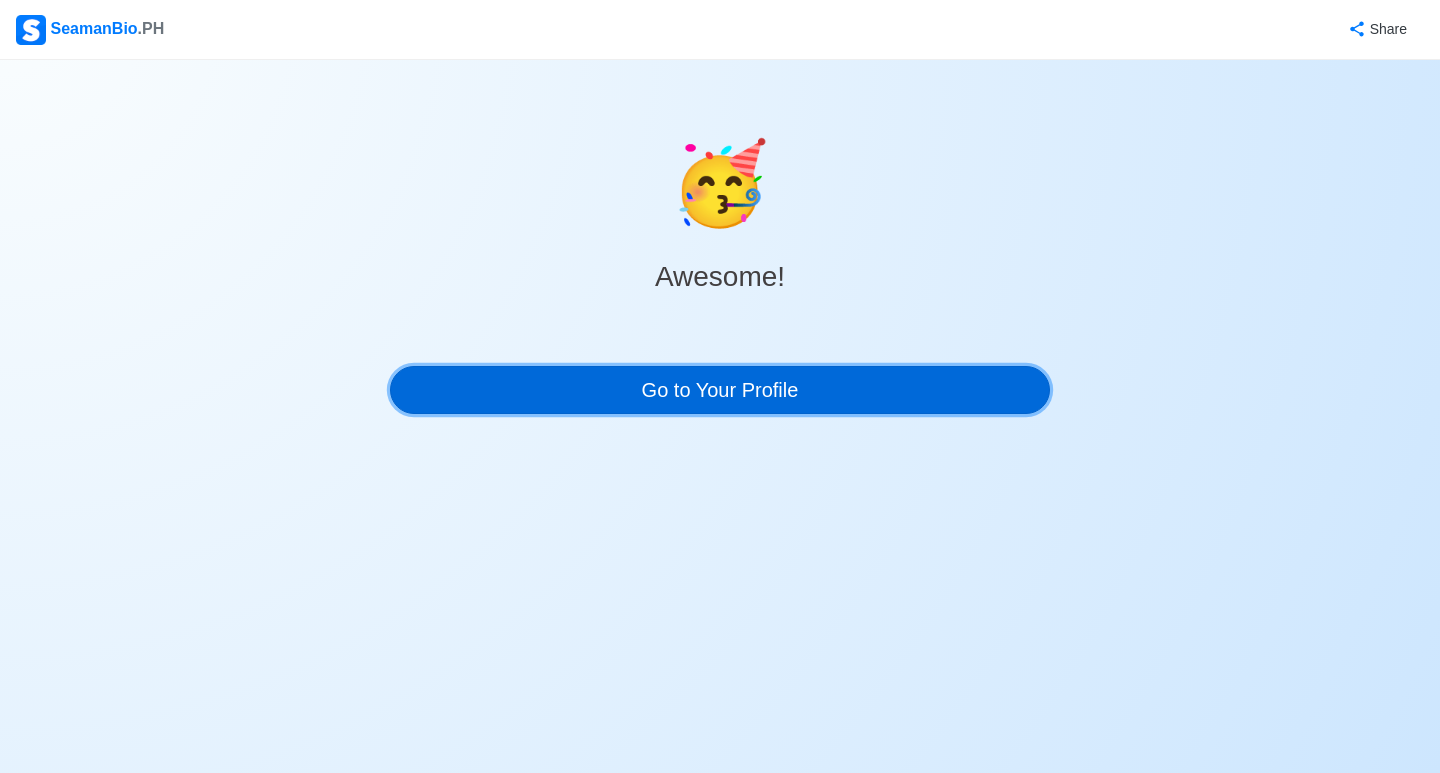 click on "Go to Your Profile" at bounding box center (720, 390) 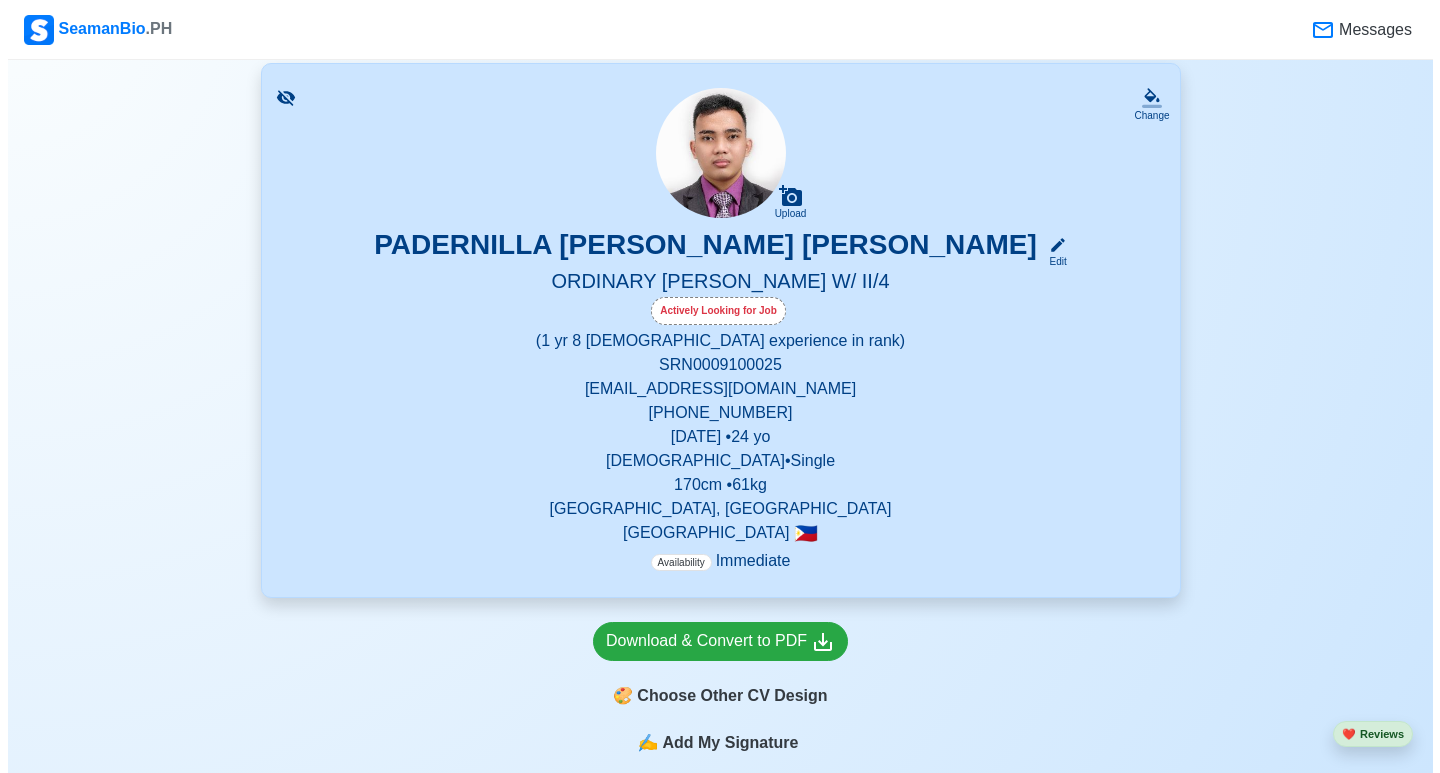 scroll, scrollTop: 200, scrollLeft: 0, axis: vertical 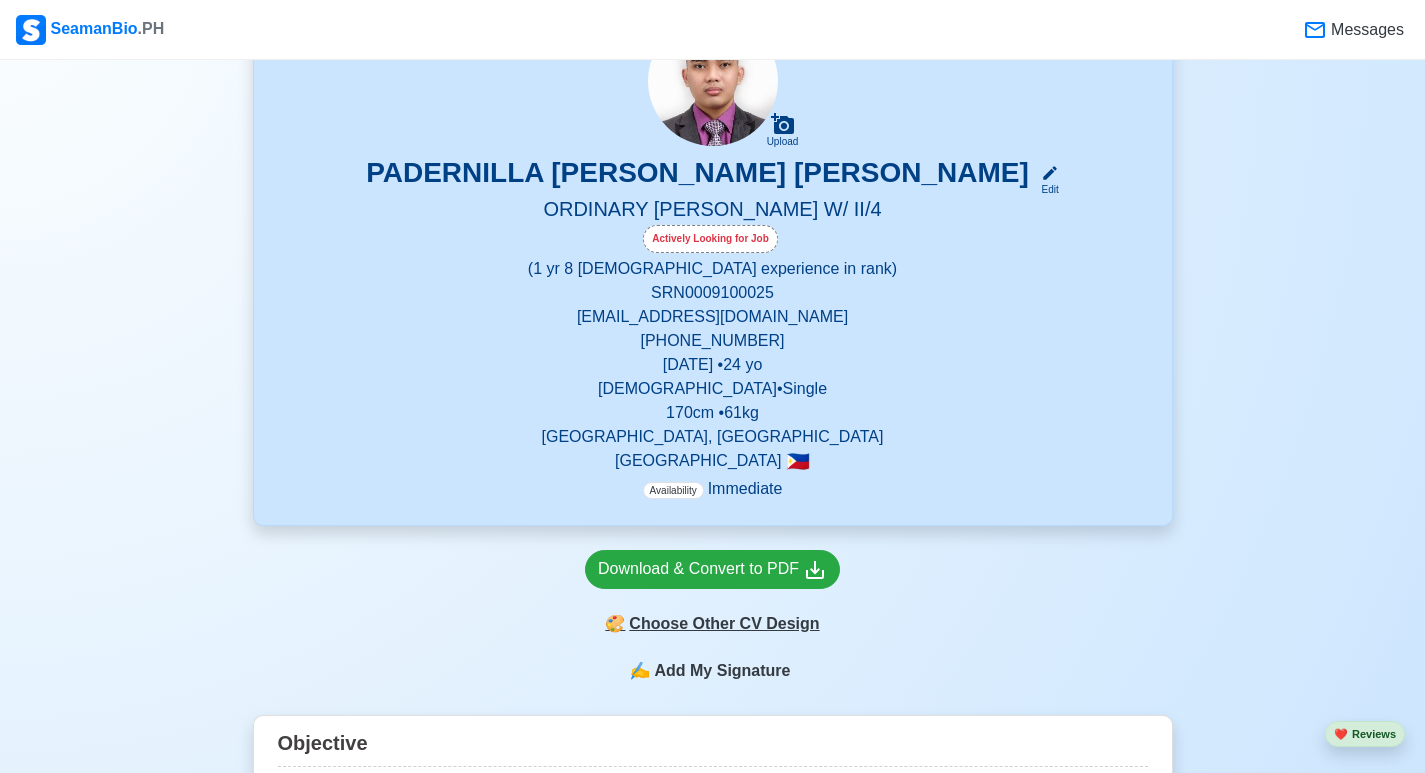 click on "🎨 Choose Other CV Design" at bounding box center [712, 624] 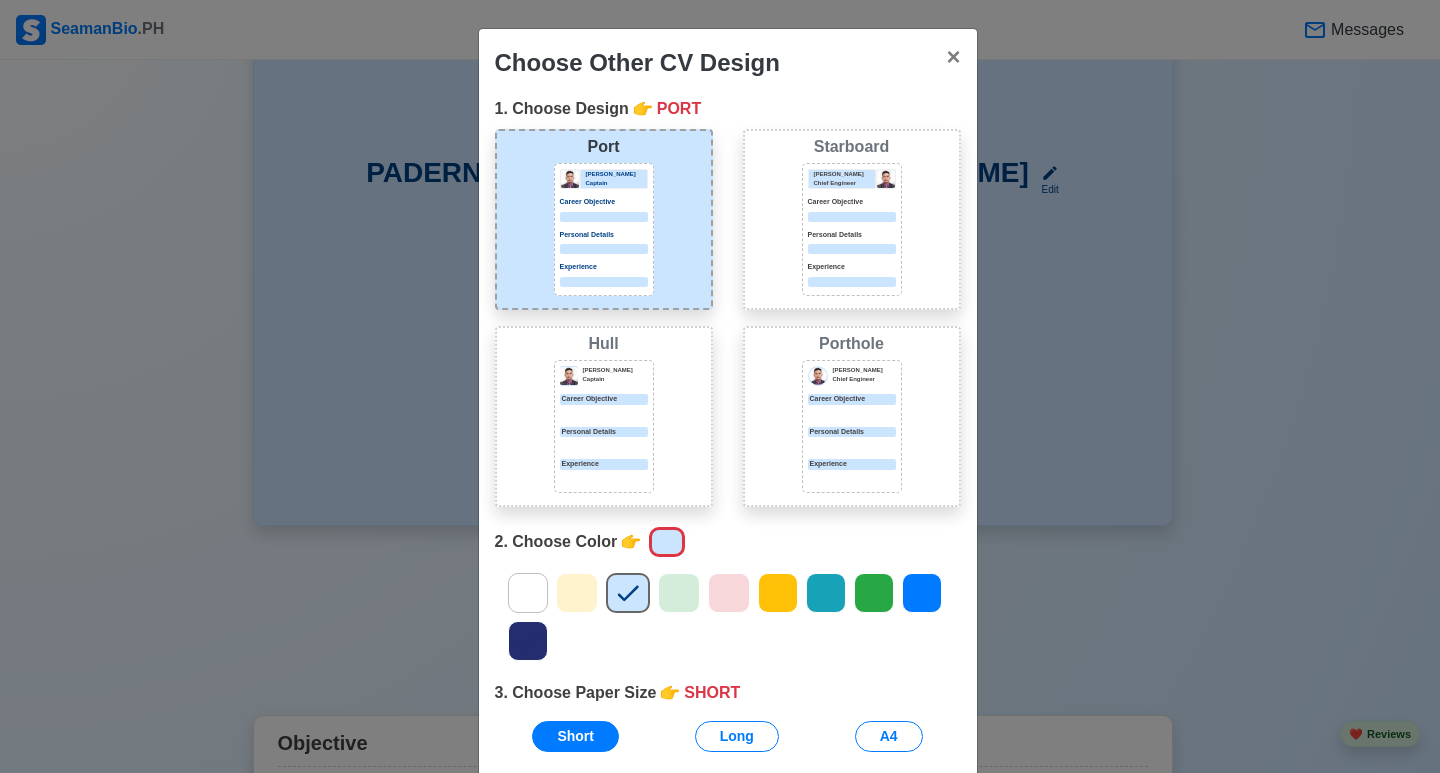 click on "Chief Engineer" at bounding box center [844, 183] 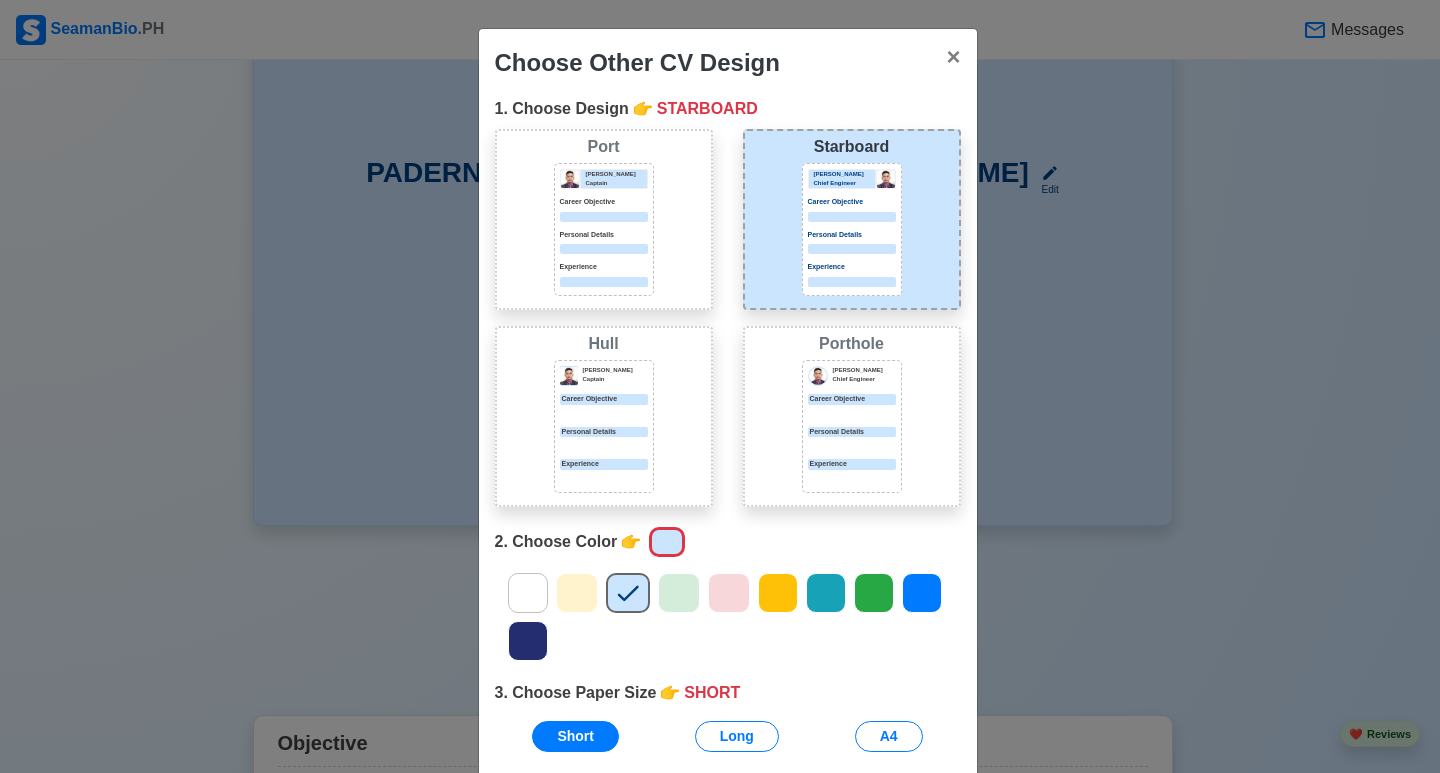 click on "[PERSON_NAME] Captain Career Objective Personal Details Experience" at bounding box center (604, 229) 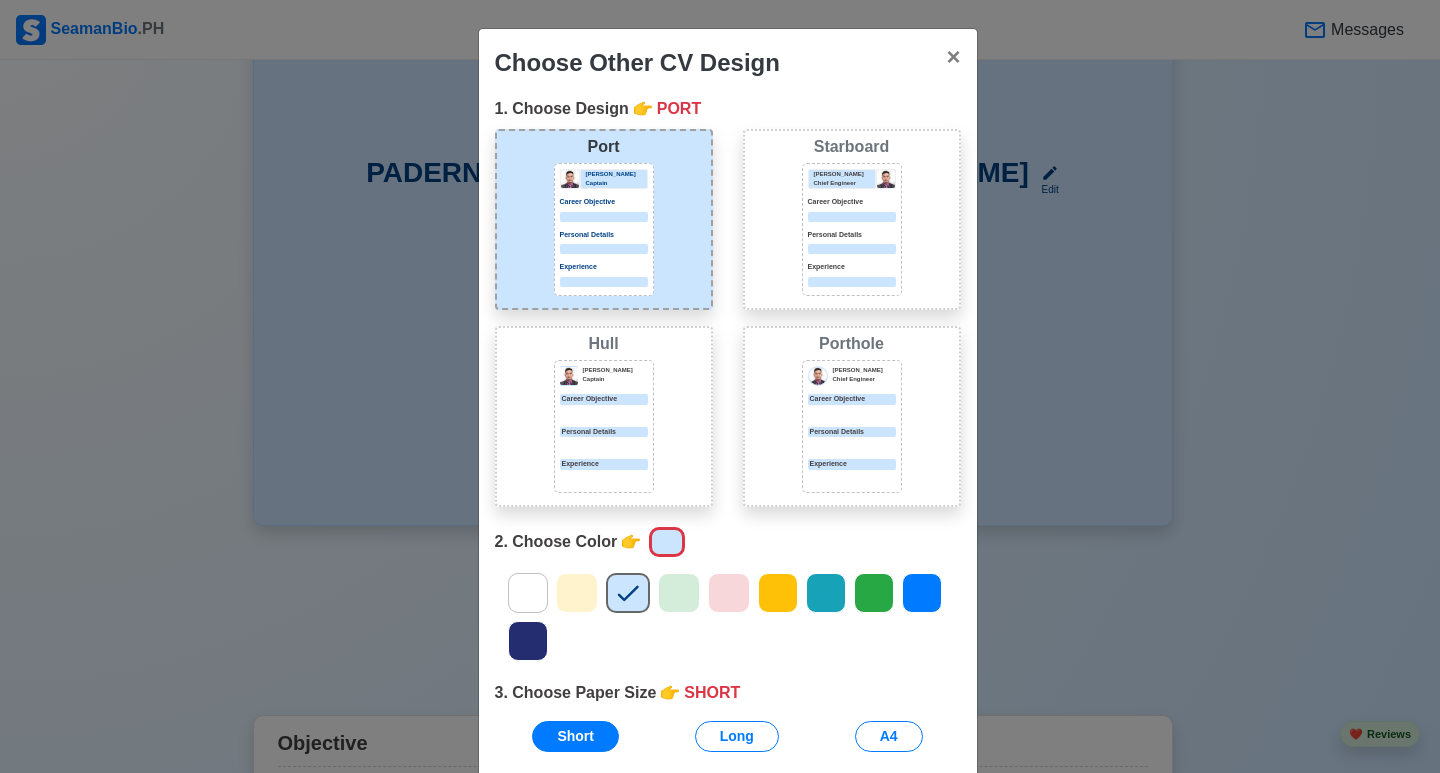 click on "Port [PERSON_NAME] Captain Career Objective Personal Details Experience" at bounding box center (604, 227) 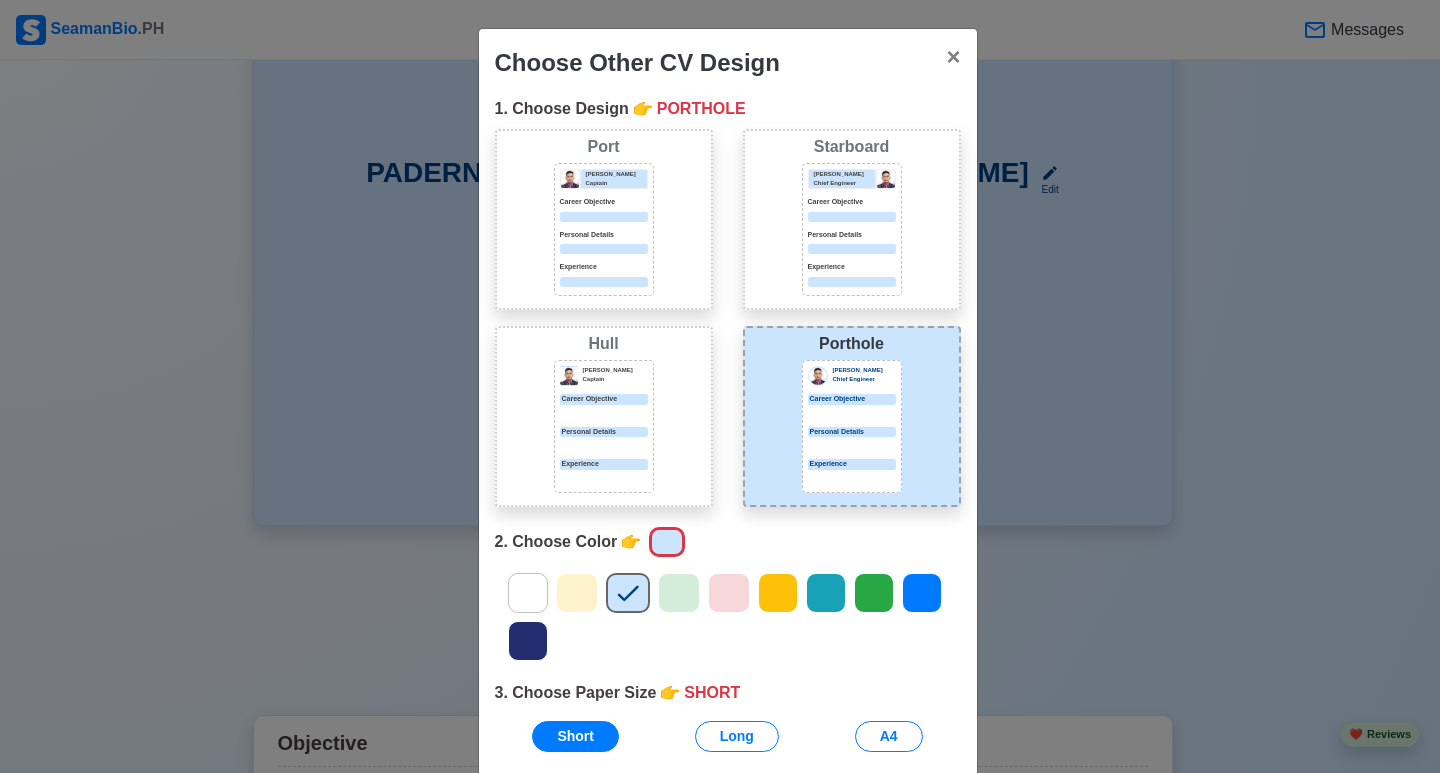 click on "Hull" at bounding box center [604, 344] 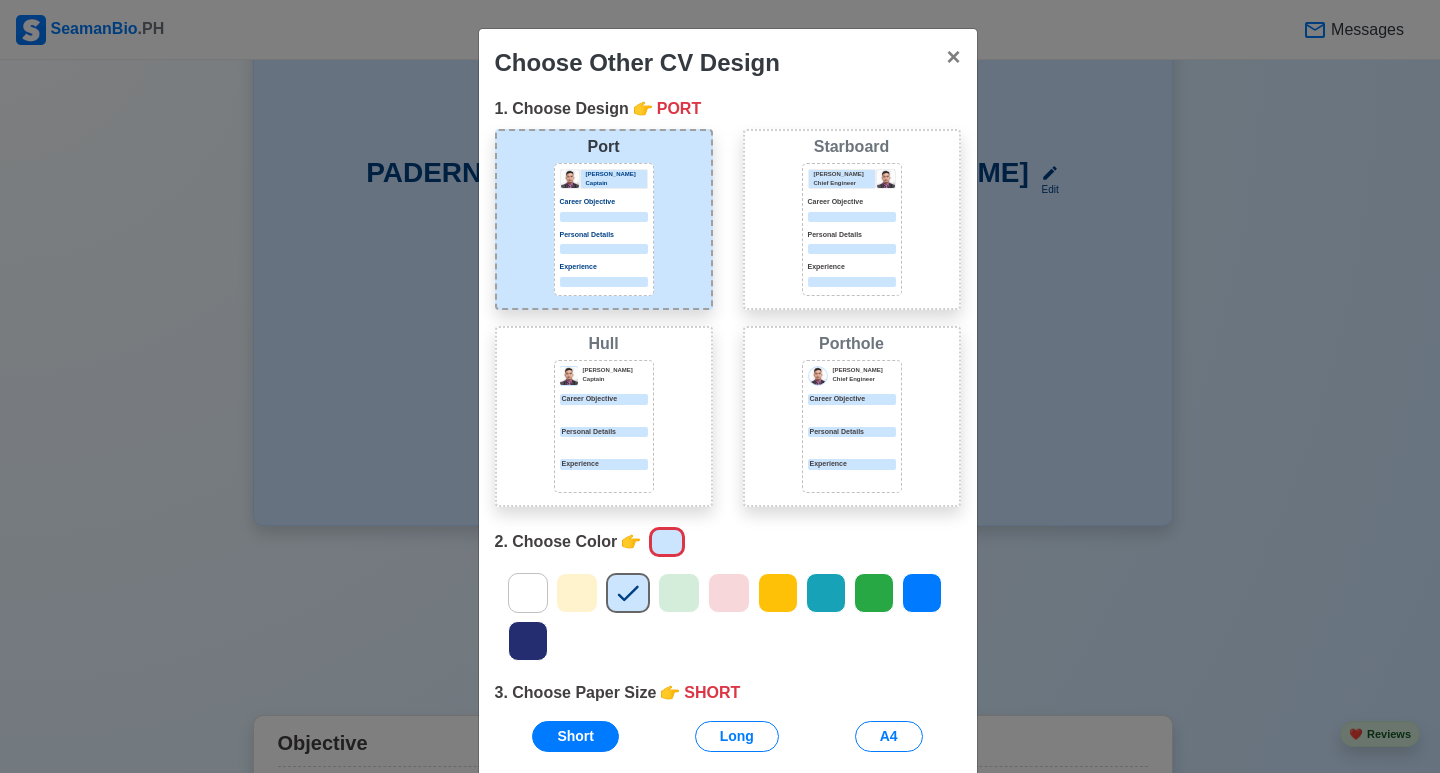 click 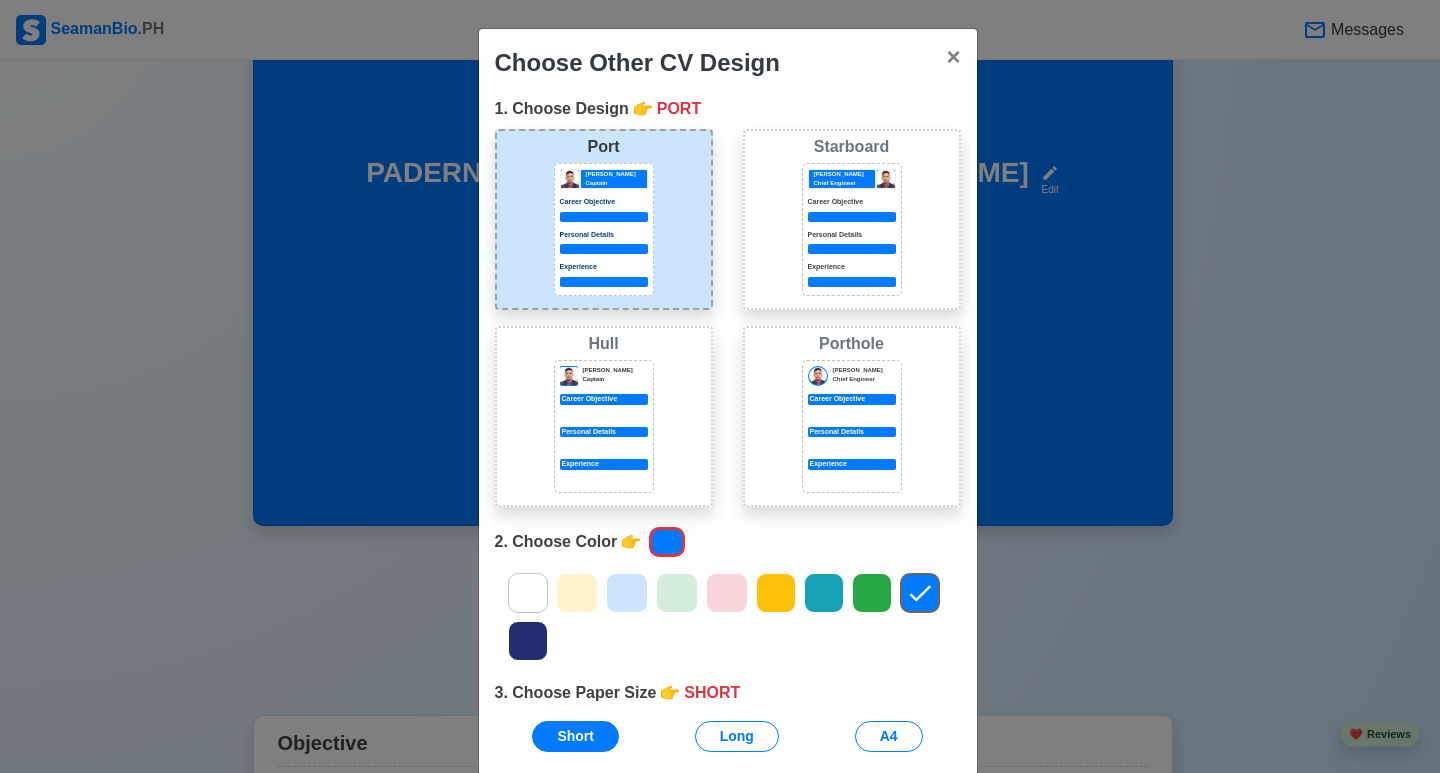 click 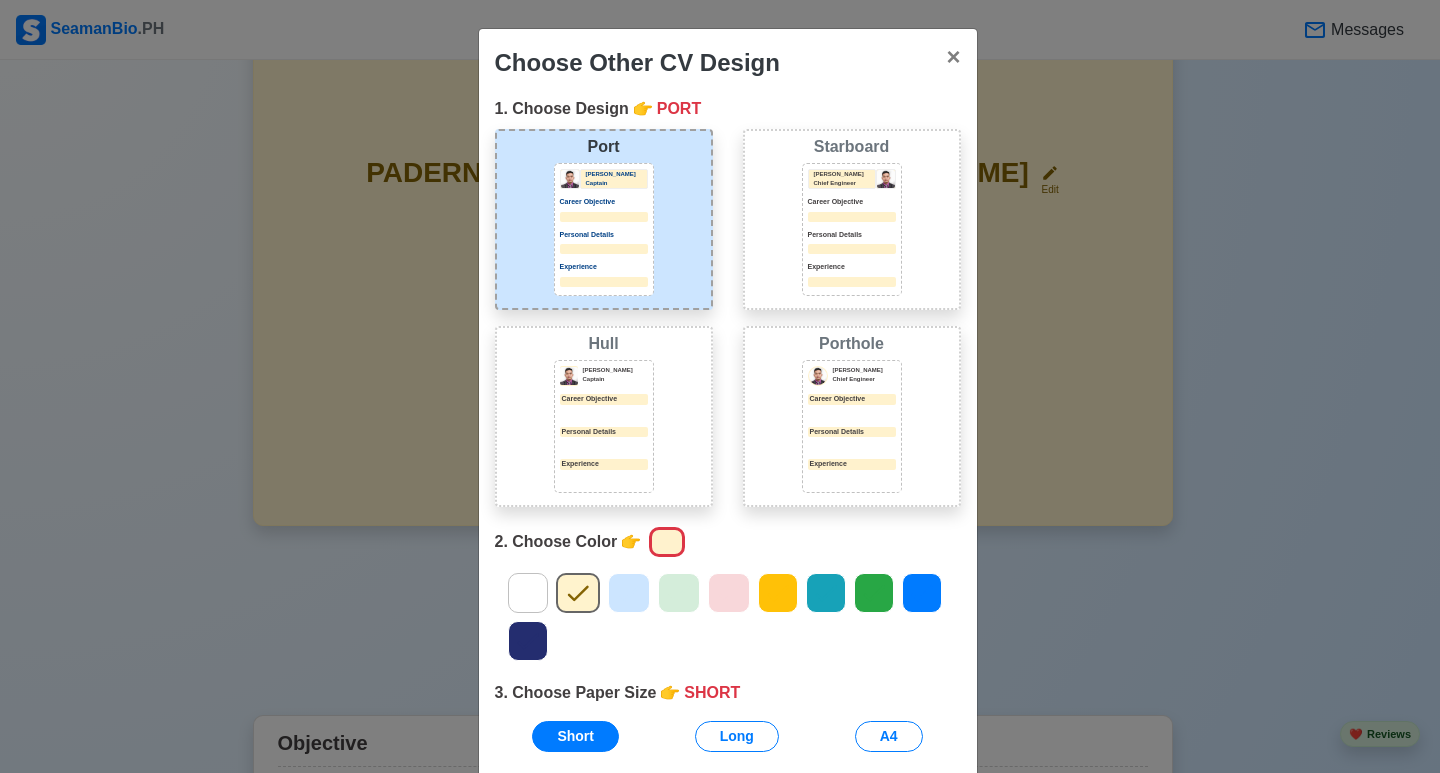 click 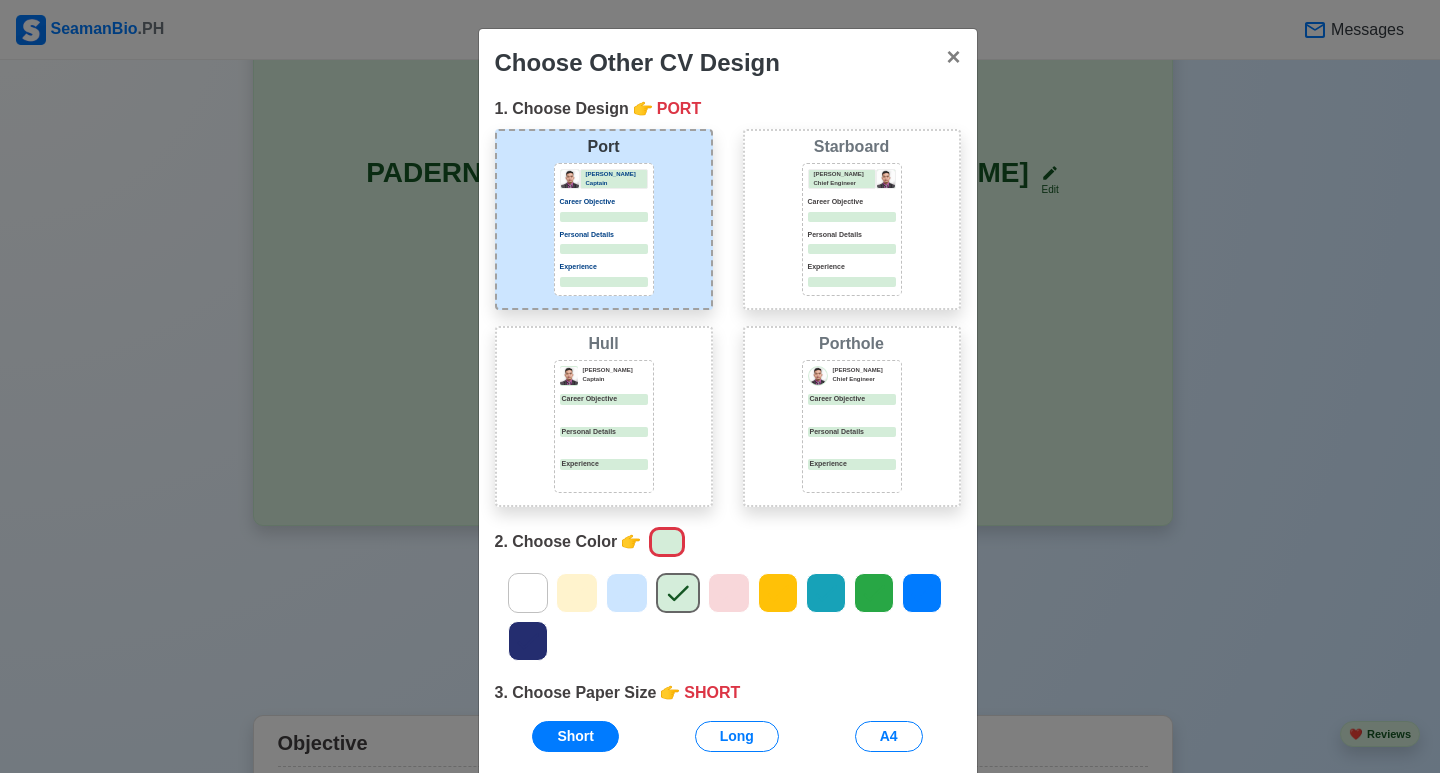 click 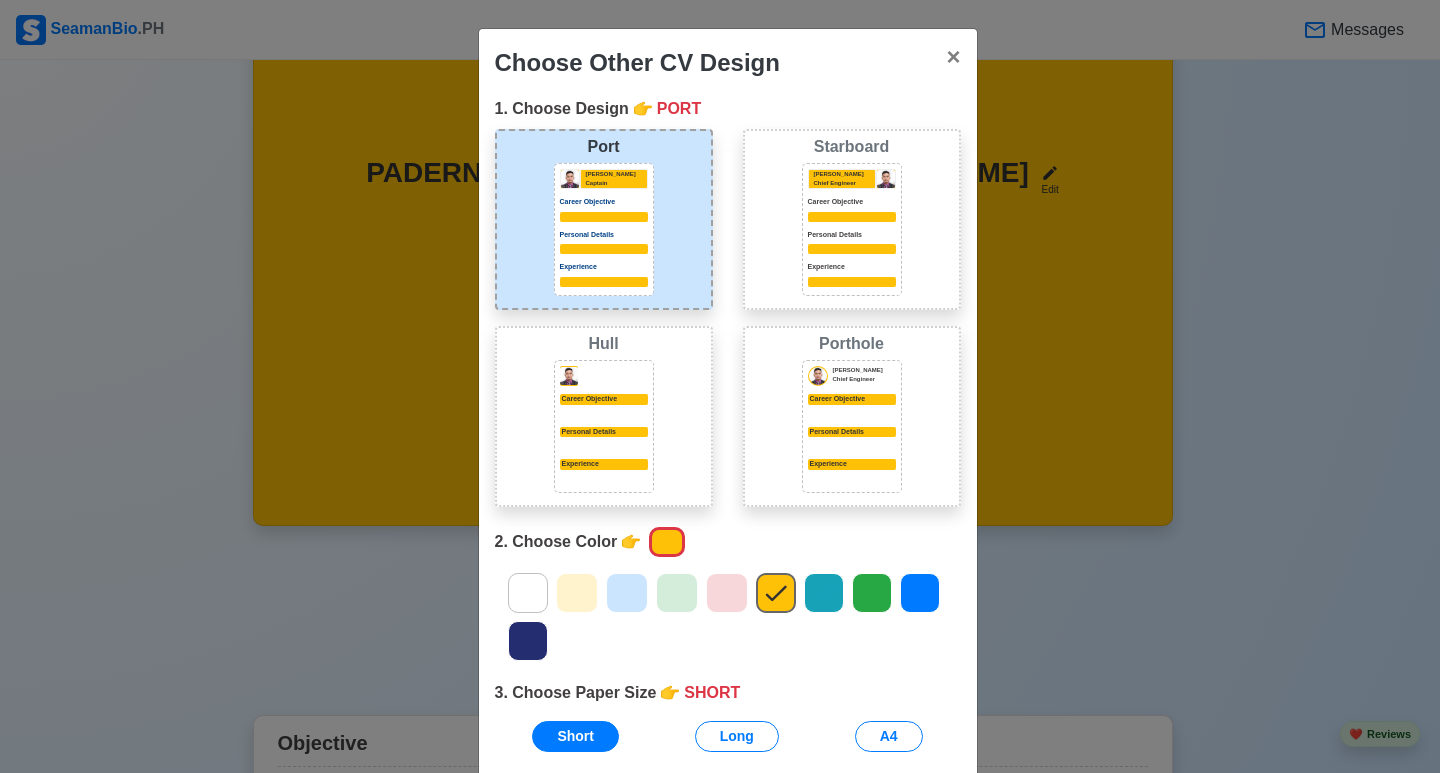 click 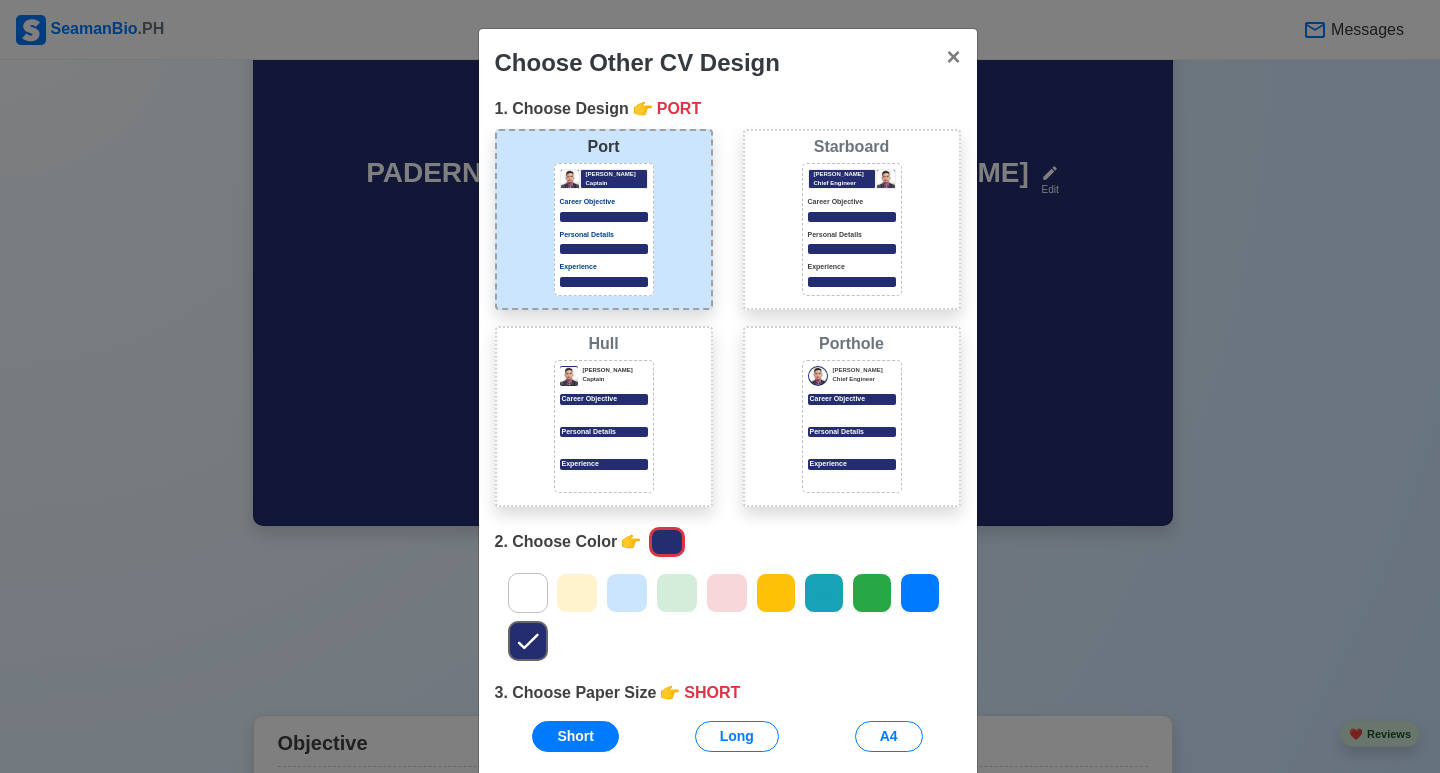 click 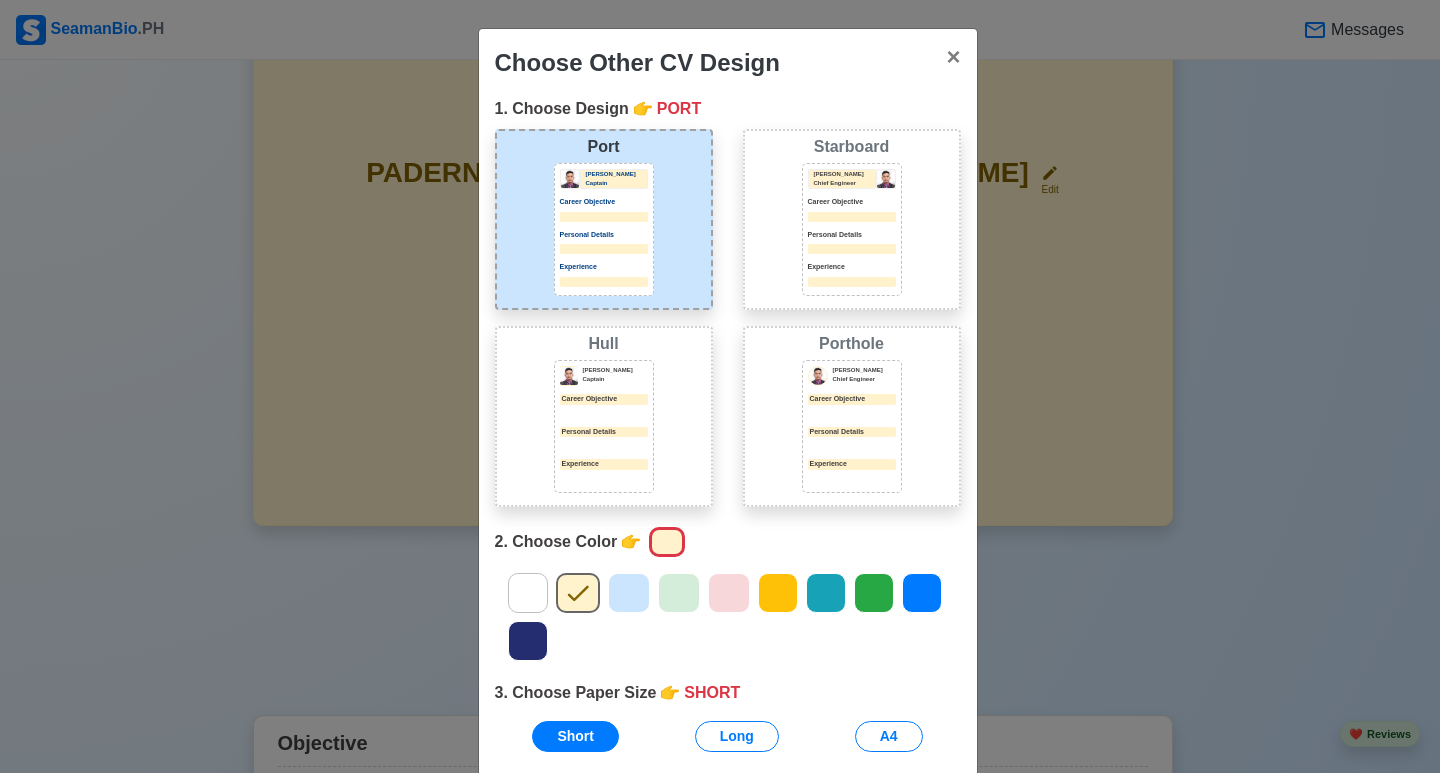 click at bounding box center (629, 593) 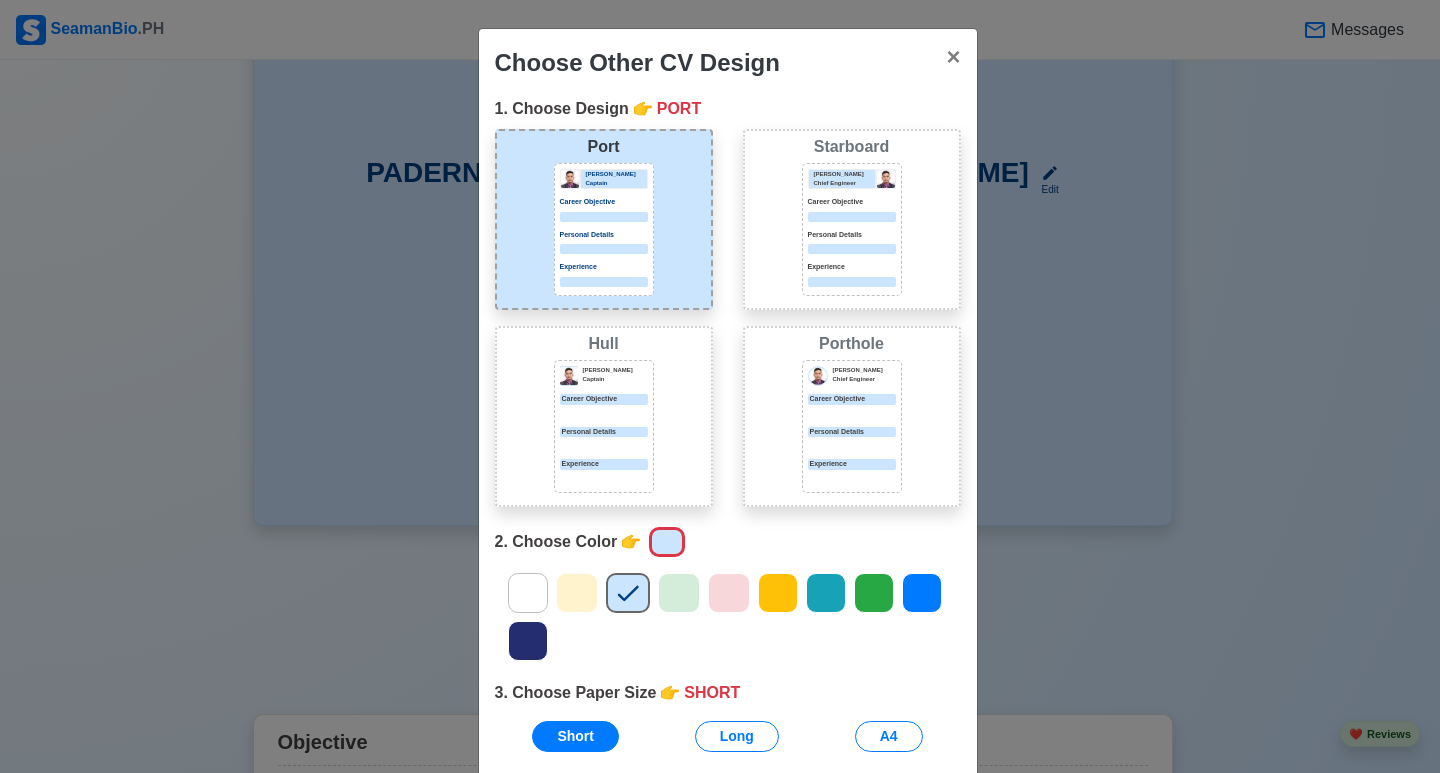 click 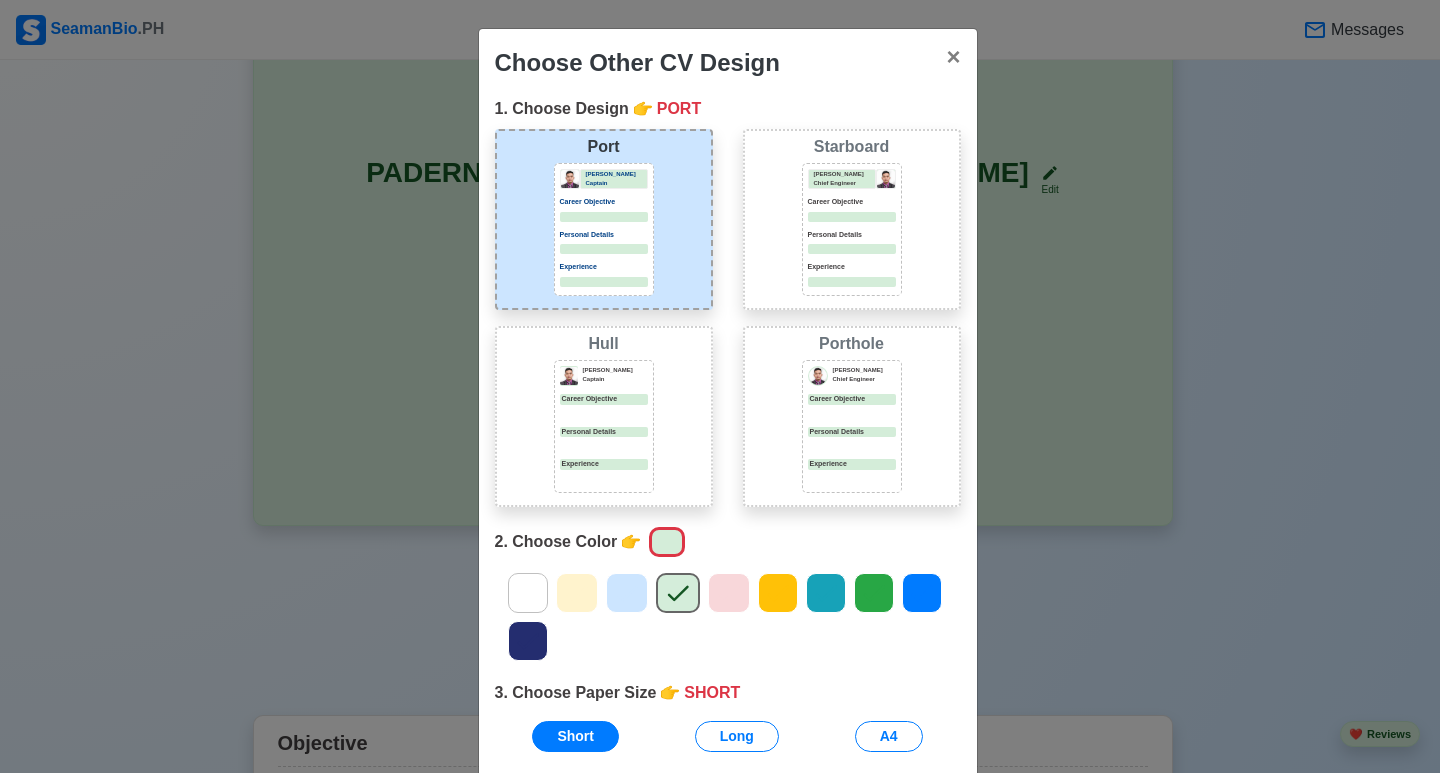 click 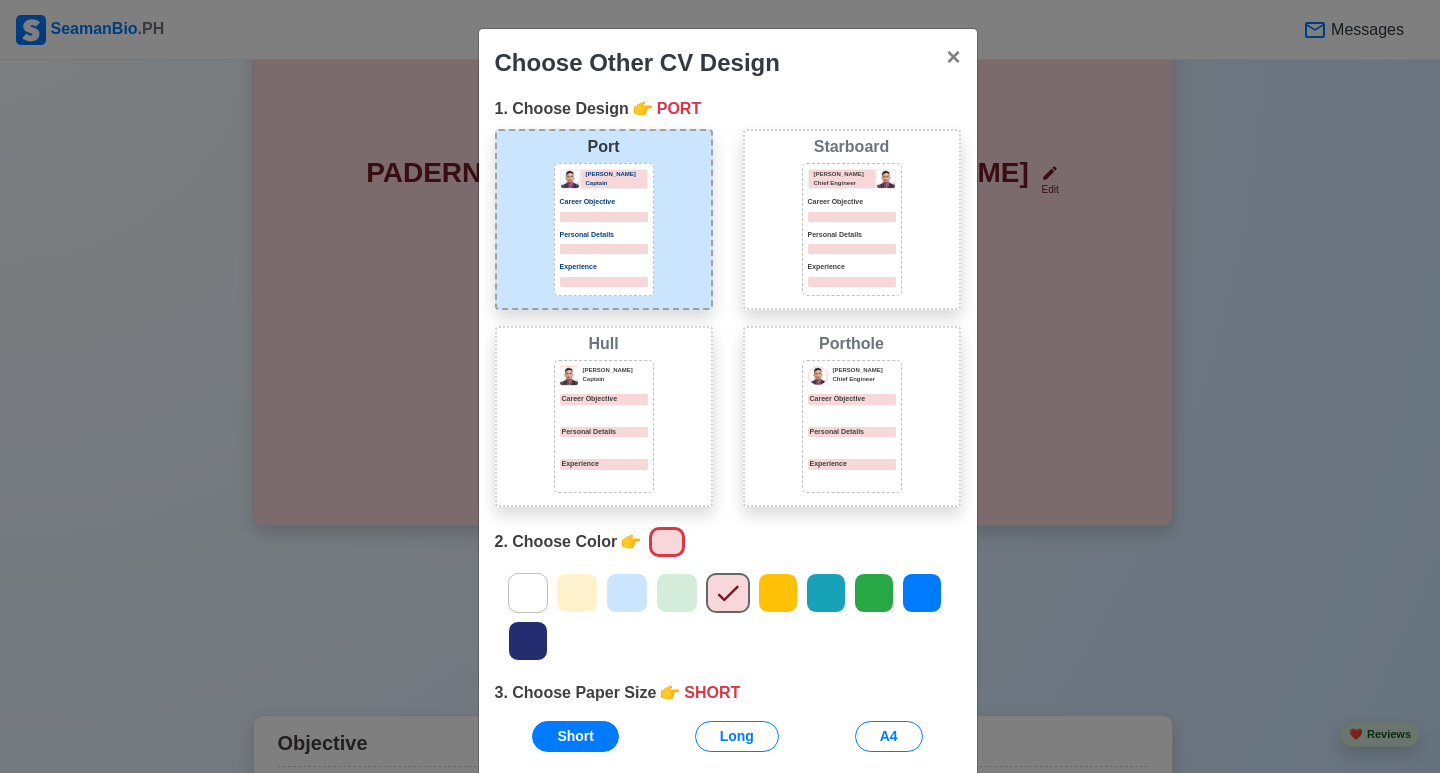 click 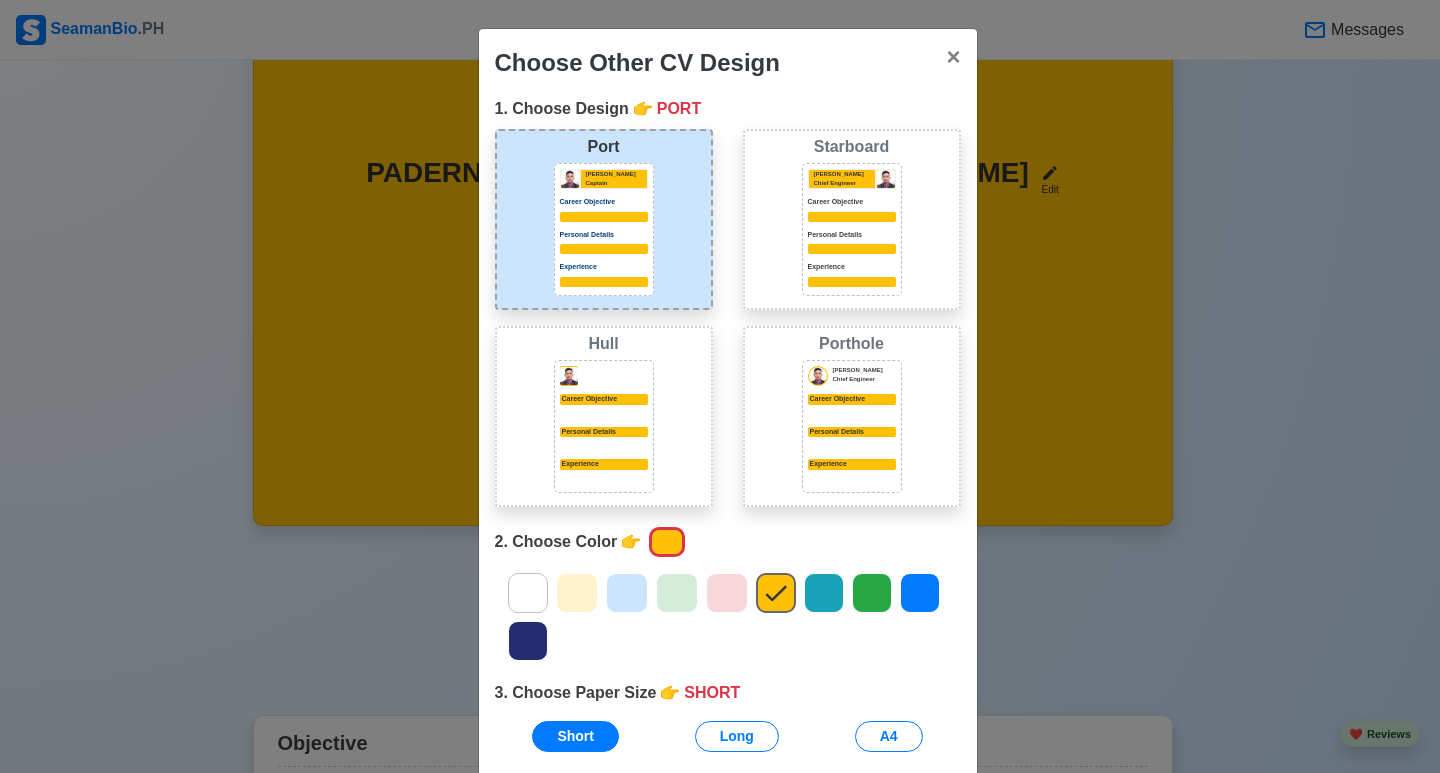 click at bounding box center (728, 617) 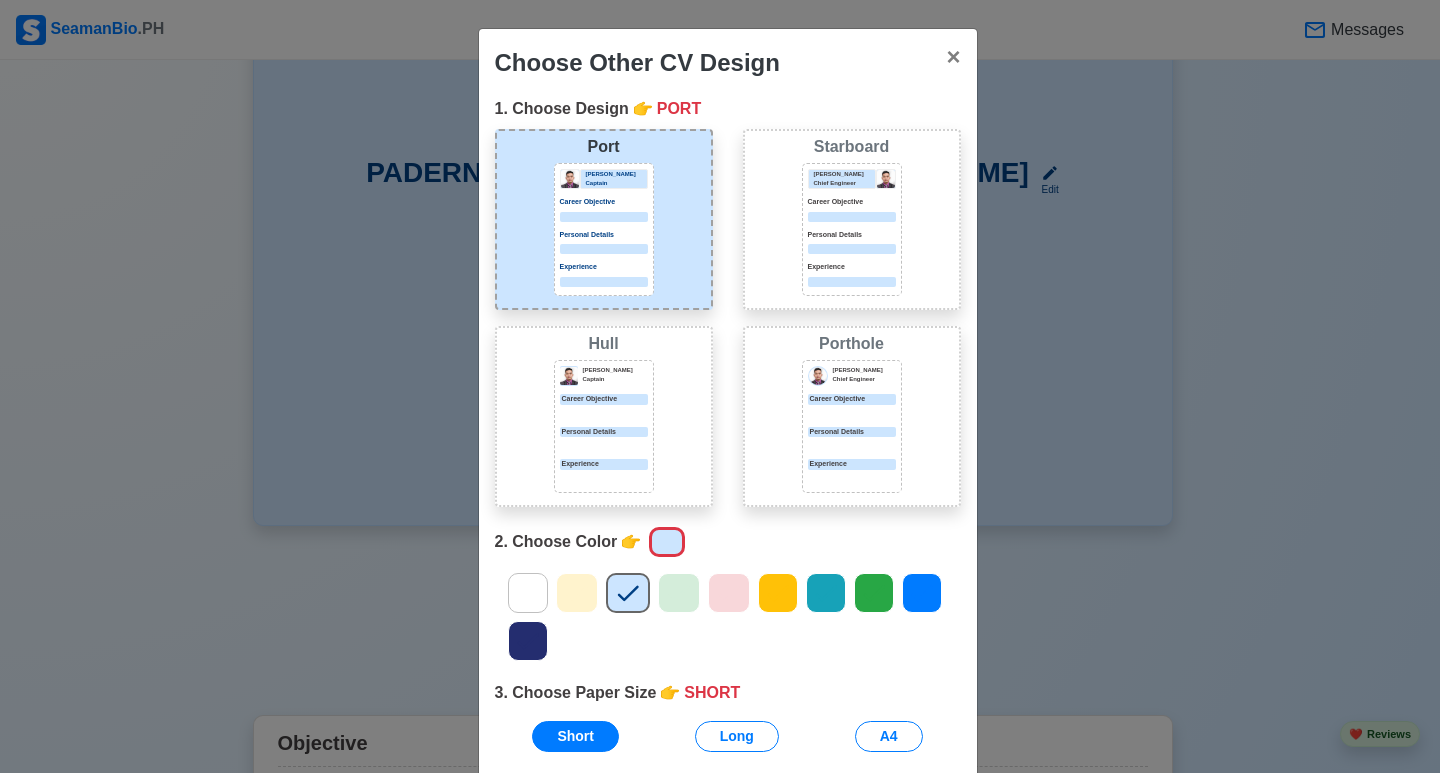 click 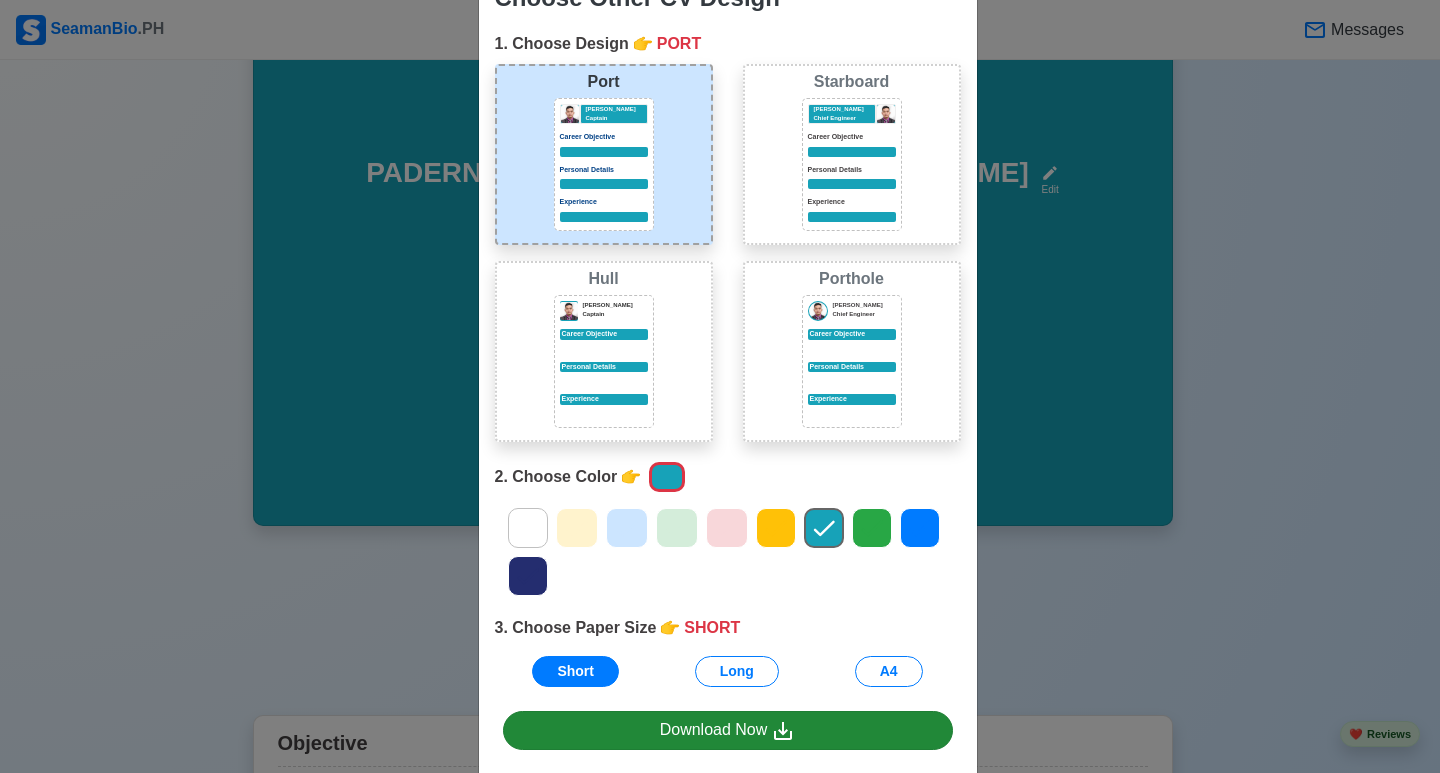 scroll, scrollTop: 100, scrollLeft: 0, axis: vertical 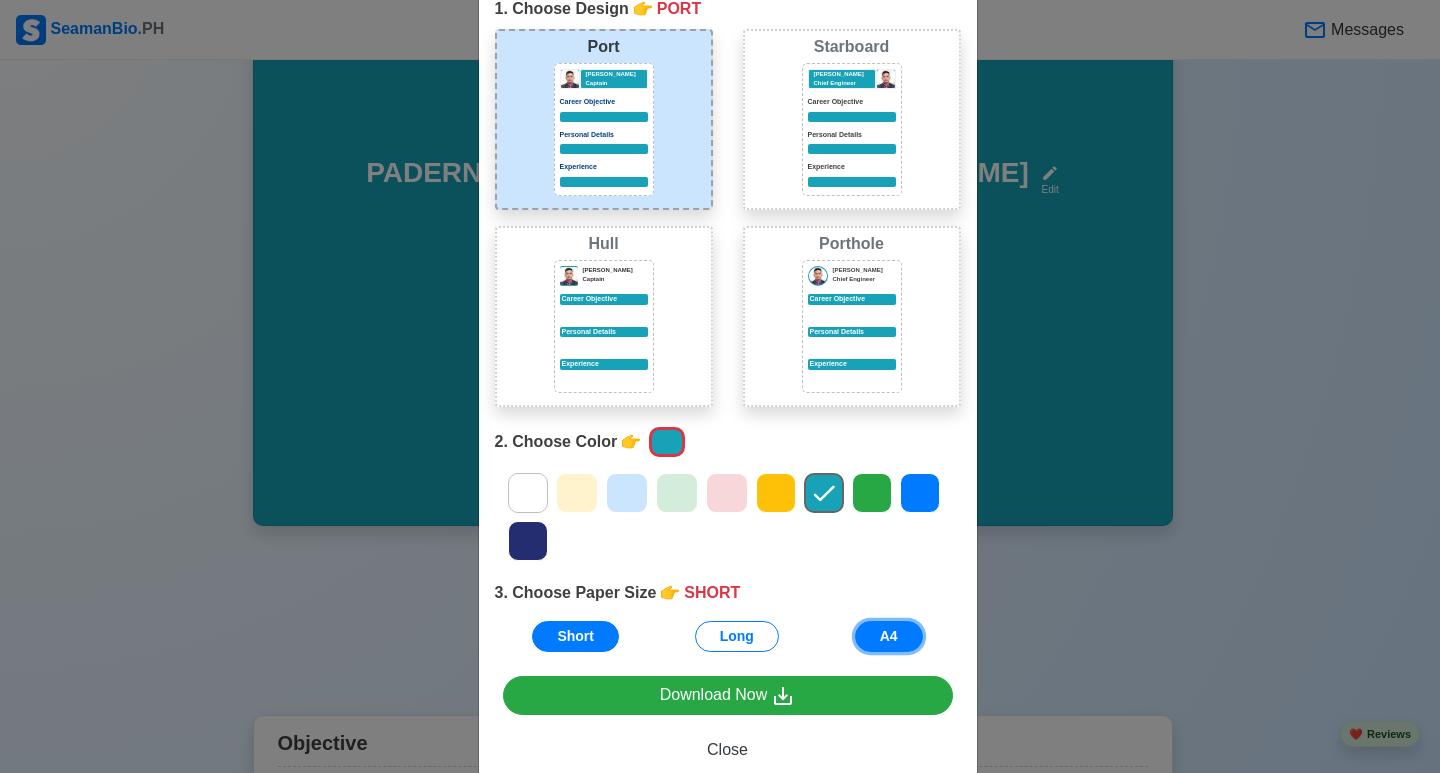 click on "A4" at bounding box center (889, 636) 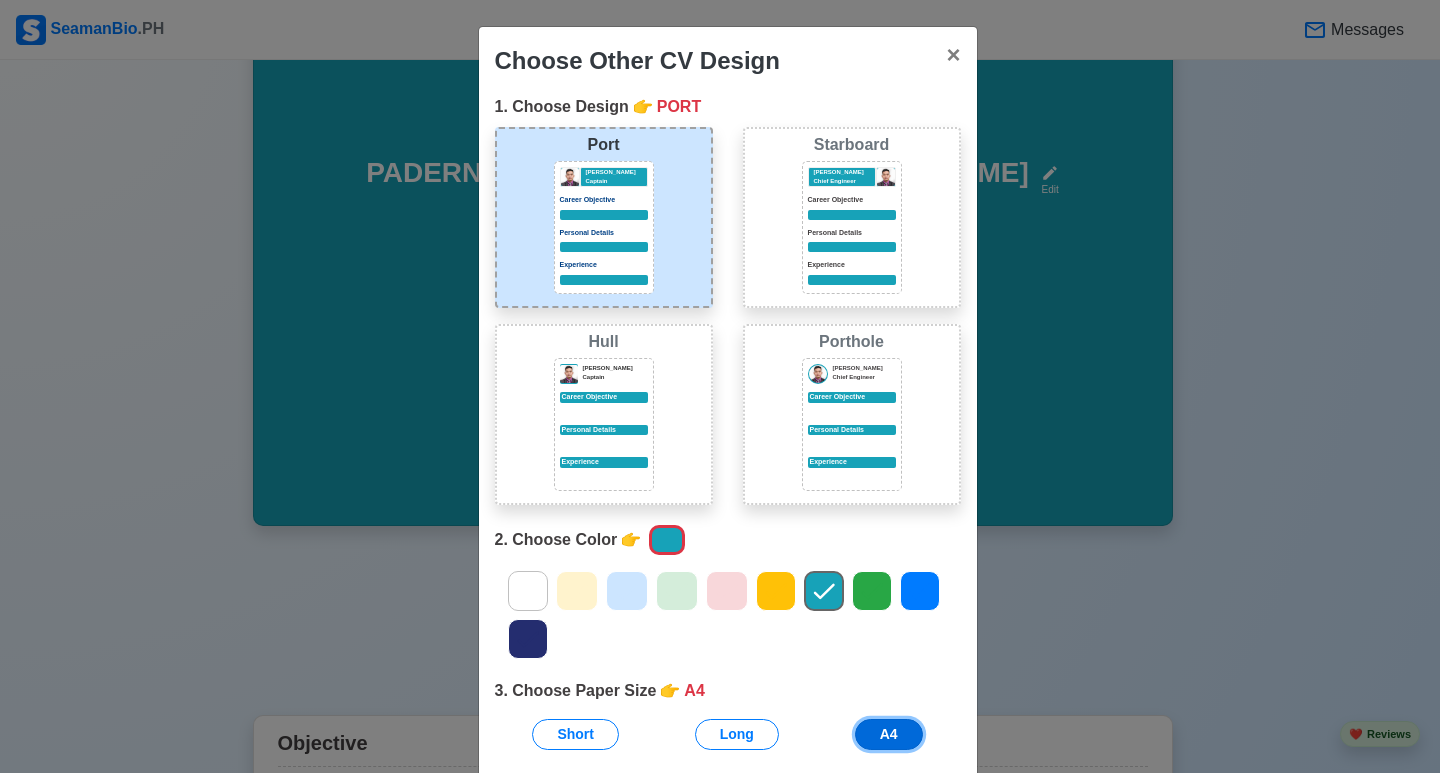 scroll, scrollTop: 0, scrollLeft: 0, axis: both 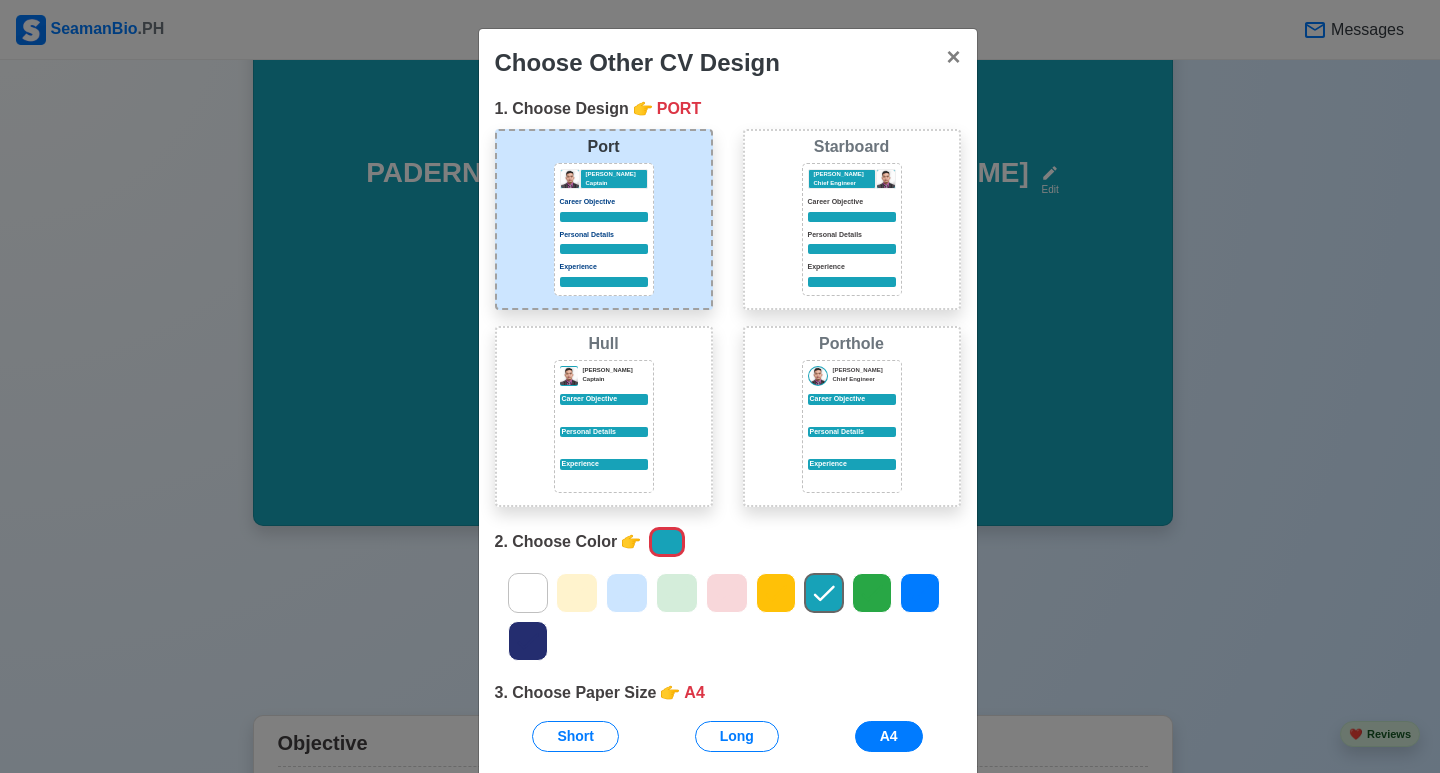click on "[PERSON_NAME] Chief Engineer Career Objective Personal Details Experience" at bounding box center [852, 229] 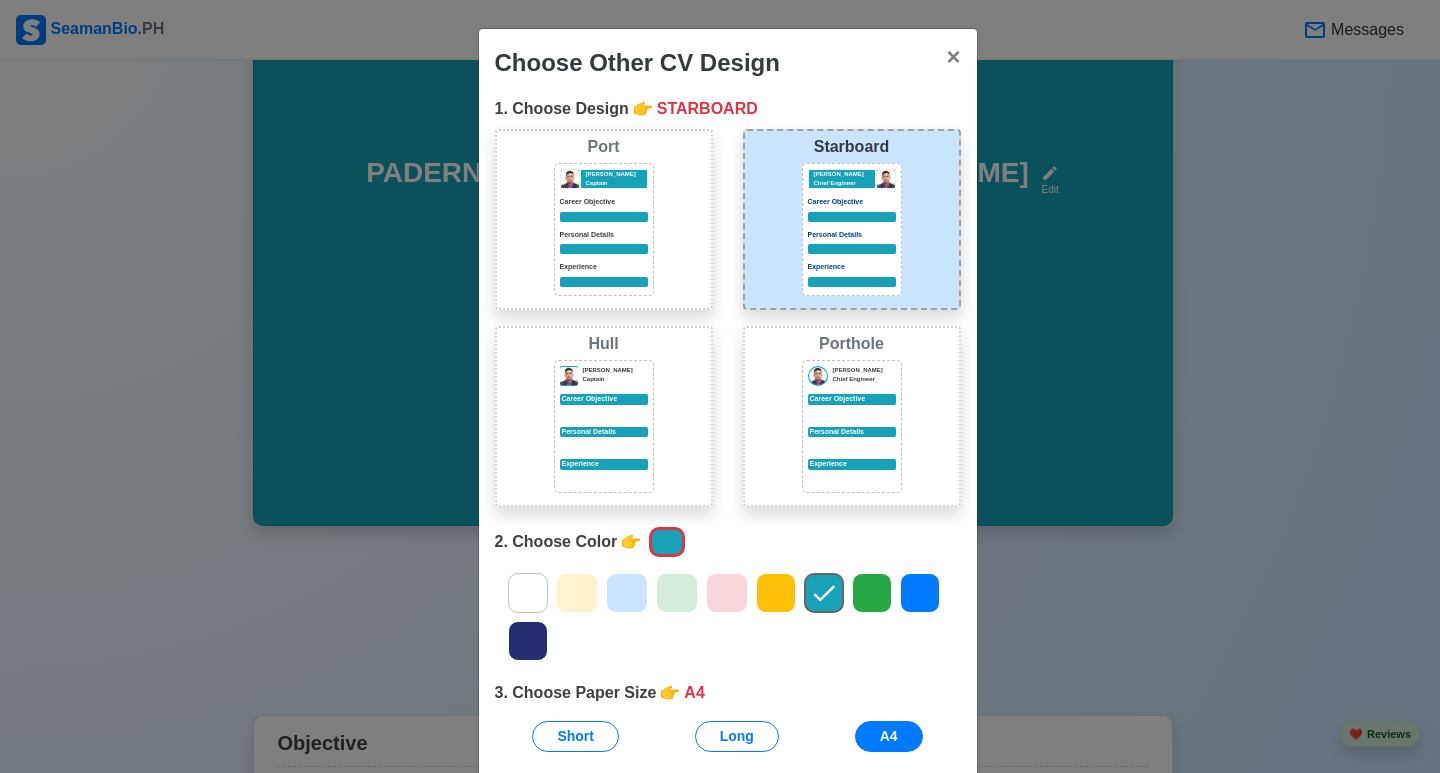 click at bounding box center (604, 414) 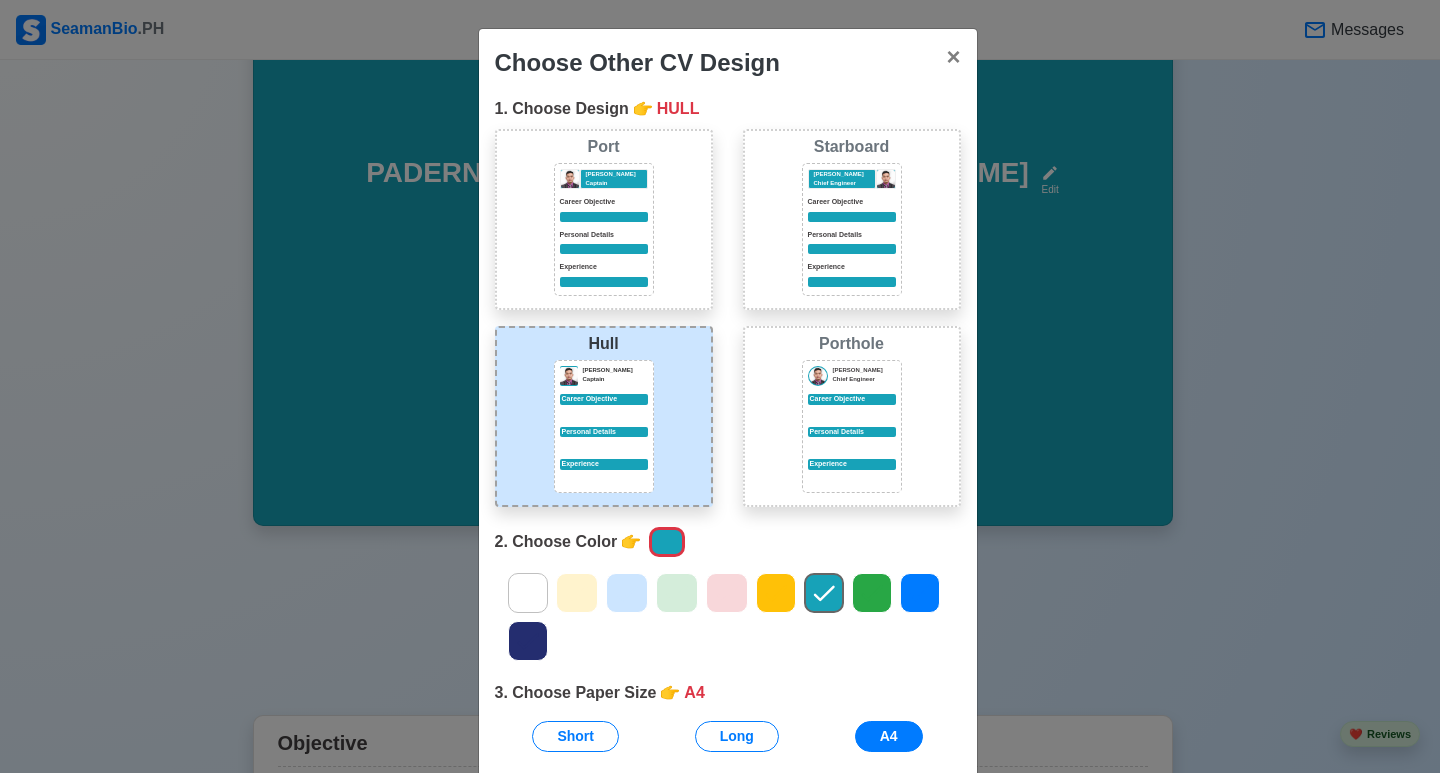 click at bounding box center [852, 414] 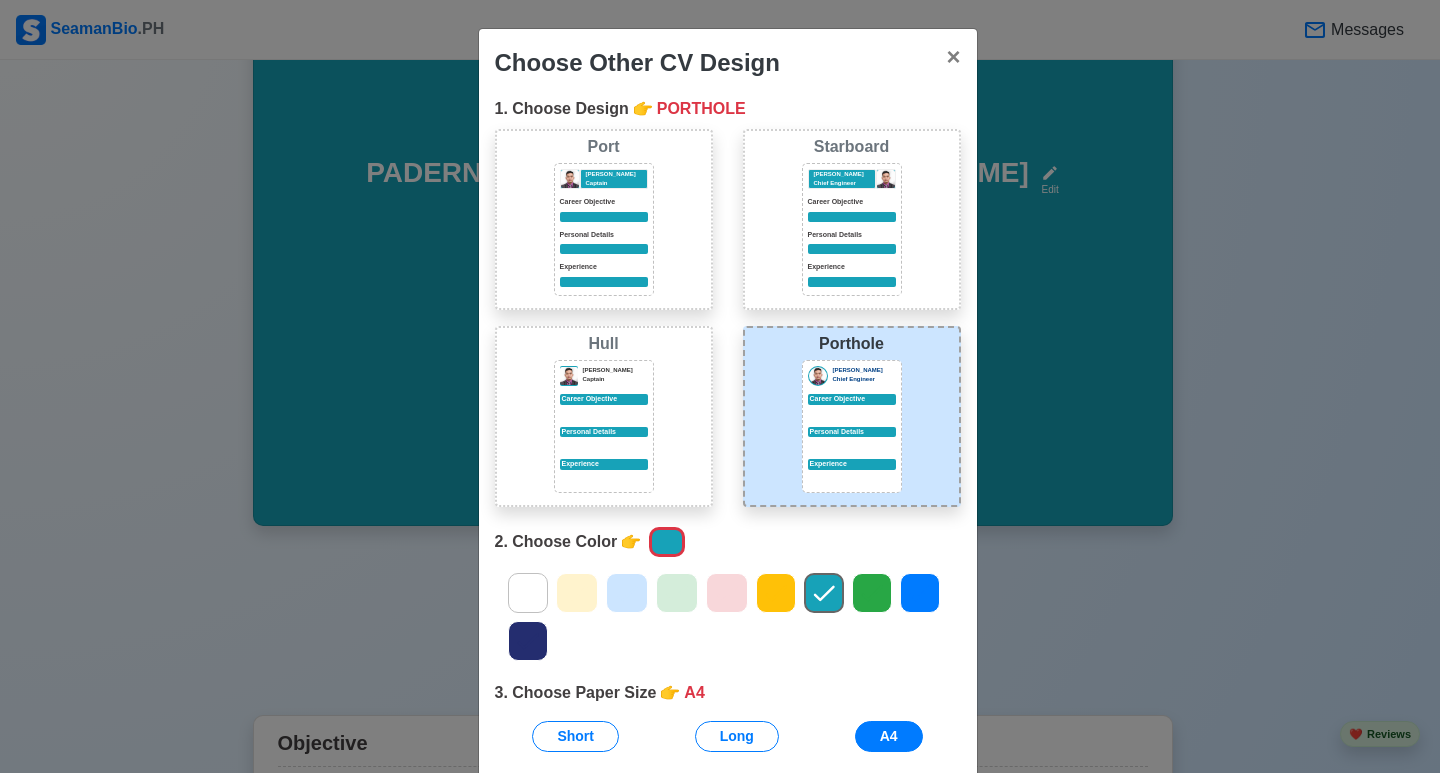 scroll, scrollTop: 100, scrollLeft: 0, axis: vertical 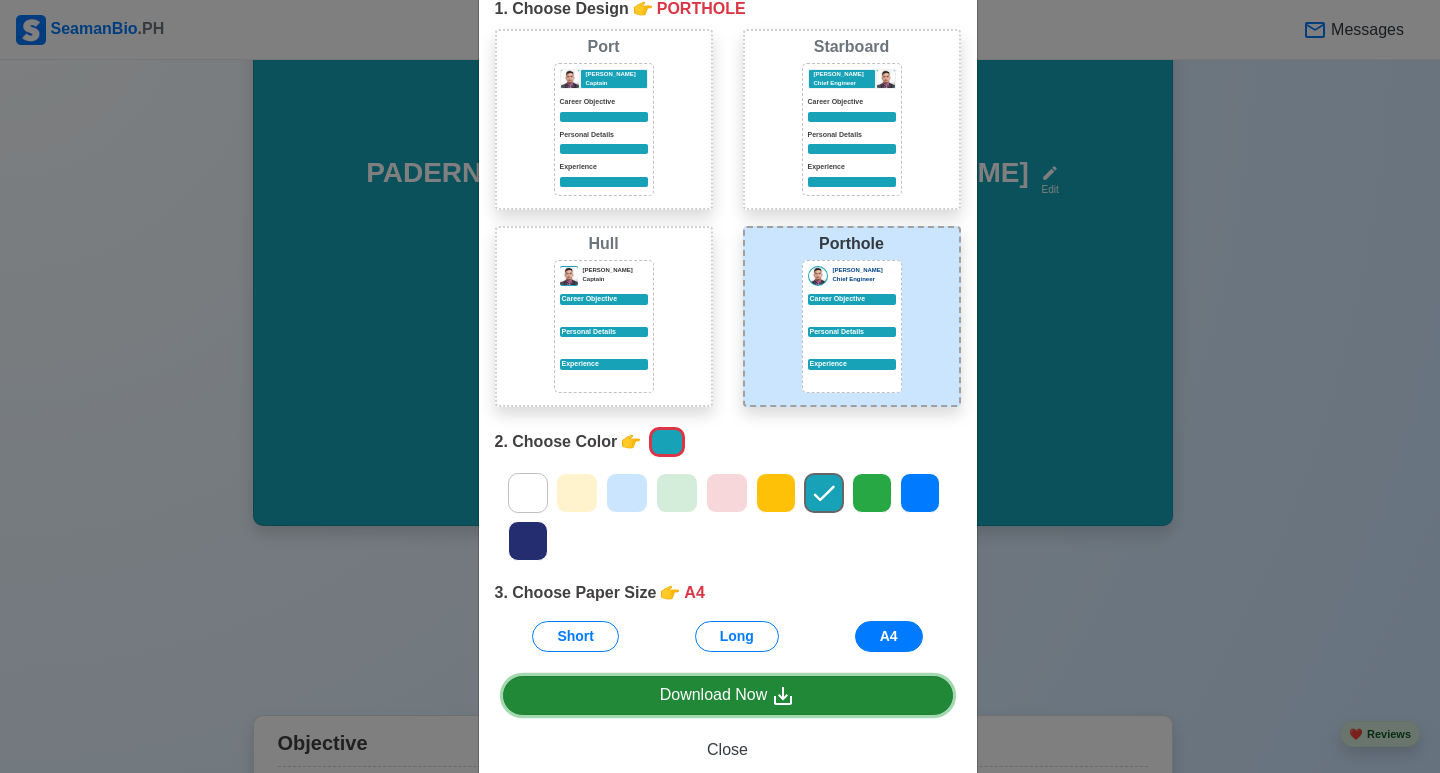 click on "Download Now" at bounding box center (728, 695) 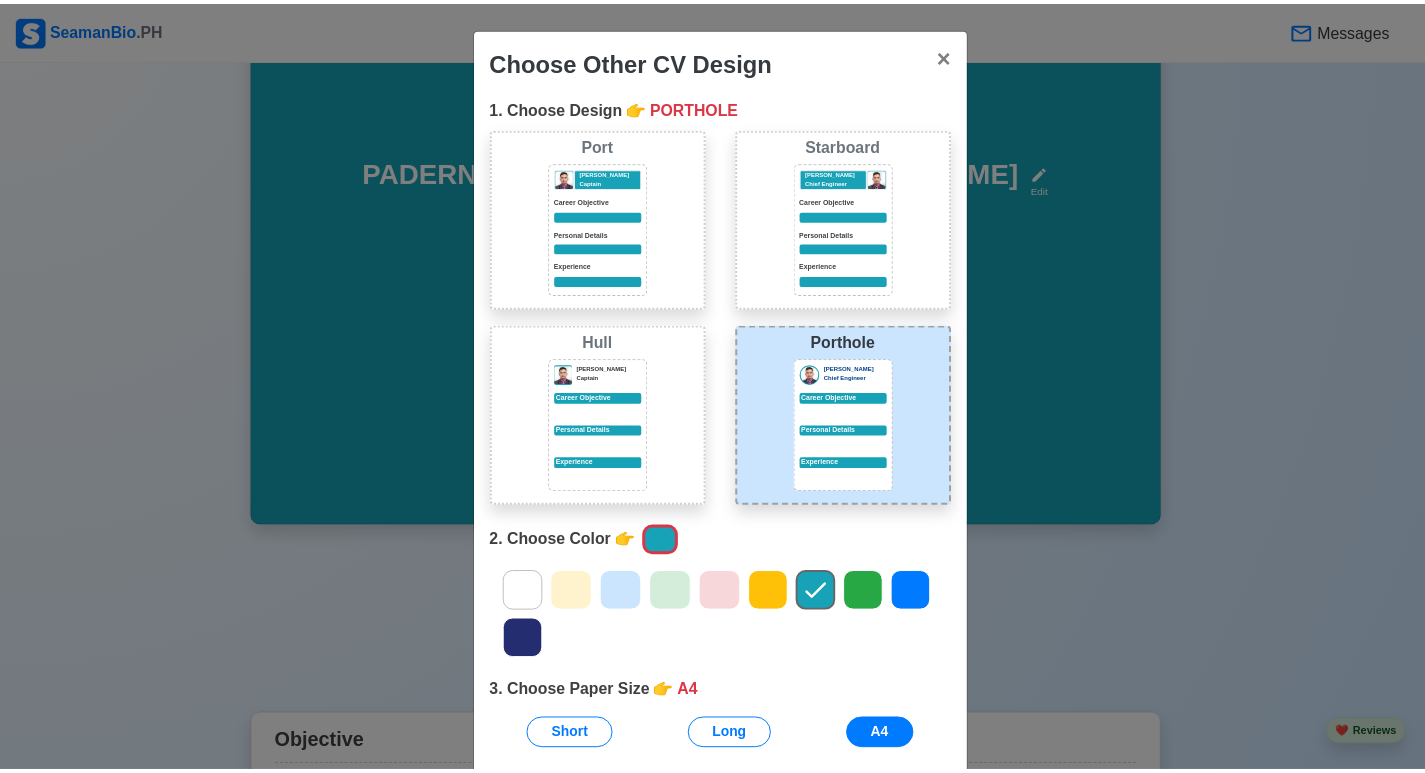 scroll, scrollTop: 0, scrollLeft: 0, axis: both 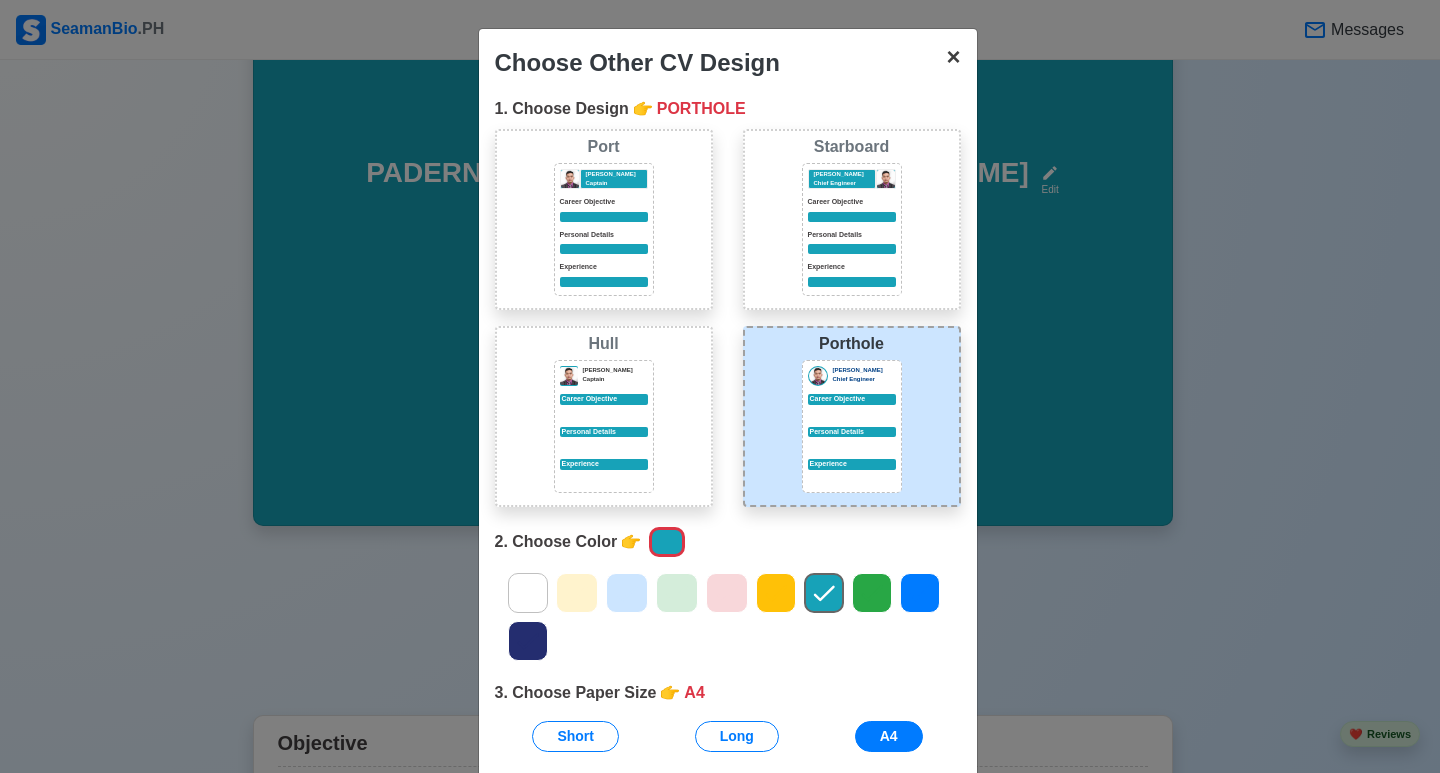 drag, startPoint x: 940, startPoint y: 57, endPoint x: 746, endPoint y: 557, distance: 536.3171 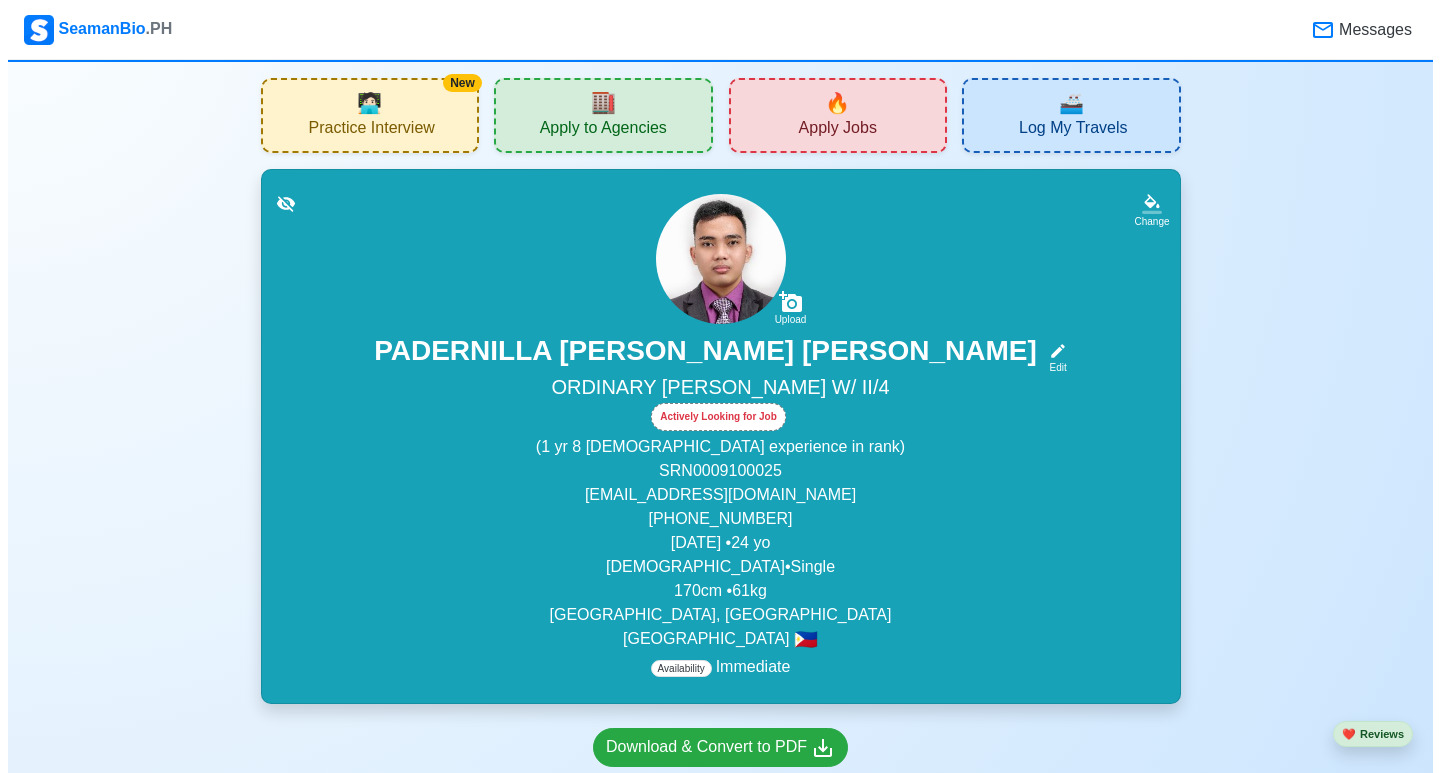 scroll, scrollTop: 0, scrollLeft: 0, axis: both 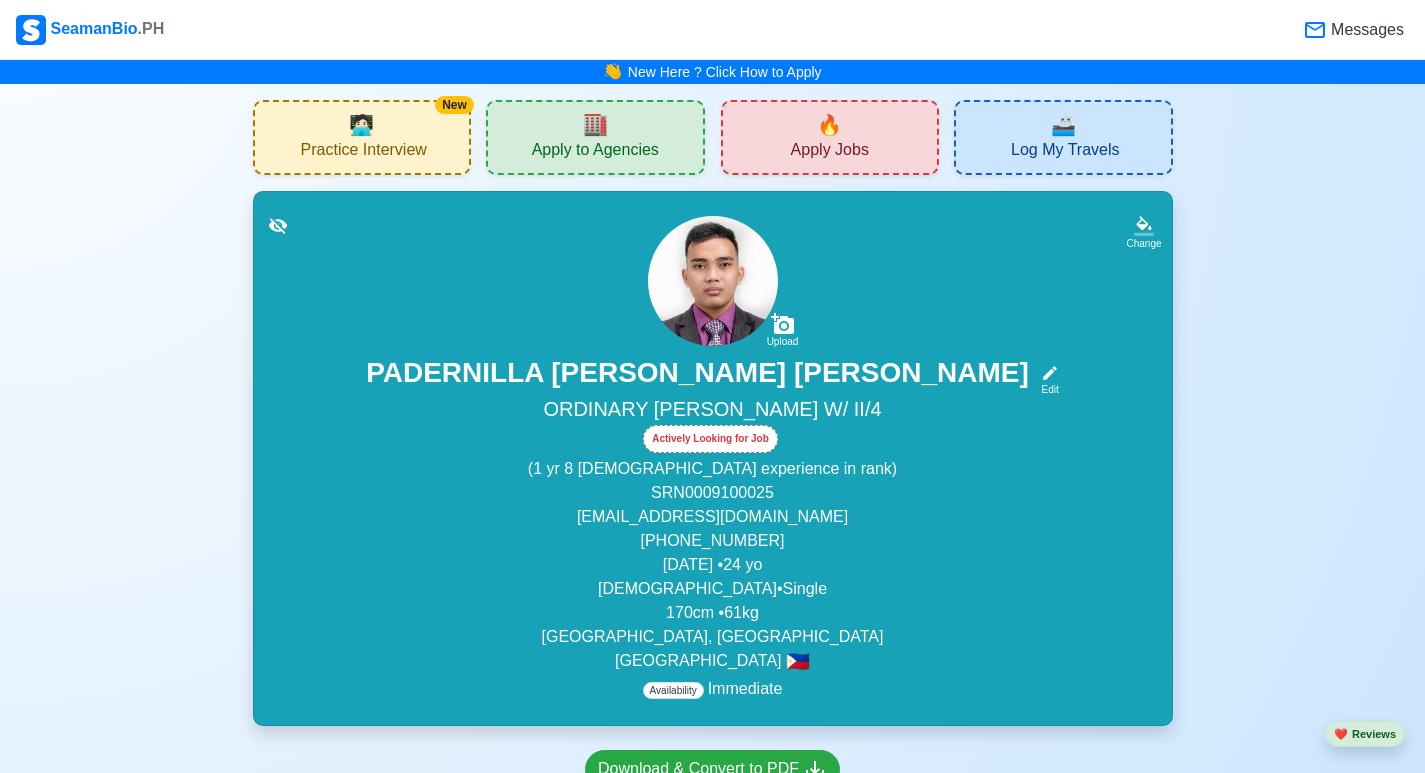 click on "🧑🏻‍💻" at bounding box center (361, 125) 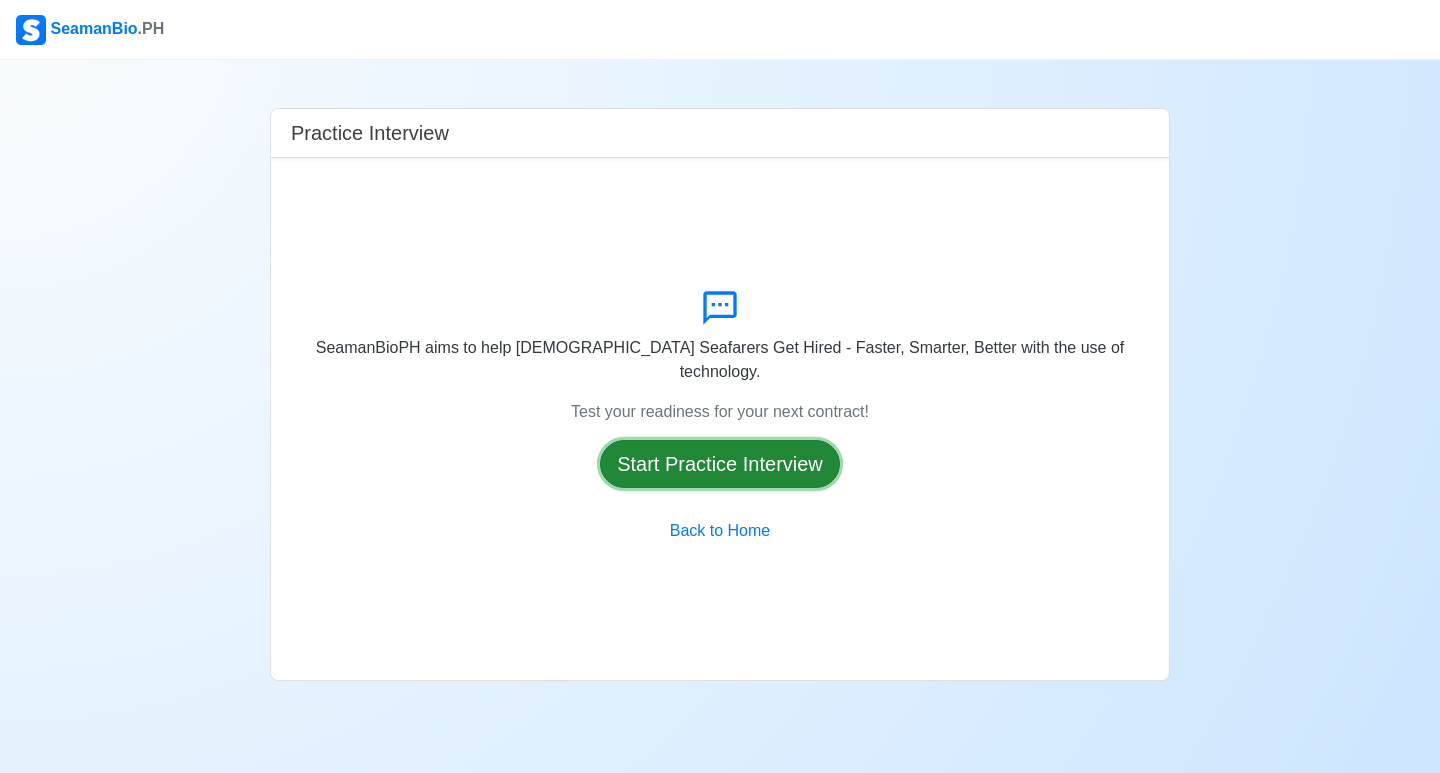 click on "Start Practice Interview" at bounding box center (720, 464) 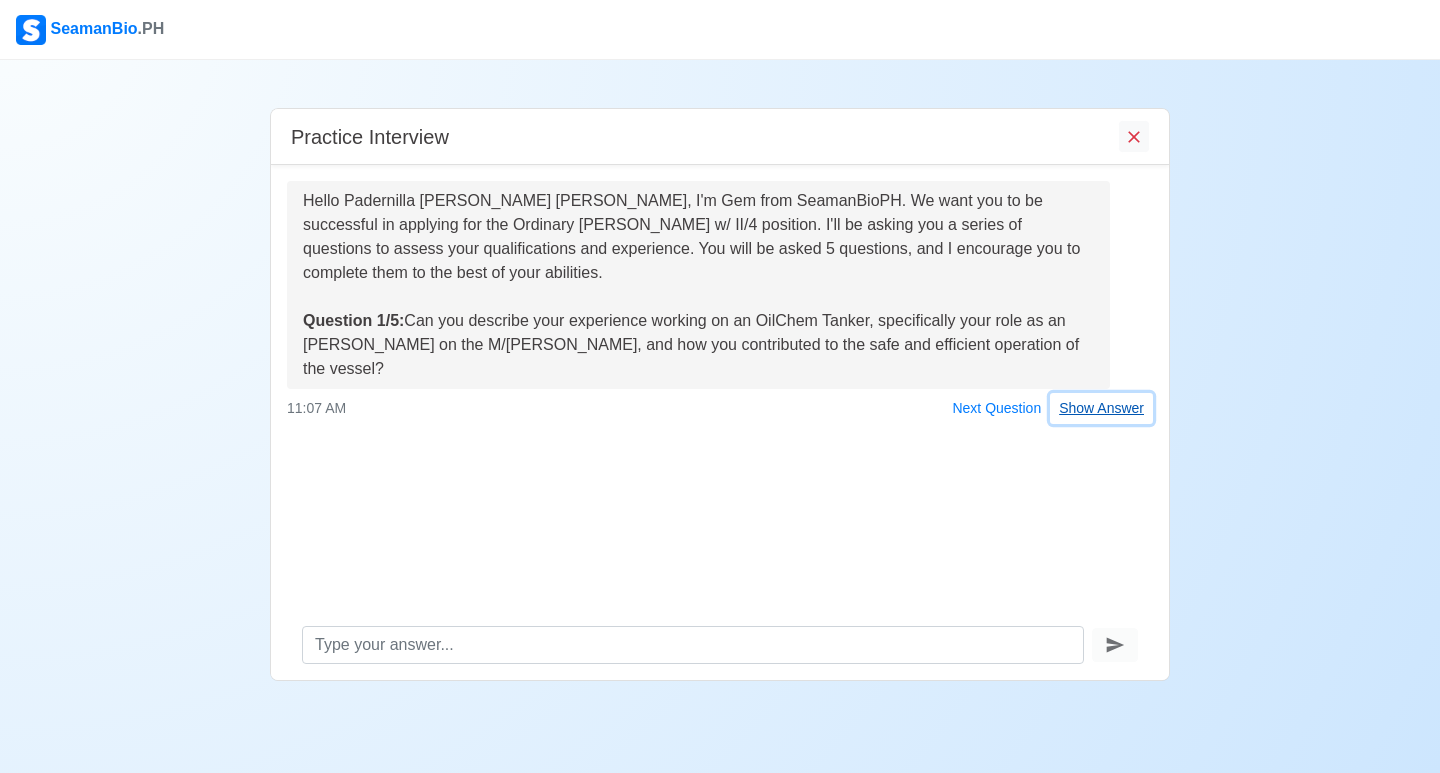 click on "Show Answer" at bounding box center (1101, 408) 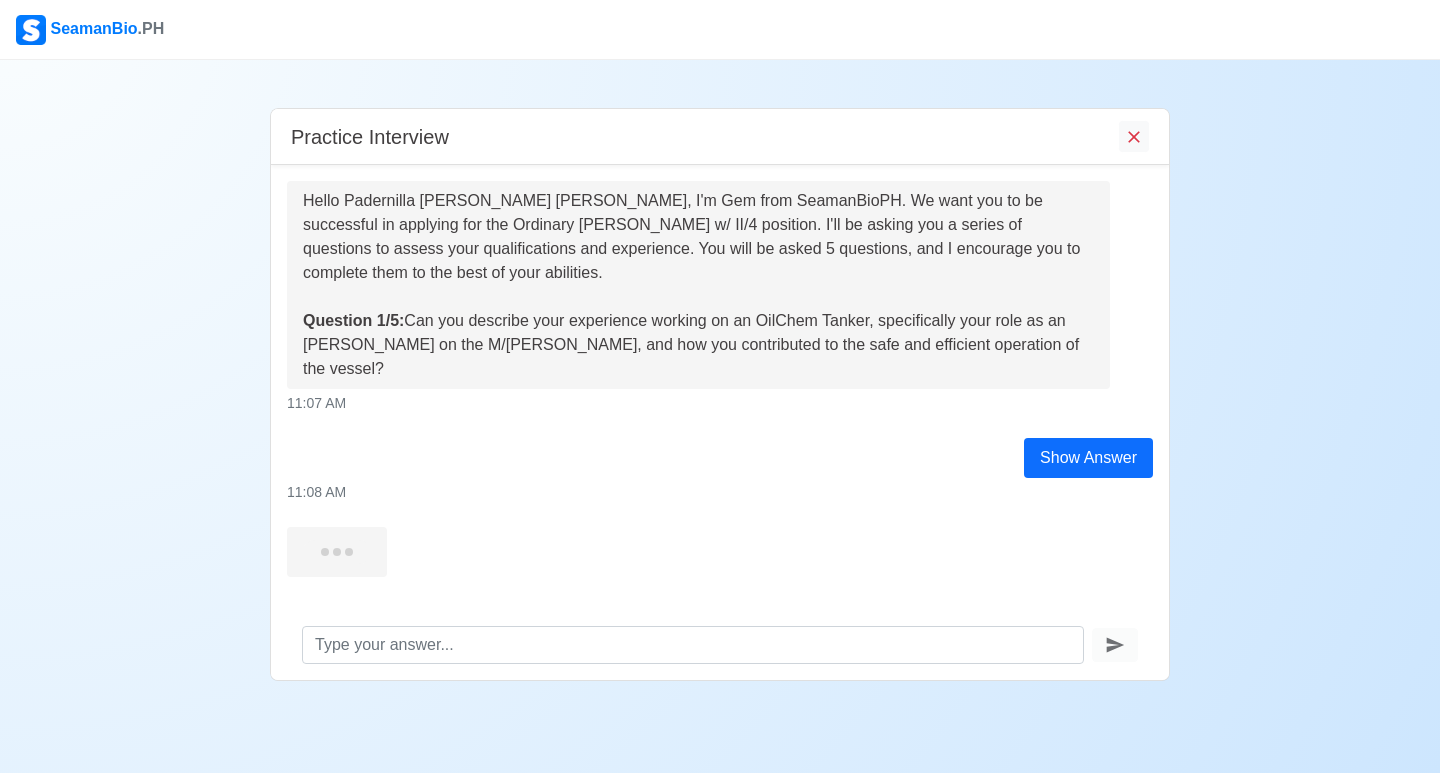 scroll, scrollTop: 17, scrollLeft: 0, axis: vertical 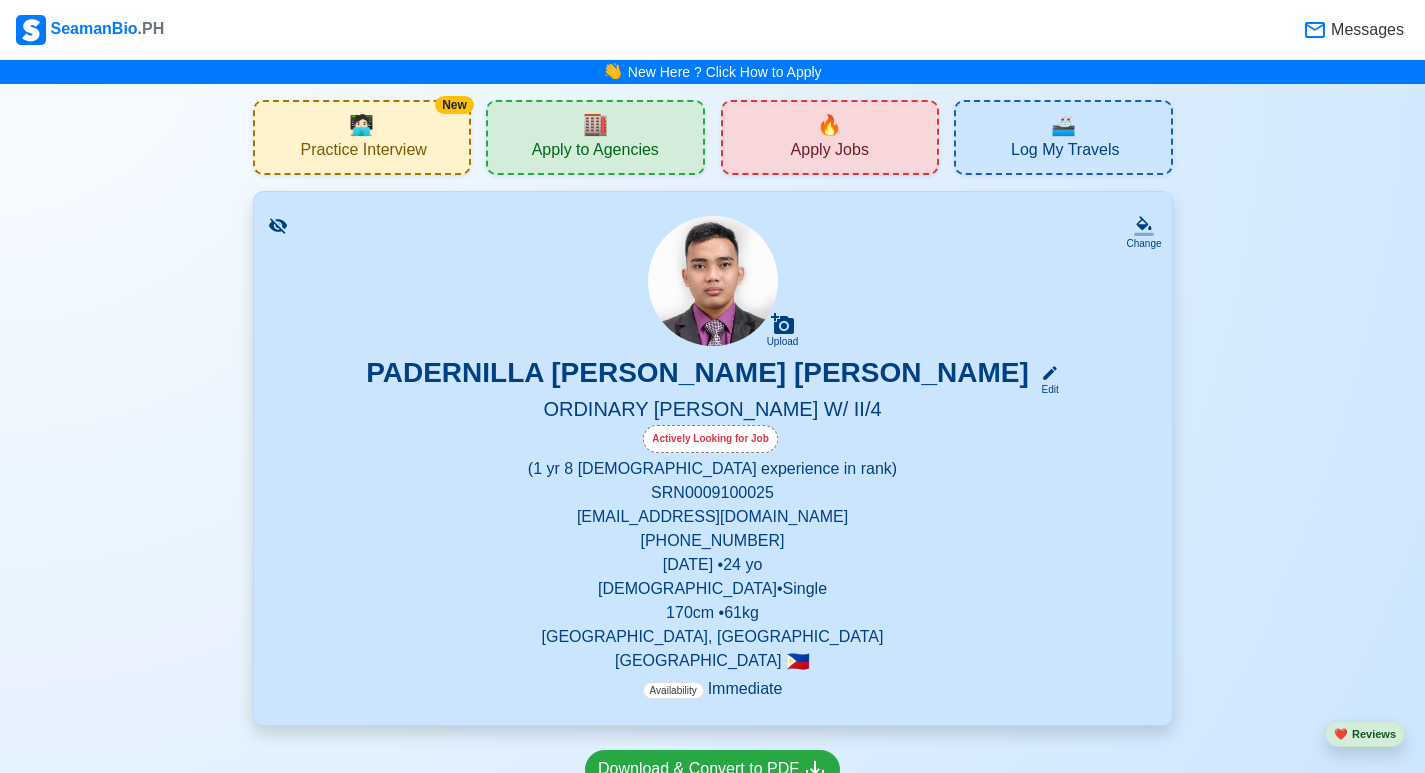 click on "Apply Jobs" at bounding box center (830, 152) 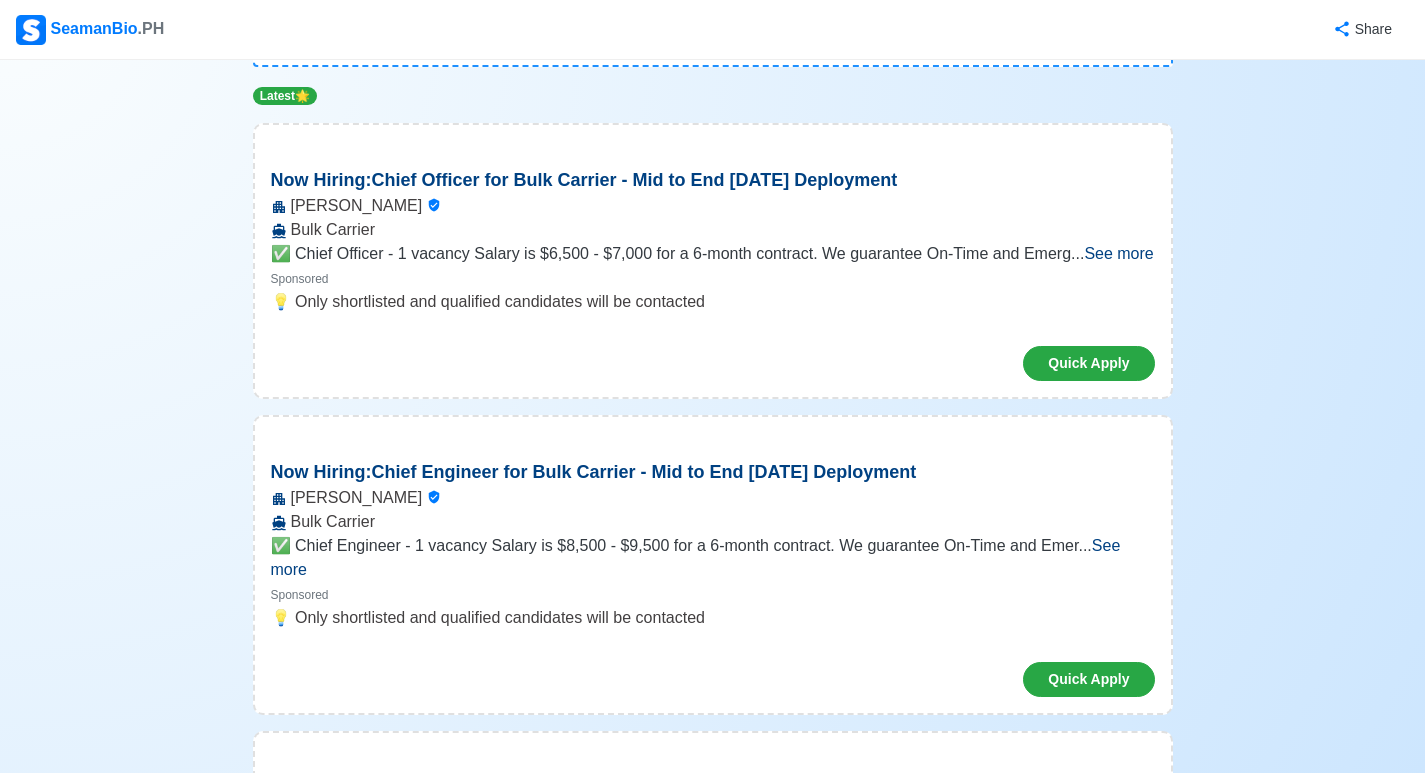 scroll, scrollTop: 0, scrollLeft: 0, axis: both 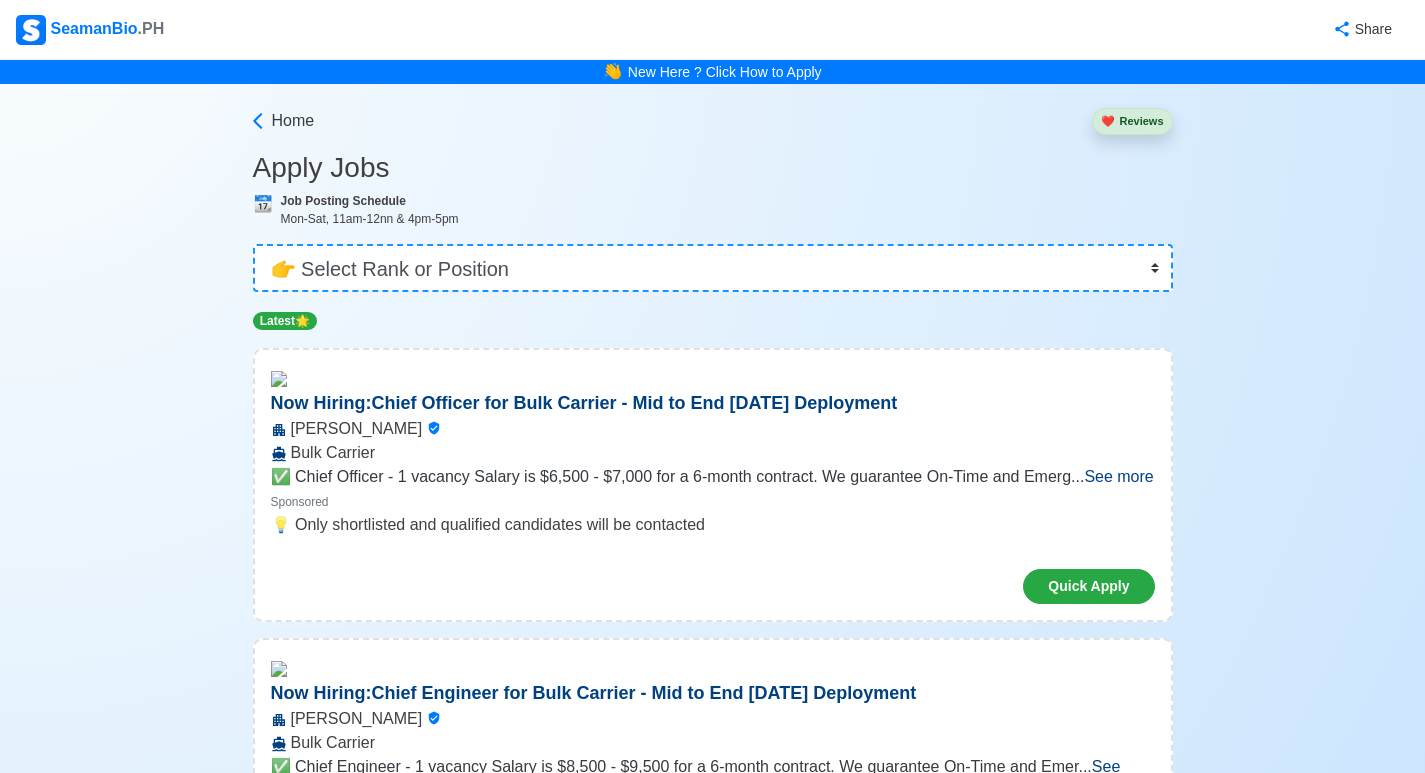 click on "Apply Jobs 📆 Job Posting Schedule Mon-Sat, 11am-12nn & 4pm-5pm 👉 Select Rank or Position Master Chief Officer 2nd Officer 3rd Officer Junior Officer Chief Engineer 2nd Engineer 3rd Engineer 4th Engineer Gas Engineer Junior Engineer 1st Assistant Engineer 2nd Assistant Engineer 3rd Assistant Engineer [PERSON_NAME]/ETR Electrician Electrical Engineer Oiler Fitter Welder Chief Cook Chef Cook [PERSON_NAME] Wiper Rigger Ordinary [PERSON_NAME] [PERSON_NAME] Motorman Pumpman Bosun Cadet Reefer Mechanic Operator Repairman Painter Steward Waiter Others Latest 🌟 Now Hiring:  Chief Officer for Bulk Carrier - Mid to End [DATE] Deployment [PERSON_NAME] Carrier ✅ Chief Officer  - 1 vacancy Salary is $6,500 - $7,000 for a 6-month contract. We guarantee On-Time and Emerg ...  See more ...  See more Sponsored   💡 Only shortlisted and qualified candidates will be contacted Quick Apply Now Hiring:  Chief Engineer for Bulk Carrier - Mid to End [DATE] Deployment [PERSON_NAME] ...  See more ...  See more Sponsored" at bounding box center [713, 26190] 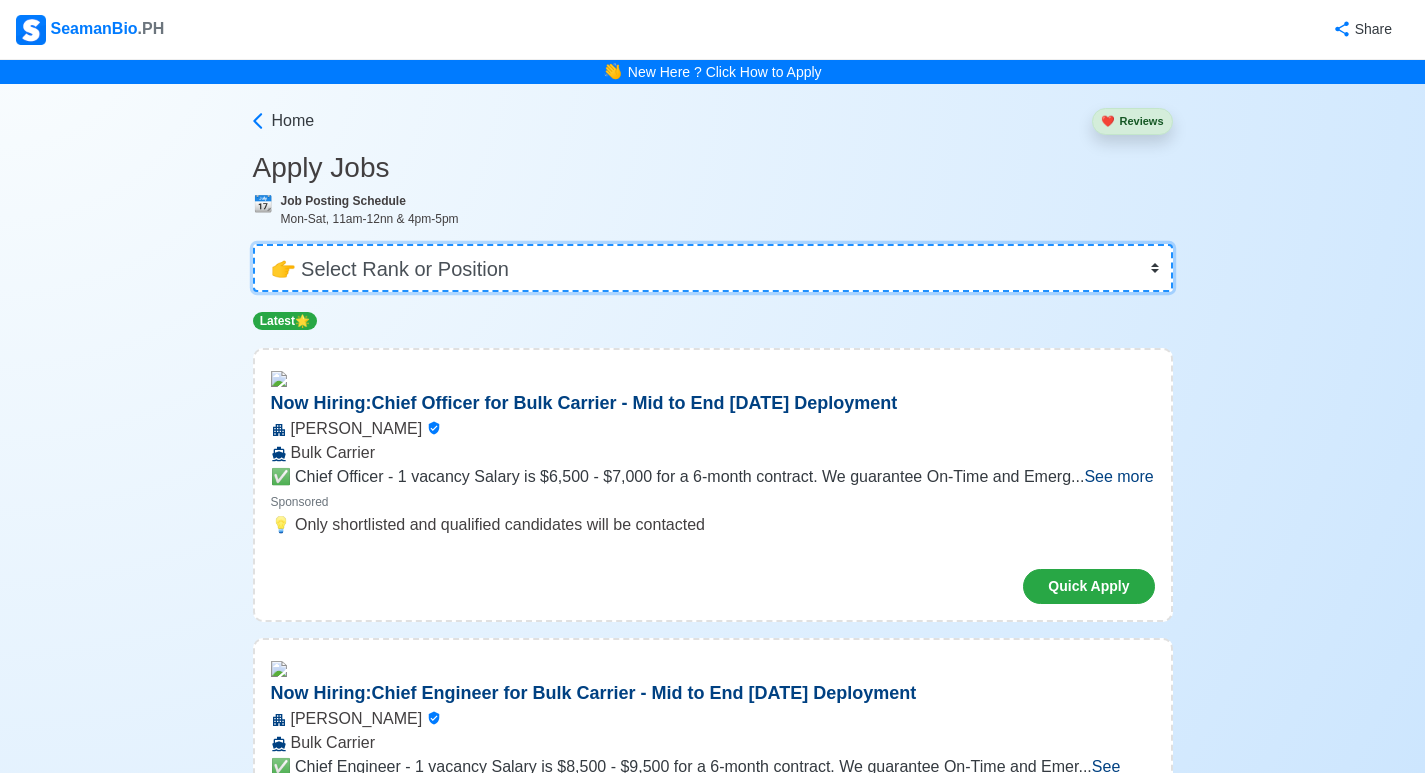 click on "👉 Select Rank or Position Master Chief Officer 2nd Officer 3rd Officer Junior Officer Chief Engineer 2nd Engineer 3rd Engineer 4th Engineer Gas Engineer Junior Engineer 1st Assistant Engineer 2nd Assistant Engineer 3rd Assistant Engineer ETO/ETR Electrician Electrical Engineer Oiler Fitter Welder Chief Cook Chef Cook [PERSON_NAME] Wiper Rigger Ordinary [PERSON_NAME] [PERSON_NAME] Motorman Pumpman Bosun Cadet Reefer Mechanic Operator Repairman Painter Steward Waiter Others" at bounding box center (713, 268) 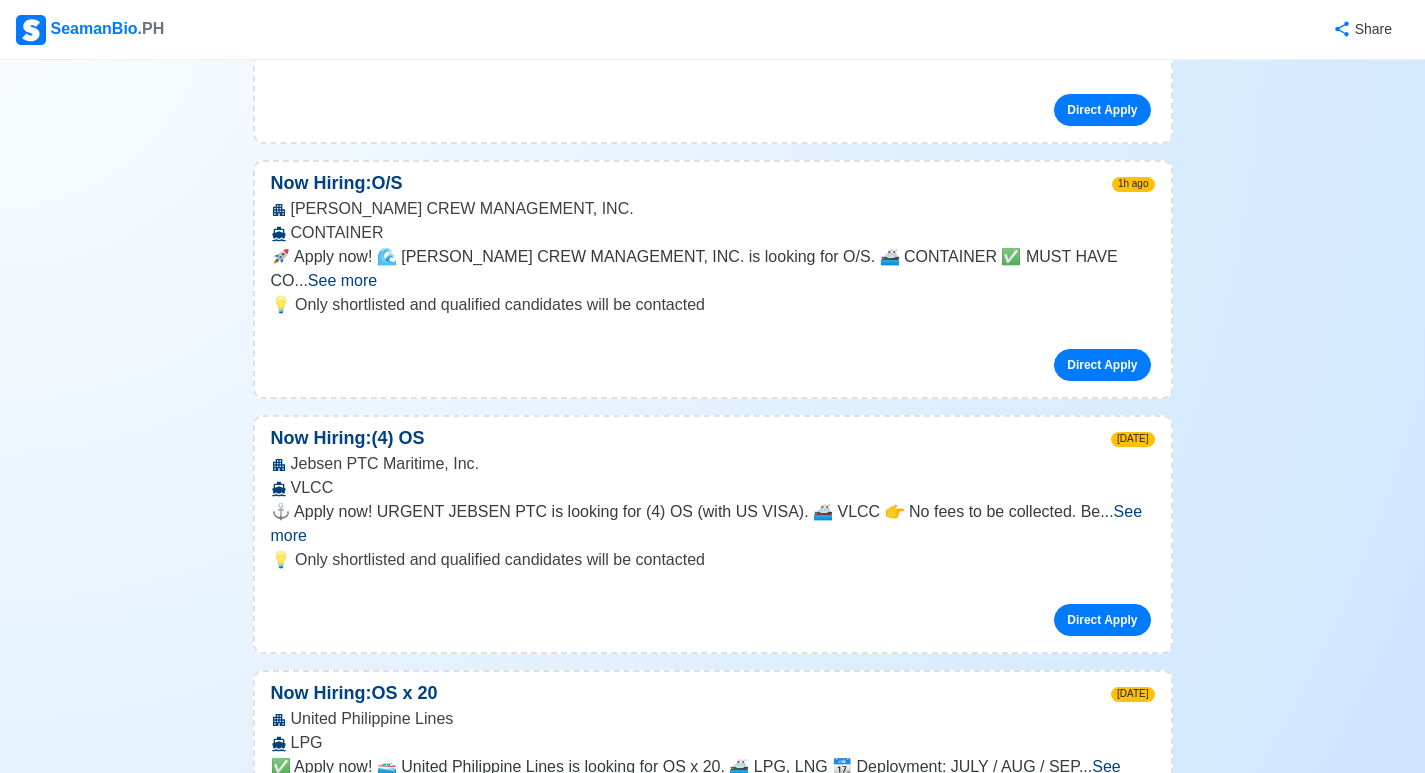 scroll, scrollTop: 500, scrollLeft: 0, axis: vertical 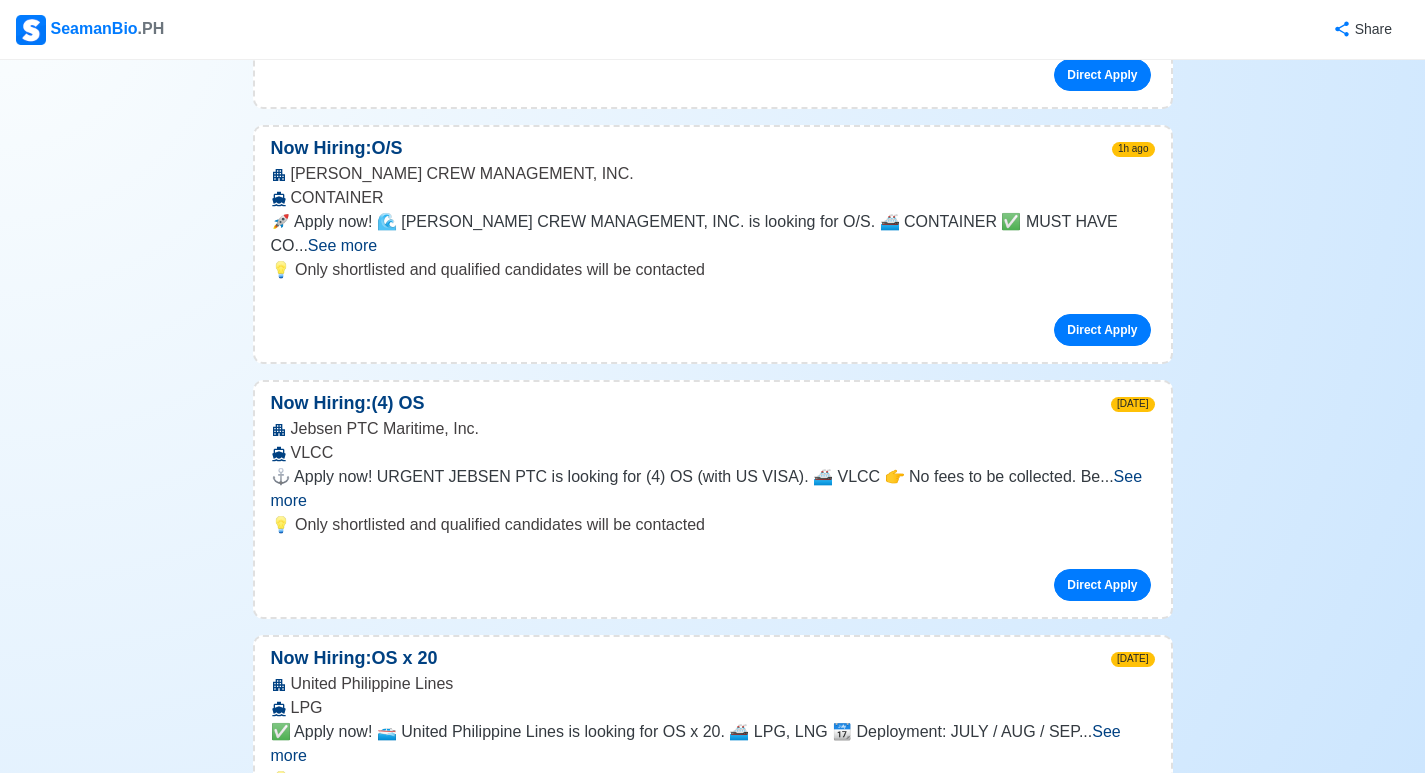 click on "See more" at bounding box center (707, 488) 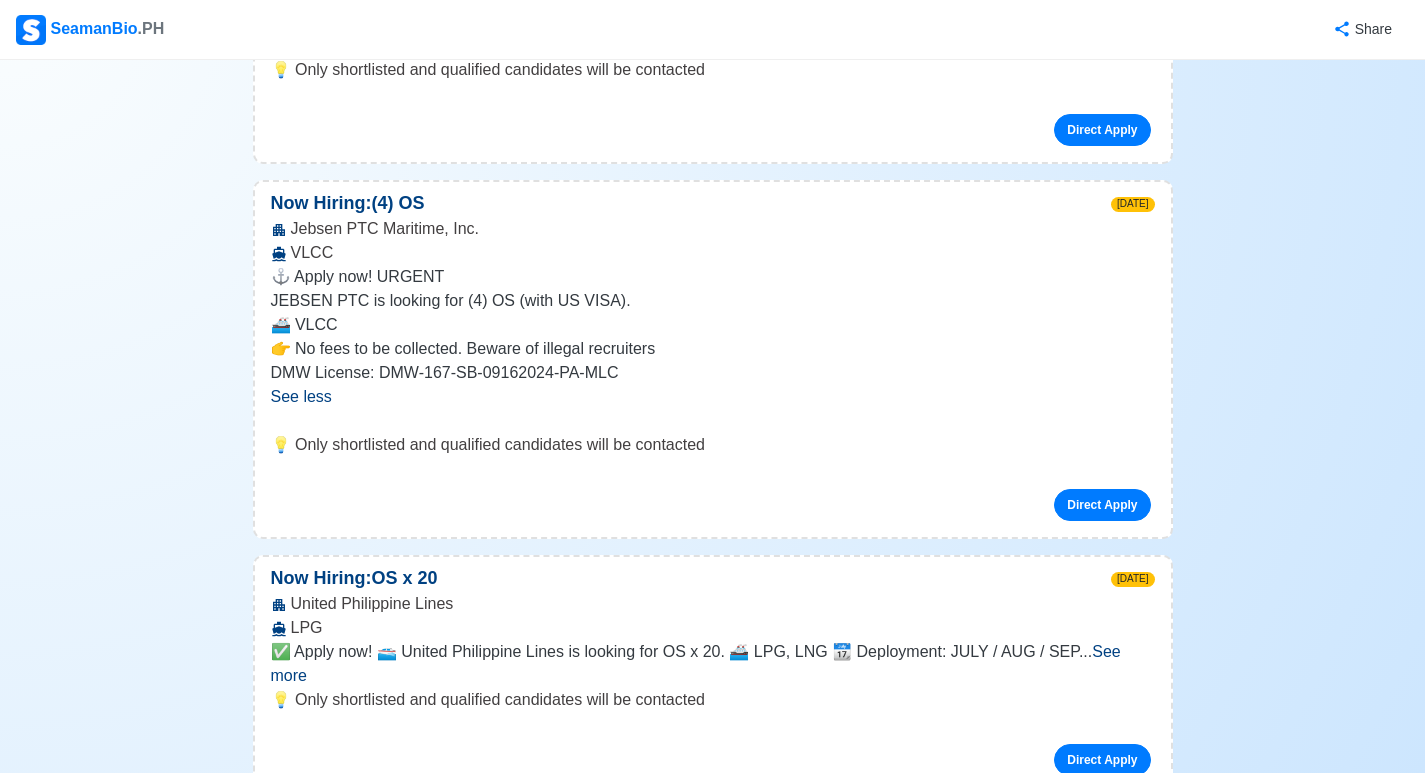 scroll, scrollTop: 800, scrollLeft: 0, axis: vertical 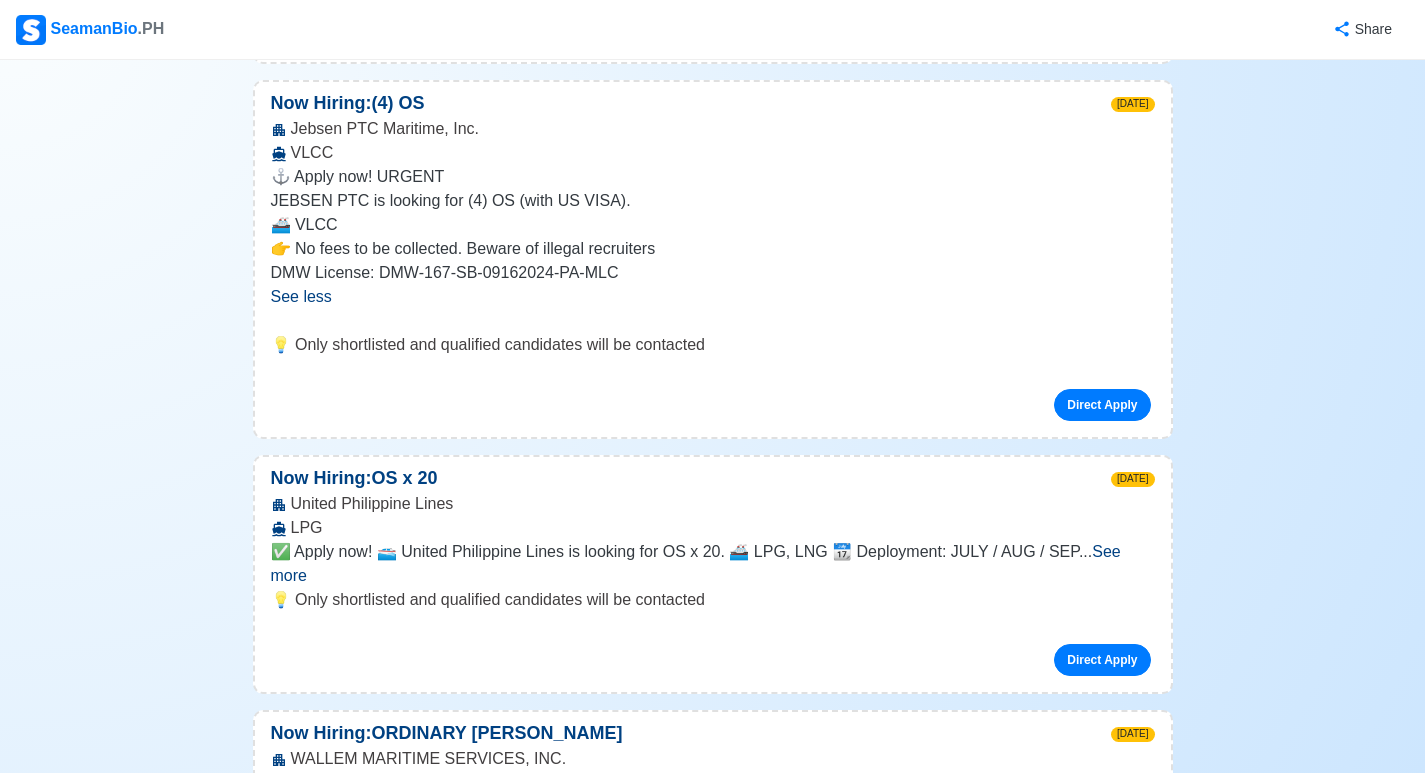 click on "See more" at bounding box center [696, 563] 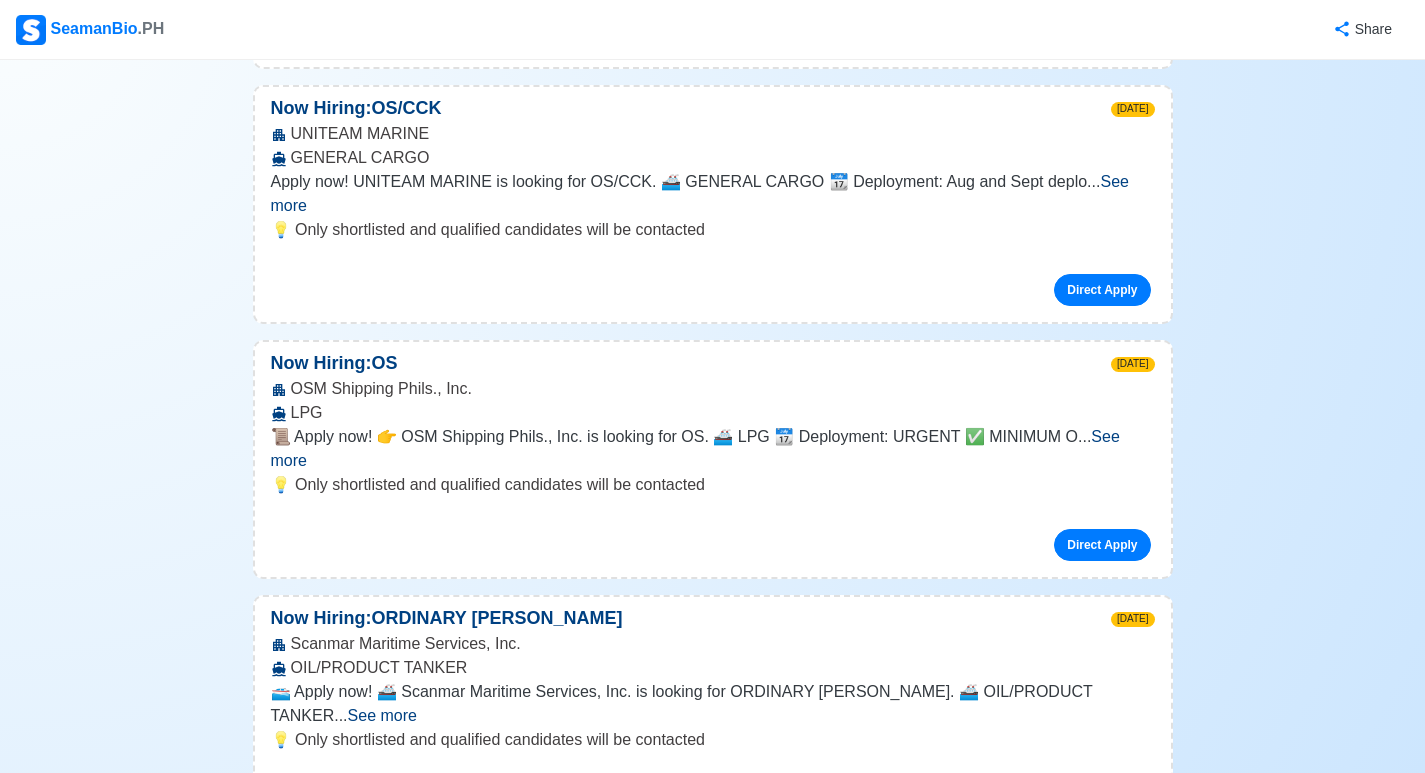 scroll, scrollTop: 1900, scrollLeft: 0, axis: vertical 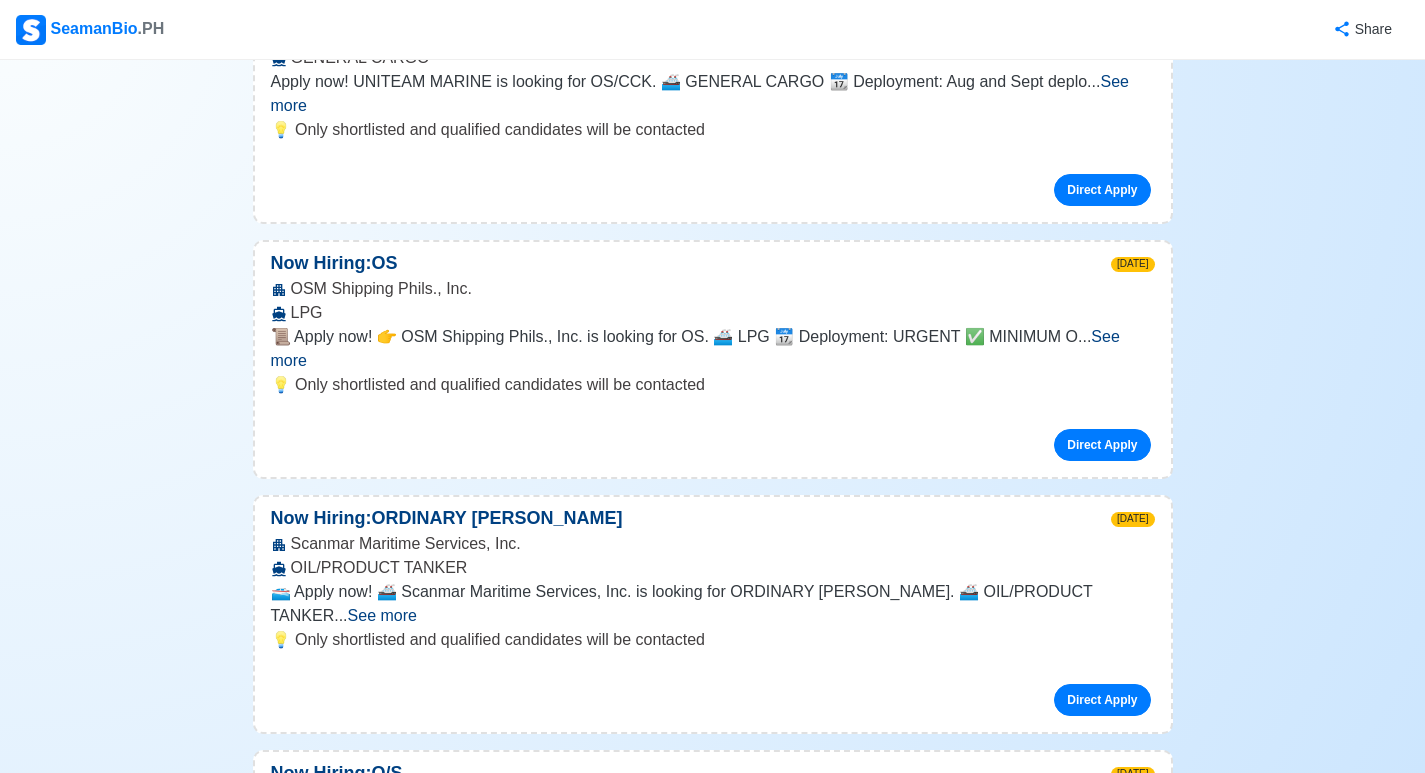 click on "See more" at bounding box center [382, 615] 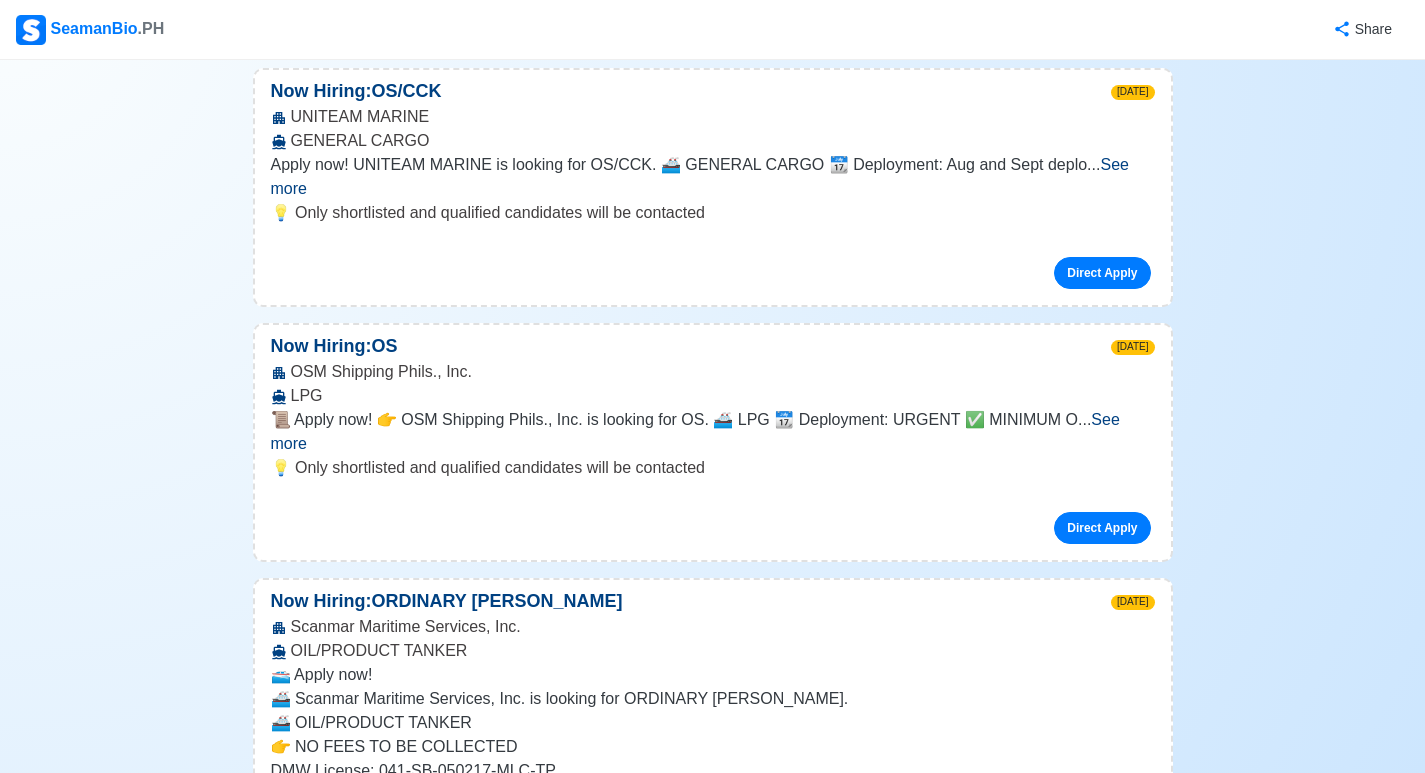 scroll, scrollTop: 1800, scrollLeft: 0, axis: vertical 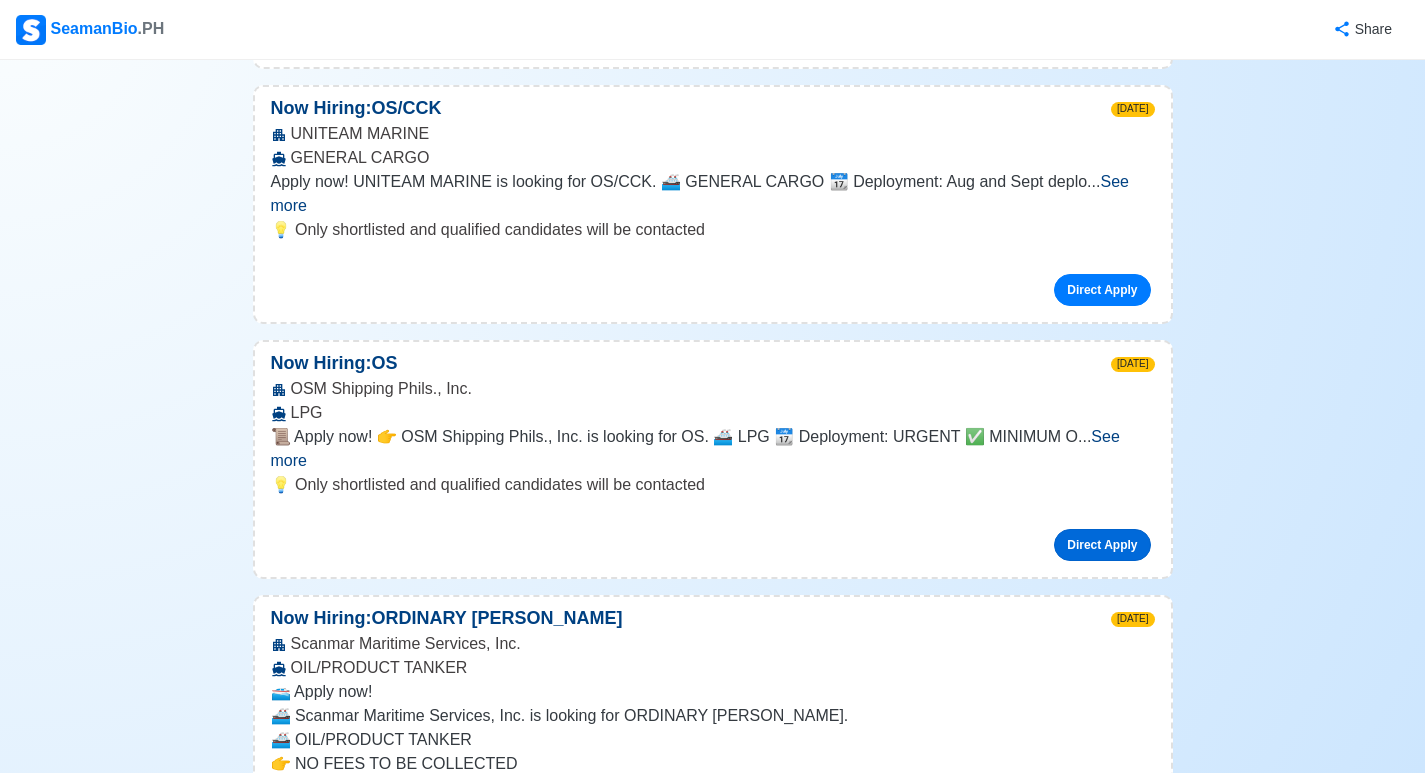click on "Direct Apply" at bounding box center [1102, 545] 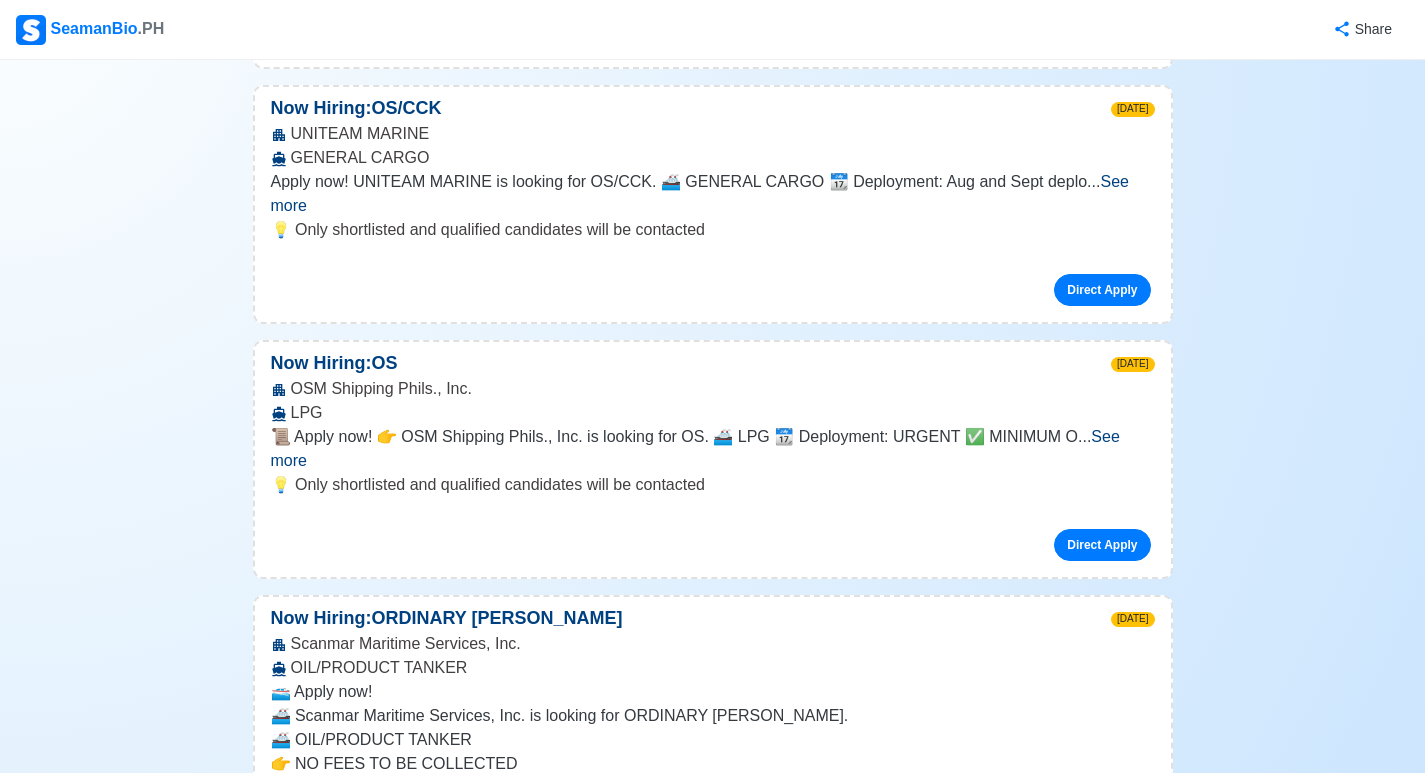click on "See more" at bounding box center (695, 448) 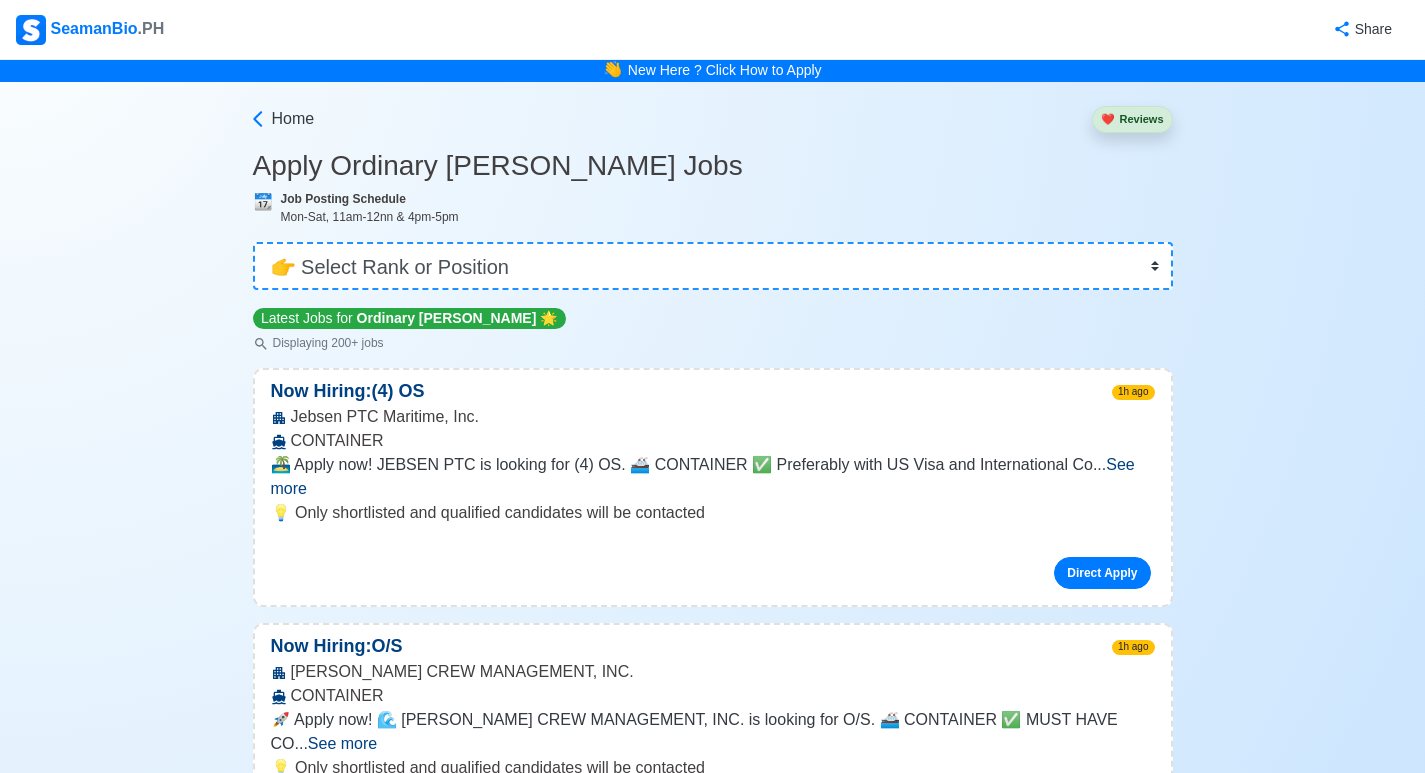 scroll, scrollTop: 0, scrollLeft: 0, axis: both 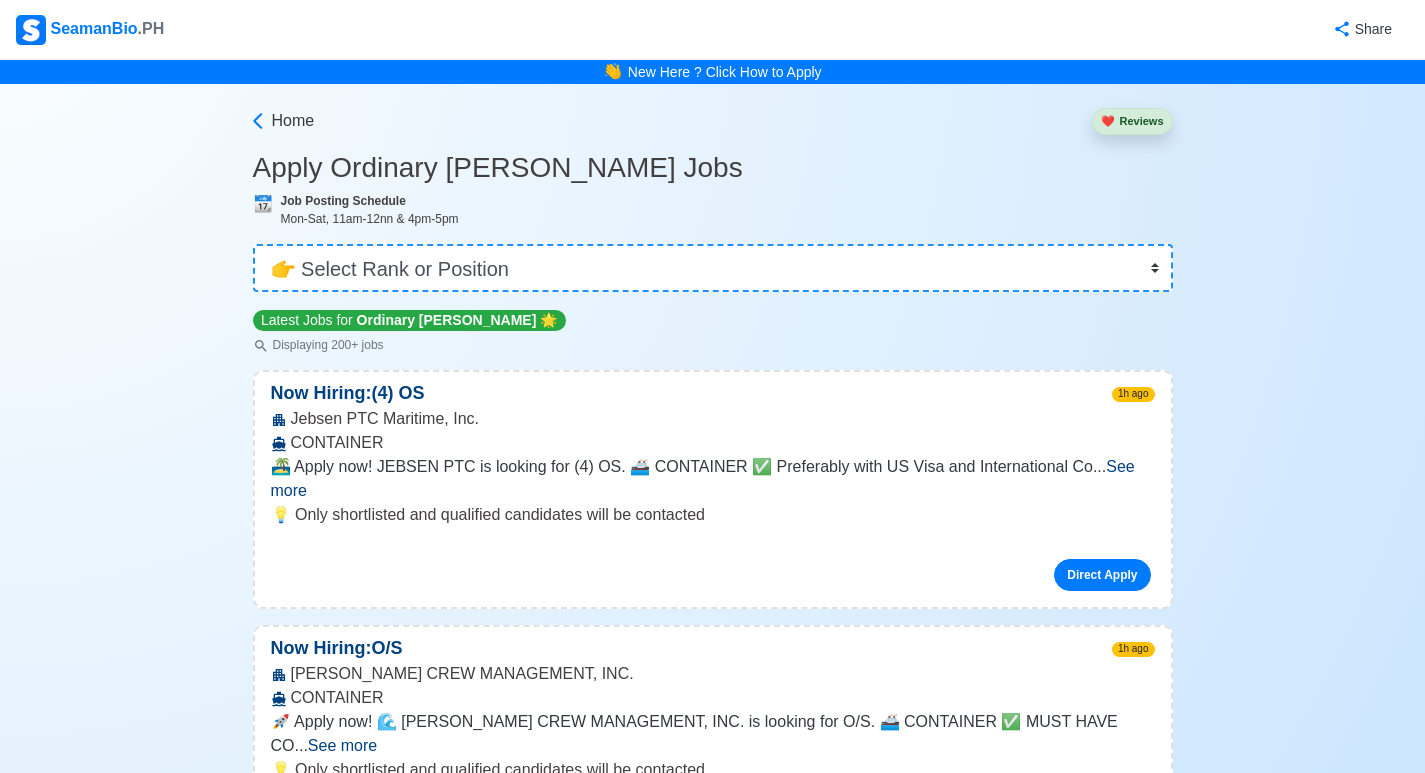click at bounding box center (31, 30) 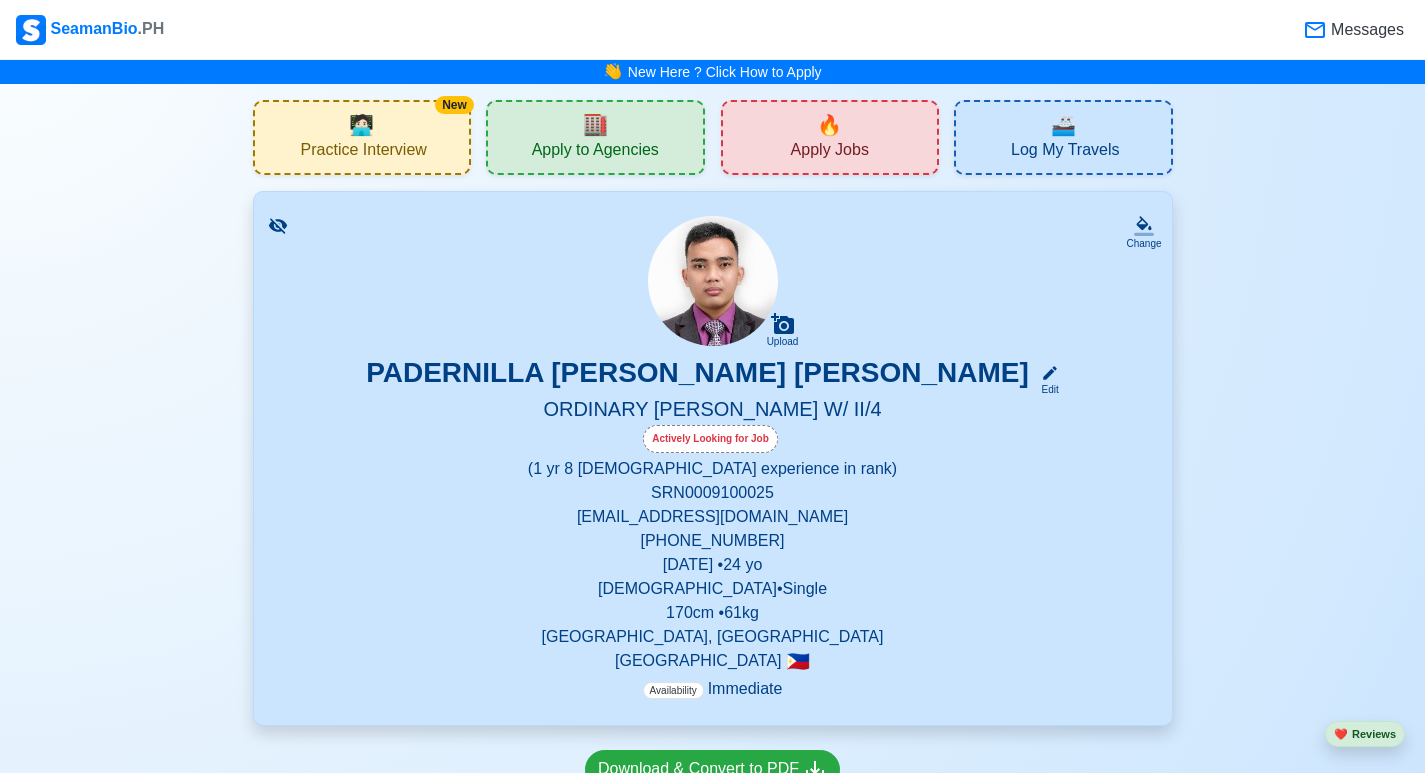 click at bounding box center [713, 281] 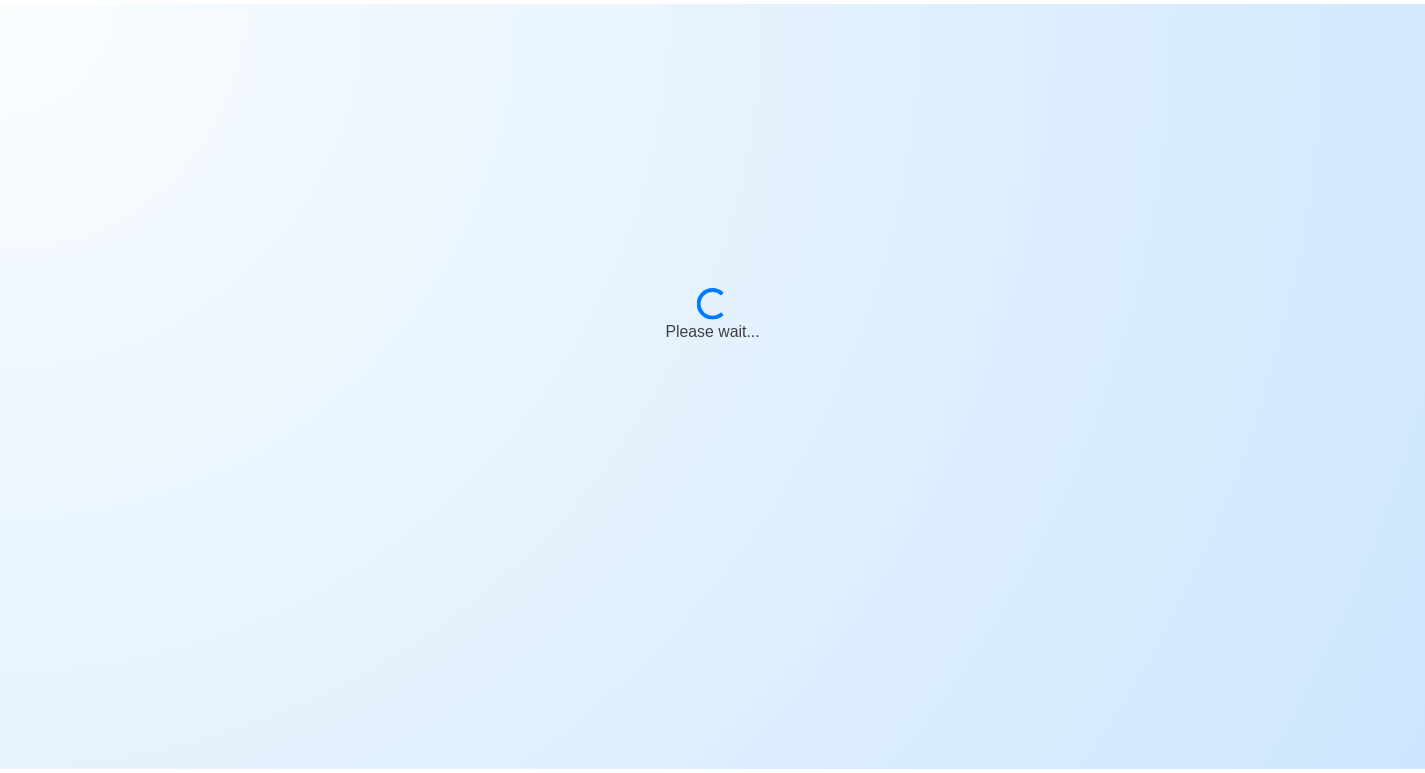 scroll, scrollTop: 0, scrollLeft: 0, axis: both 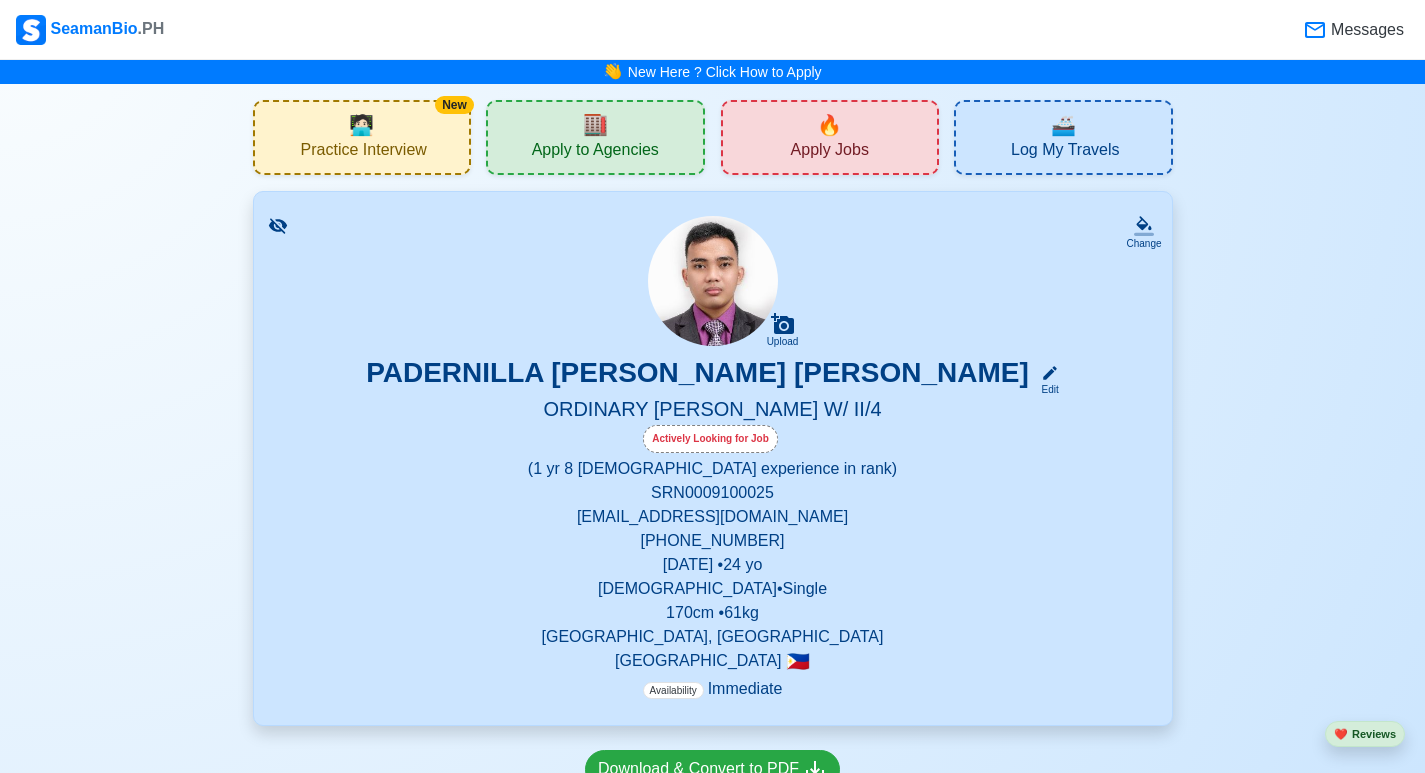 click on "🏬   Apply to Agencies" at bounding box center (595, 137) 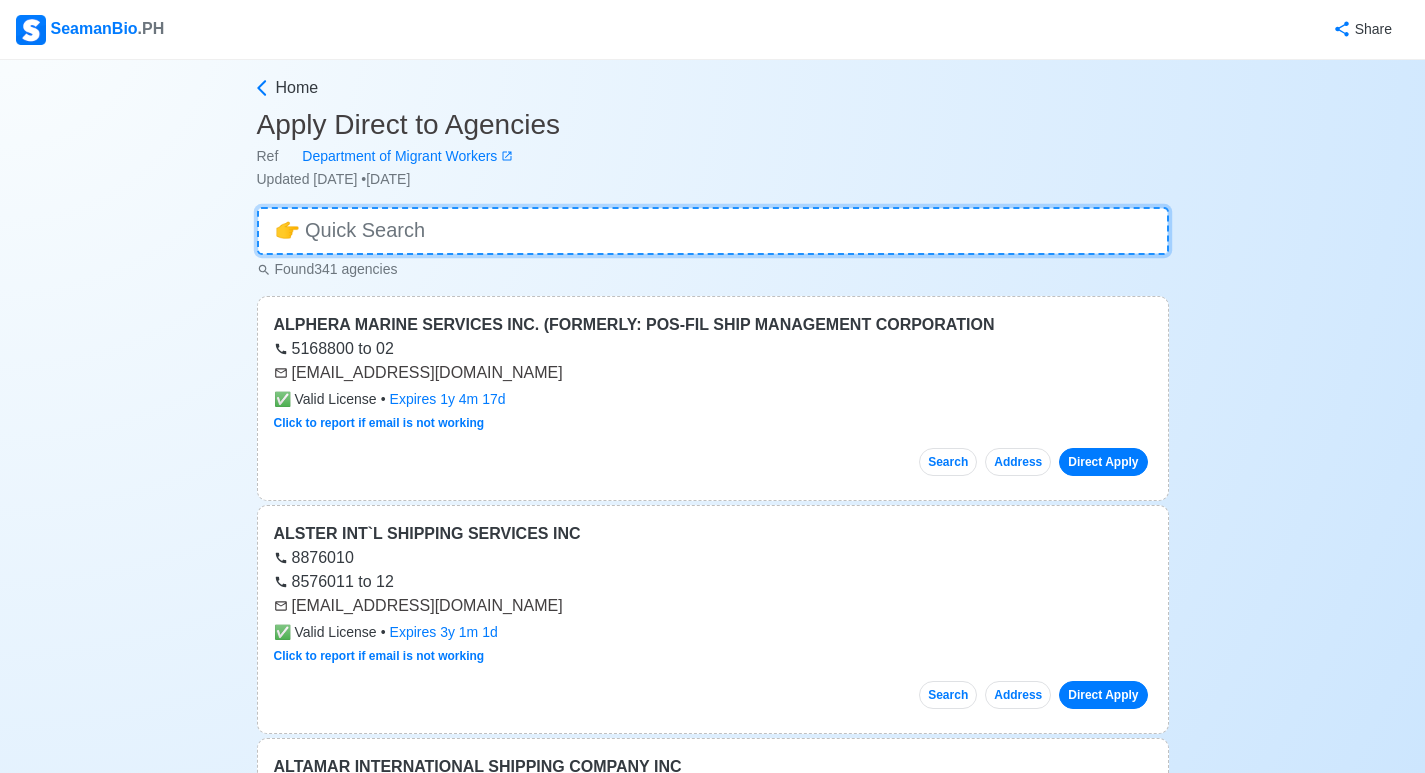 click at bounding box center (713, 231) 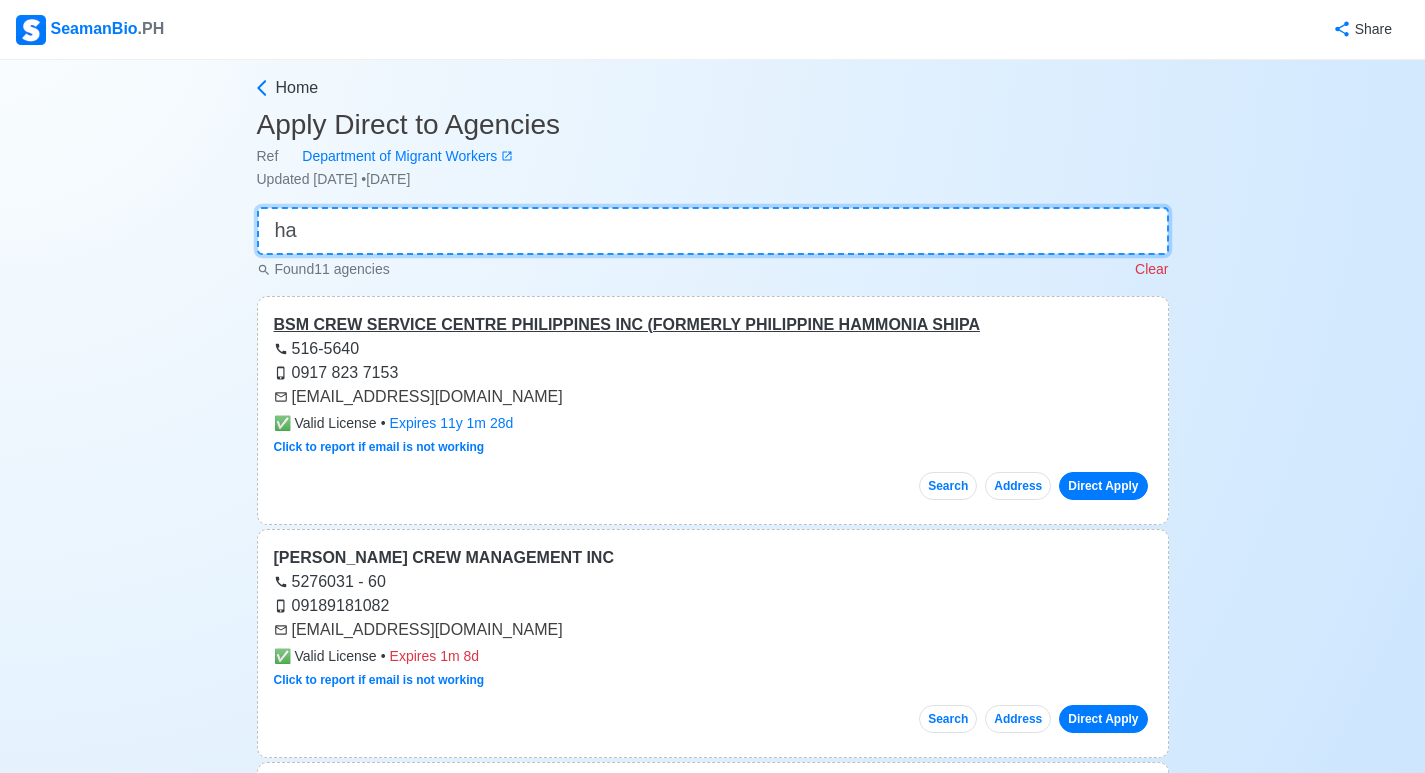 type on "h" 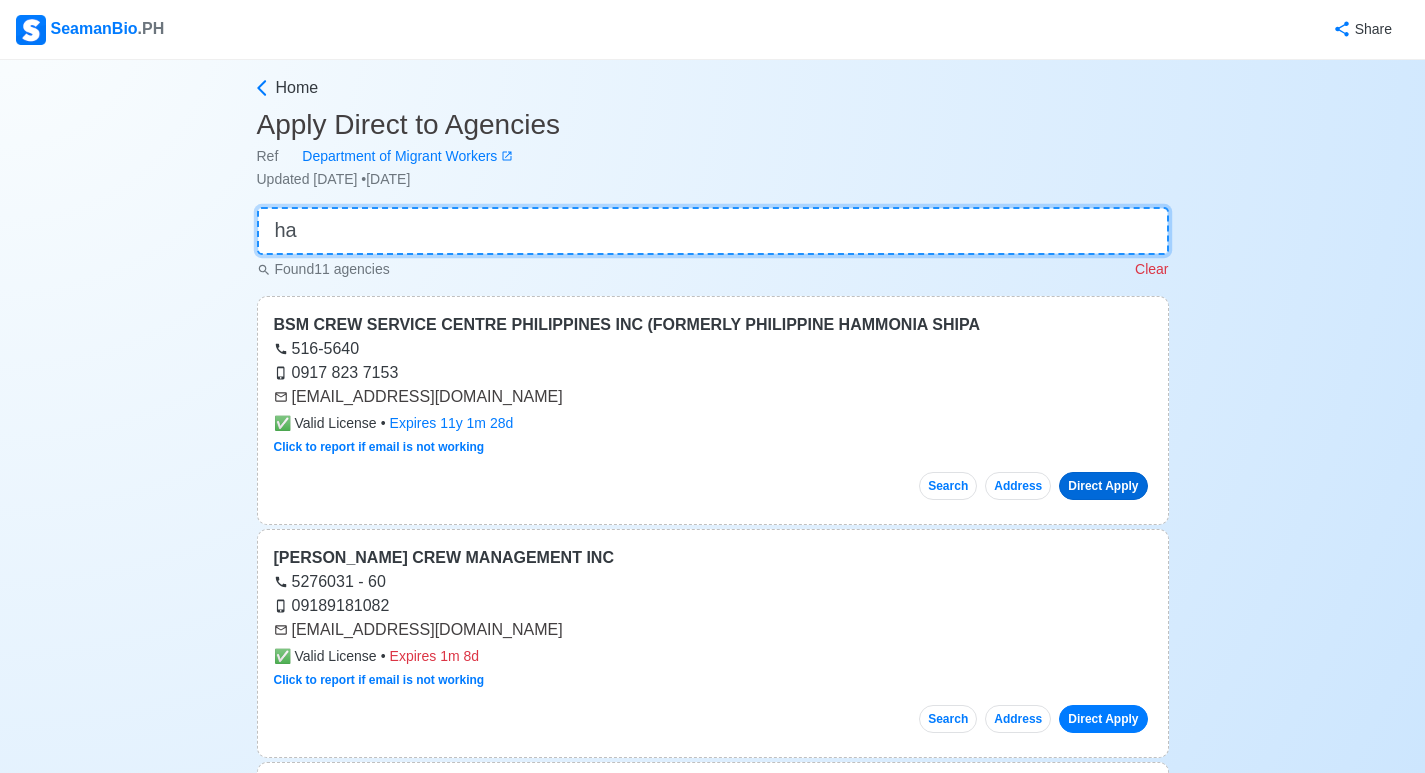 type on "ha" 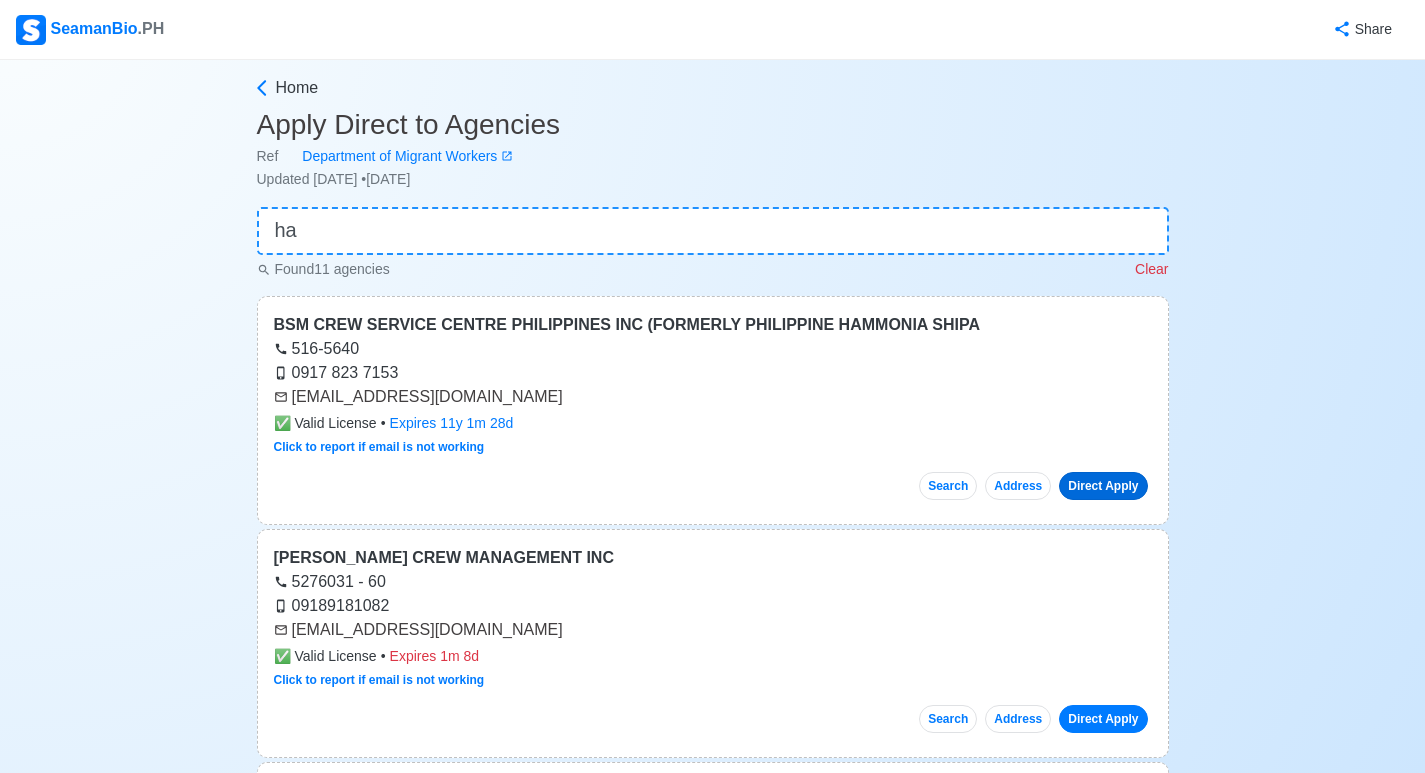 click on "Direct Apply" at bounding box center (1103, 486) 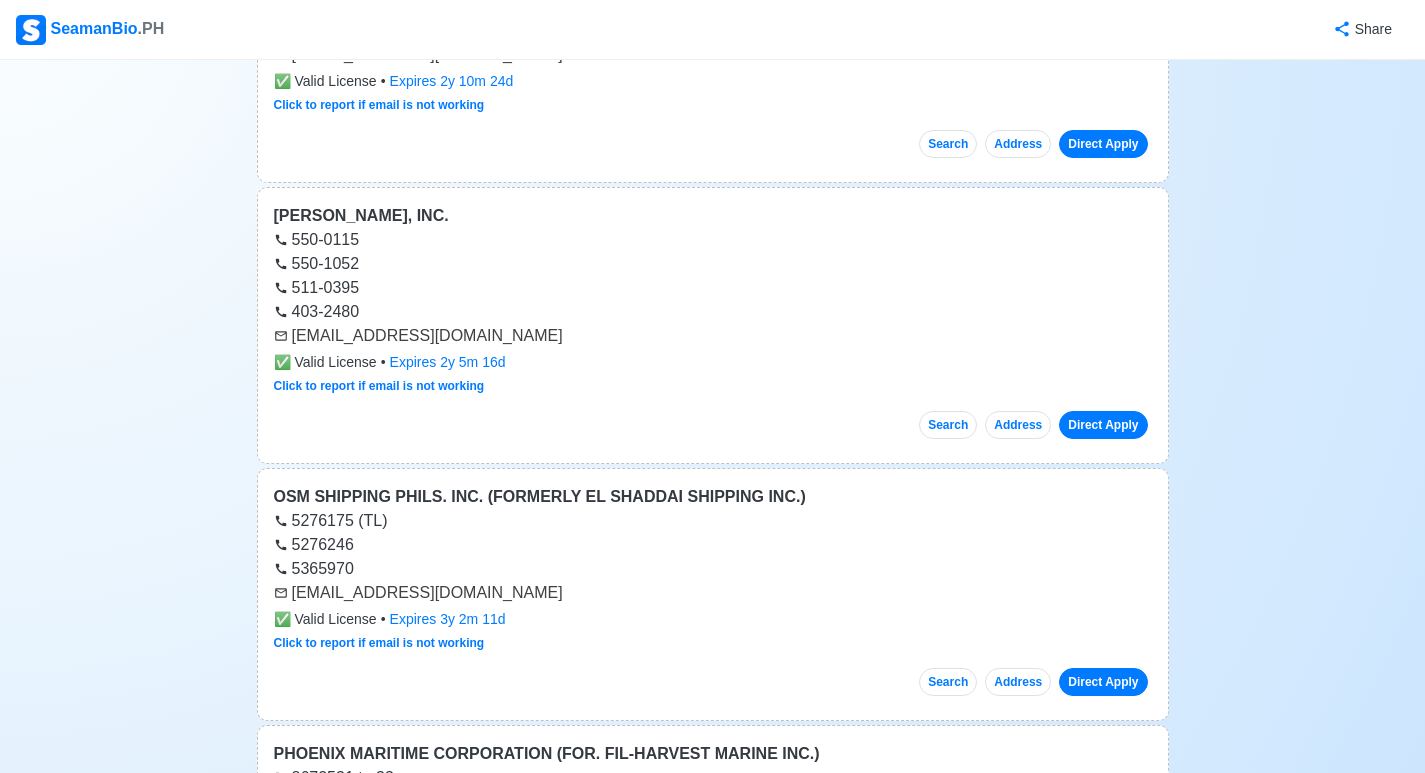 scroll, scrollTop: 1600, scrollLeft: 0, axis: vertical 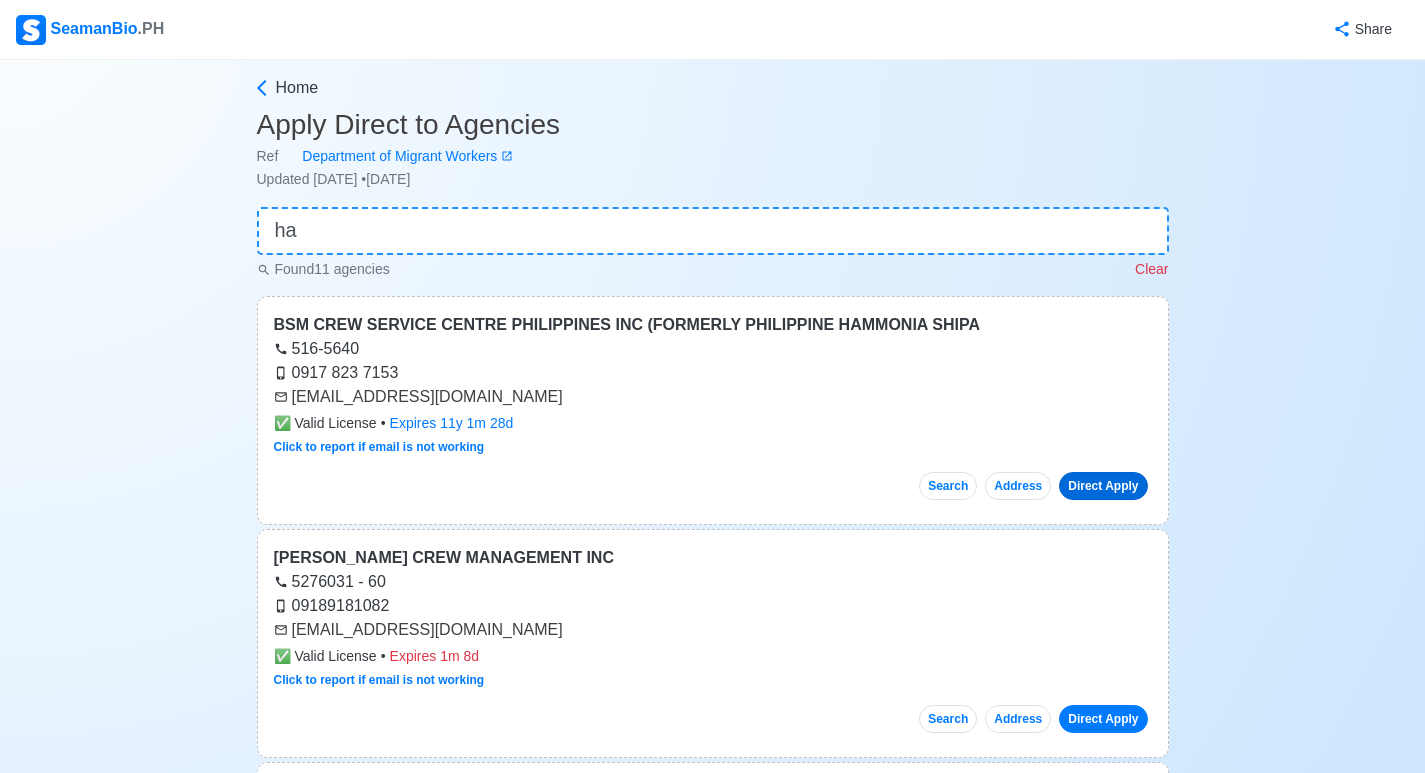 click on "Direct Apply" at bounding box center (1103, 486) 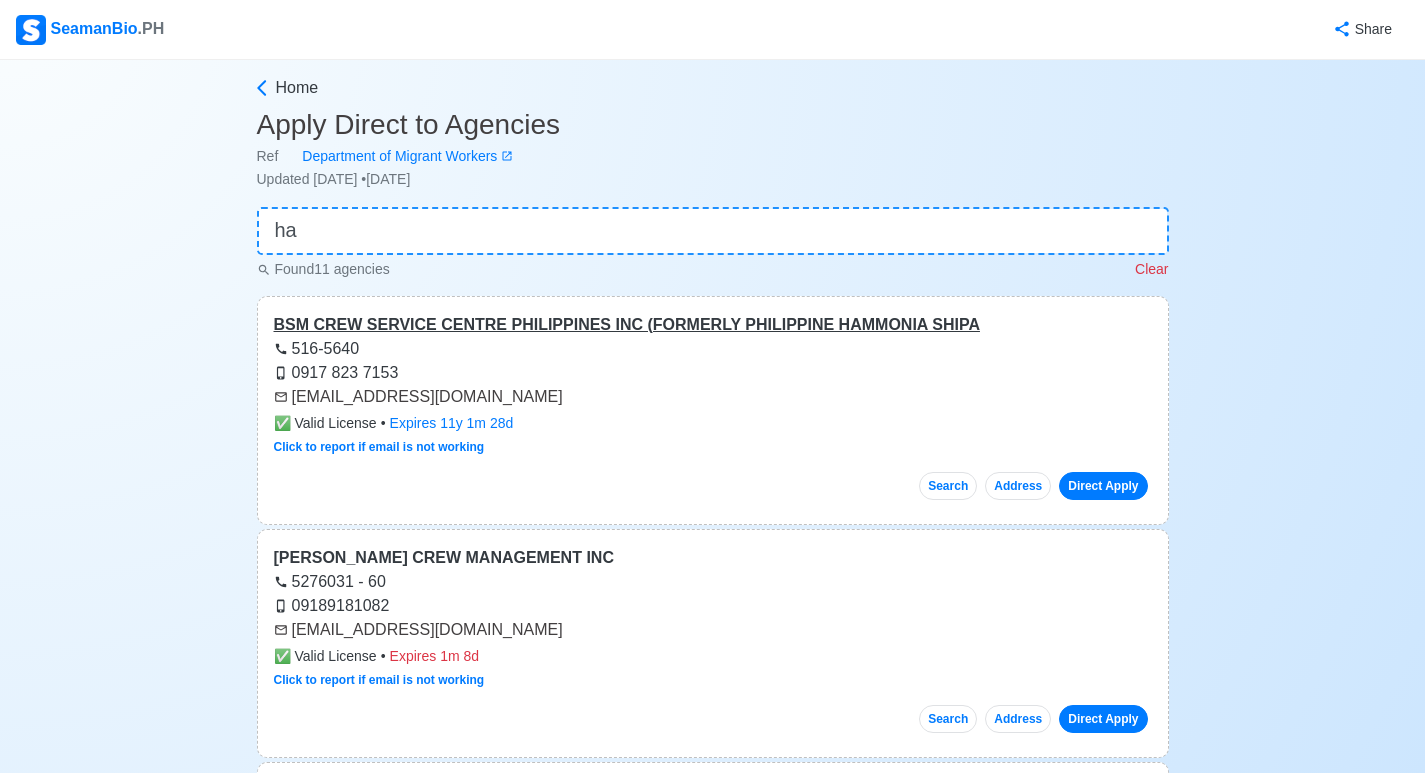 click on "BSM CREW SERVICE CENTRE PHILIPPINES INC (FORMERLY PHILIPPINE HAMMONIA SHIPA" at bounding box center (713, 325) 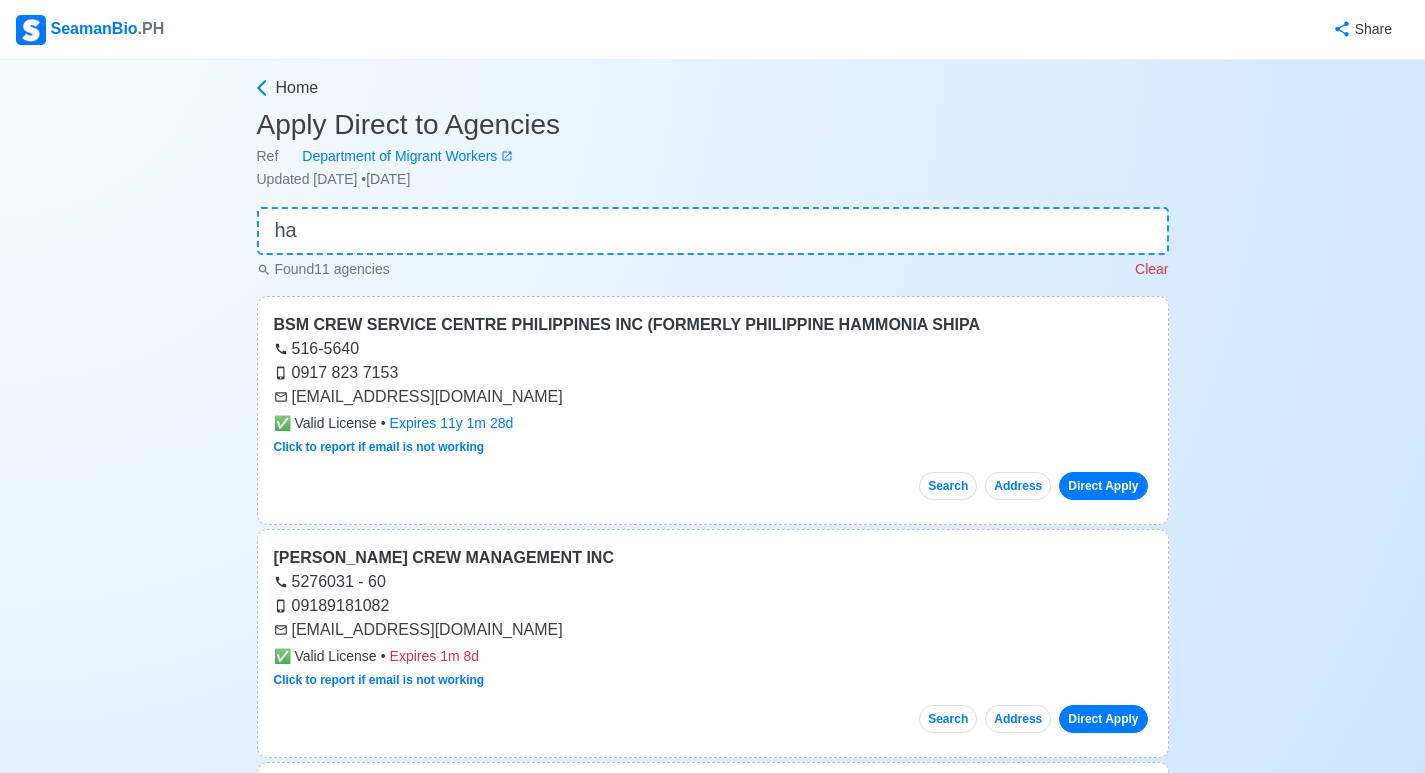 click on "ph-csc-apply@bs-shipmanagement.com" at bounding box center (713, 397) 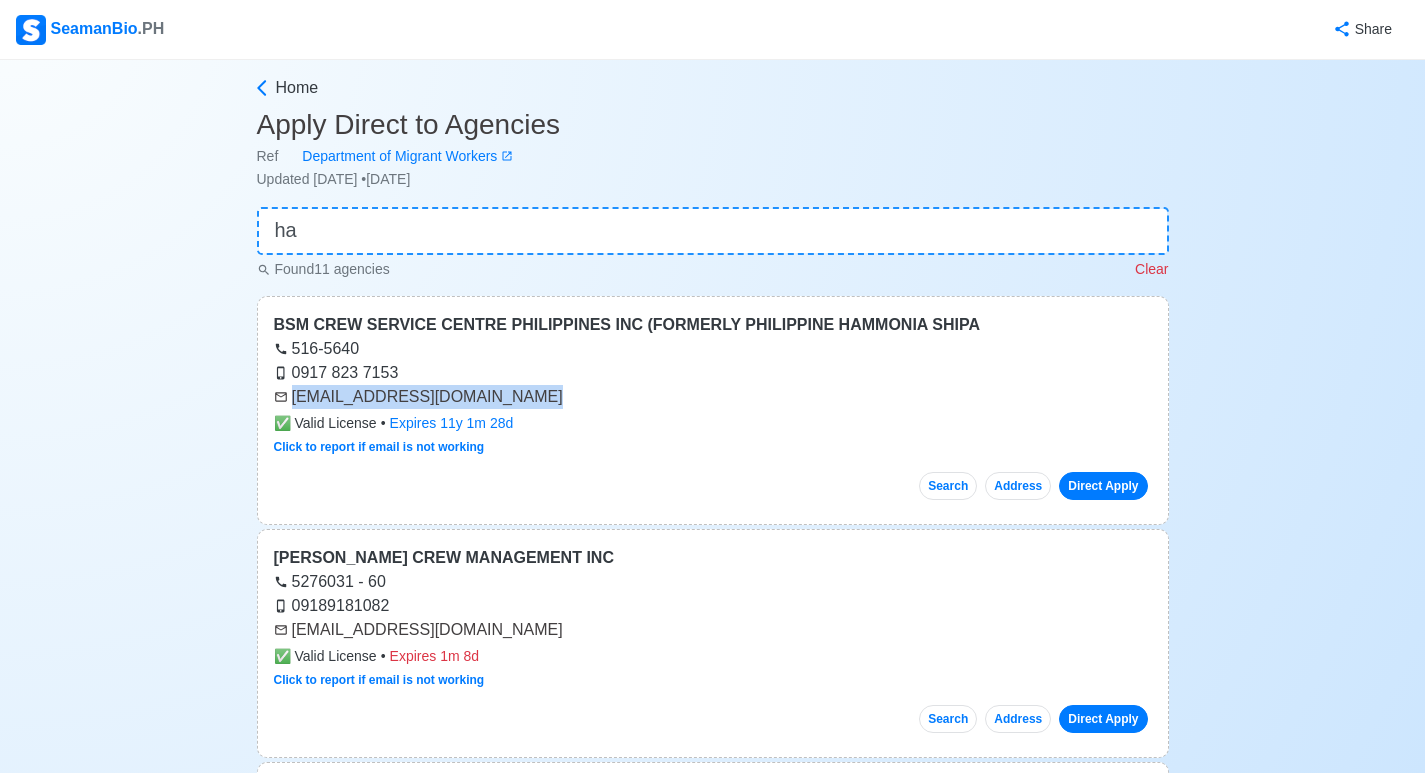 click on "ph-csc-apply@bs-shipmanagement.com" at bounding box center [713, 397] 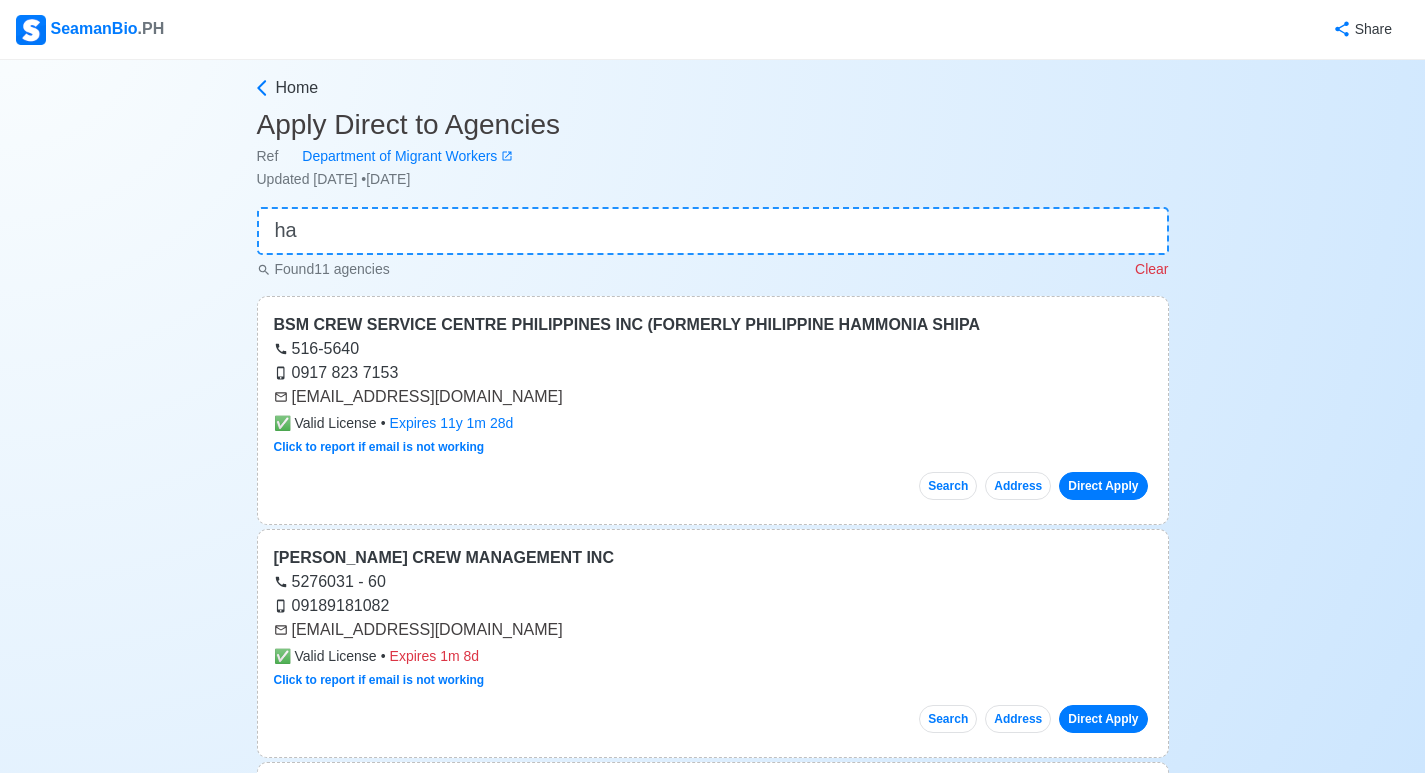 click on "ph-csc-apply@bs-shipmanagement.com" at bounding box center (713, 397) 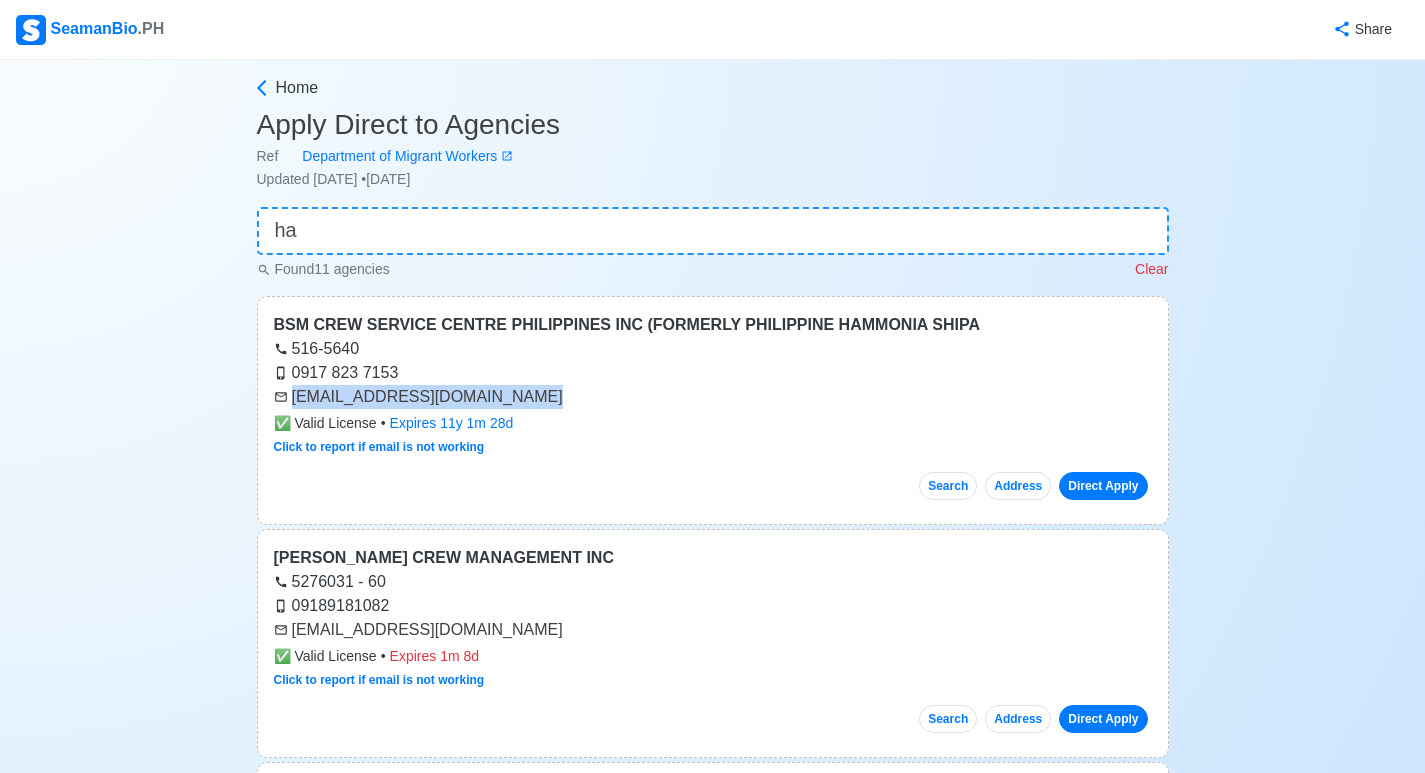 click on "ph-csc-apply@bs-shipmanagement.com" at bounding box center (713, 397) 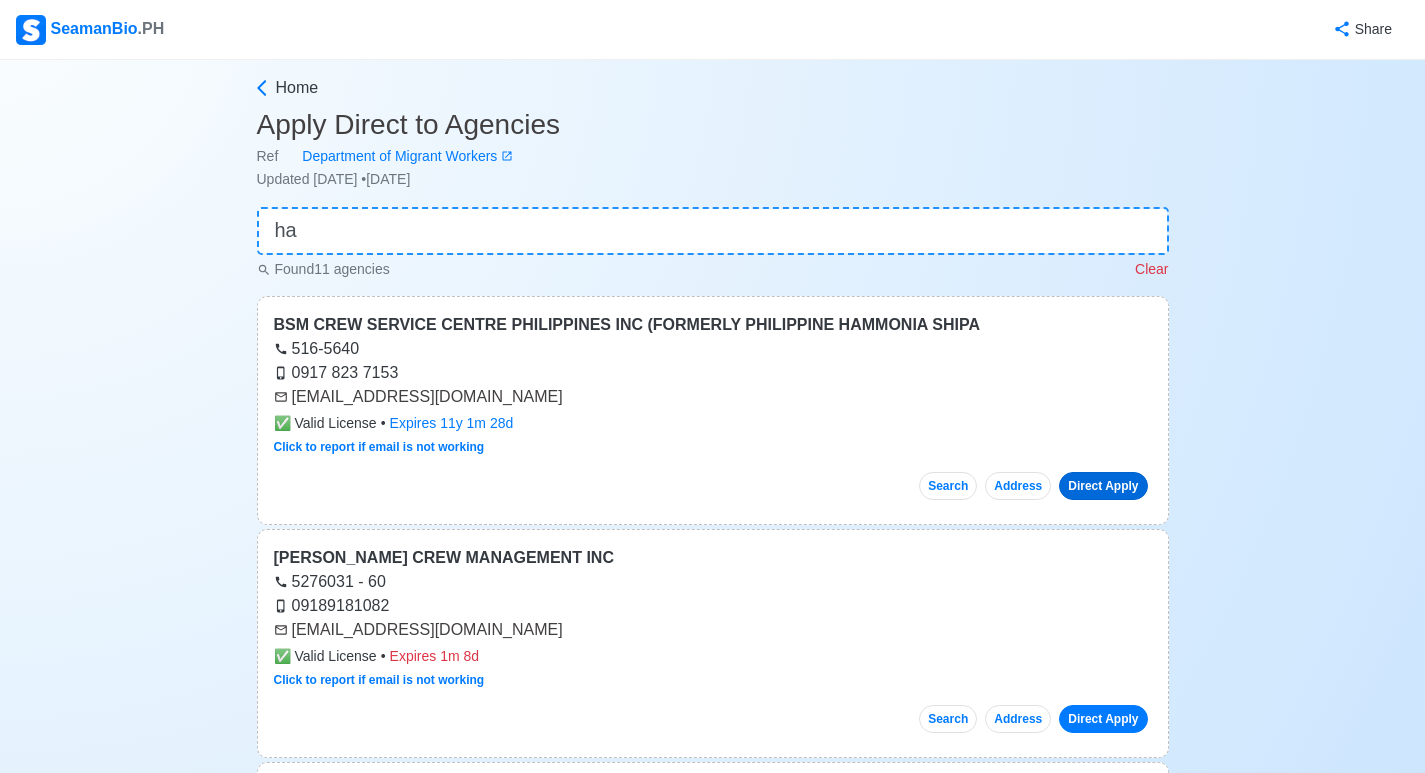 click on "Direct Apply" at bounding box center [1103, 486] 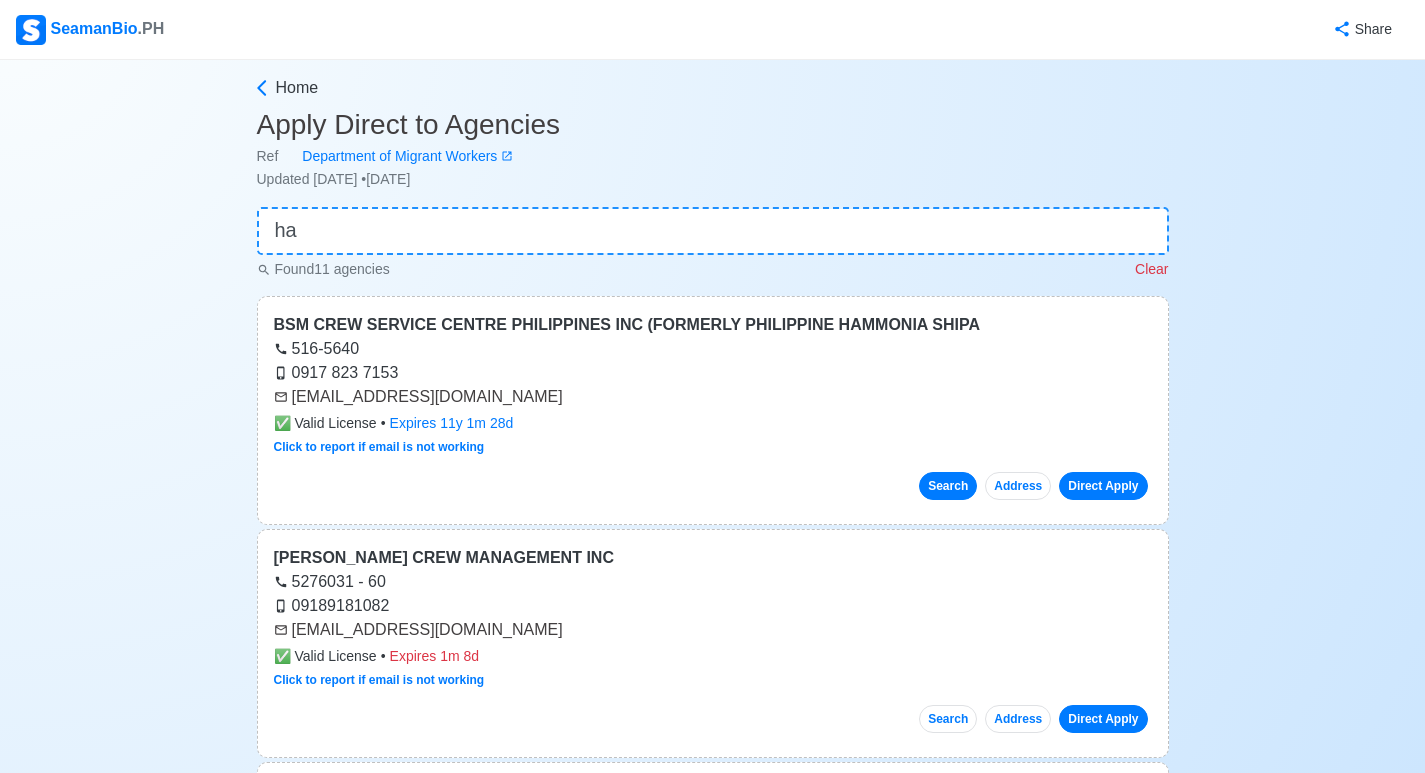 click on "Search" at bounding box center [948, 486] 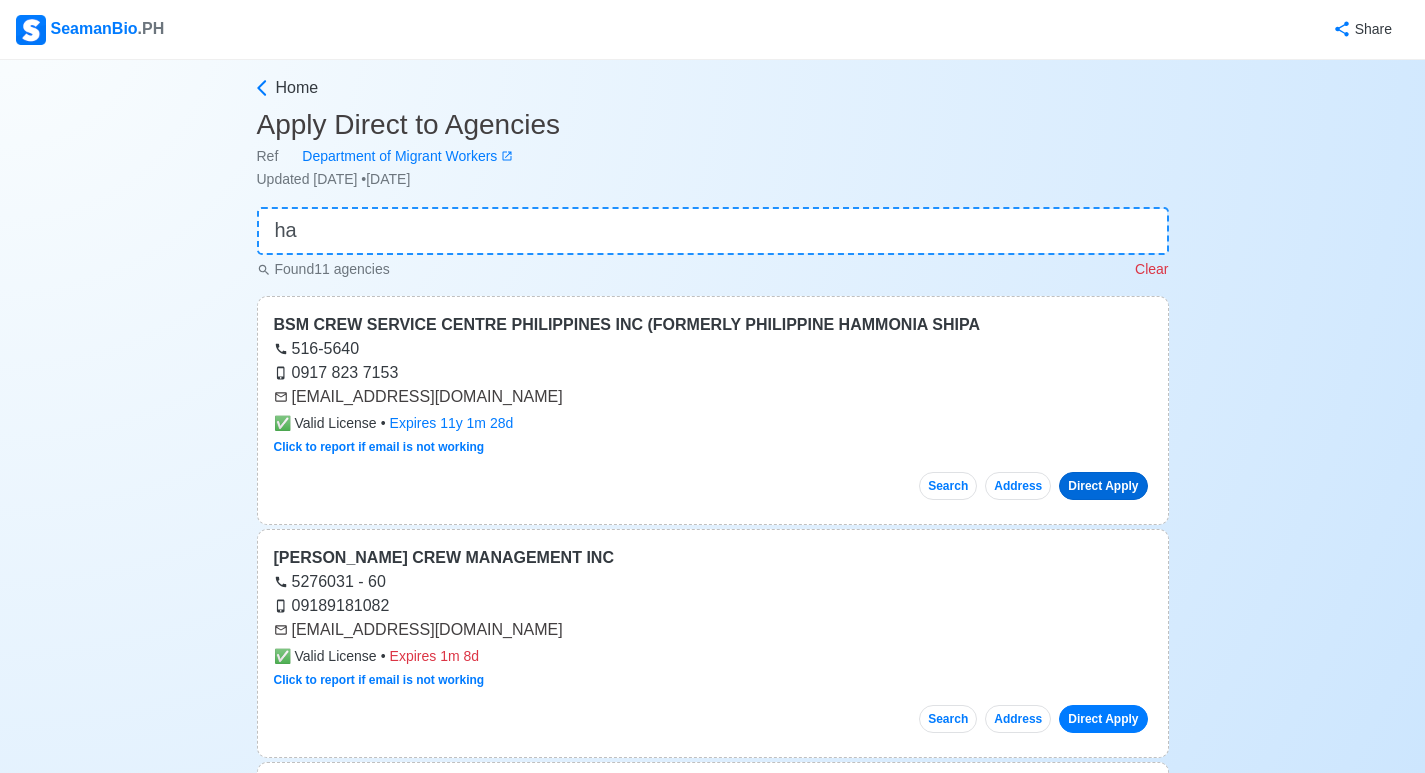 click on "Direct Apply" at bounding box center [1103, 486] 